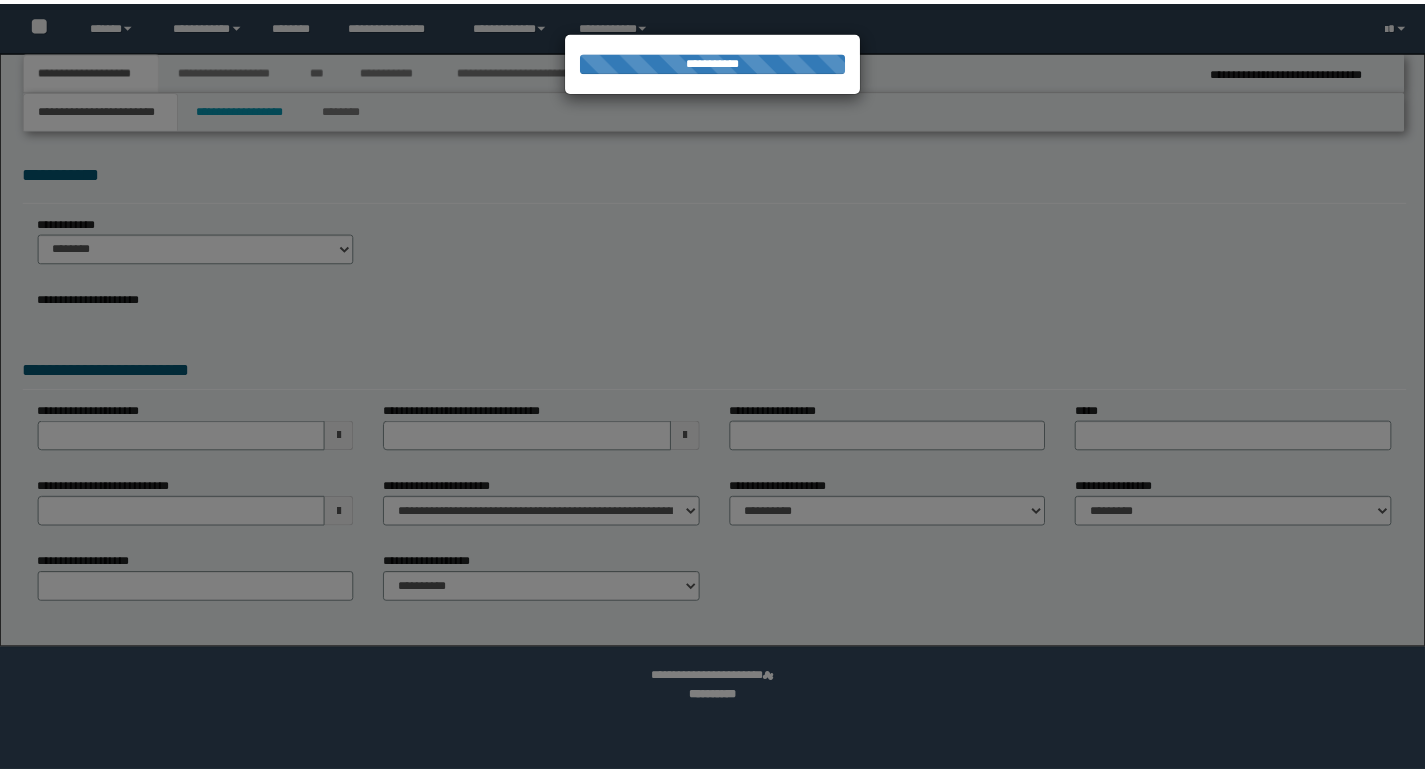scroll, scrollTop: 0, scrollLeft: 0, axis: both 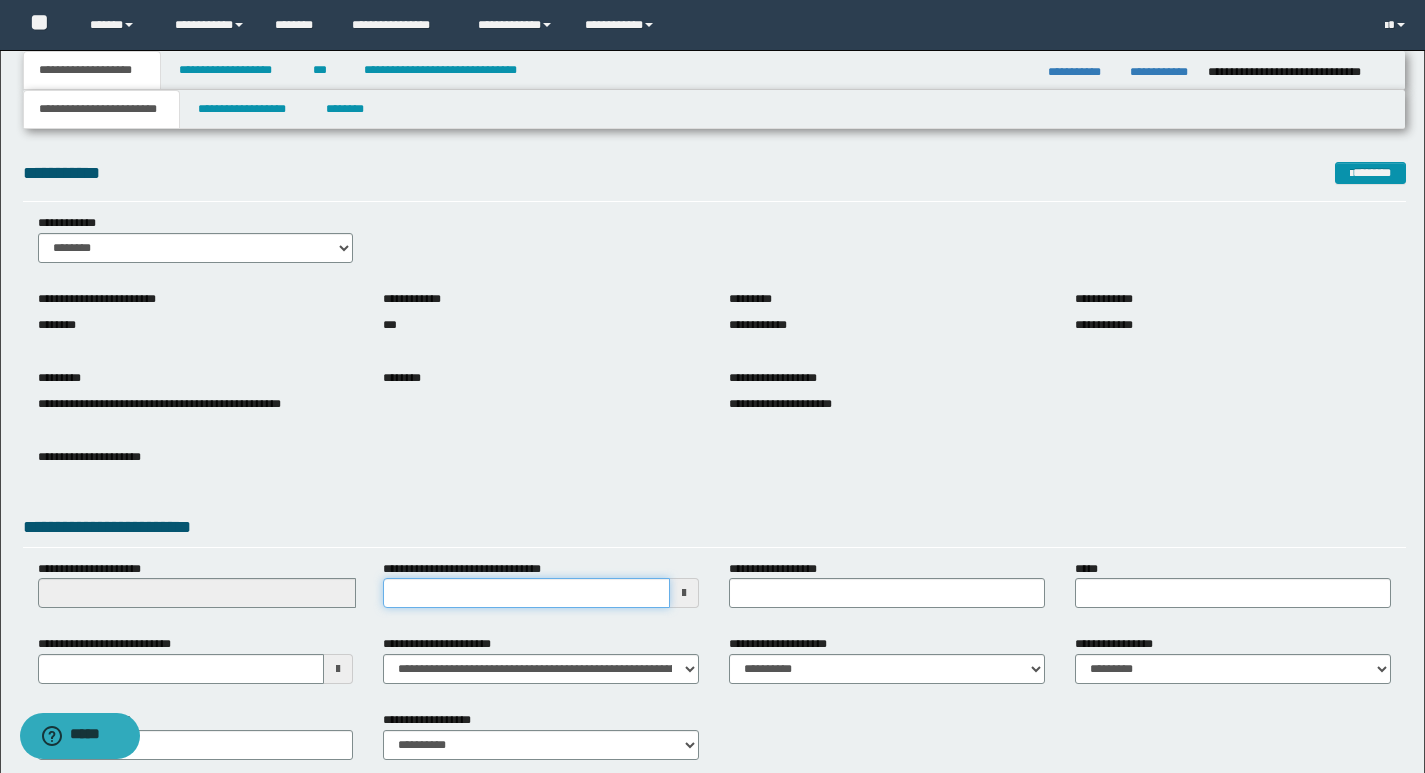 click on "**********" at bounding box center (526, 593) 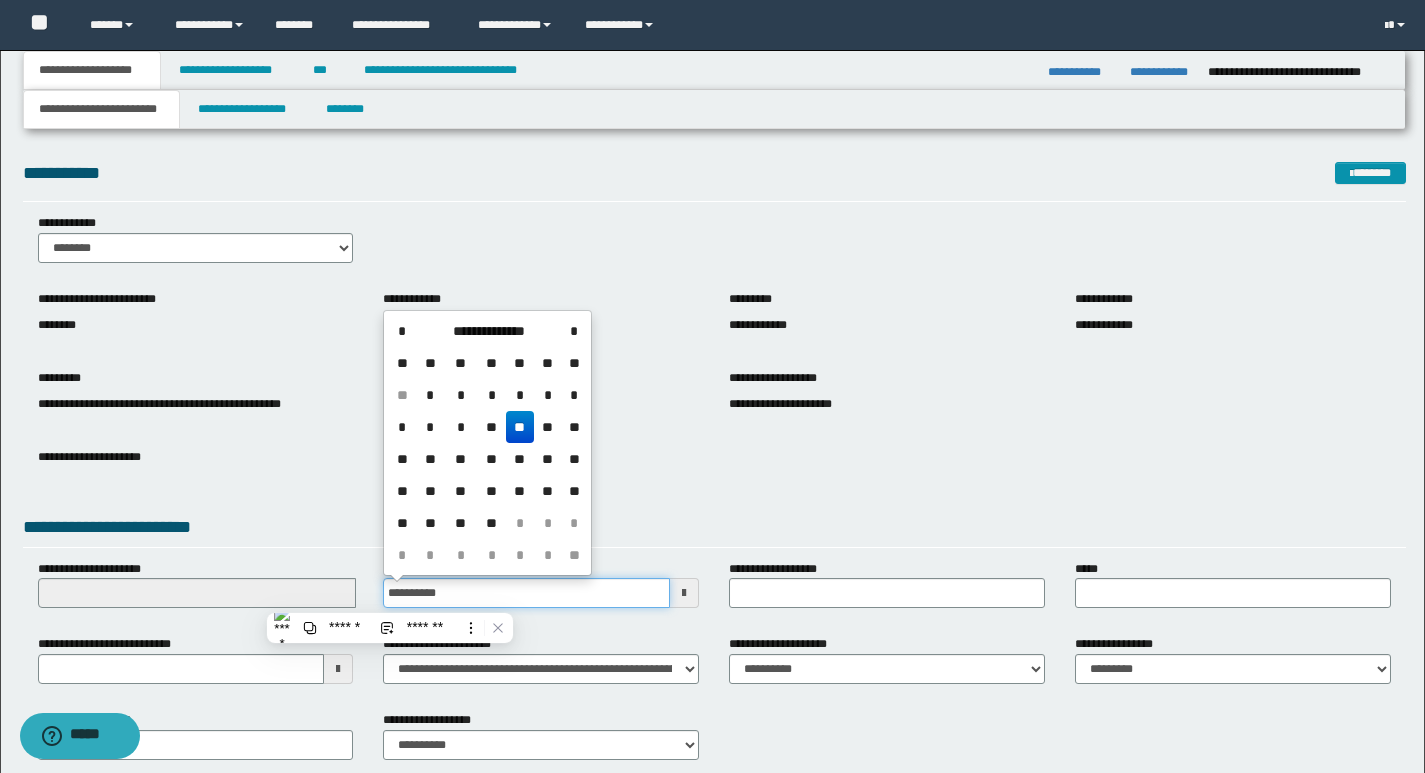 type on "**********" 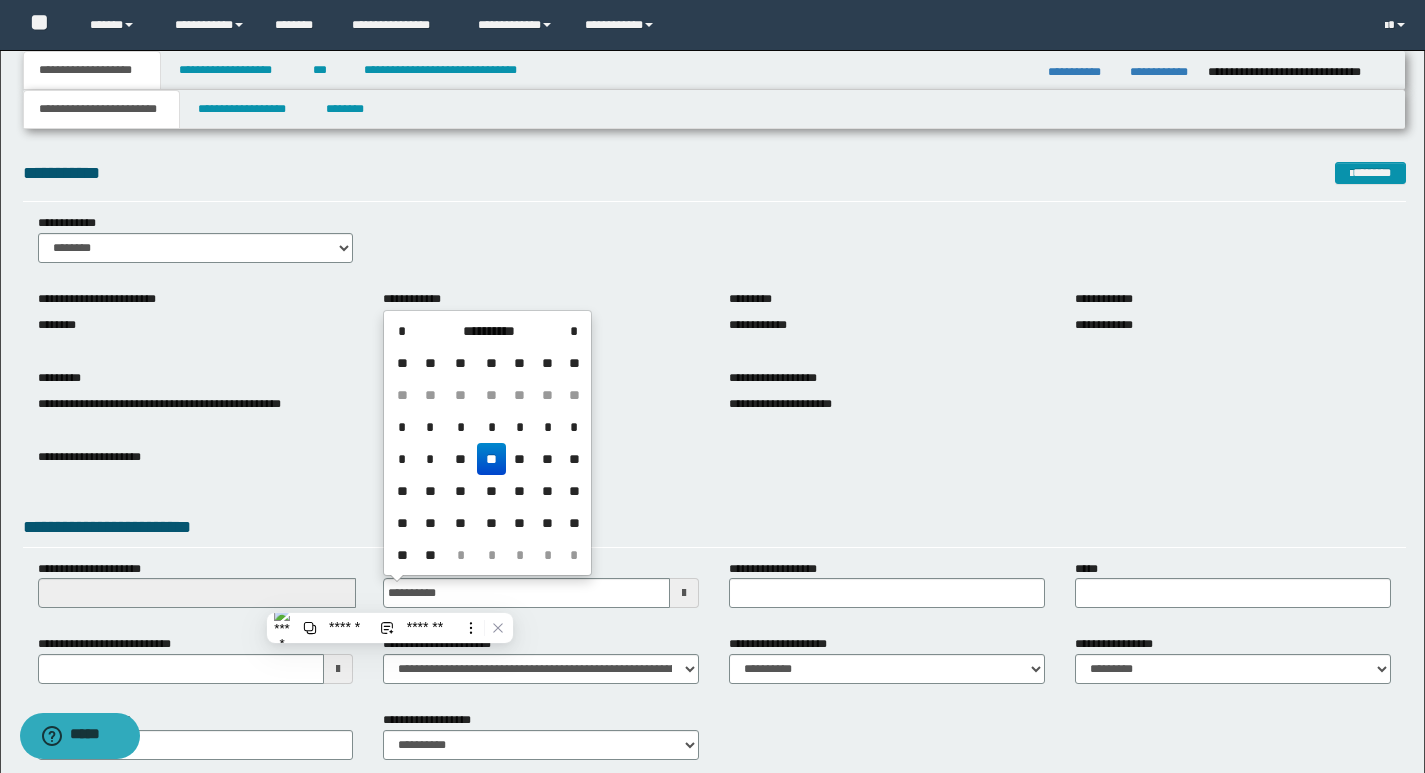 click on "**" at bounding box center [491, 459] 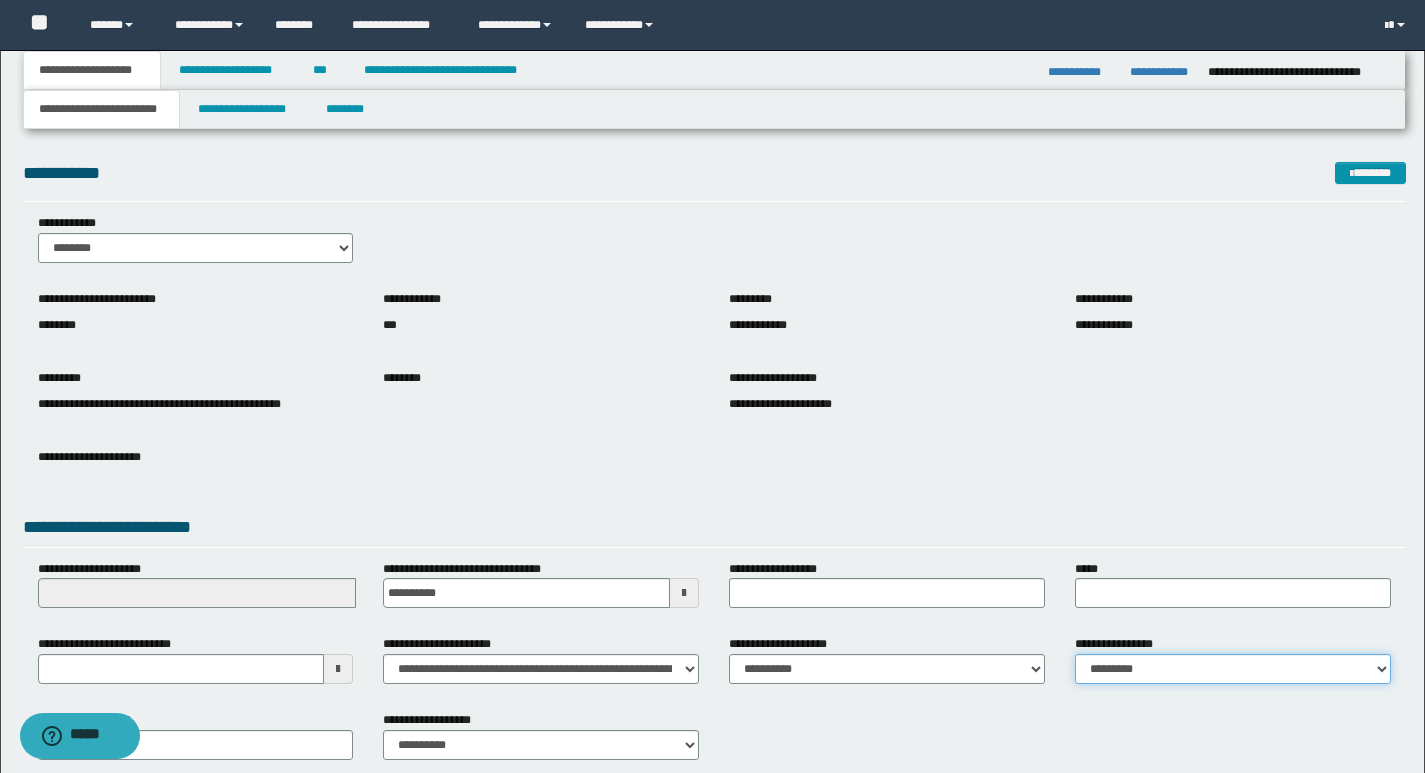 click on "**********" at bounding box center (1233, 669) 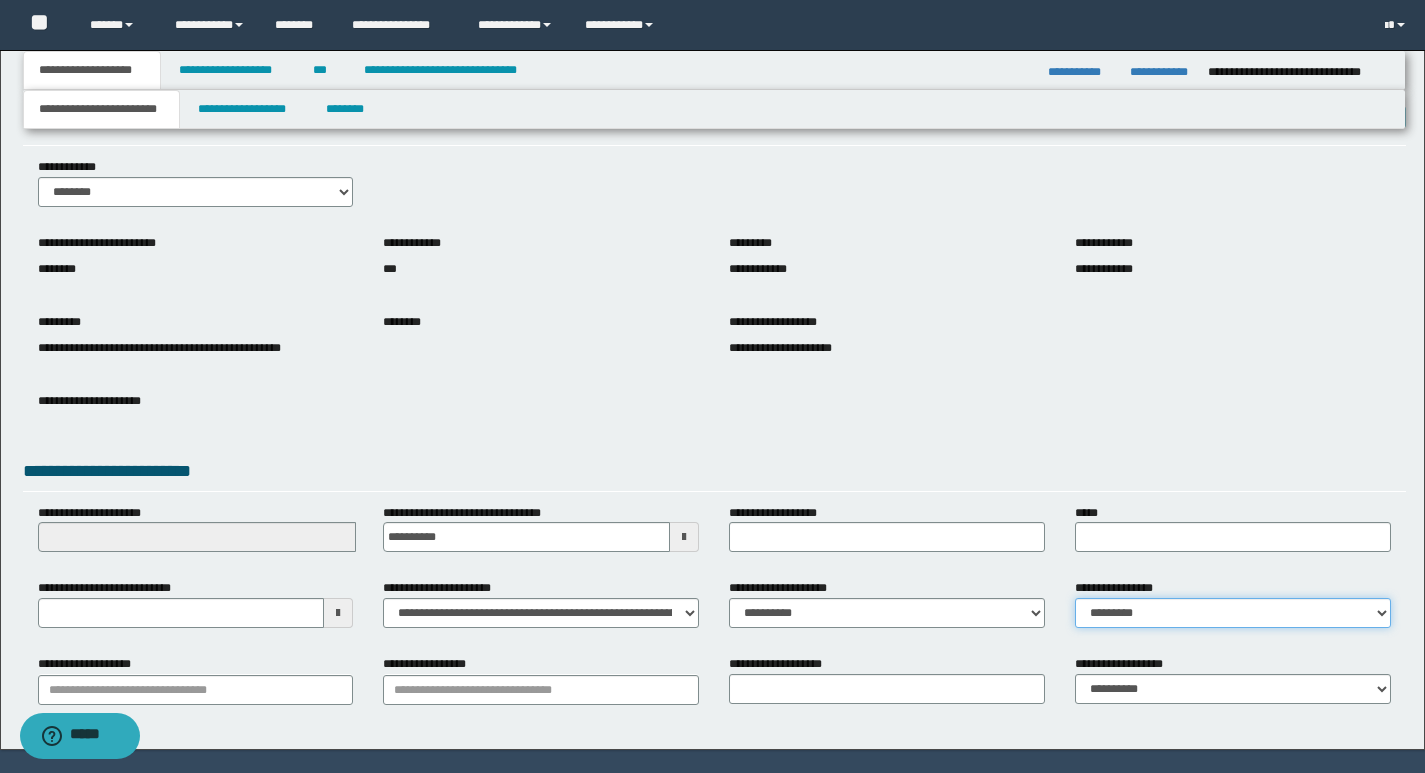 scroll, scrollTop: 111, scrollLeft: 0, axis: vertical 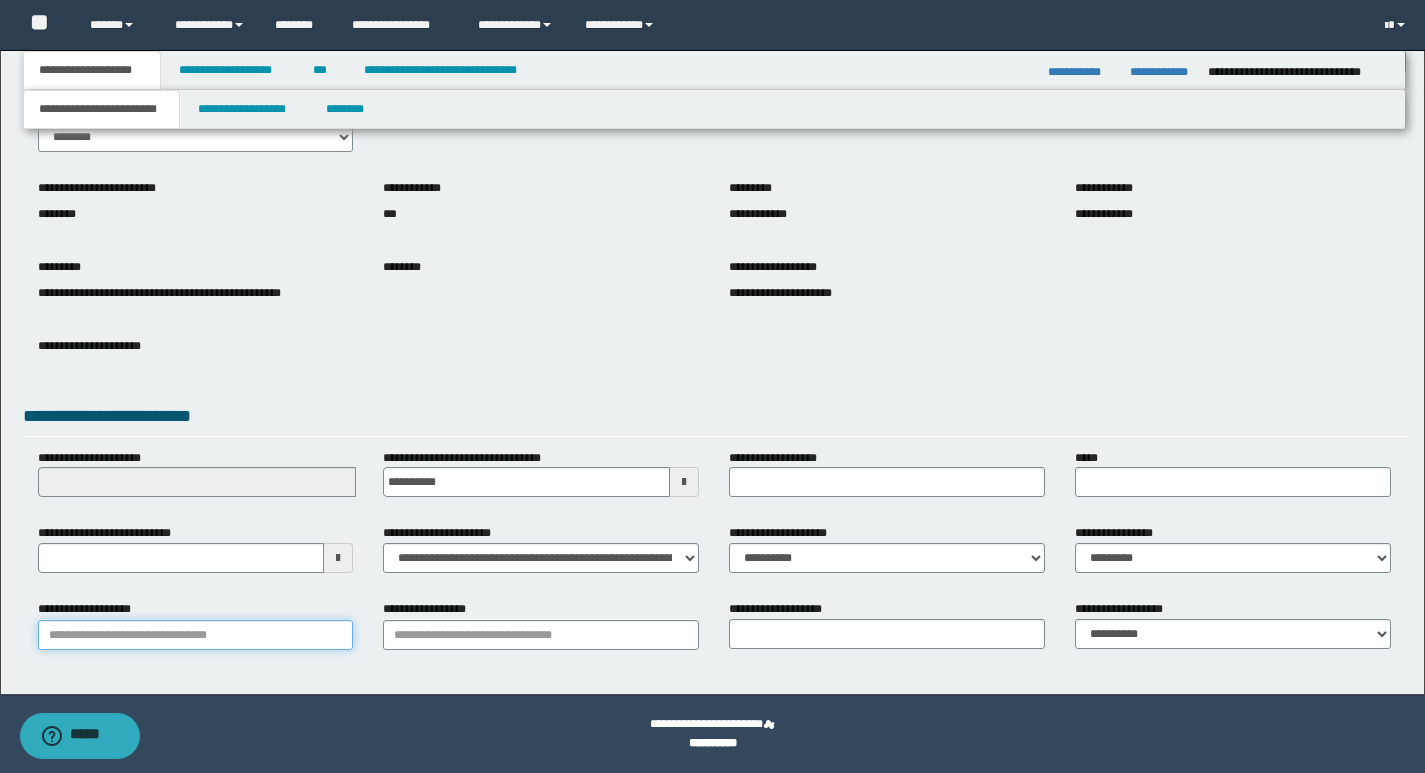 click on "**********" at bounding box center [196, 635] 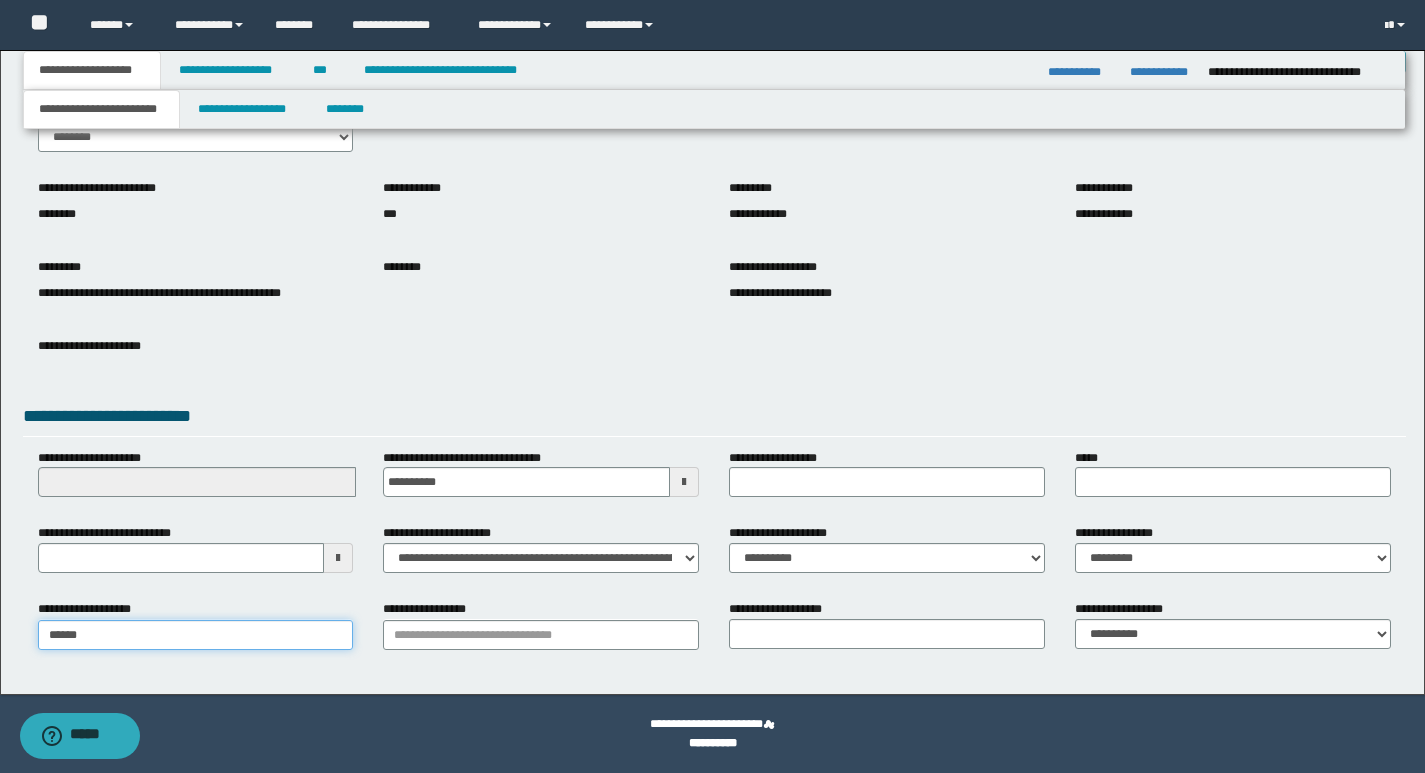 type on "*****" 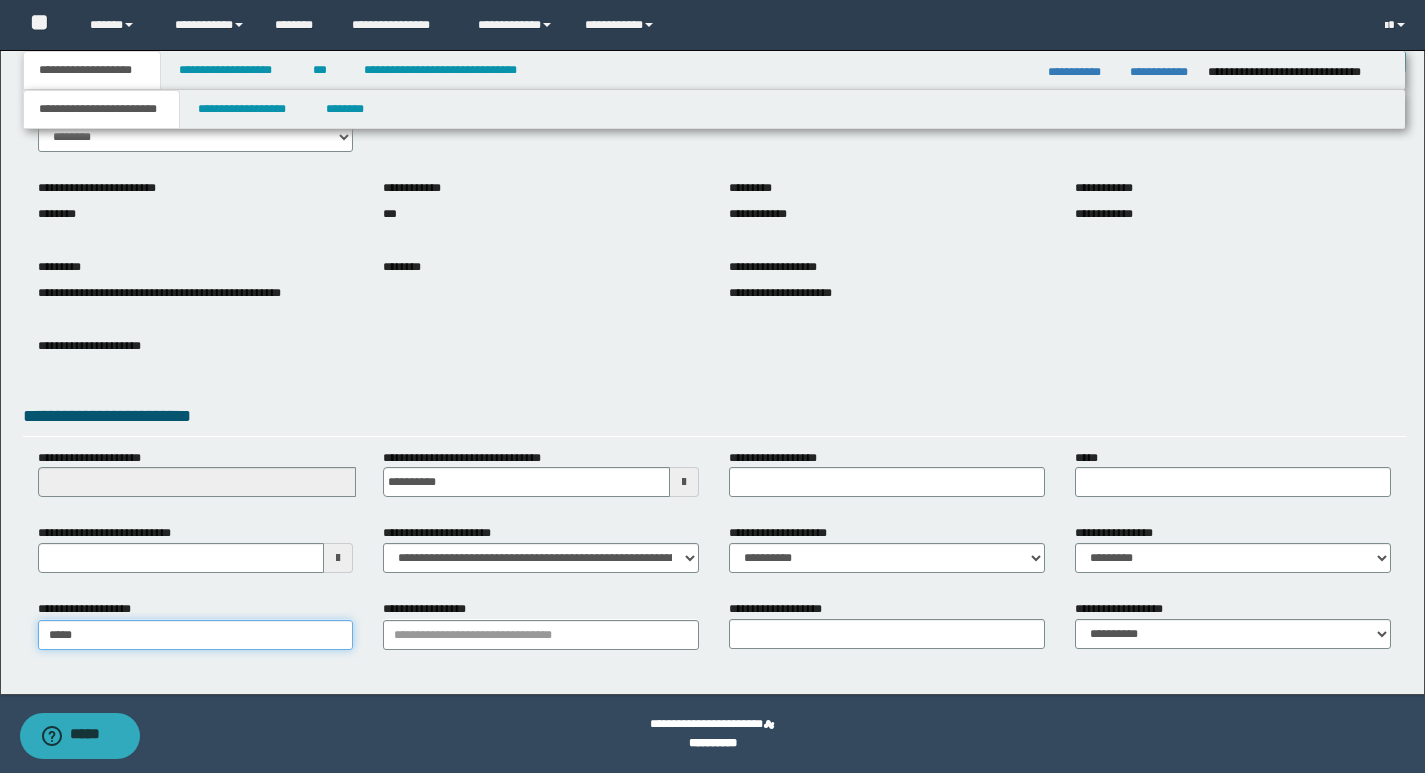 type on "**********" 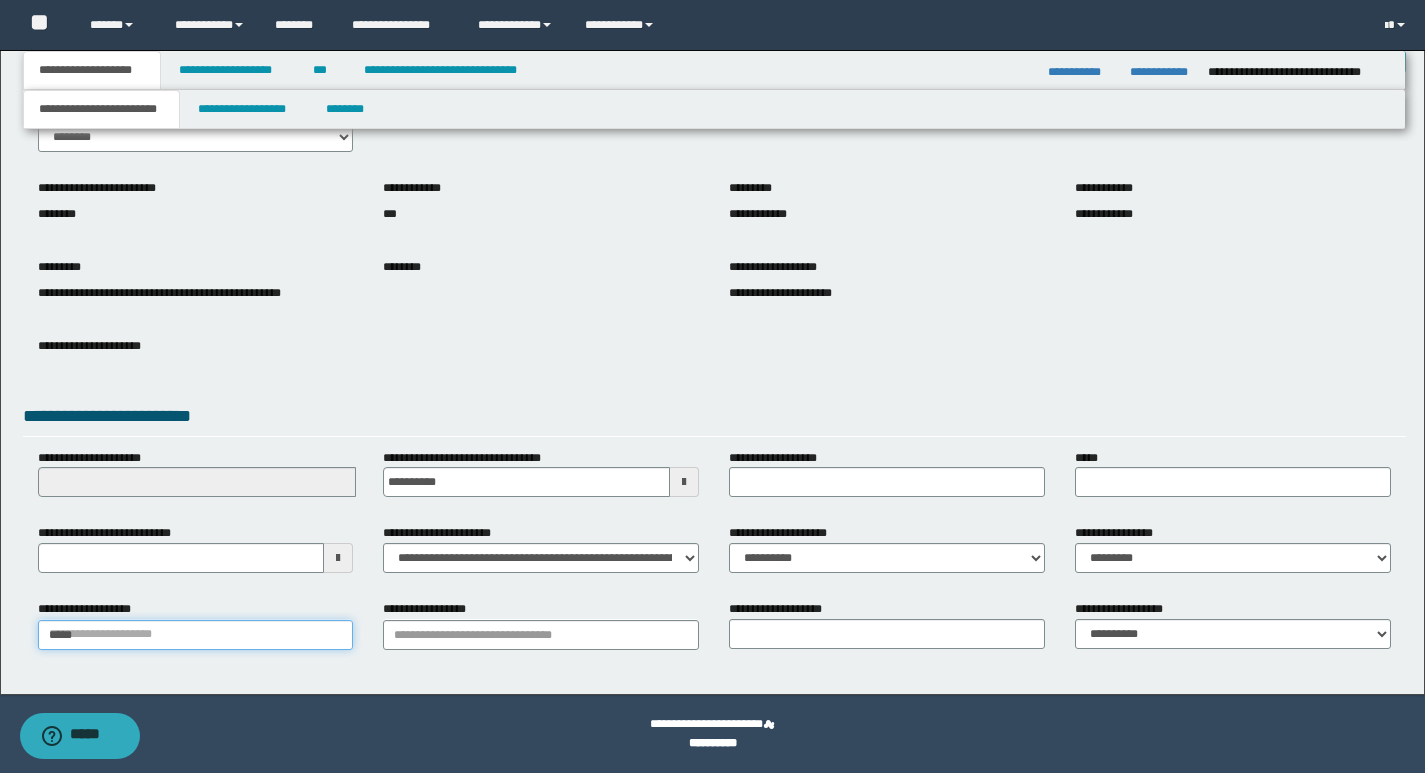 type 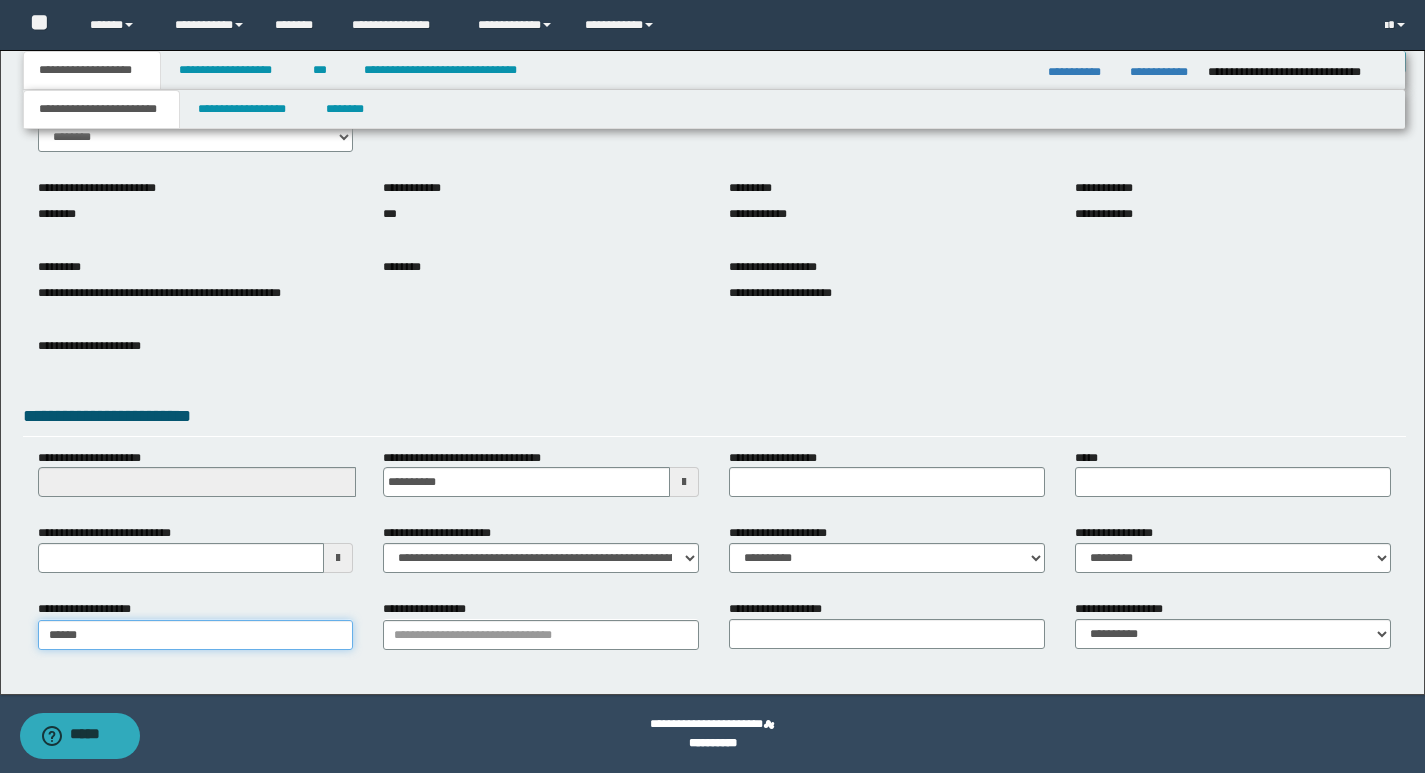 type on "*******" 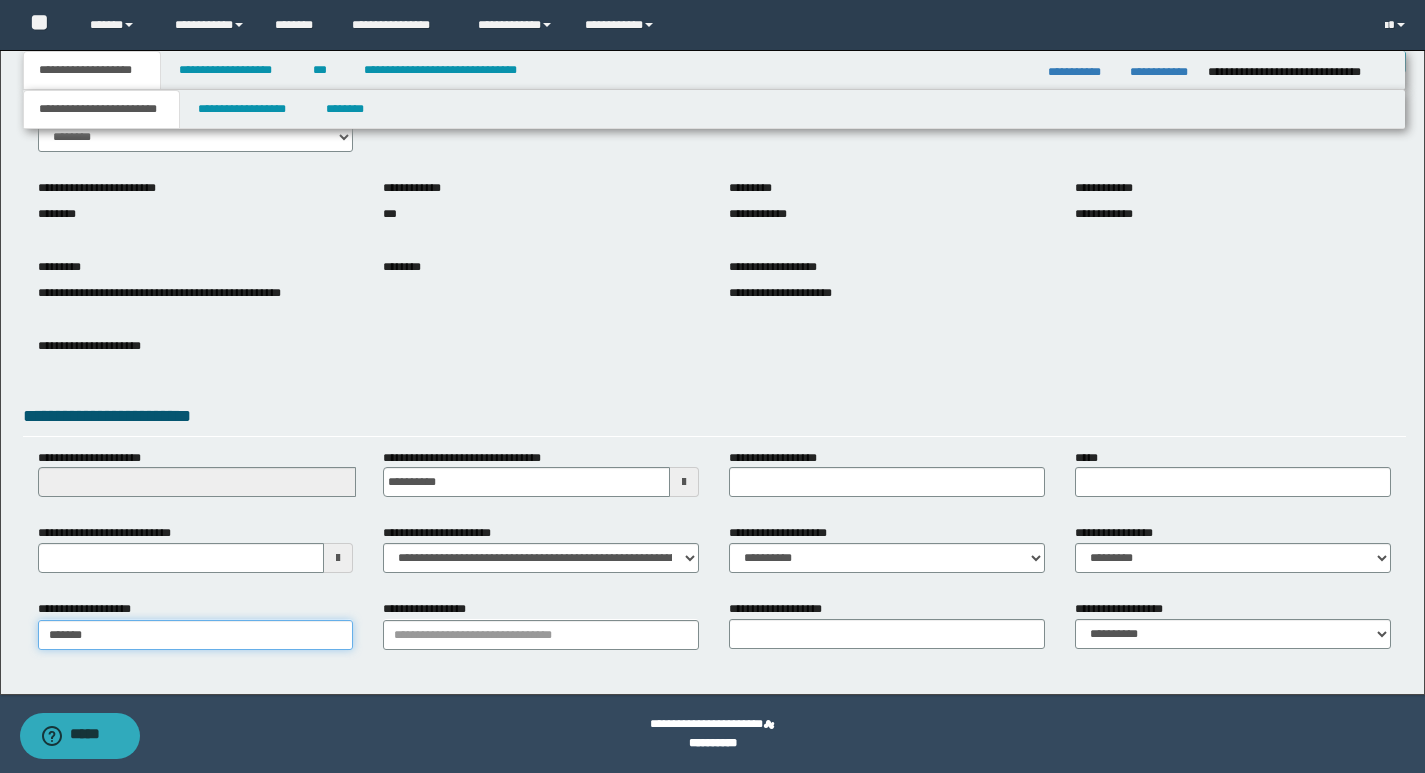 type on "**********" 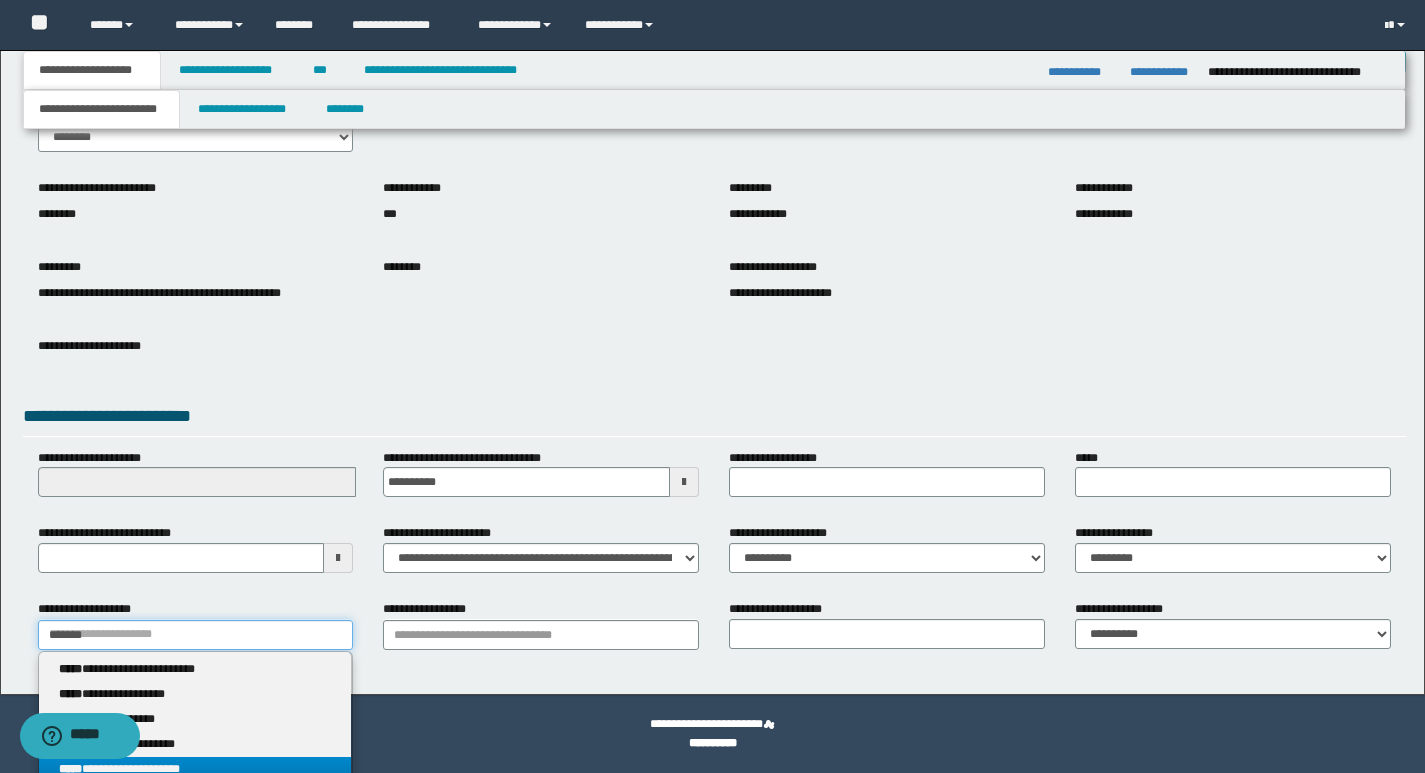 type on "*******" 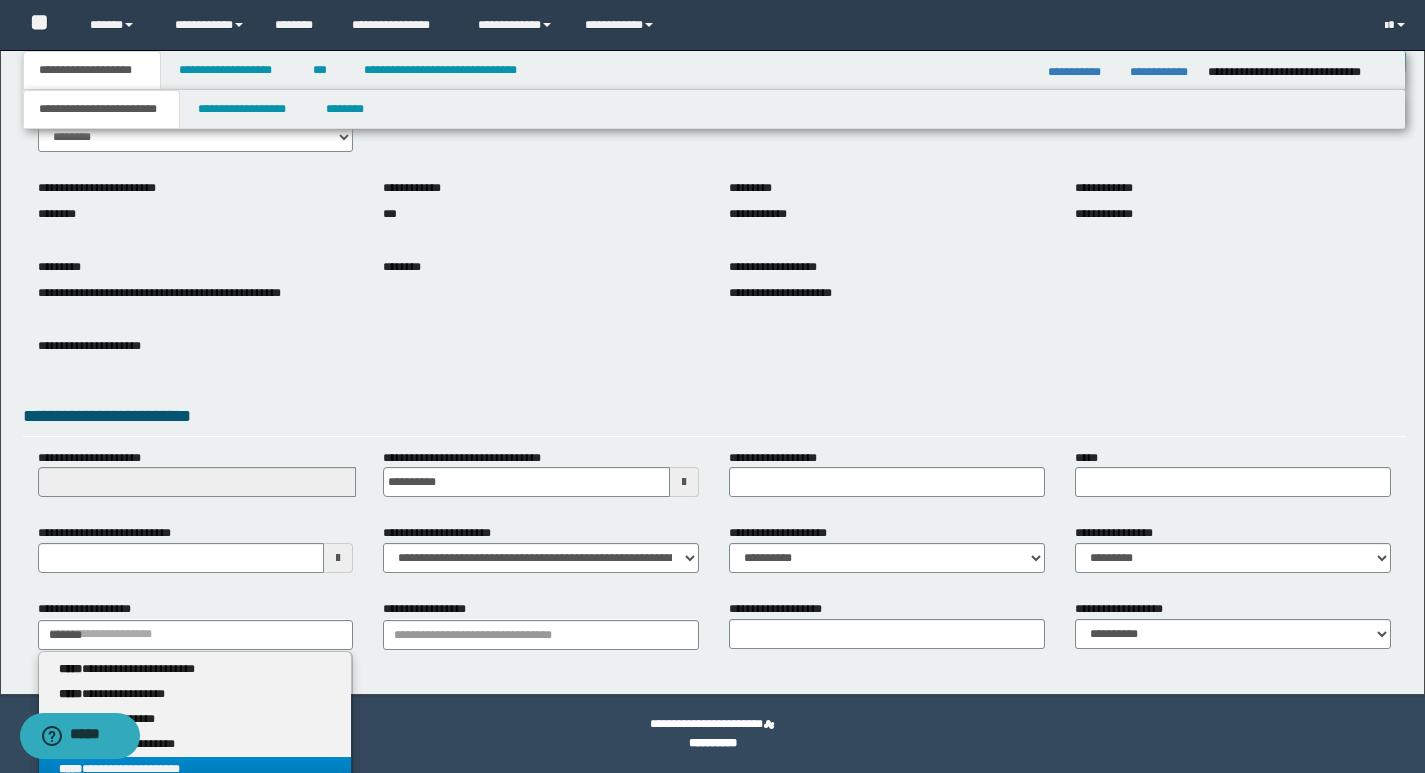 click on "**********" at bounding box center [195, 769] 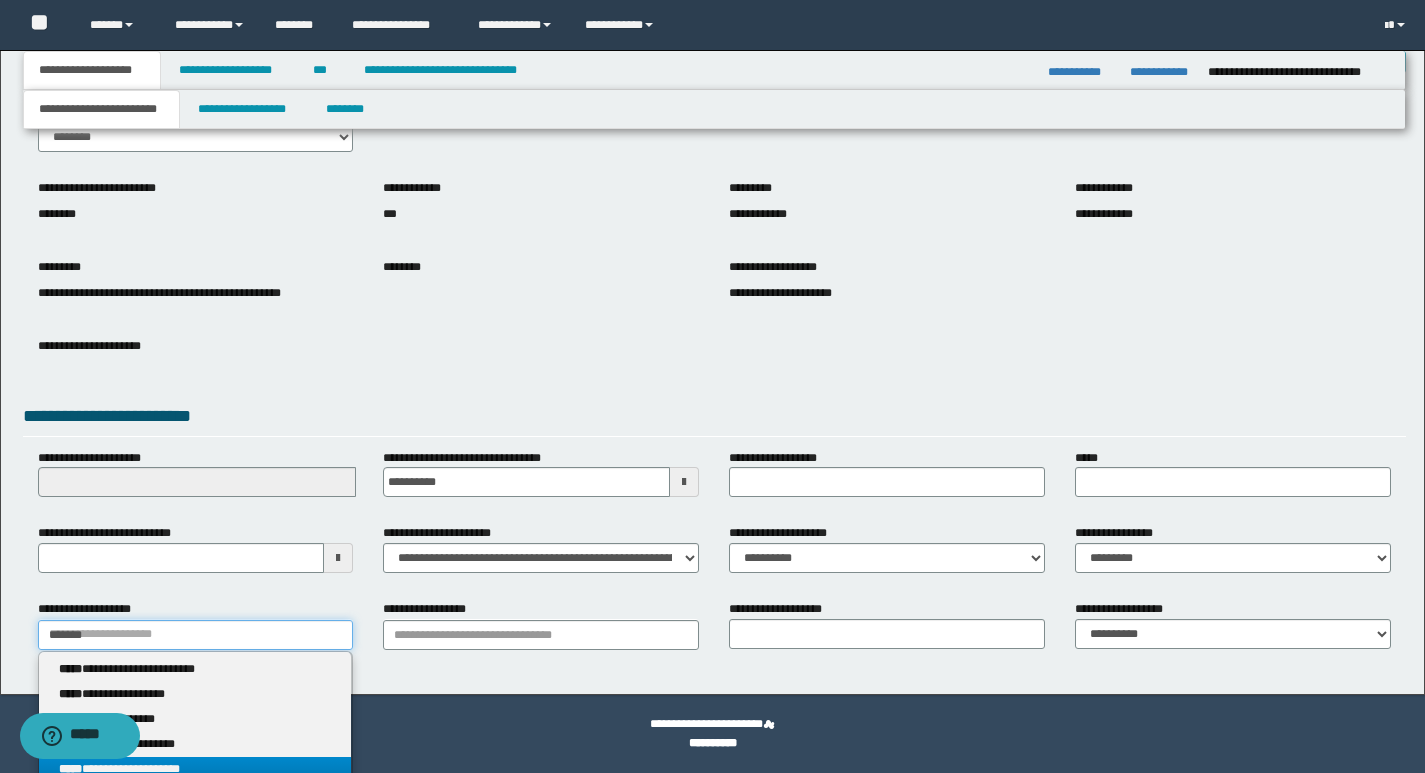 type 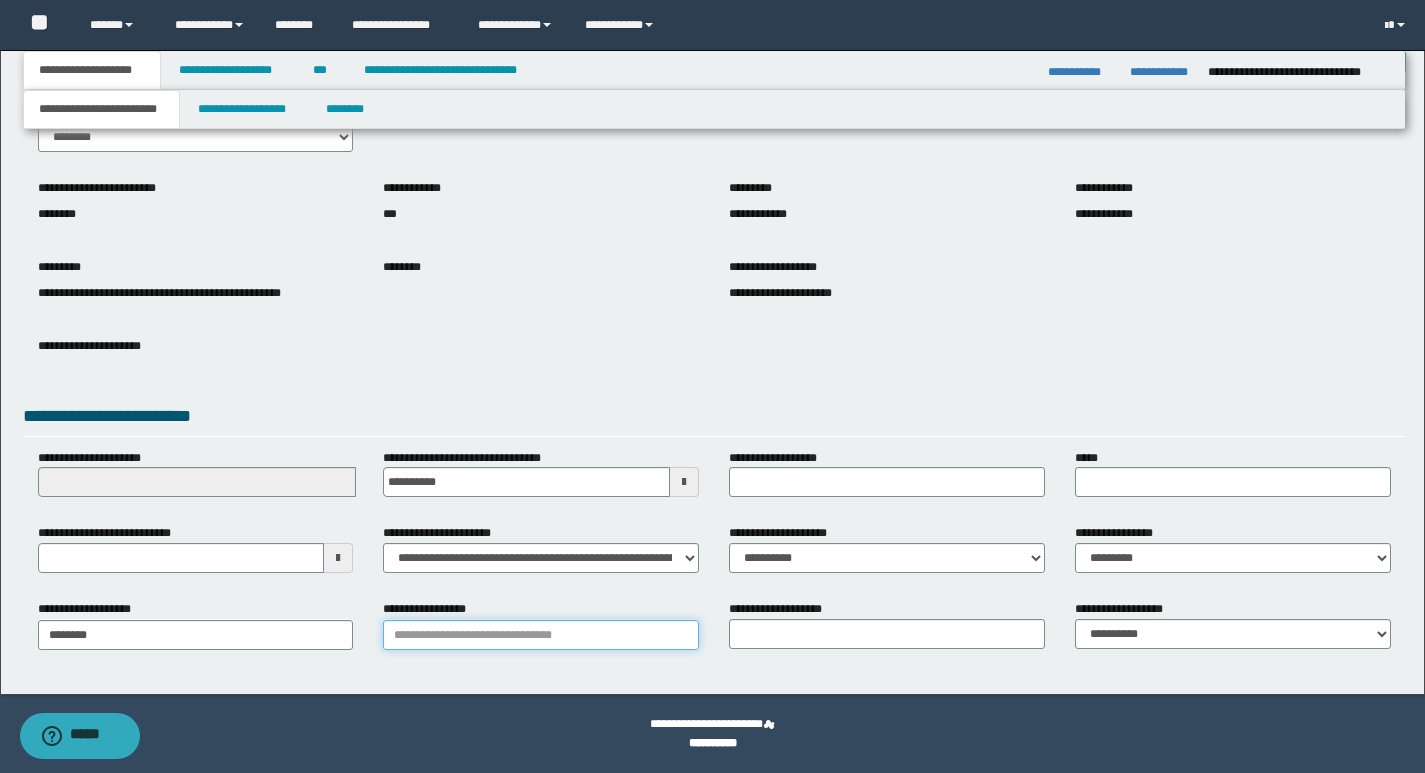 click on "**********" at bounding box center (541, 635) 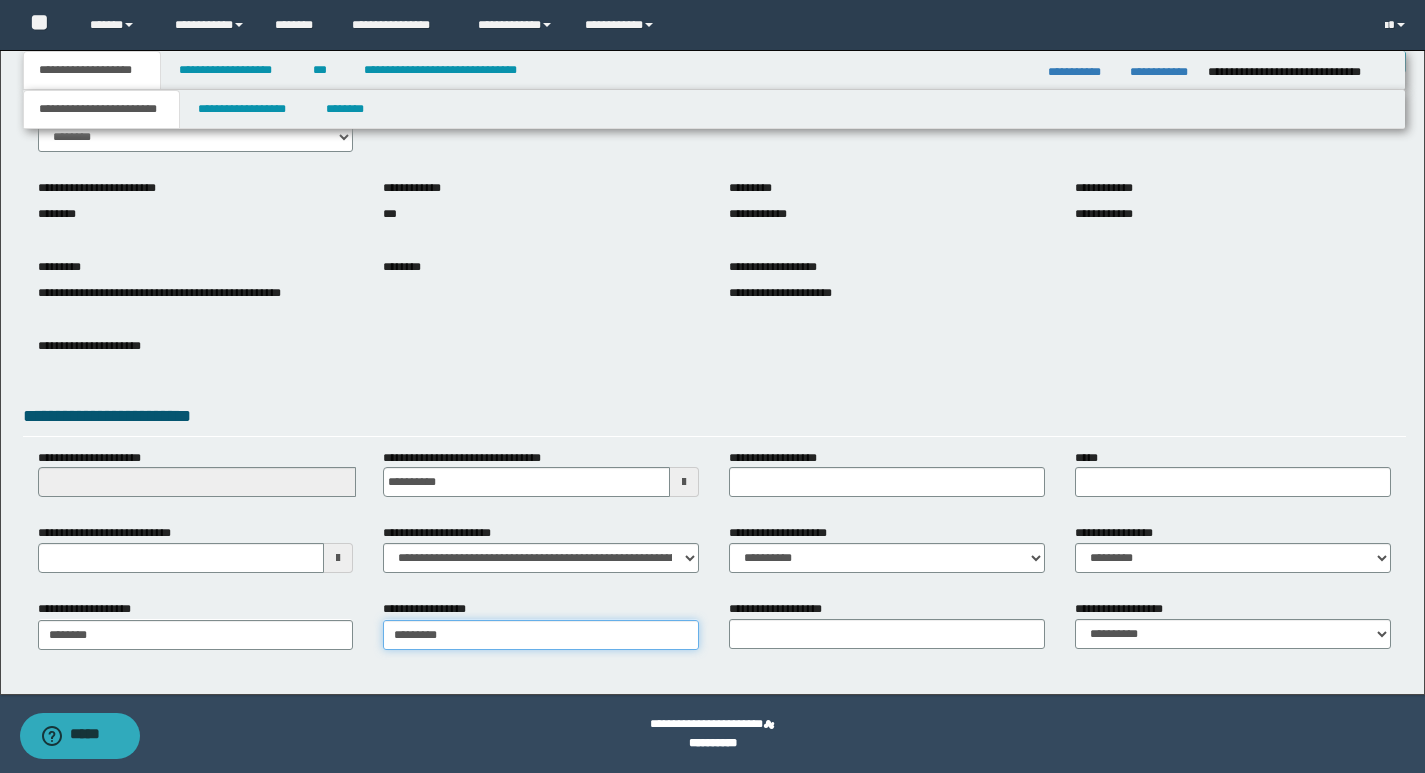 type on "**********" 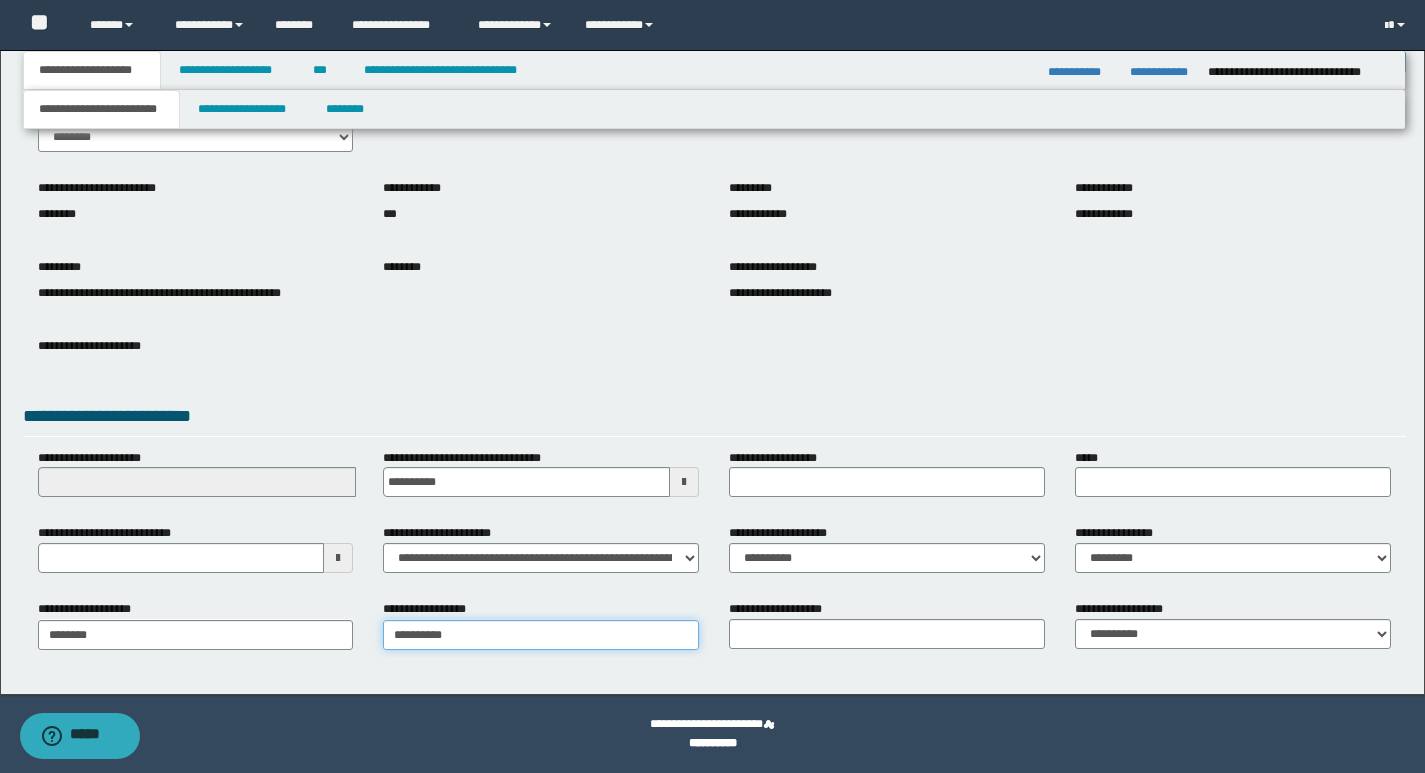 type on "**********" 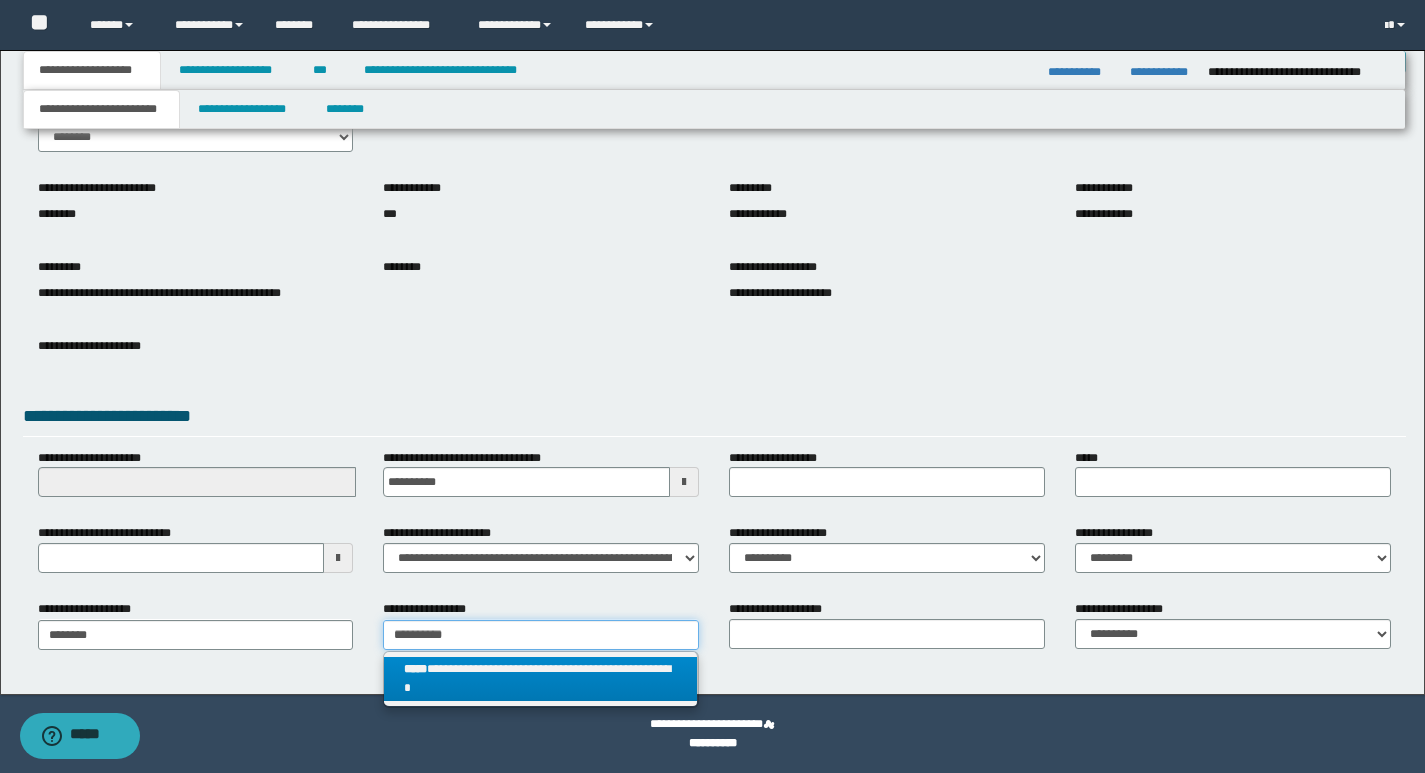 type on "**********" 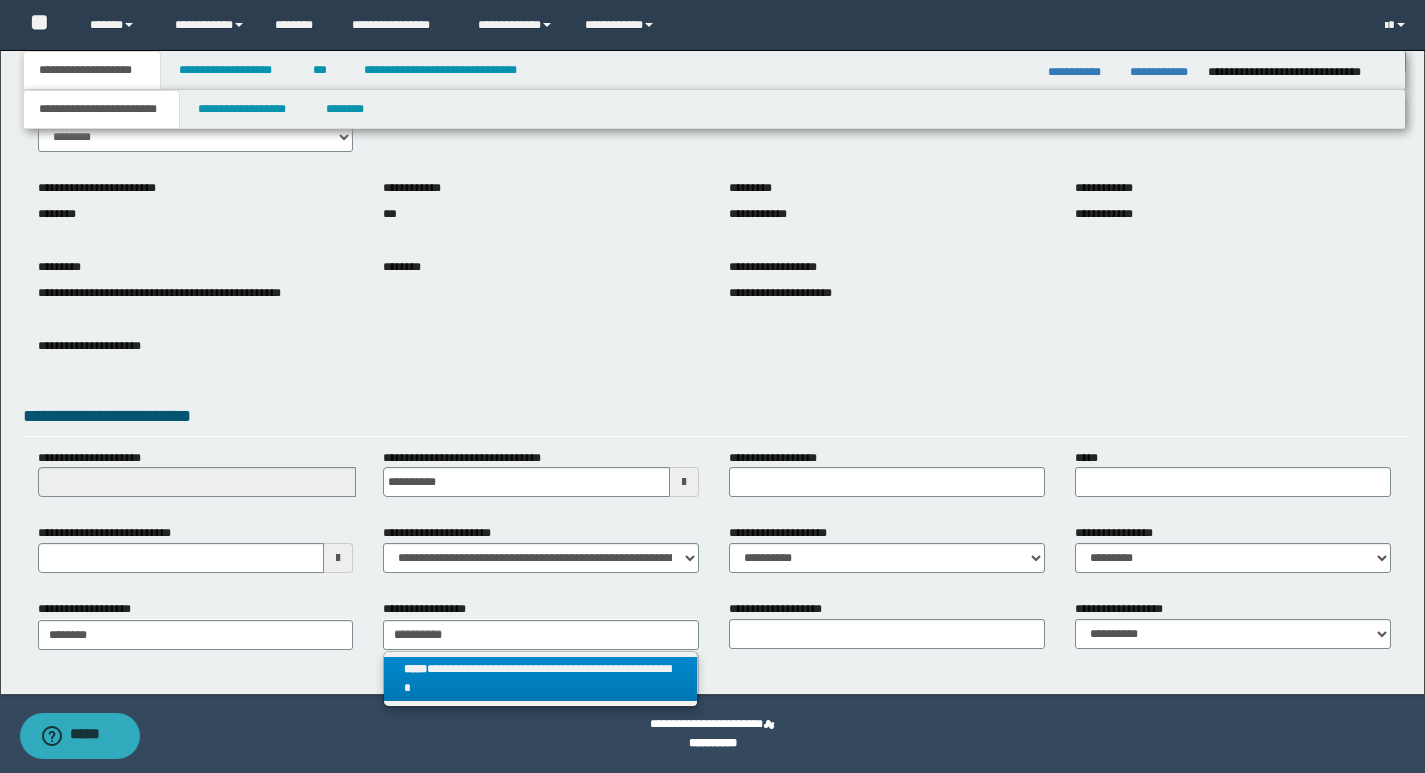 click on "**********" at bounding box center (540, 679) 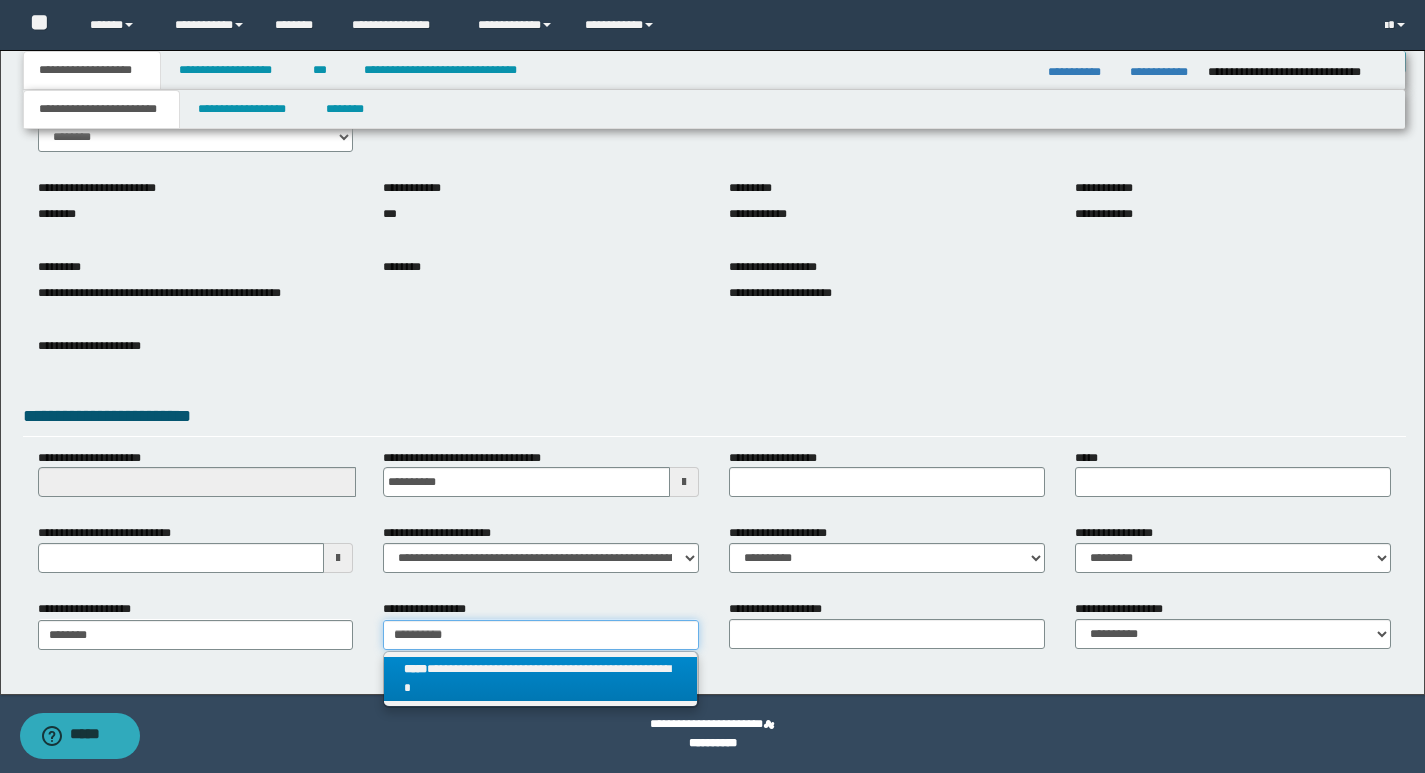 type 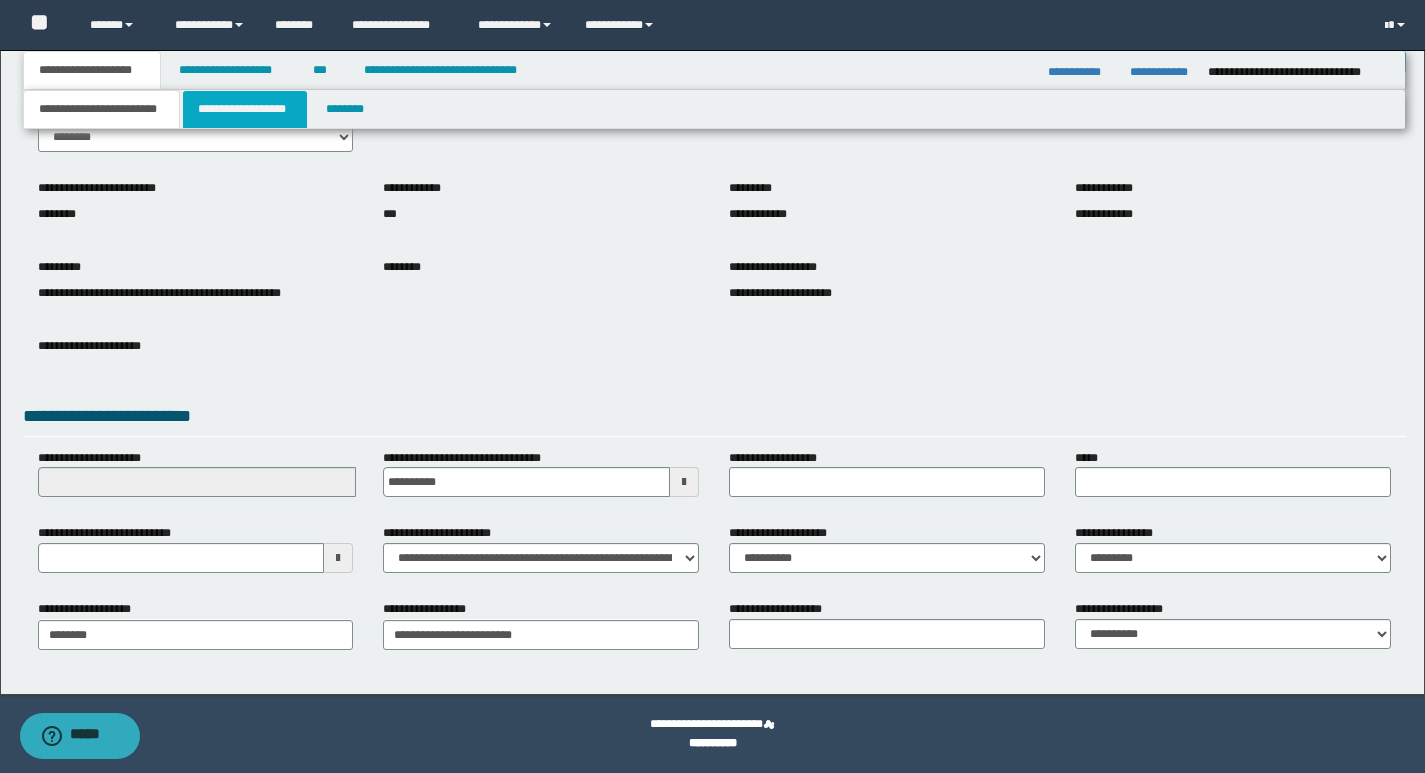 click on "**********" at bounding box center [245, 109] 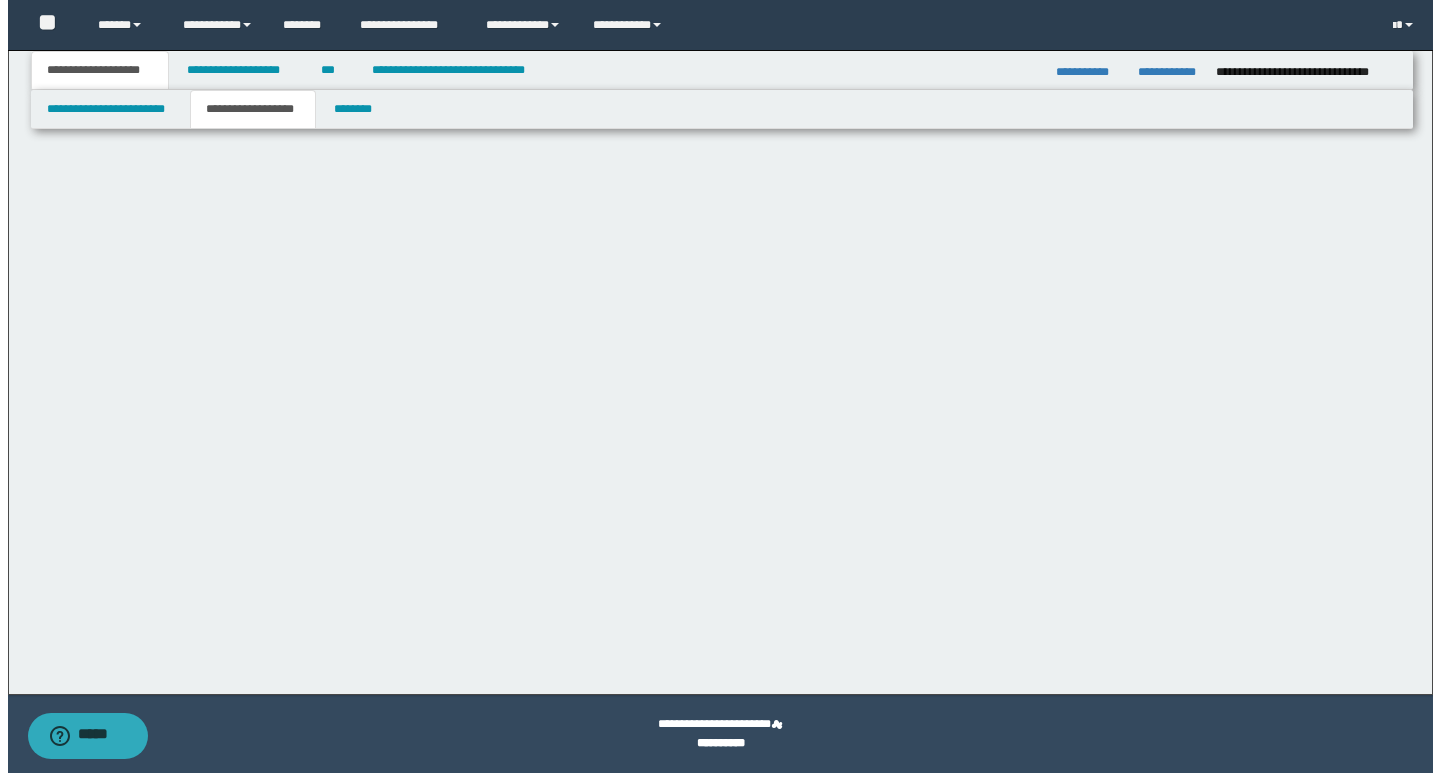 scroll, scrollTop: 0, scrollLeft: 0, axis: both 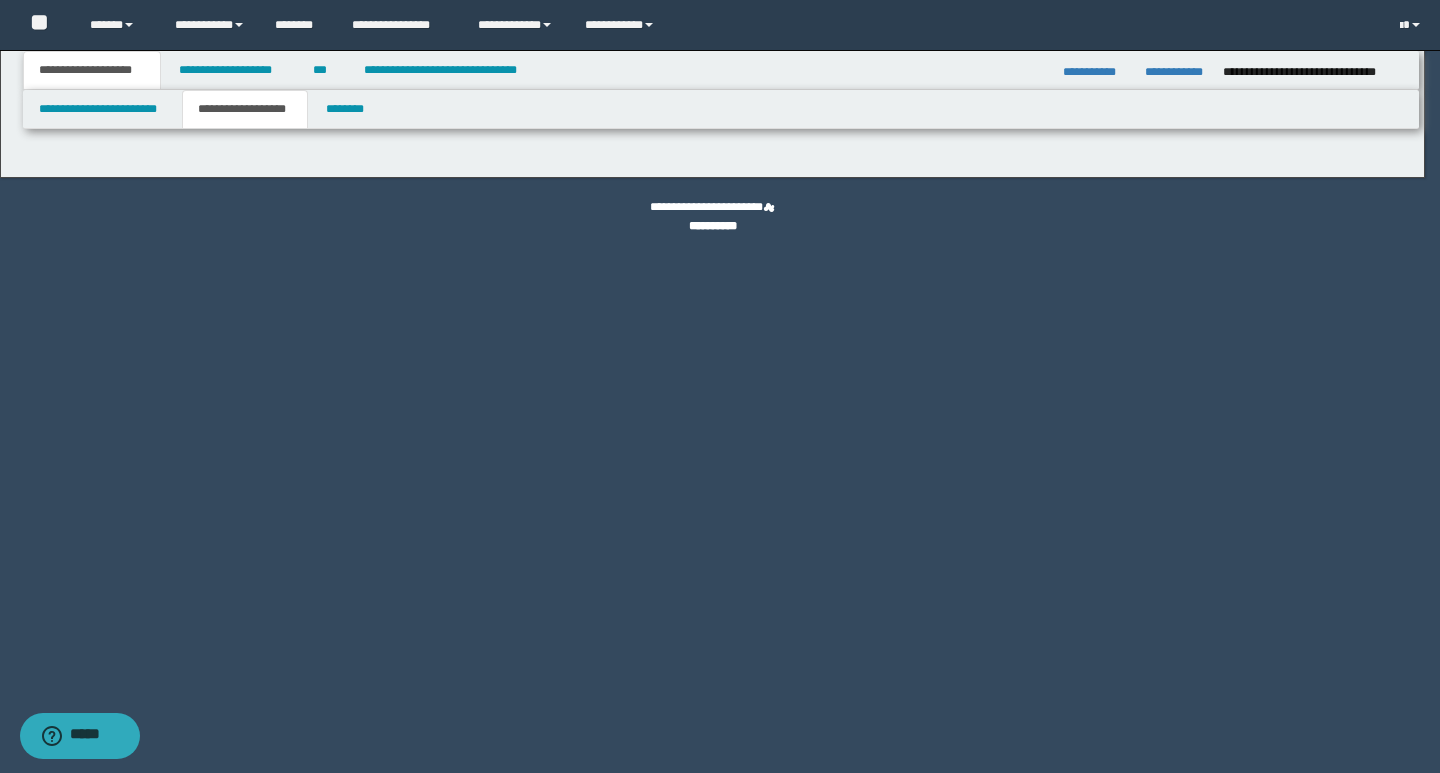 type on "********" 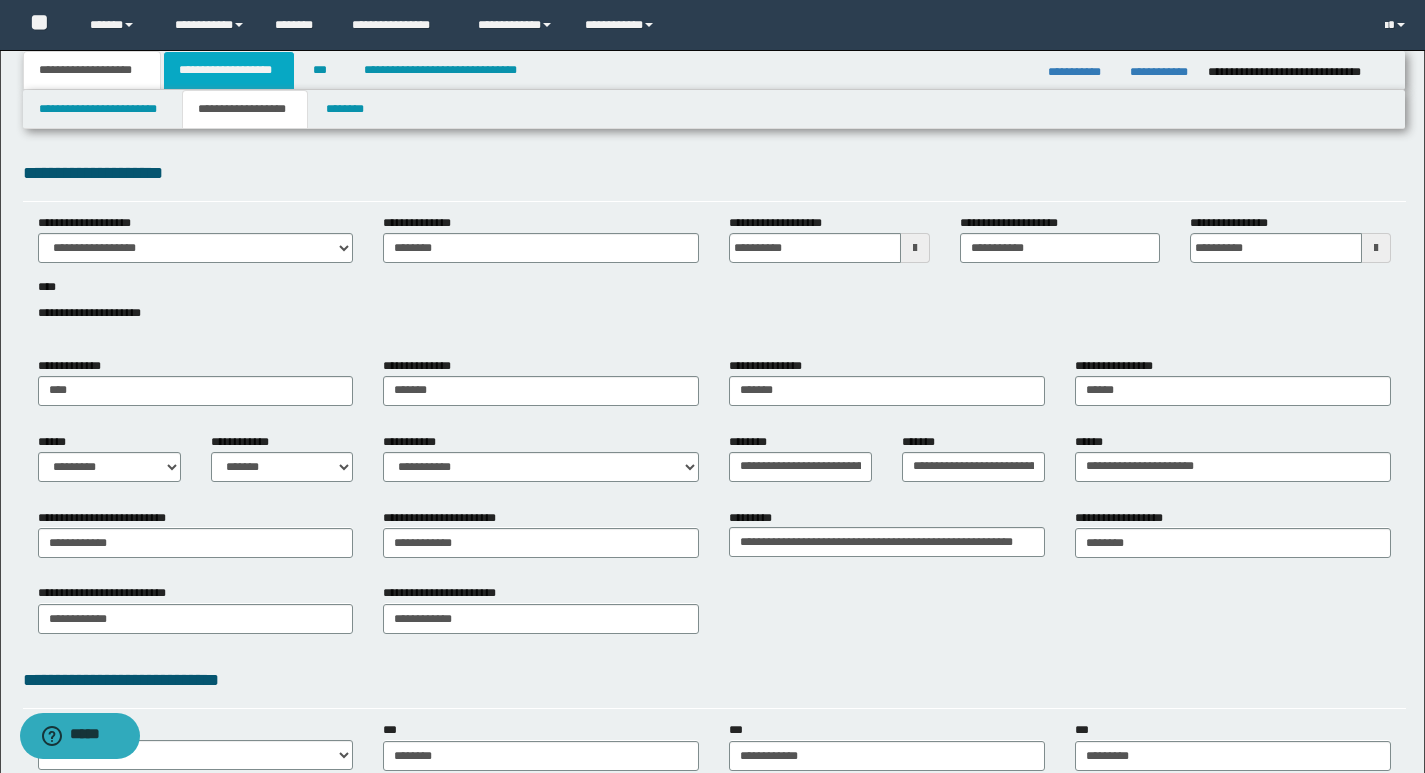 click on "**********" at bounding box center (229, 70) 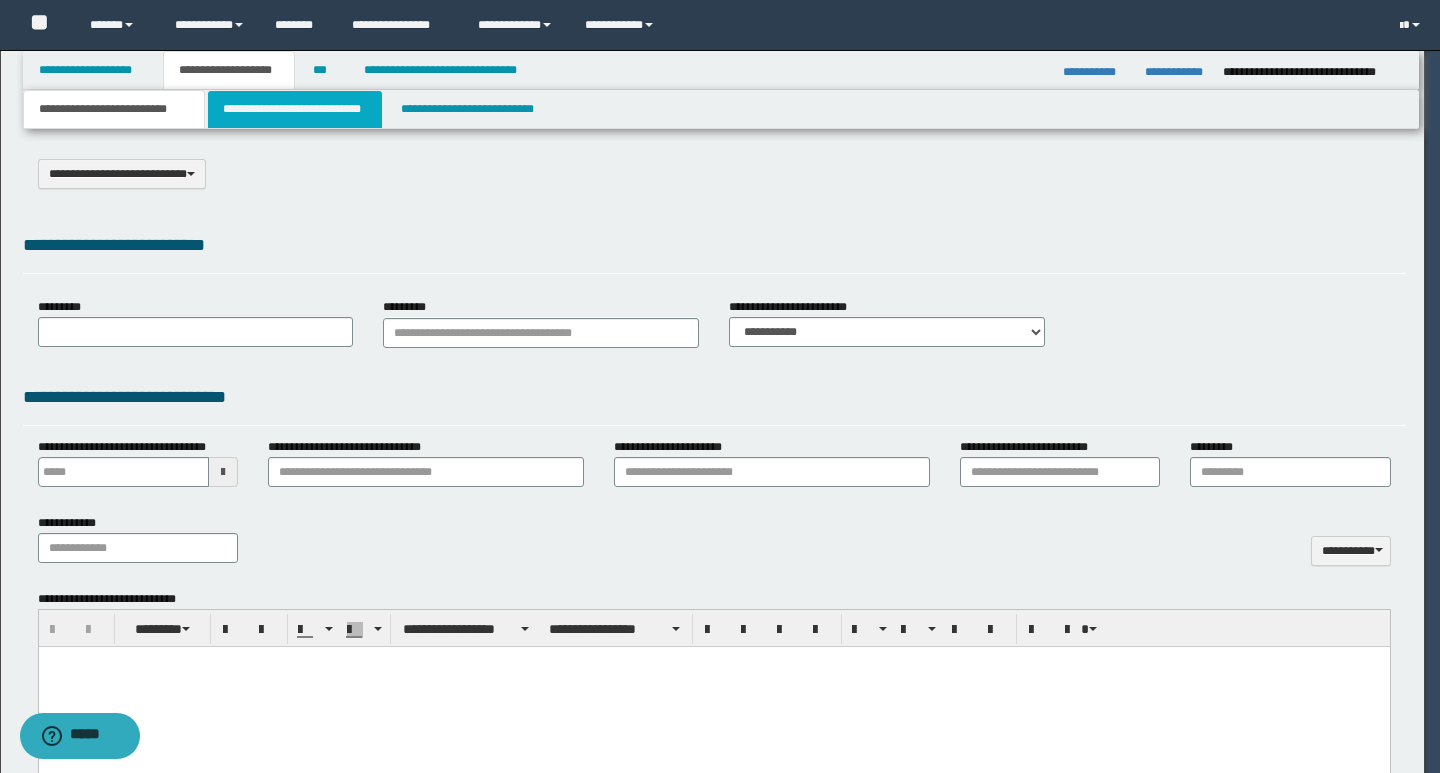 type on "**********" 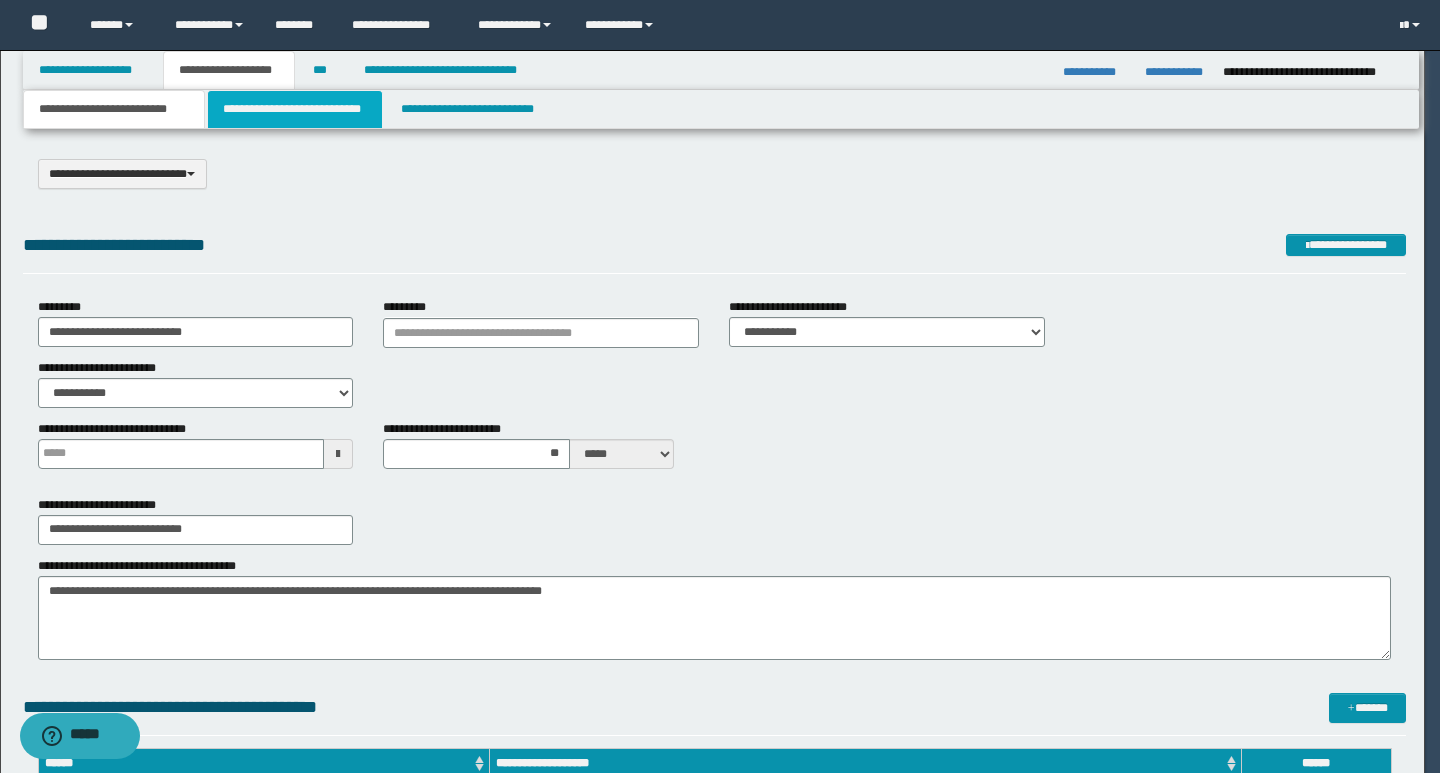 scroll, scrollTop: 0, scrollLeft: 0, axis: both 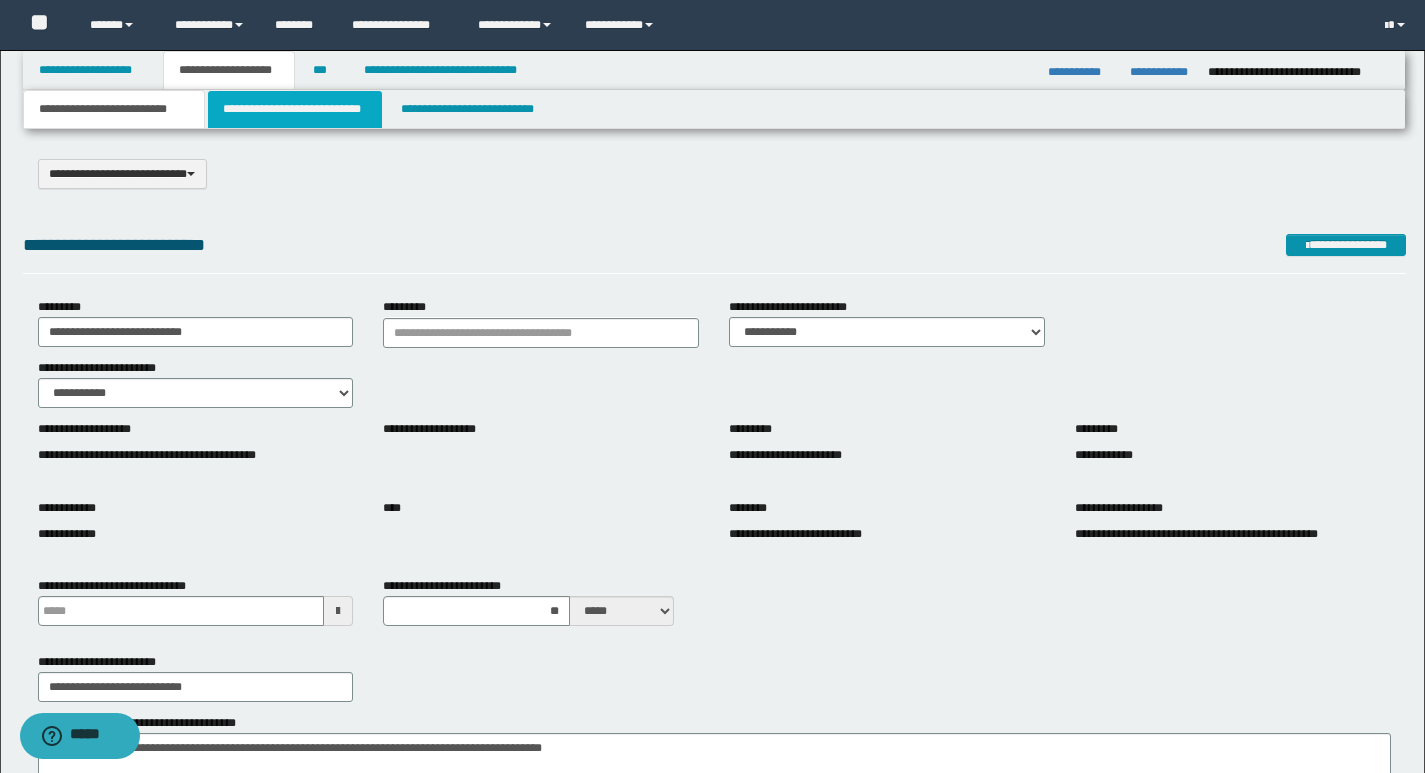 click on "**********" at bounding box center (295, 109) 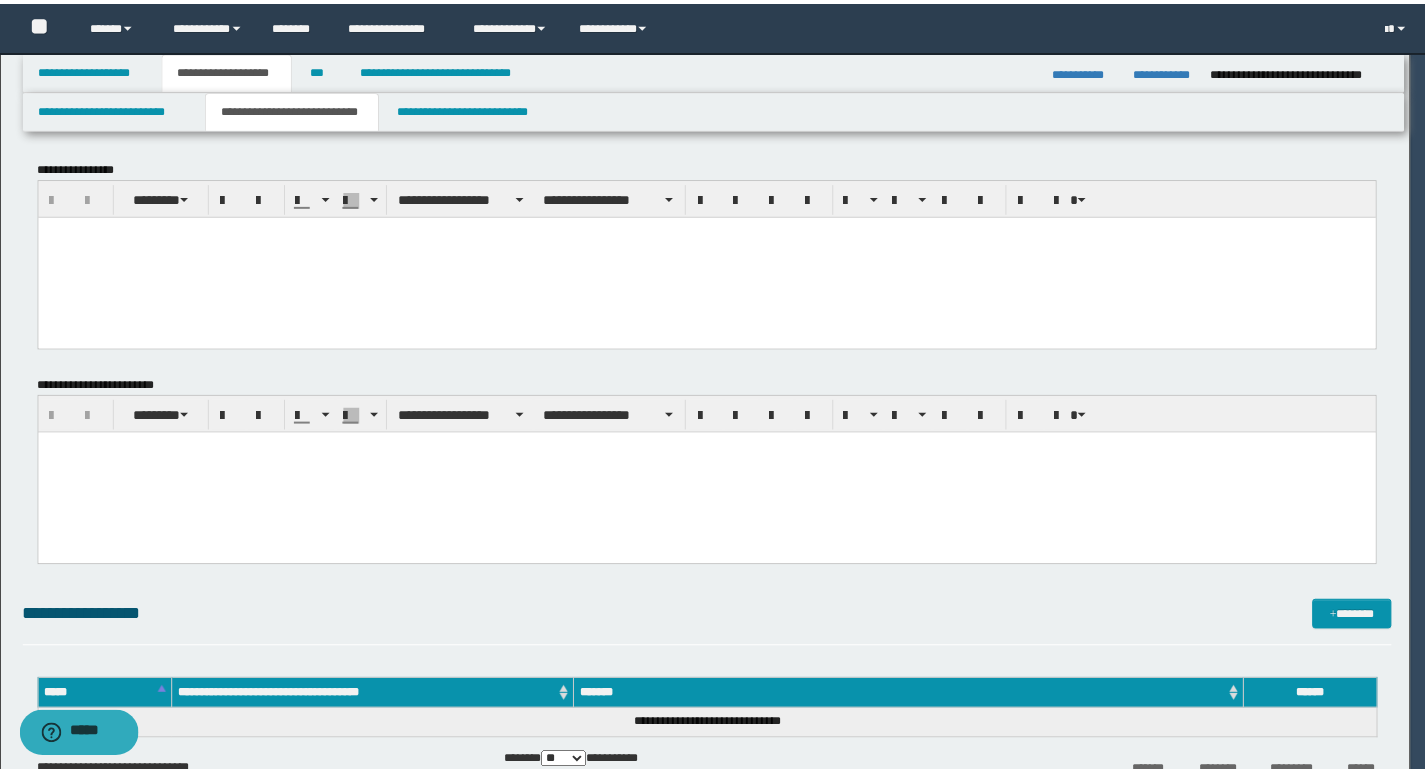 scroll, scrollTop: 0, scrollLeft: 0, axis: both 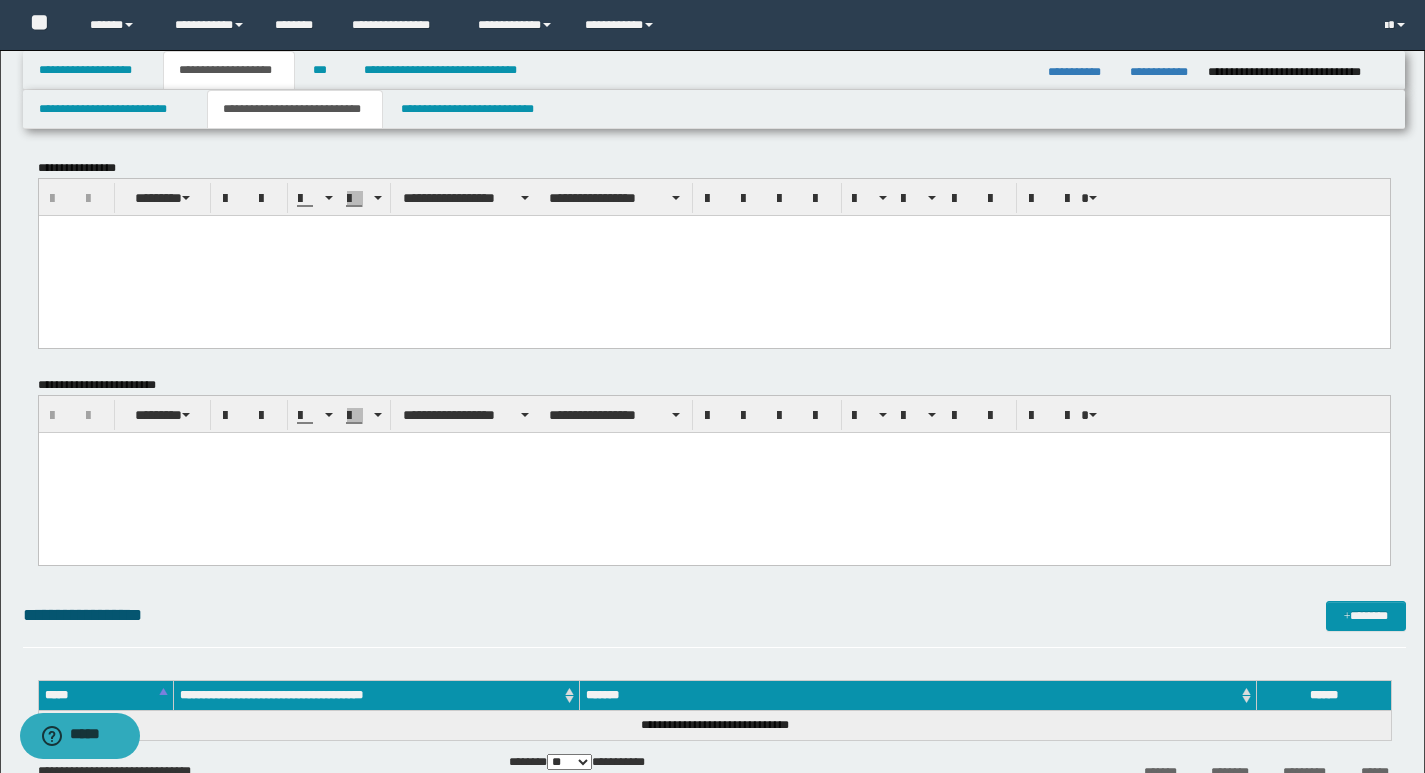 click at bounding box center [713, 255] 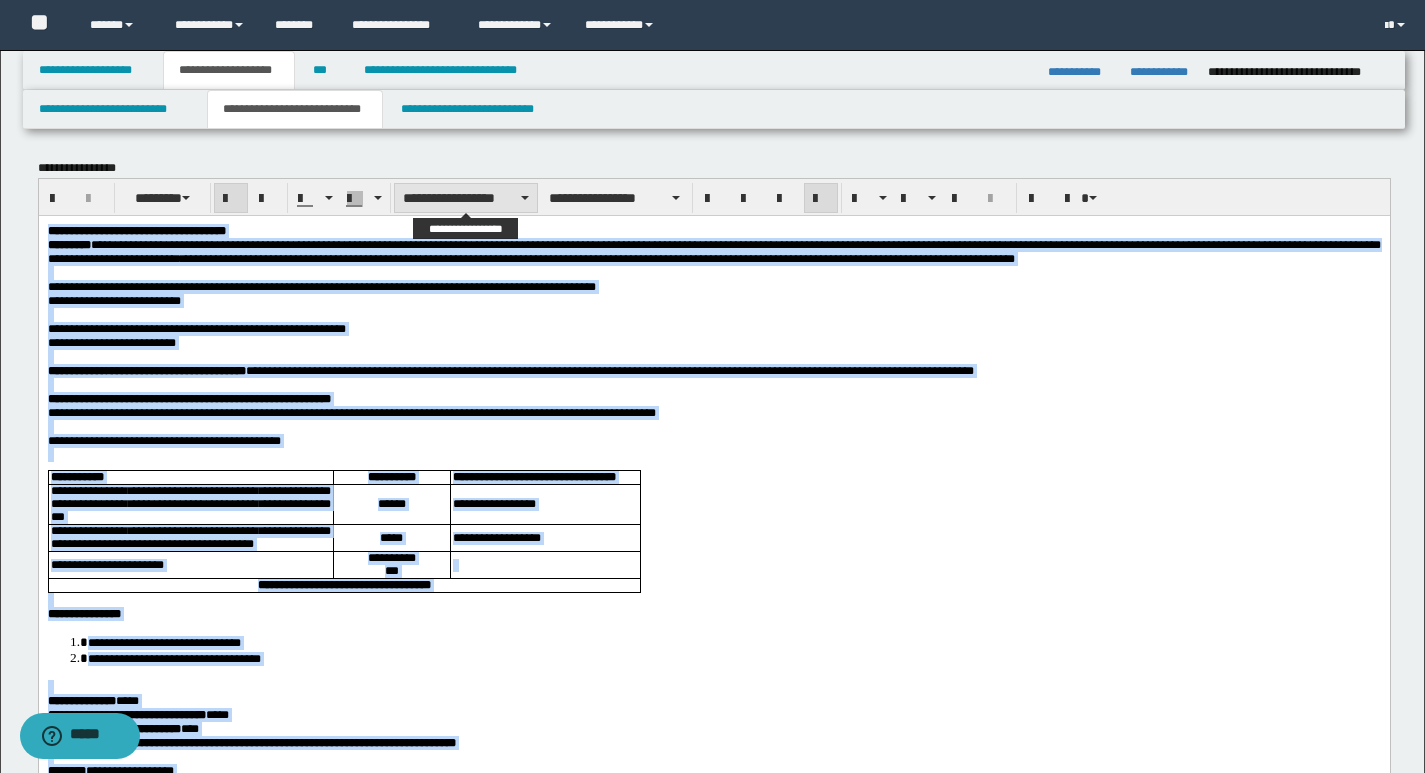 click on "**********" at bounding box center (466, 198) 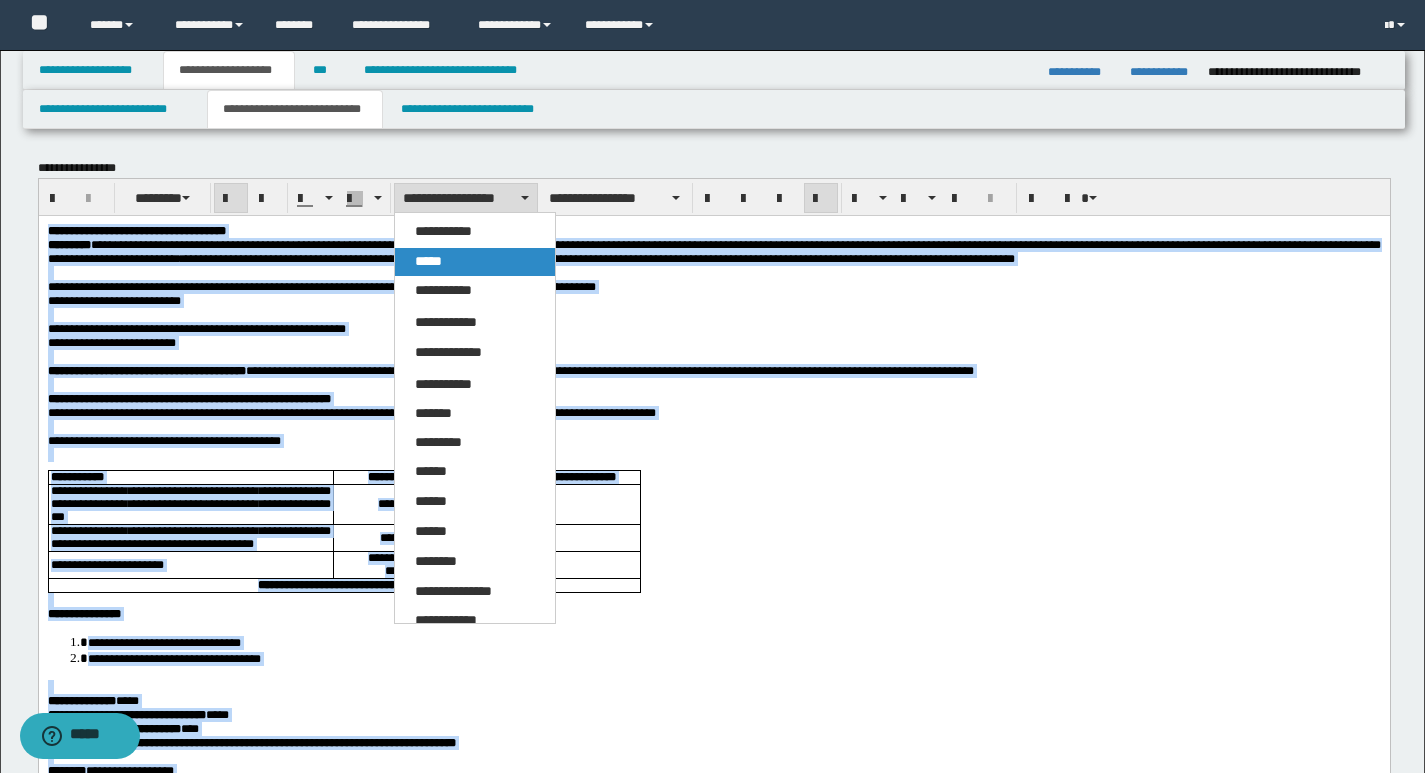 drag, startPoint x: 430, startPoint y: 264, endPoint x: 538, endPoint y: 3, distance: 282.46237 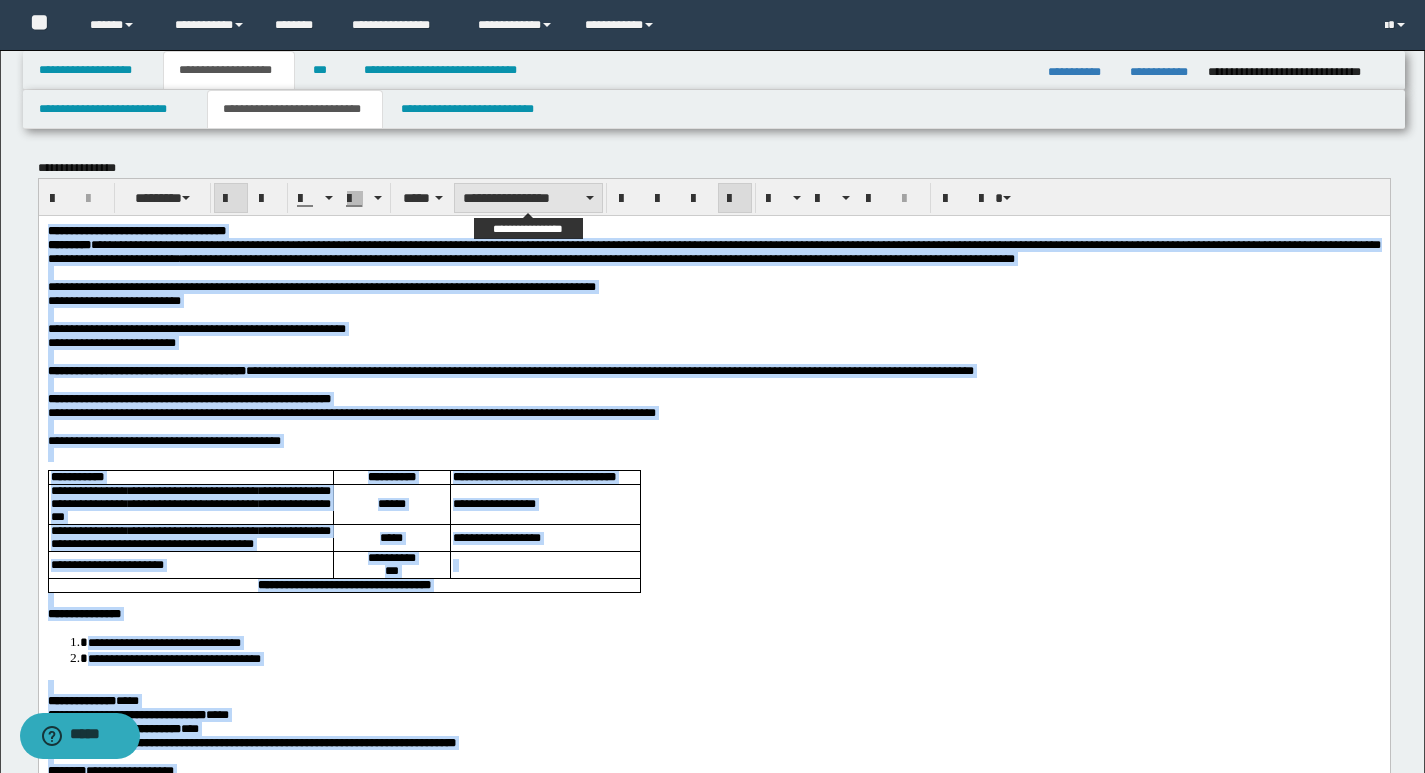 click on "**********" at bounding box center [528, 198] 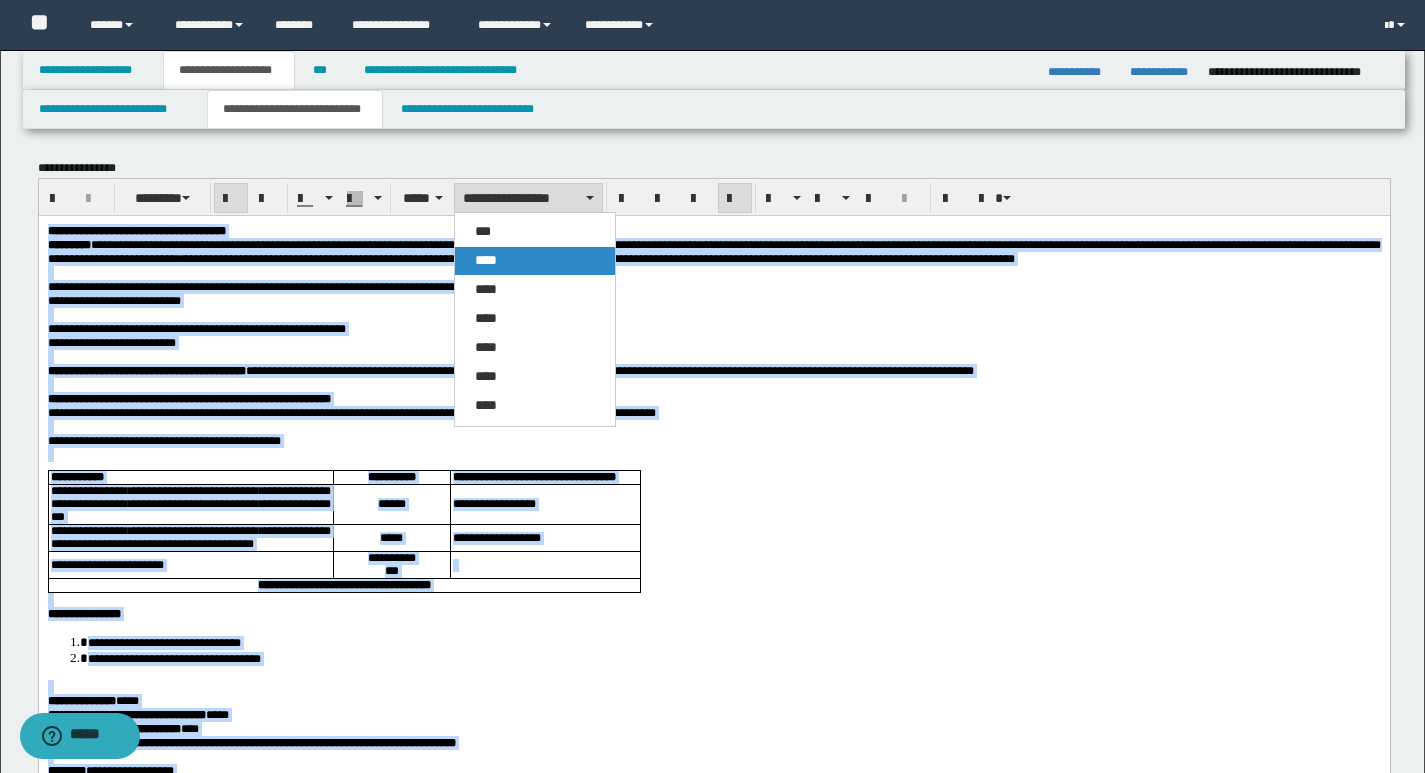 click on "****" at bounding box center (535, 261) 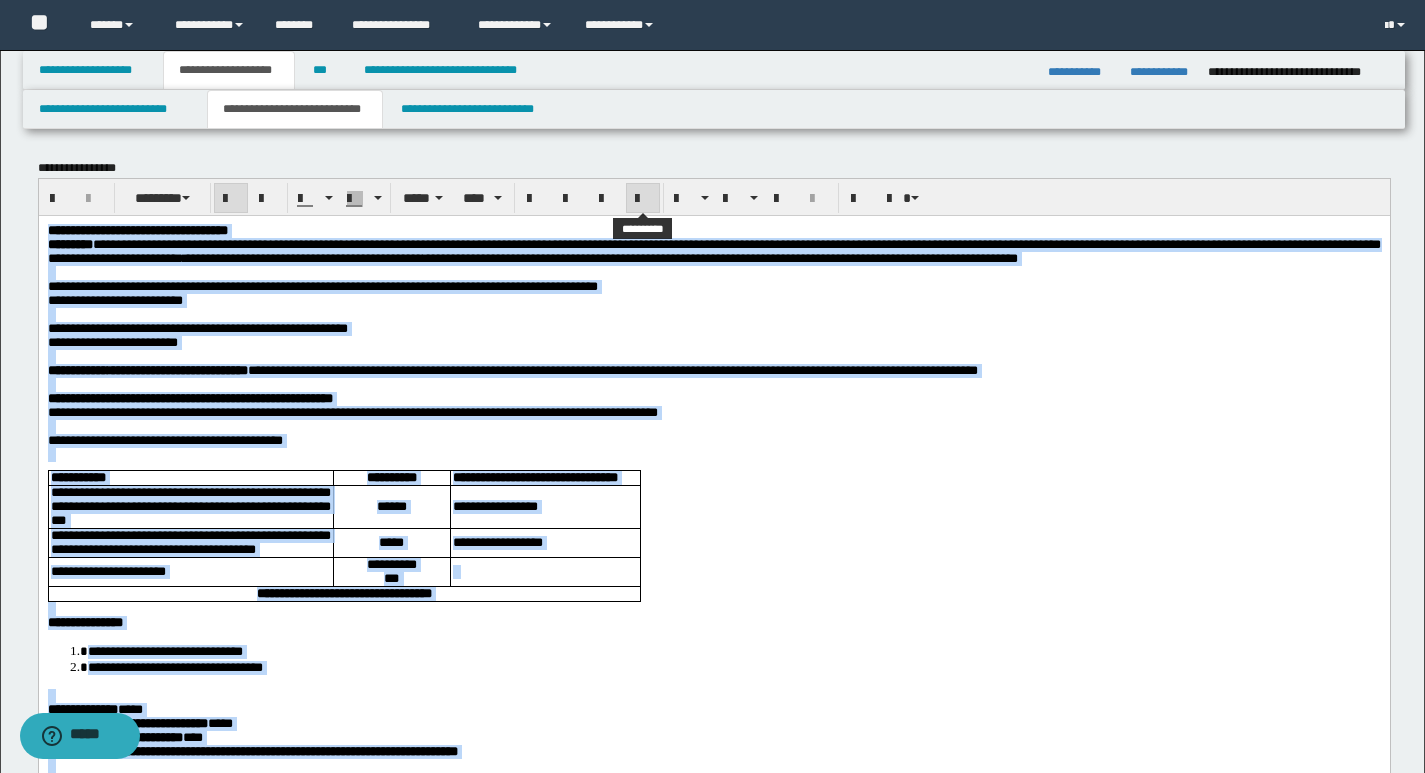 click at bounding box center [643, 199] 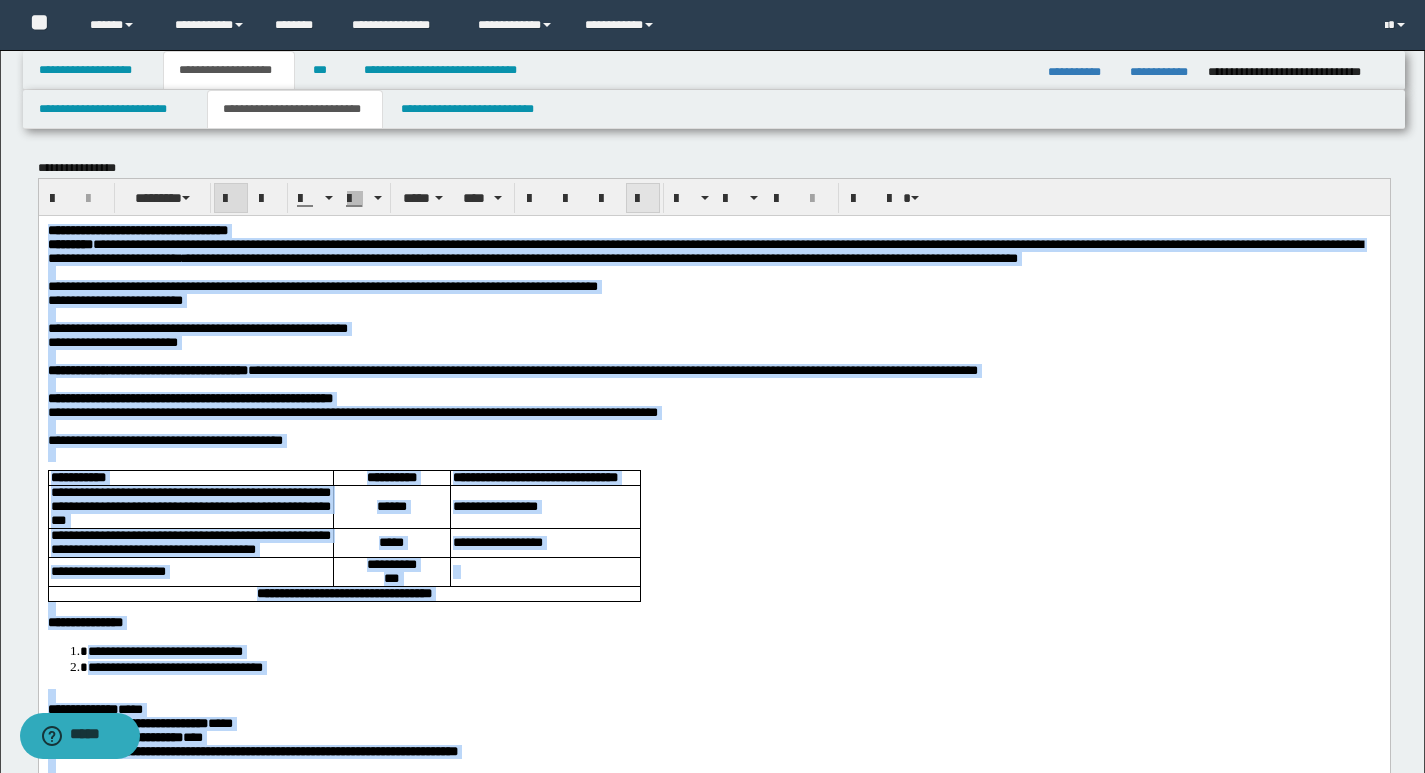 click at bounding box center [643, 199] 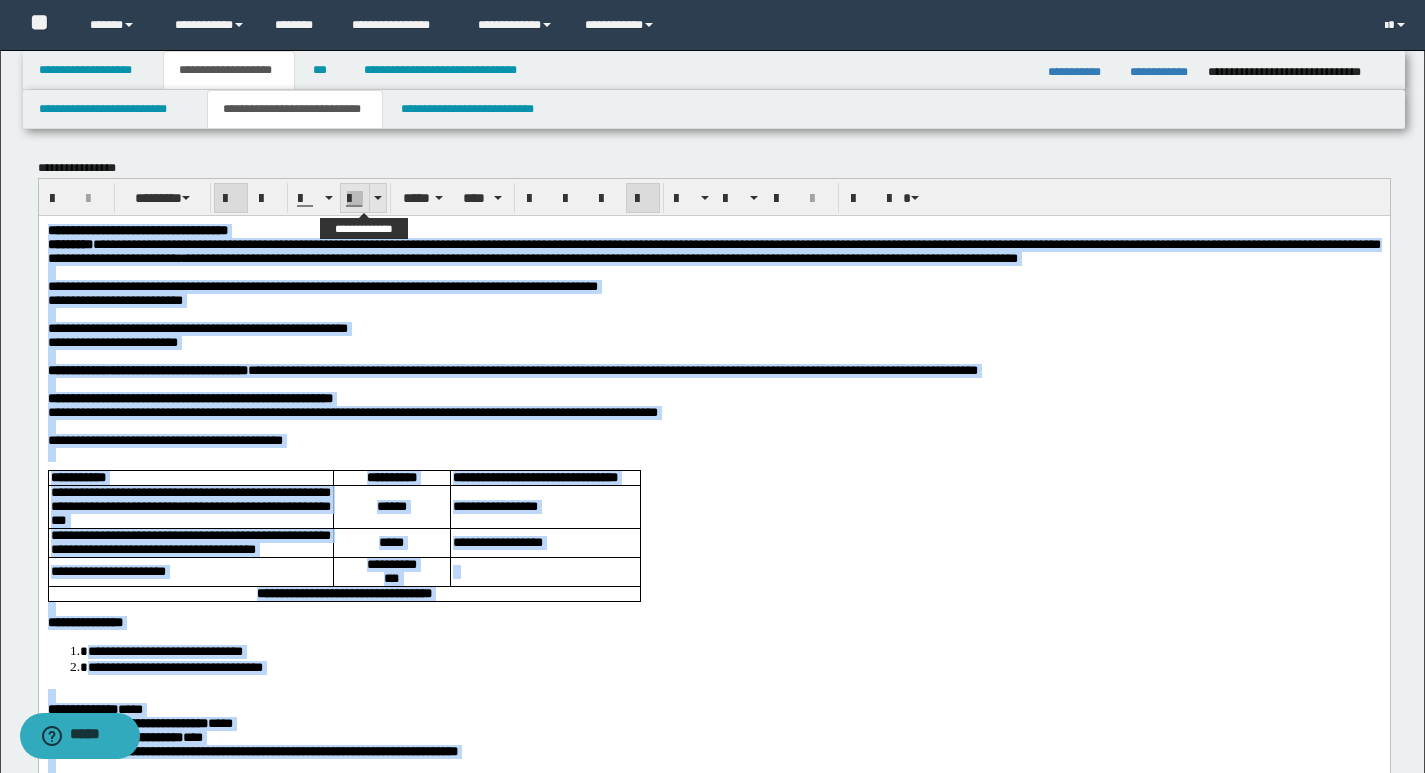 click at bounding box center [378, 198] 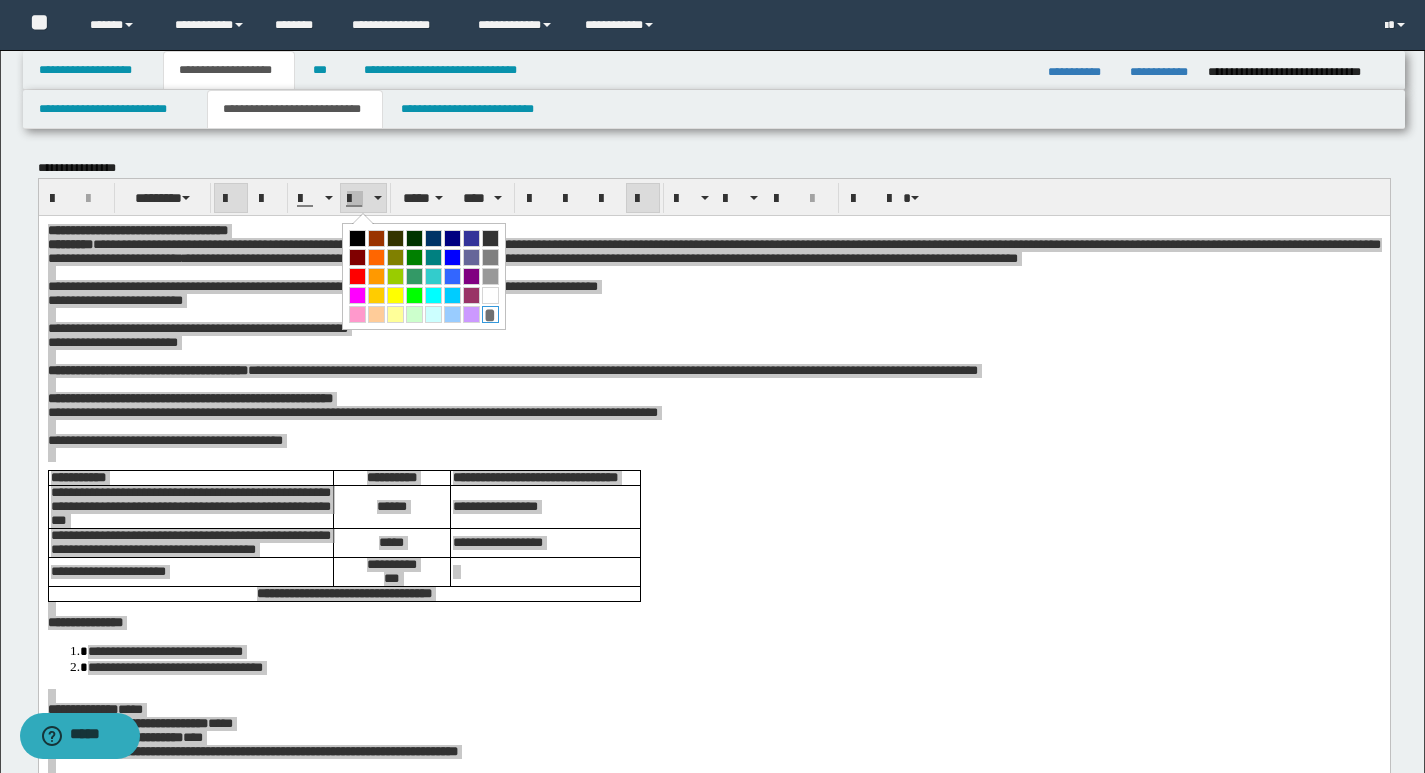 click on "*" at bounding box center [490, 314] 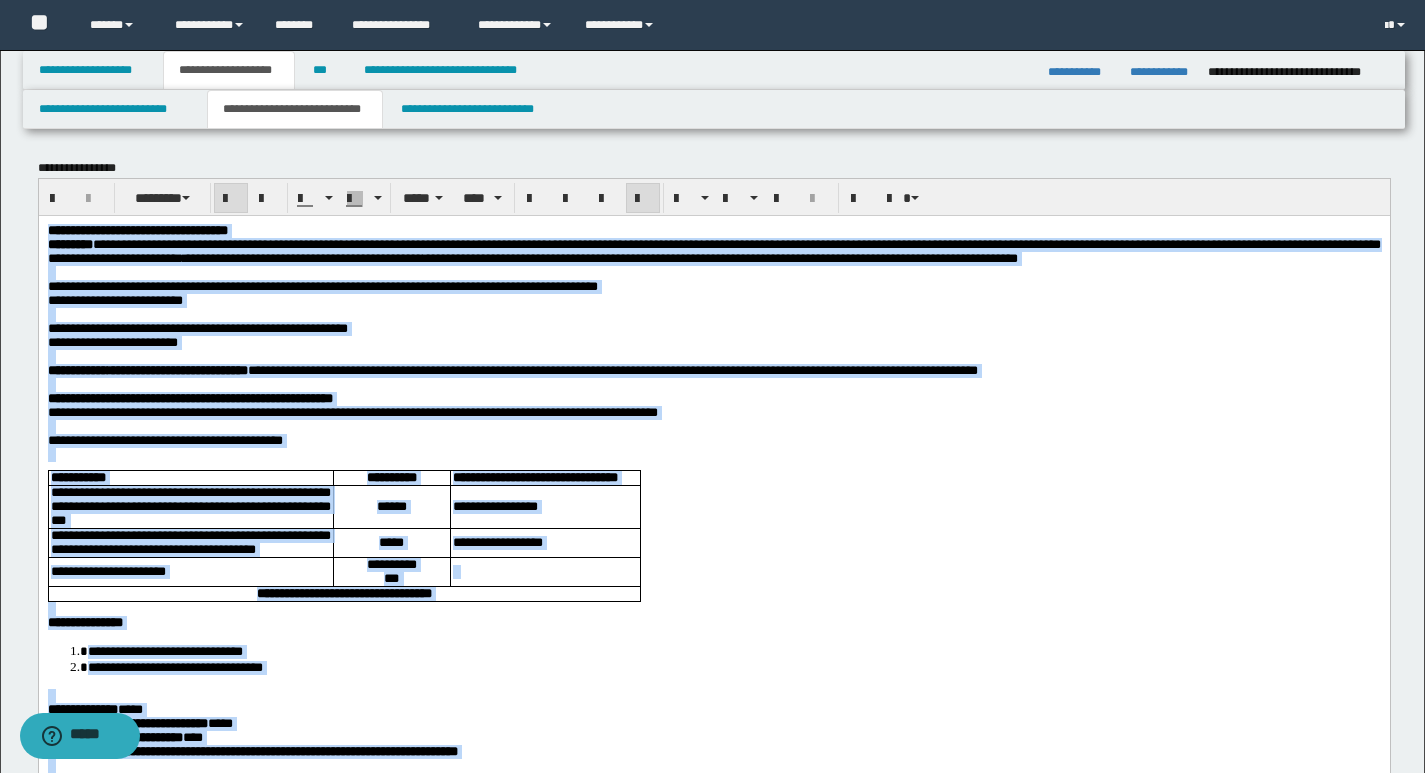 click on "**********" at bounding box center (713, 884) 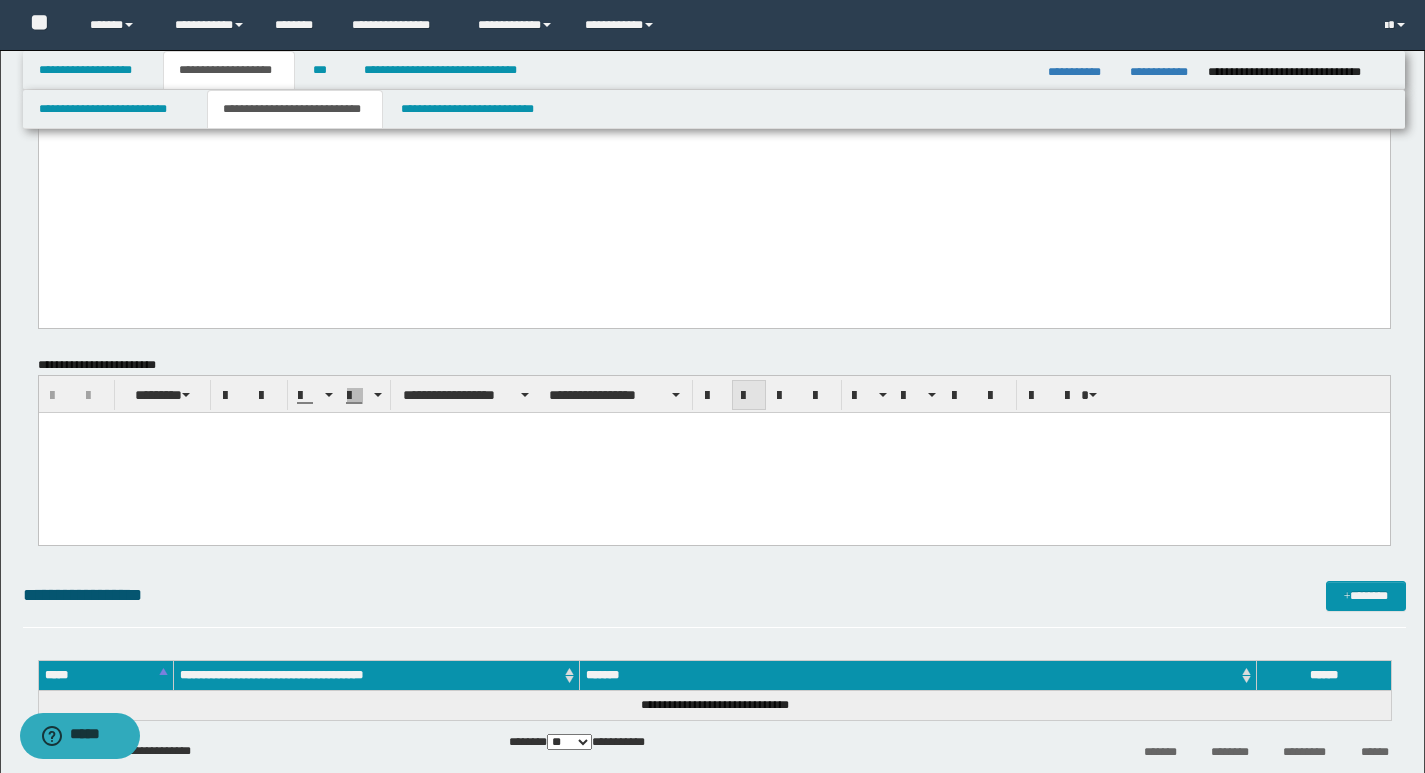 scroll, scrollTop: 1600, scrollLeft: 0, axis: vertical 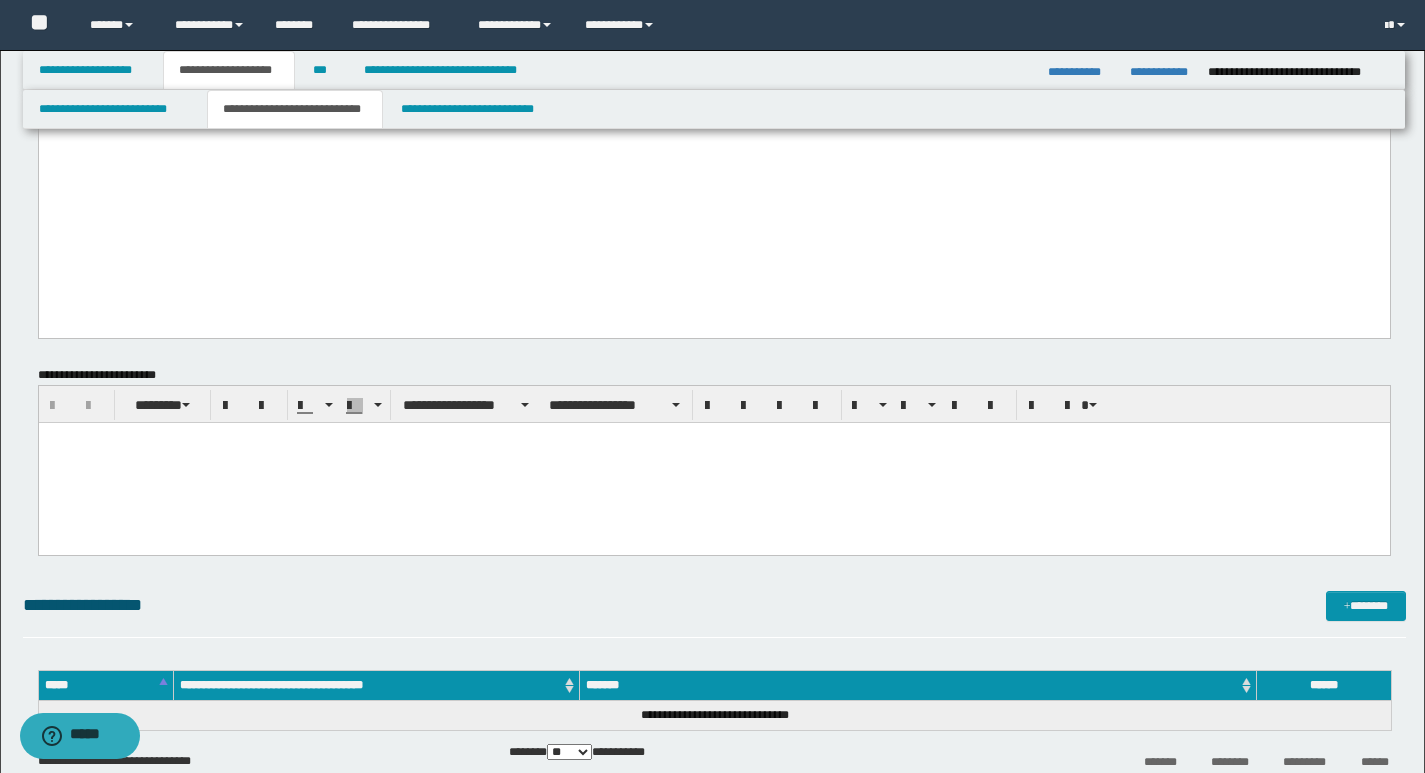 click at bounding box center [713, 462] 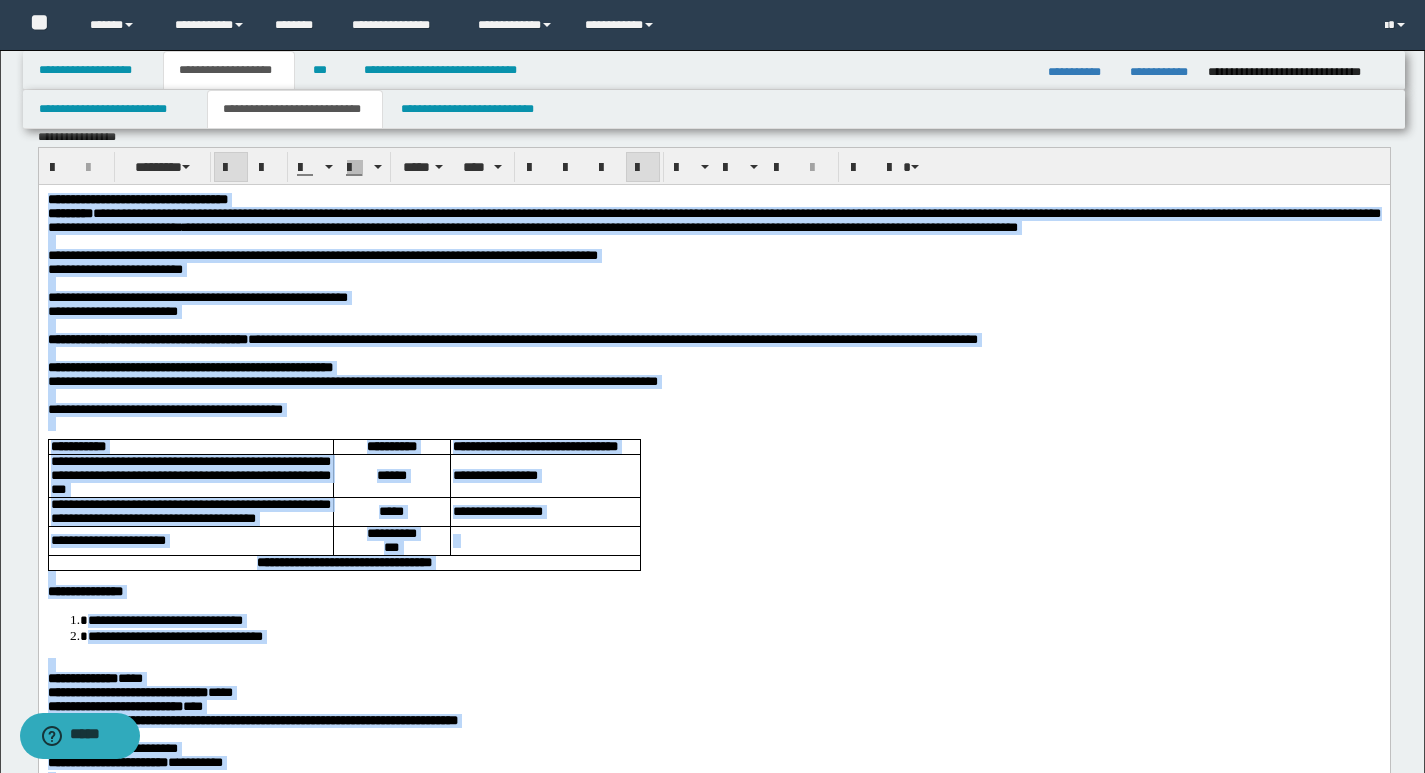 scroll, scrollTop: 0, scrollLeft: 0, axis: both 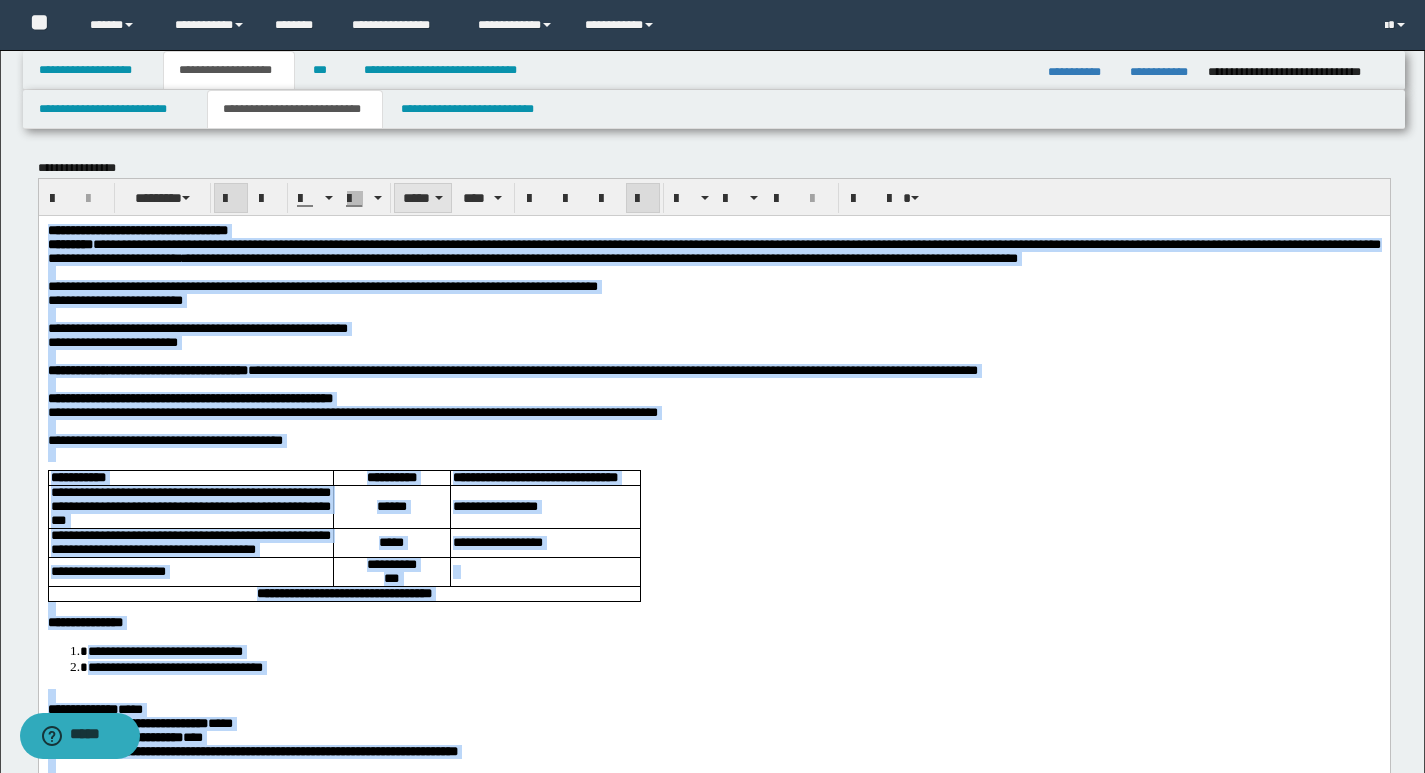 click at bounding box center [439, 198] 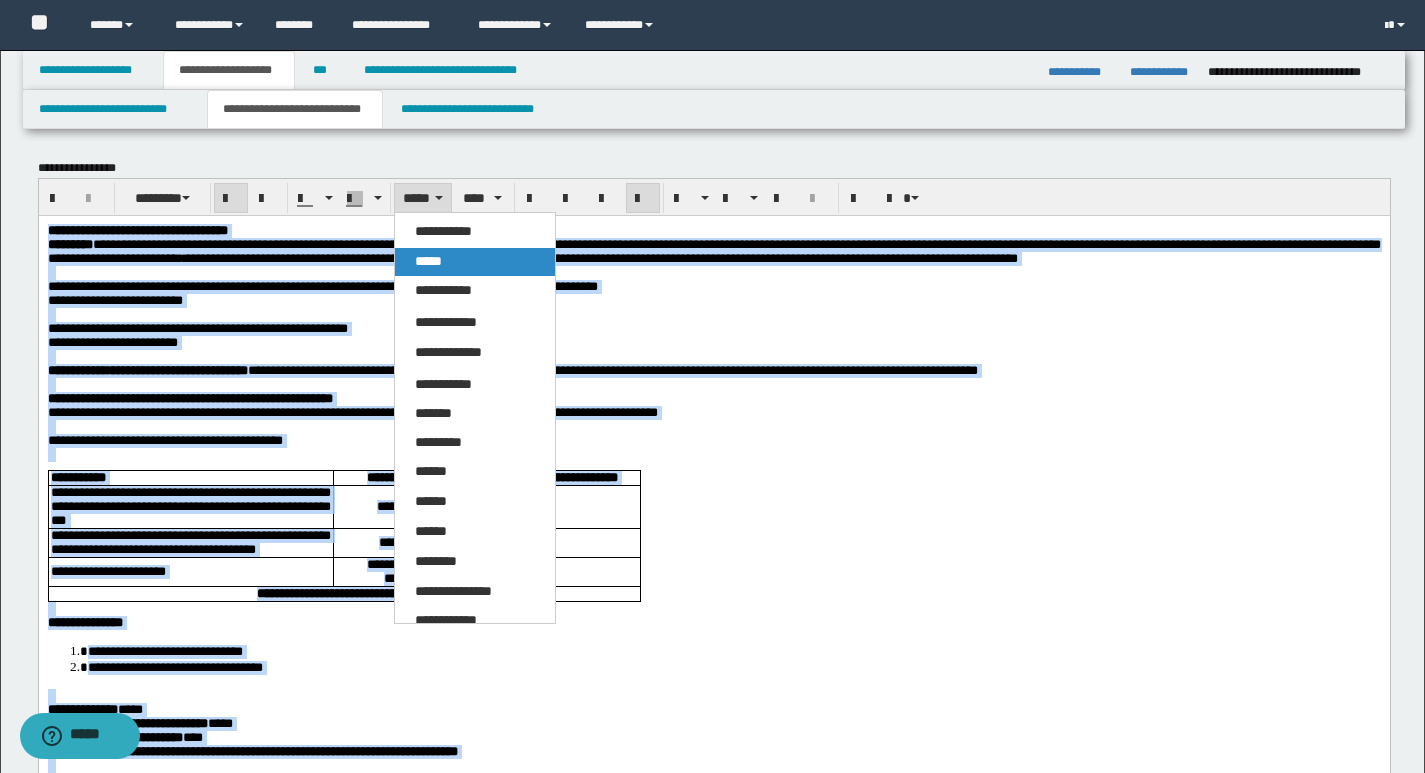 click on "*****" at bounding box center [428, 261] 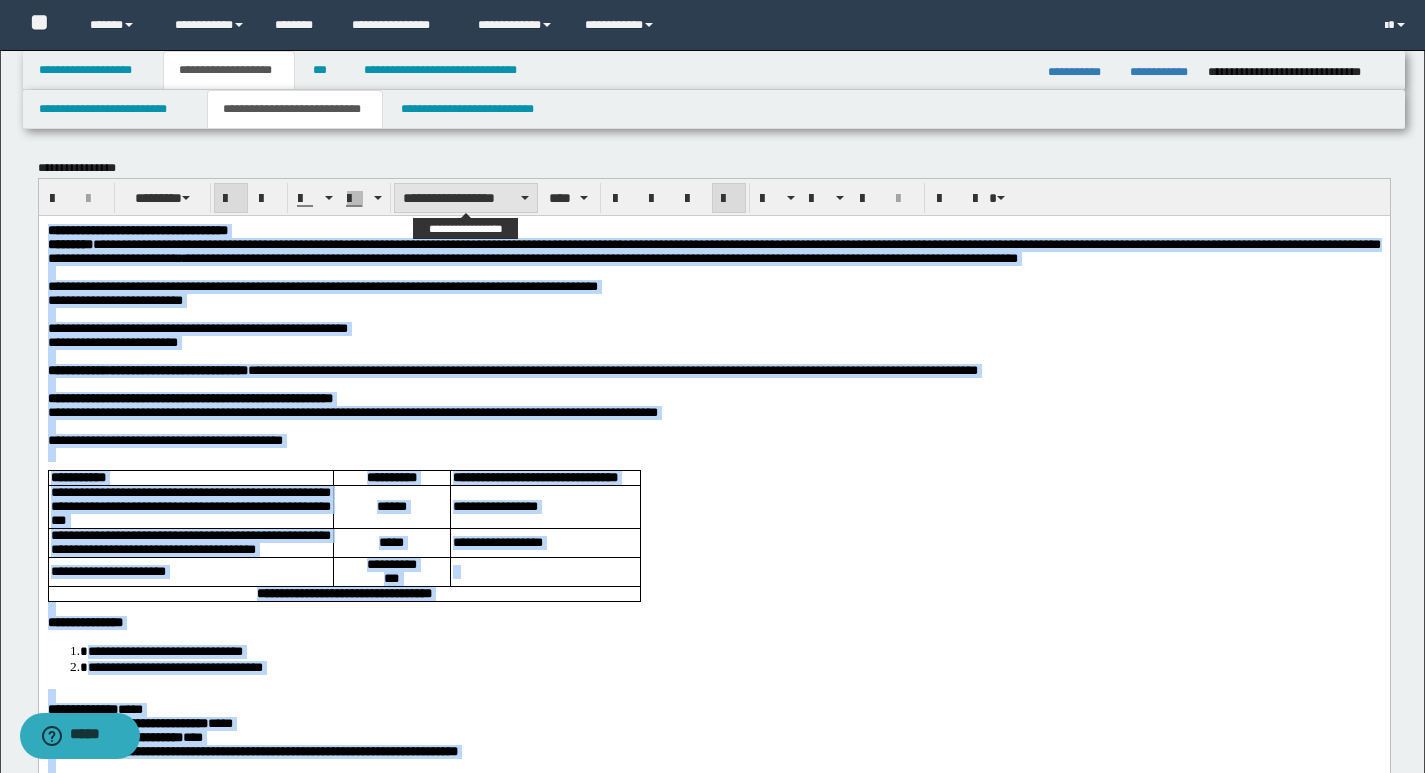 click on "**********" at bounding box center (466, 198) 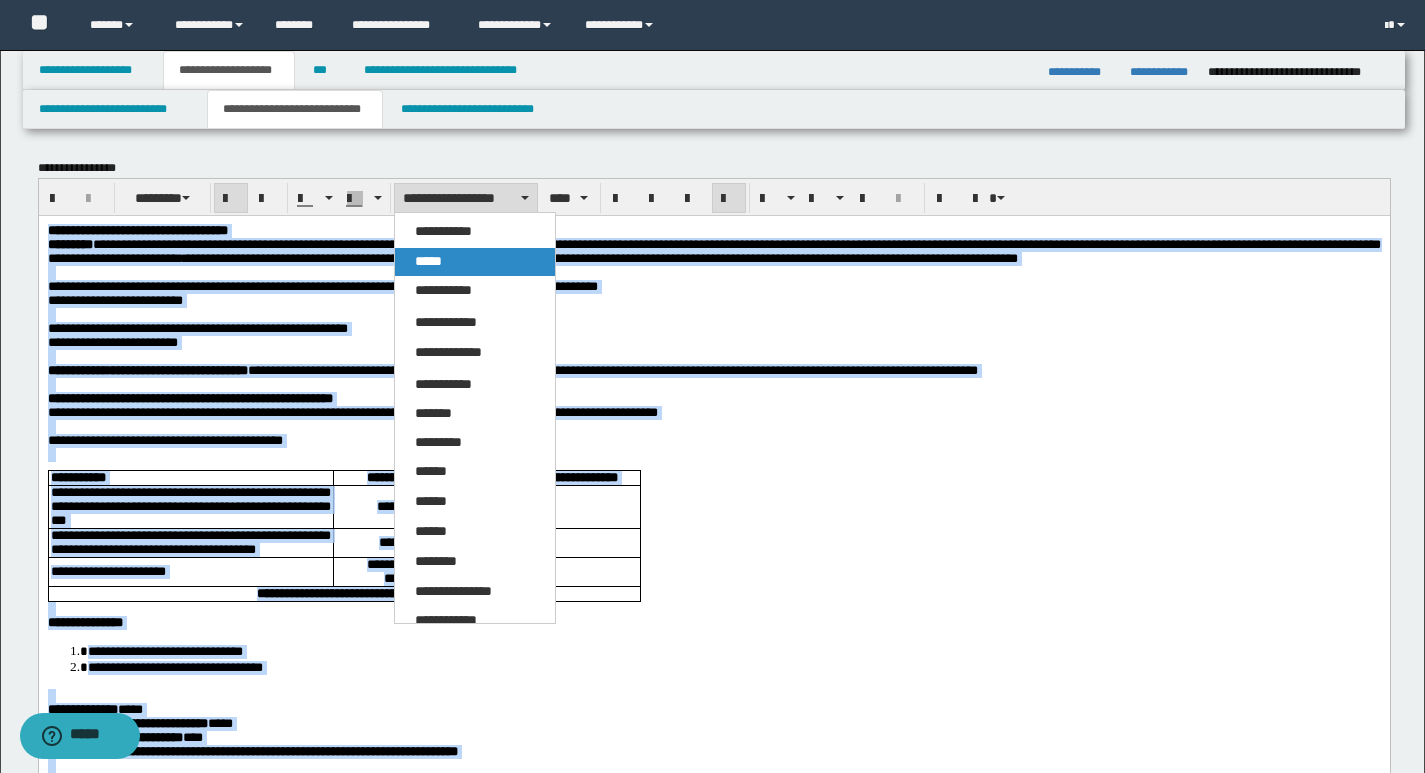 click on "*****" at bounding box center (475, 262) 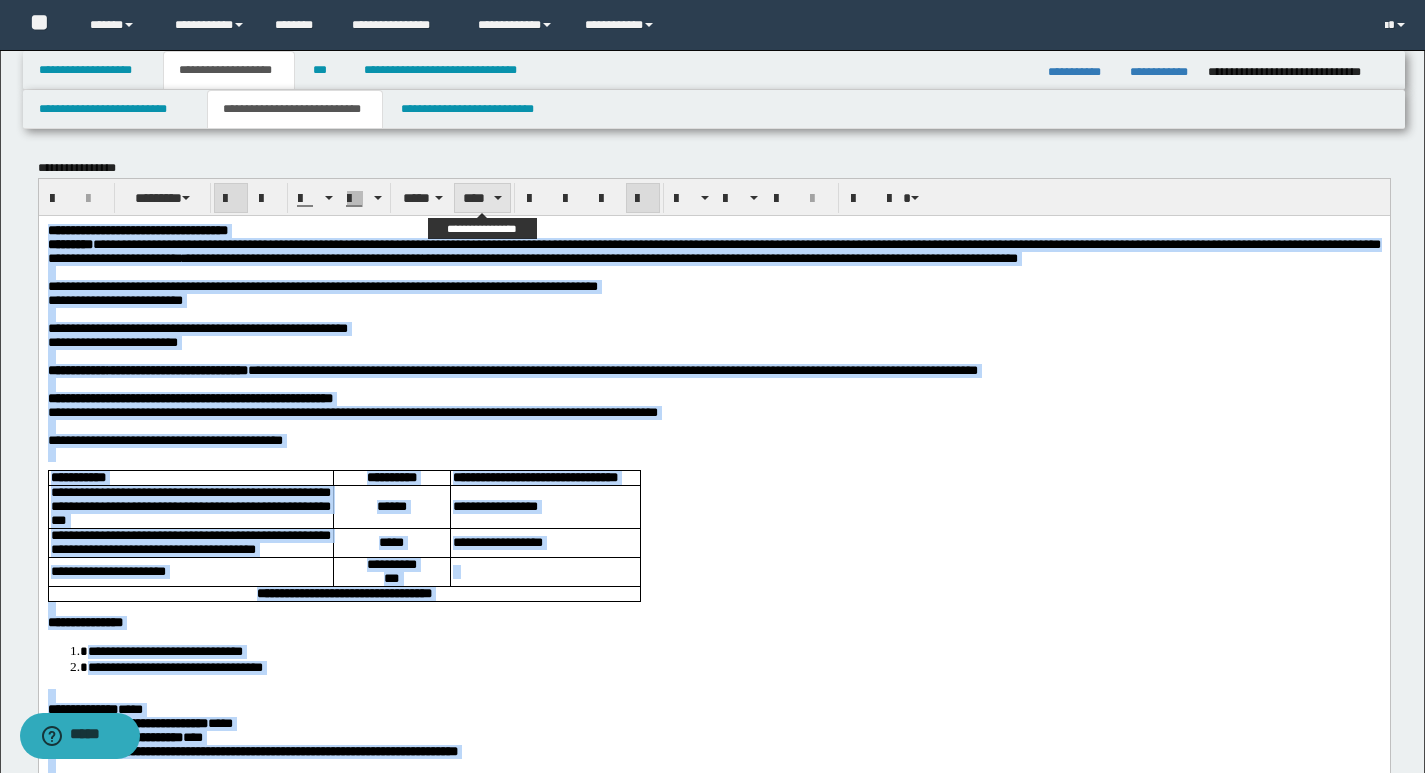 click at bounding box center [498, 198] 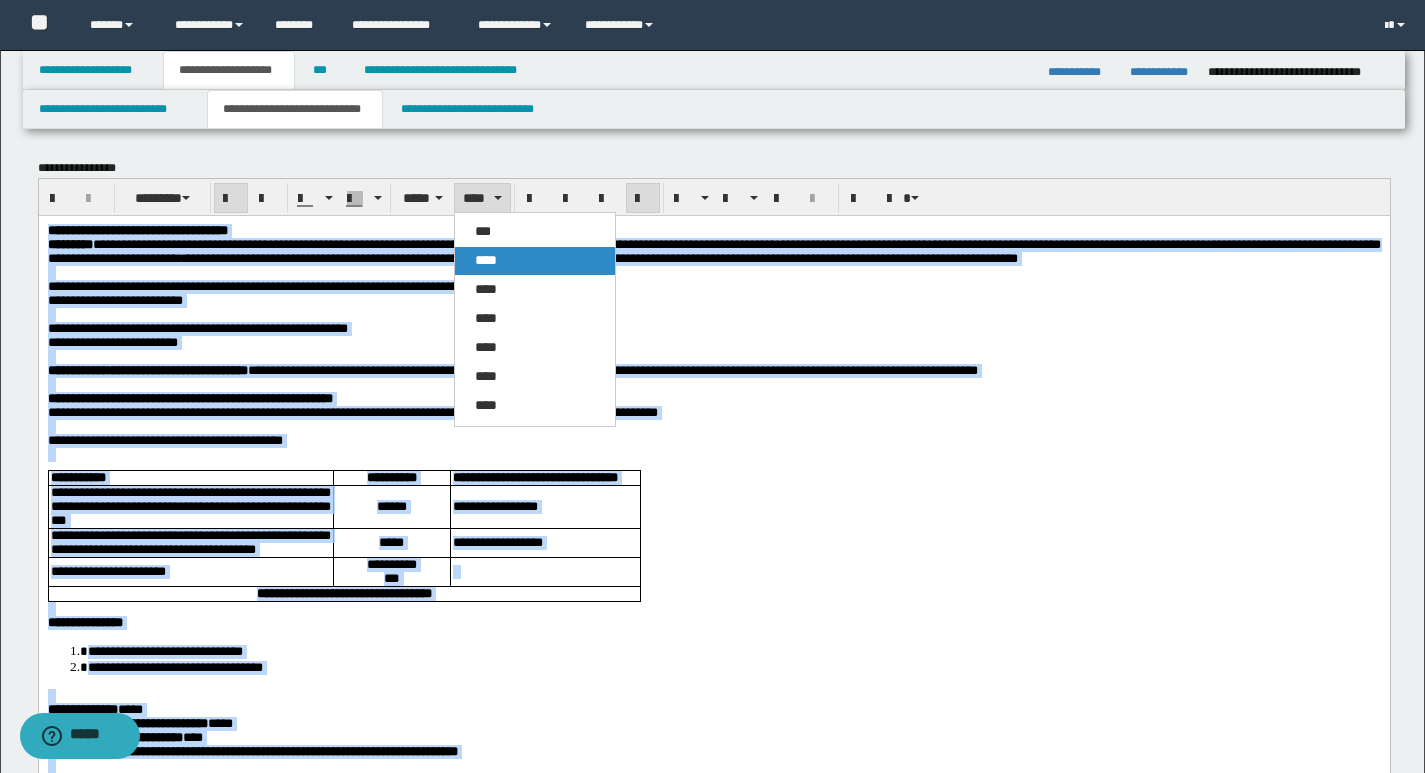 click on "****" at bounding box center [486, 260] 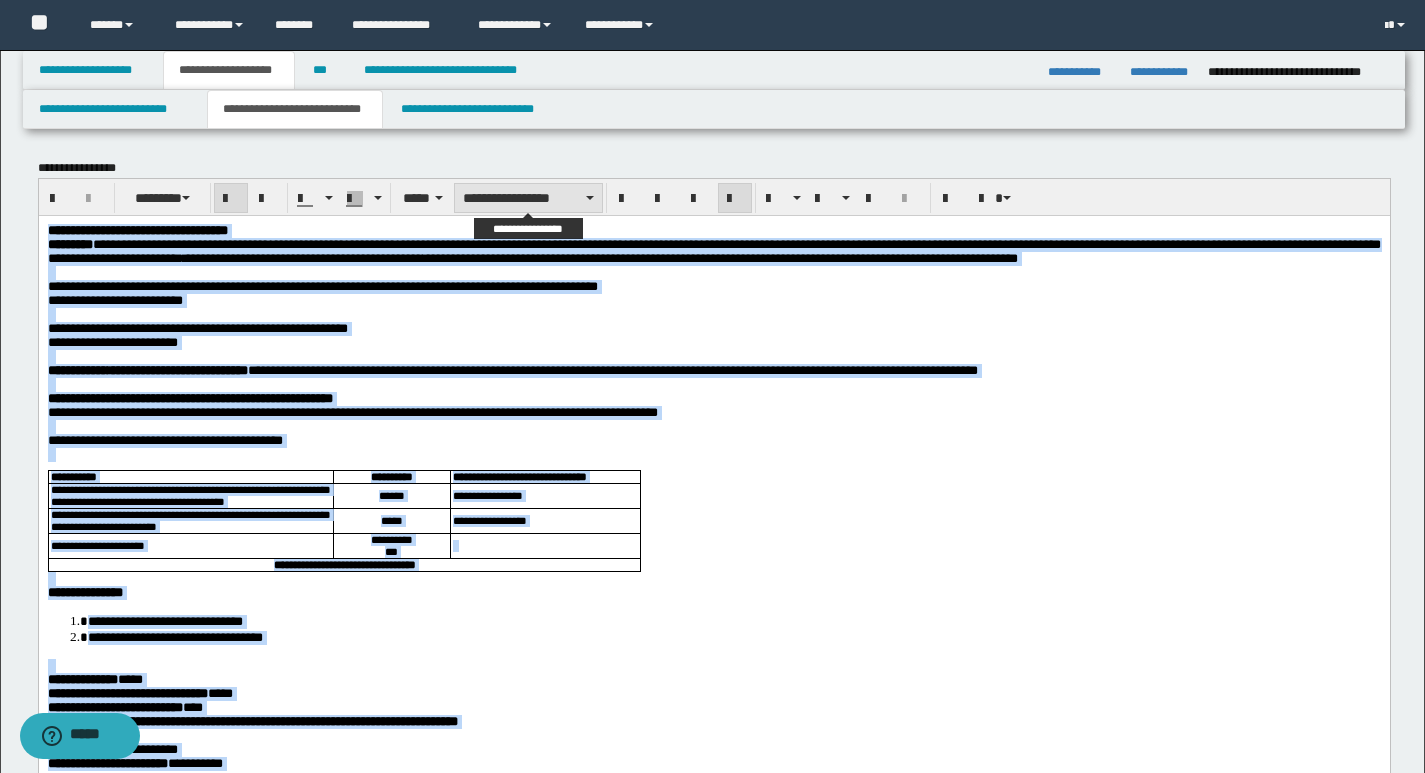 click on "**********" at bounding box center (528, 198) 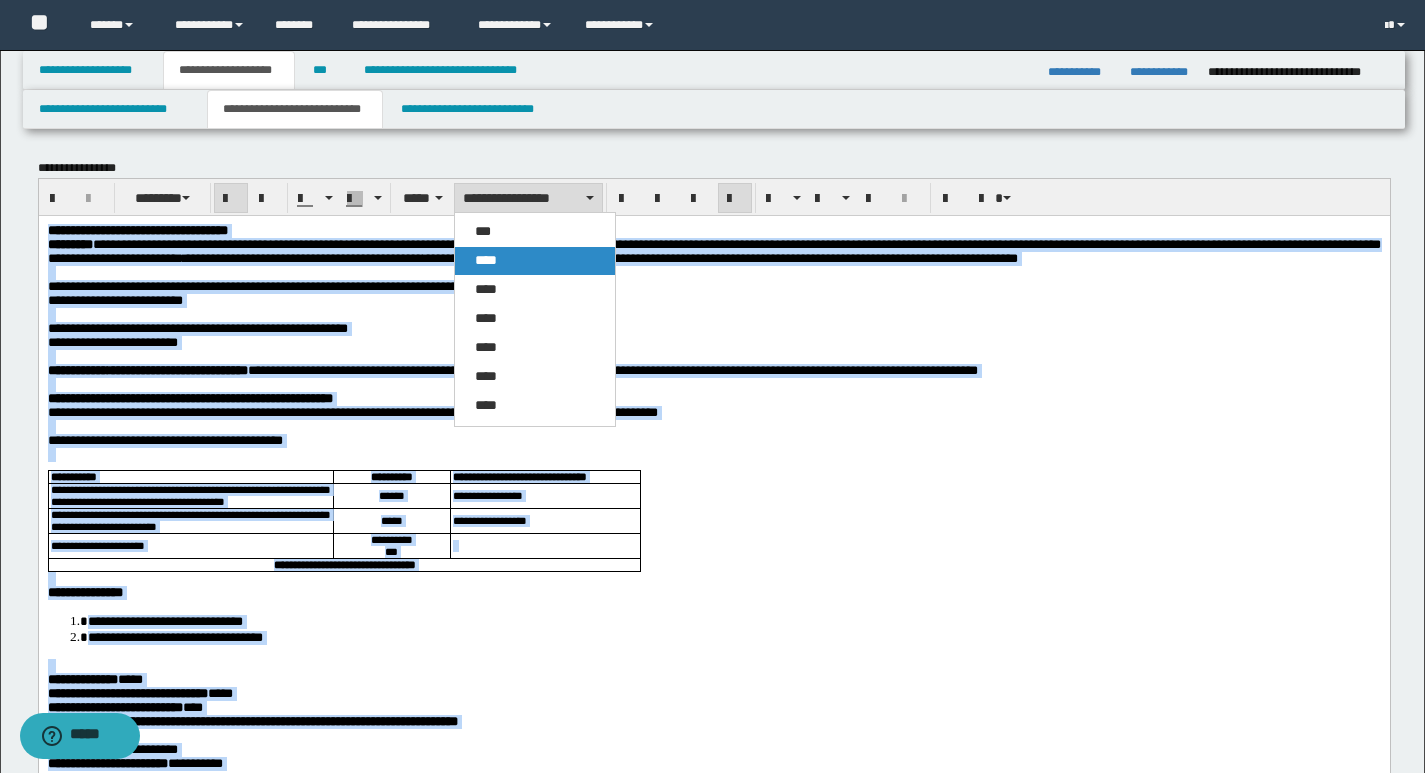 click on "****" at bounding box center [535, 261] 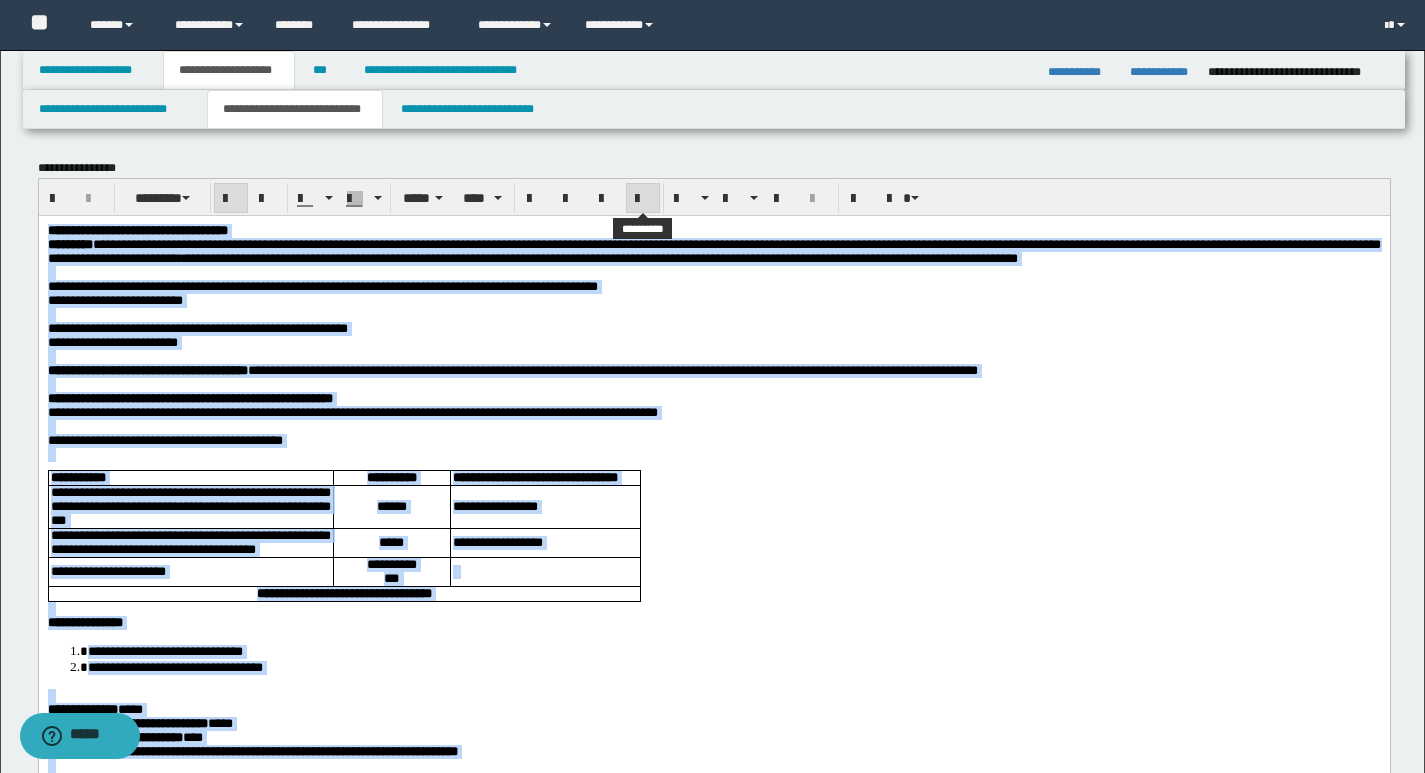 click at bounding box center (643, 199) 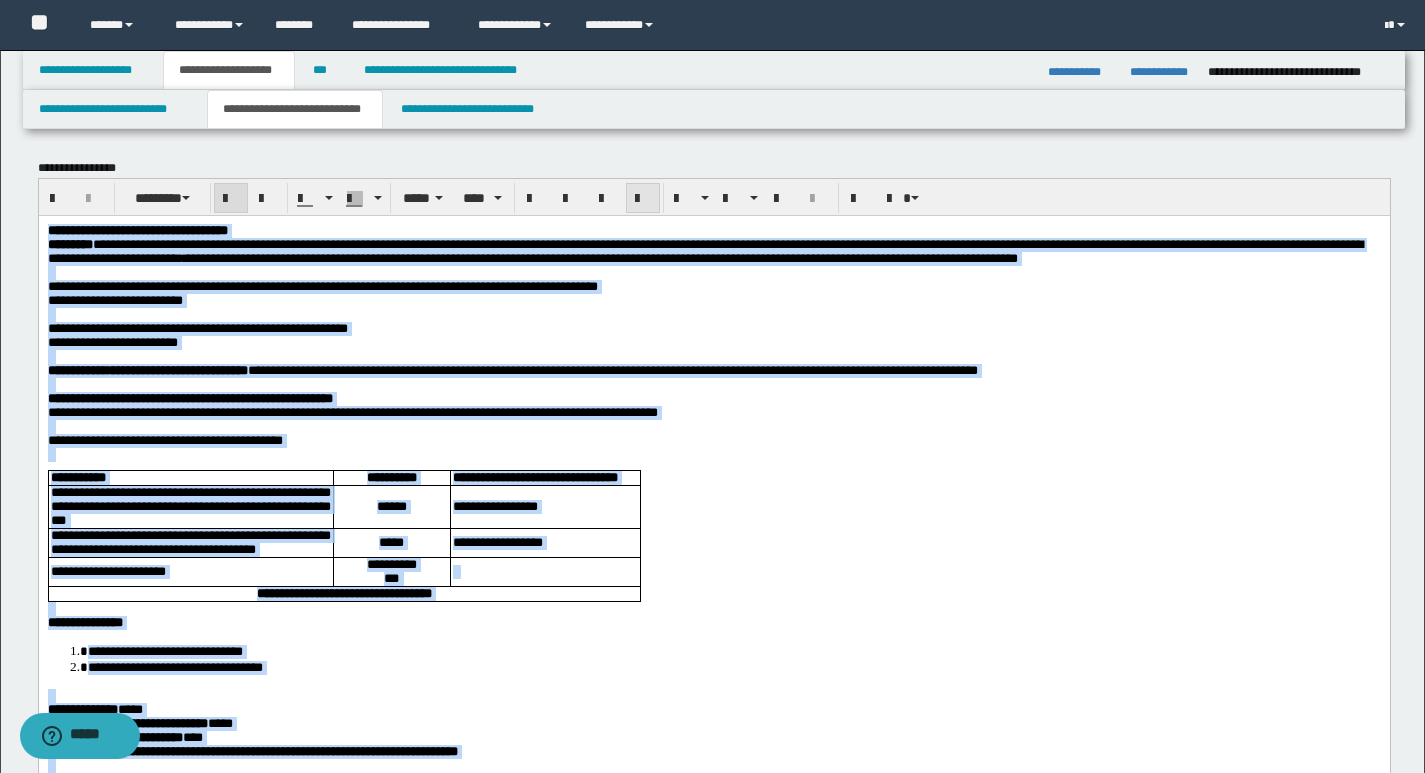 click at bounding box center [643, 199] 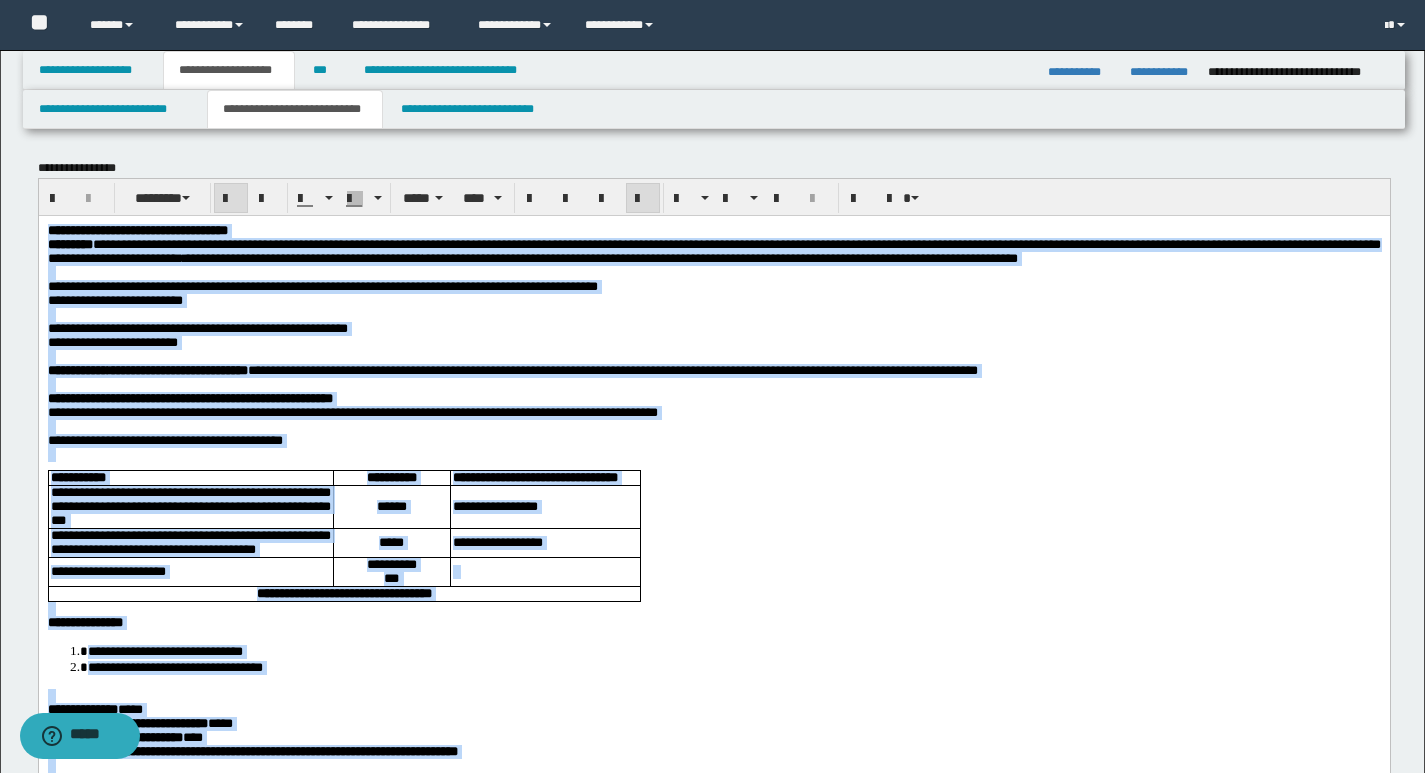 click on "**********" at bounding box center (713, 1063) 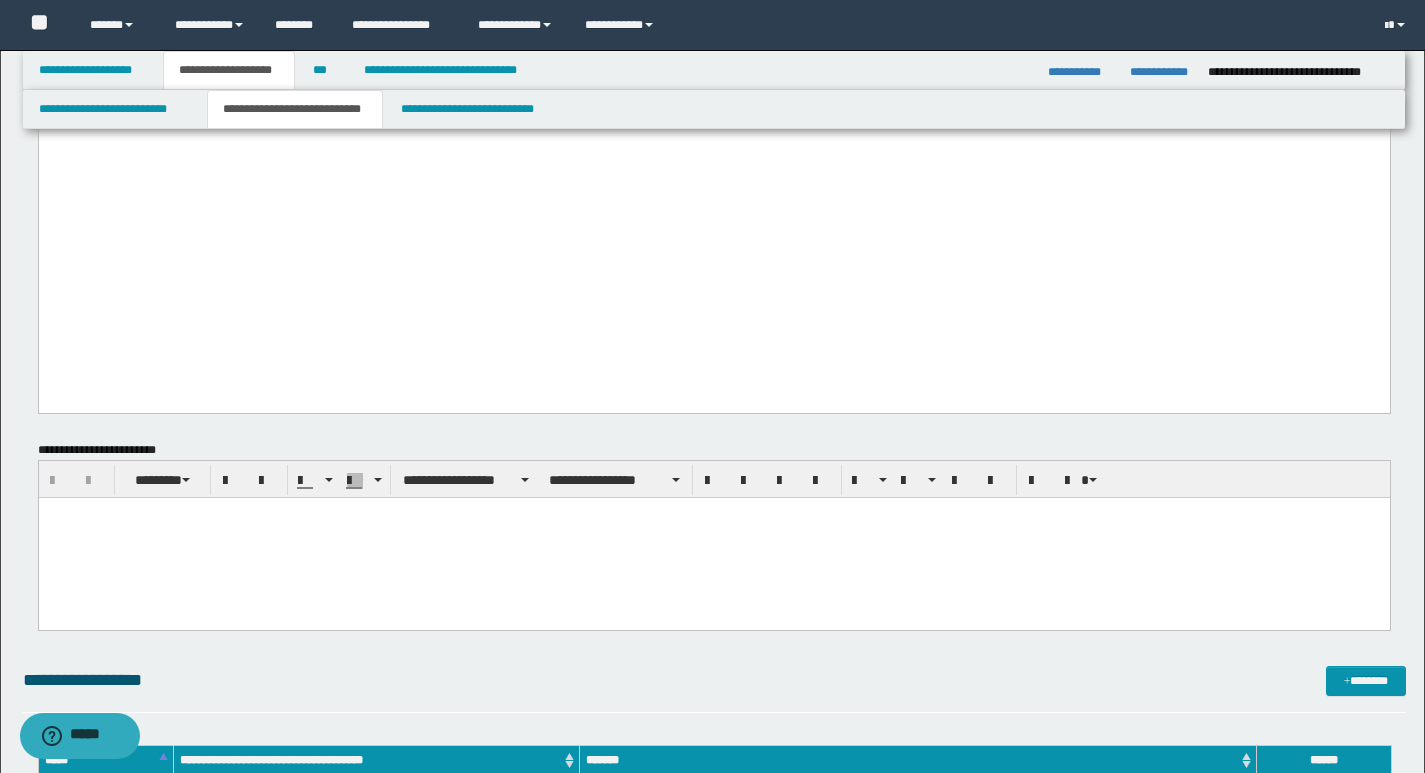 scroll, scrollTop: 2000, scrollLeft: 0, axis: vertical 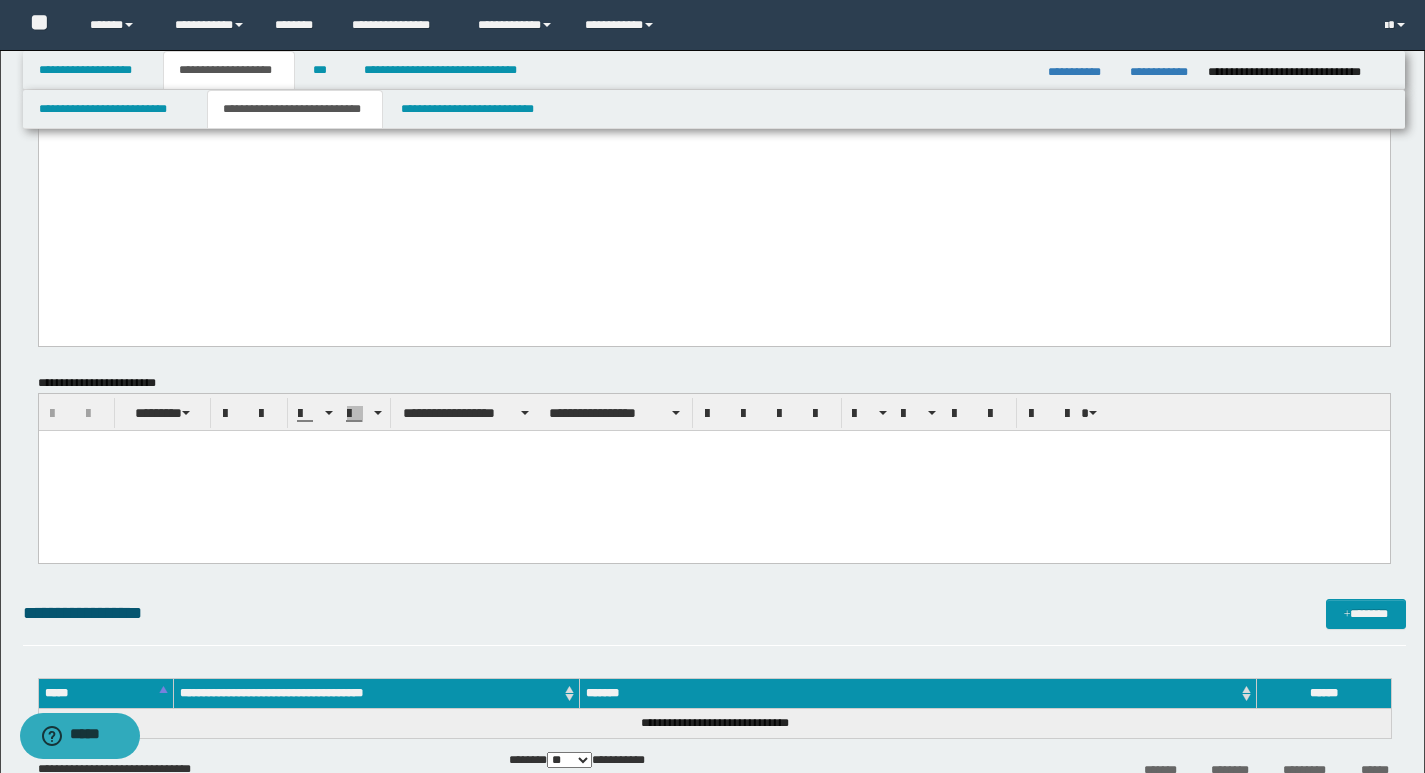 click at bounding box center (713, 445) 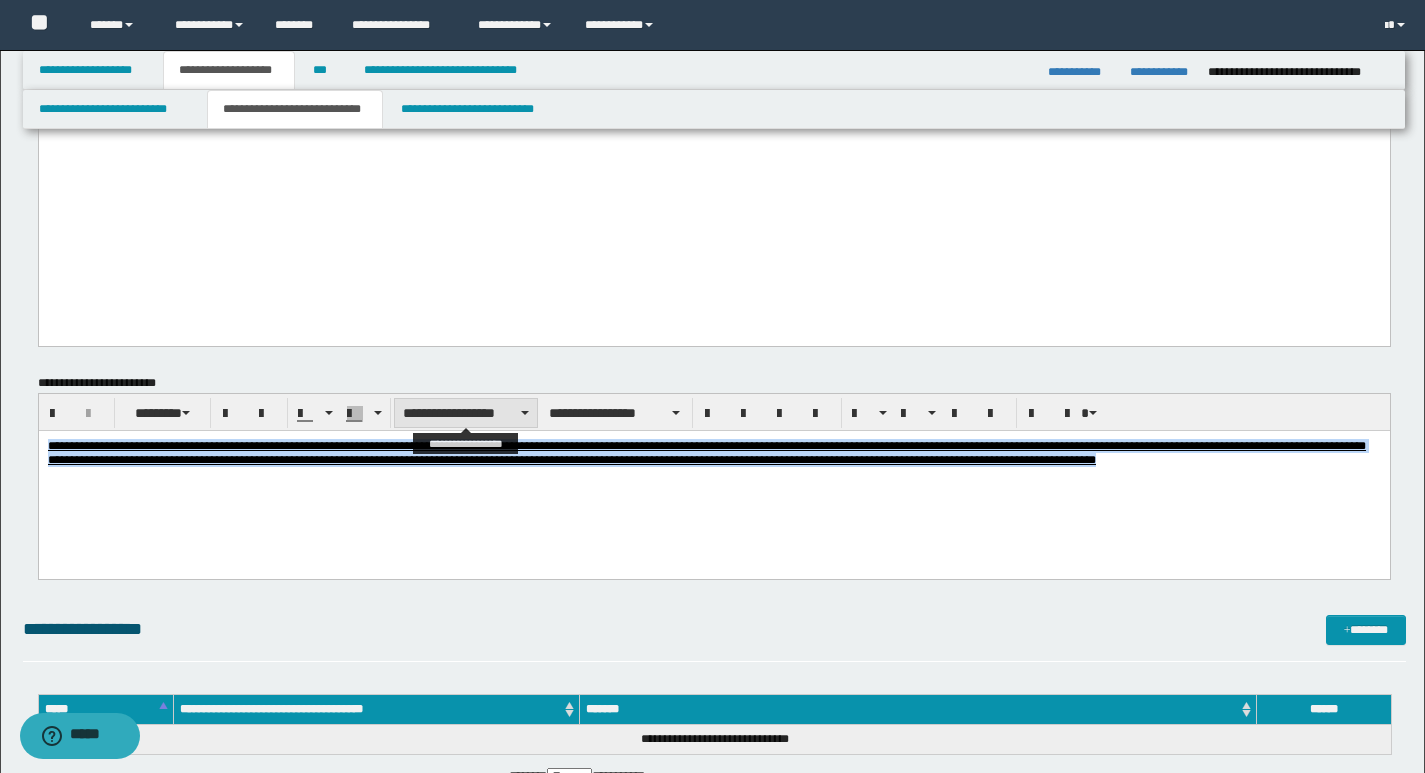 click on "**********" at bounding box center (466, 413) 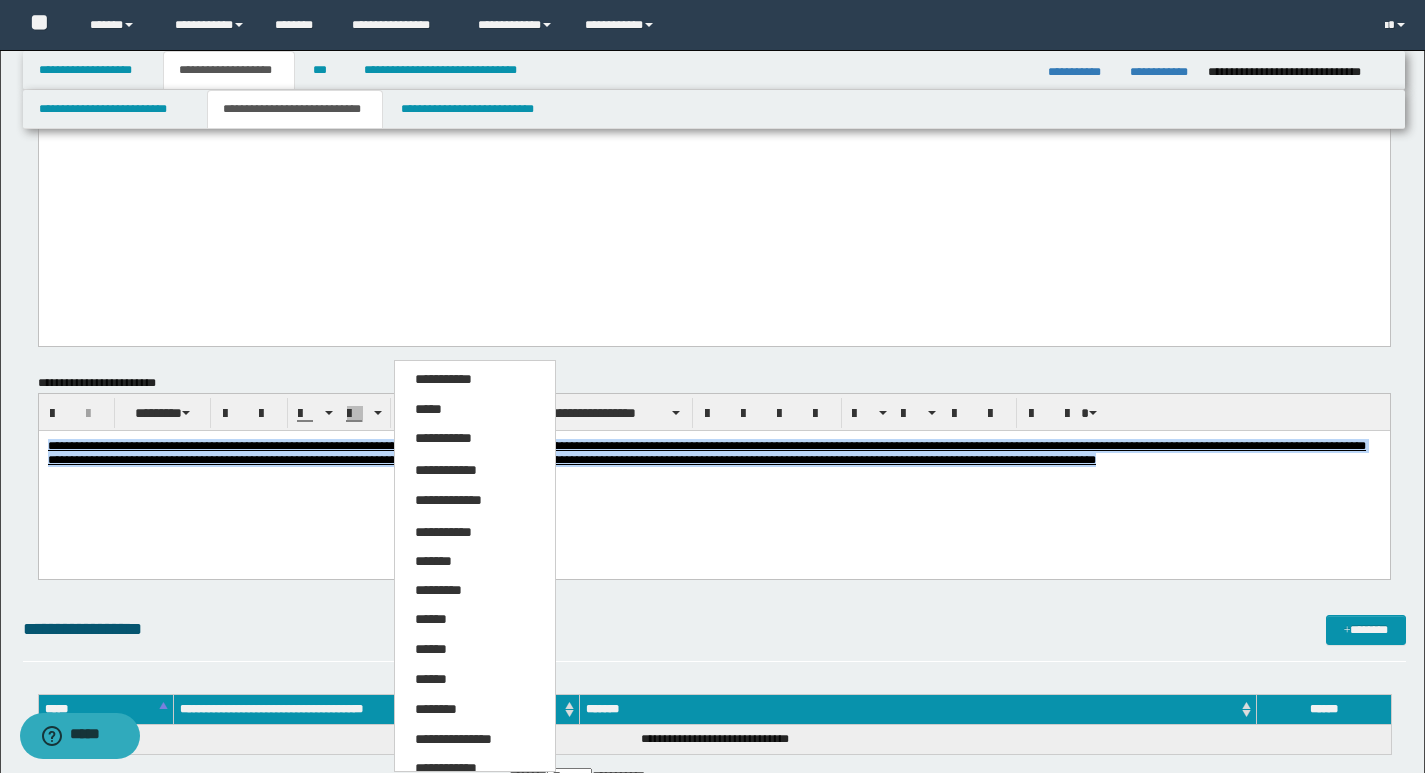 click on "*****" at bounding box center [428, 409] 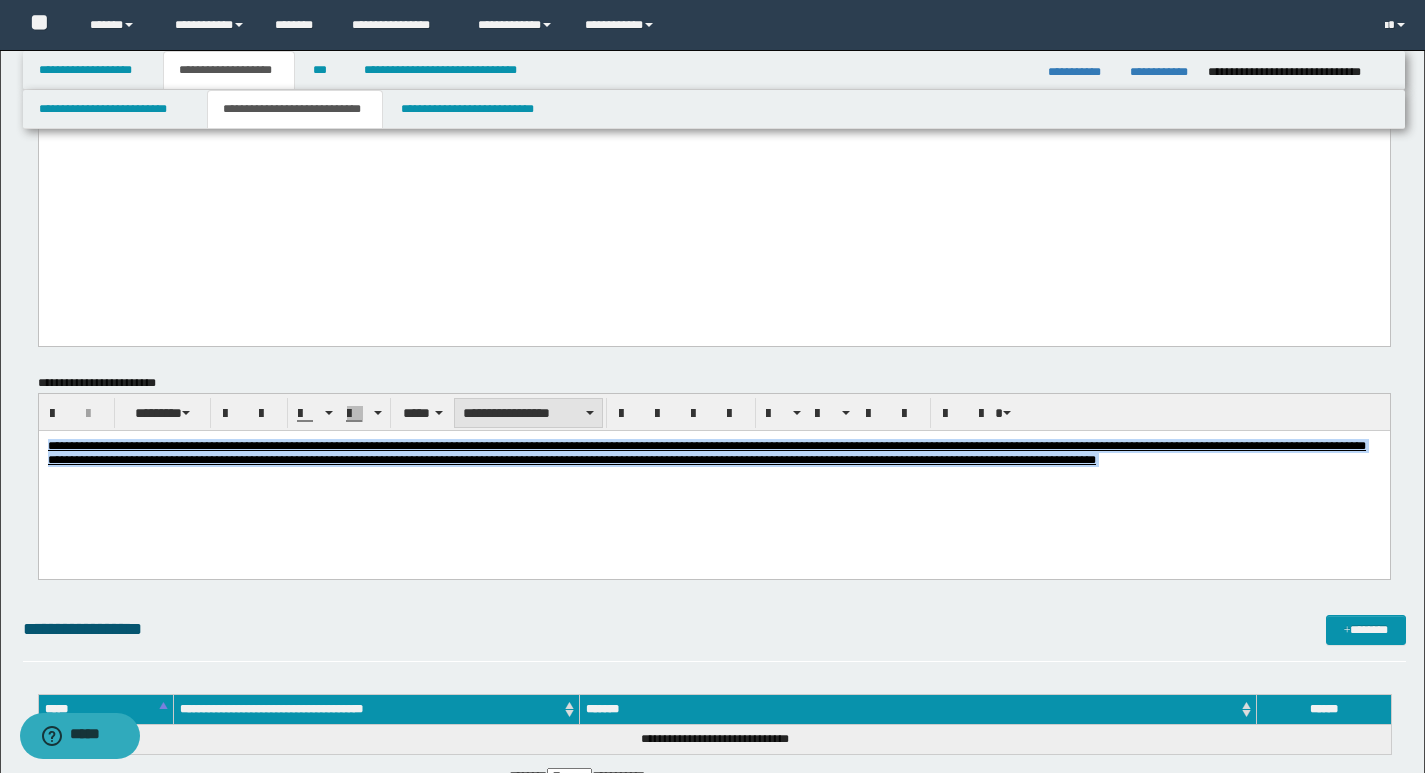 click at bounding box center [590, 413] 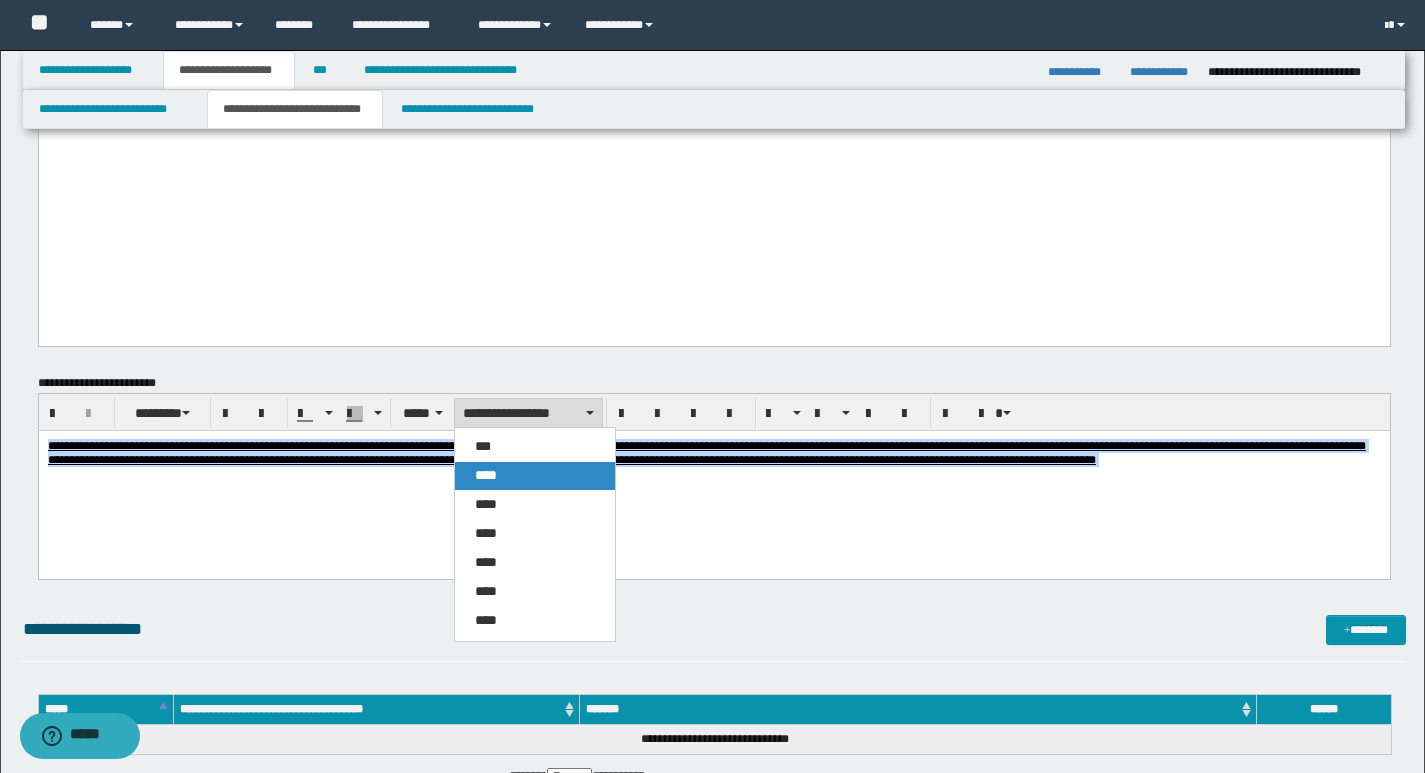click on "****" at bounding box center [535, 476] 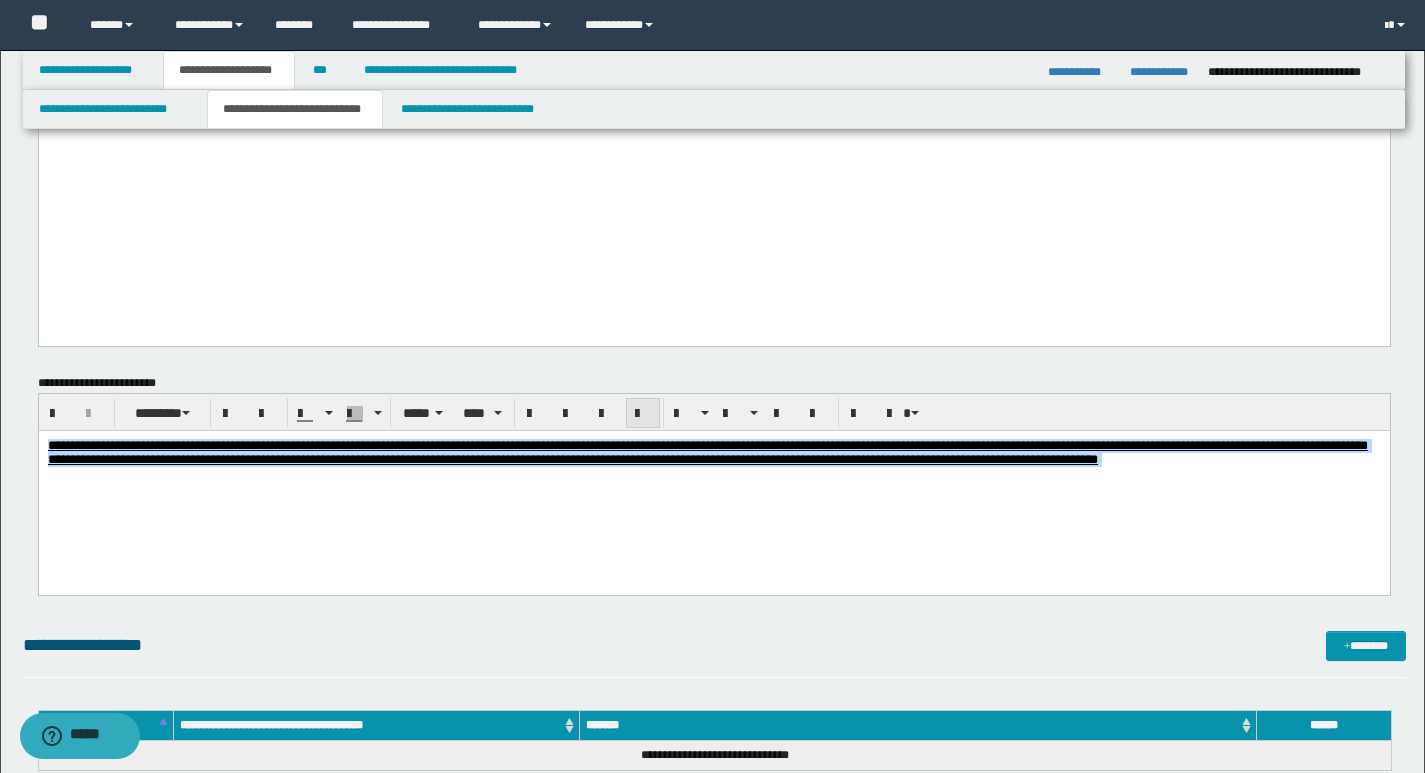click at bounding box center [643, 414] 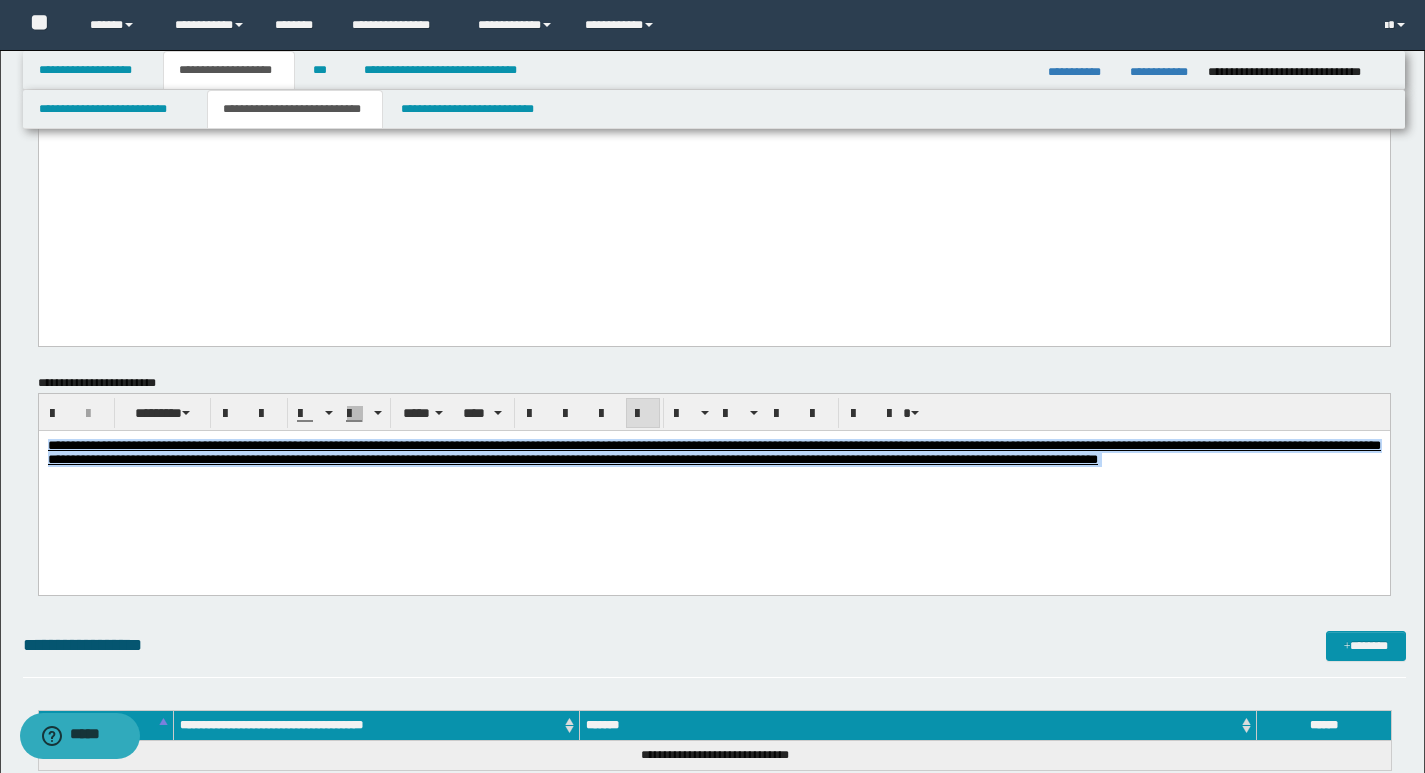 click on "**********" at bounding box center (713, 477) 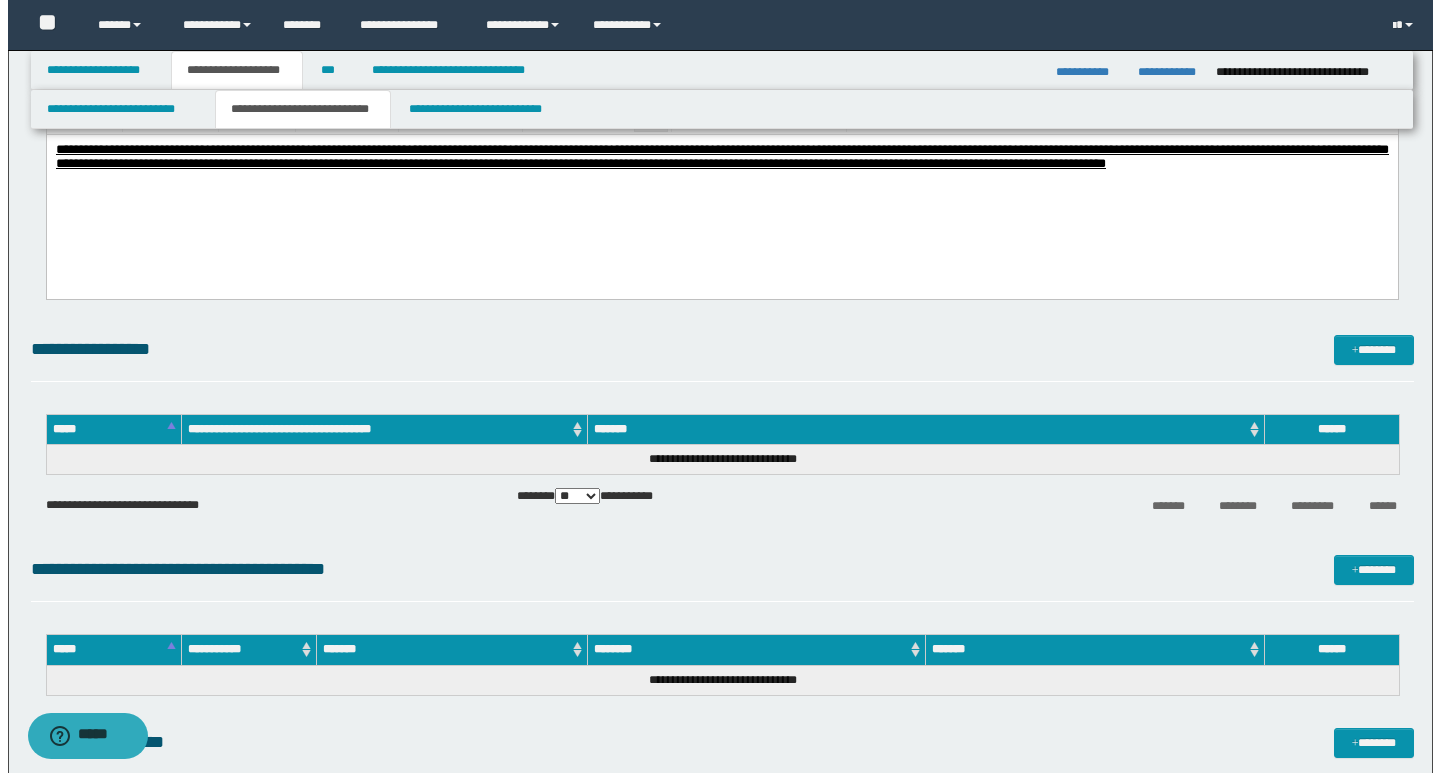 scroll, scrollTop: 2400, scrollLeft: 0, axis: vertical 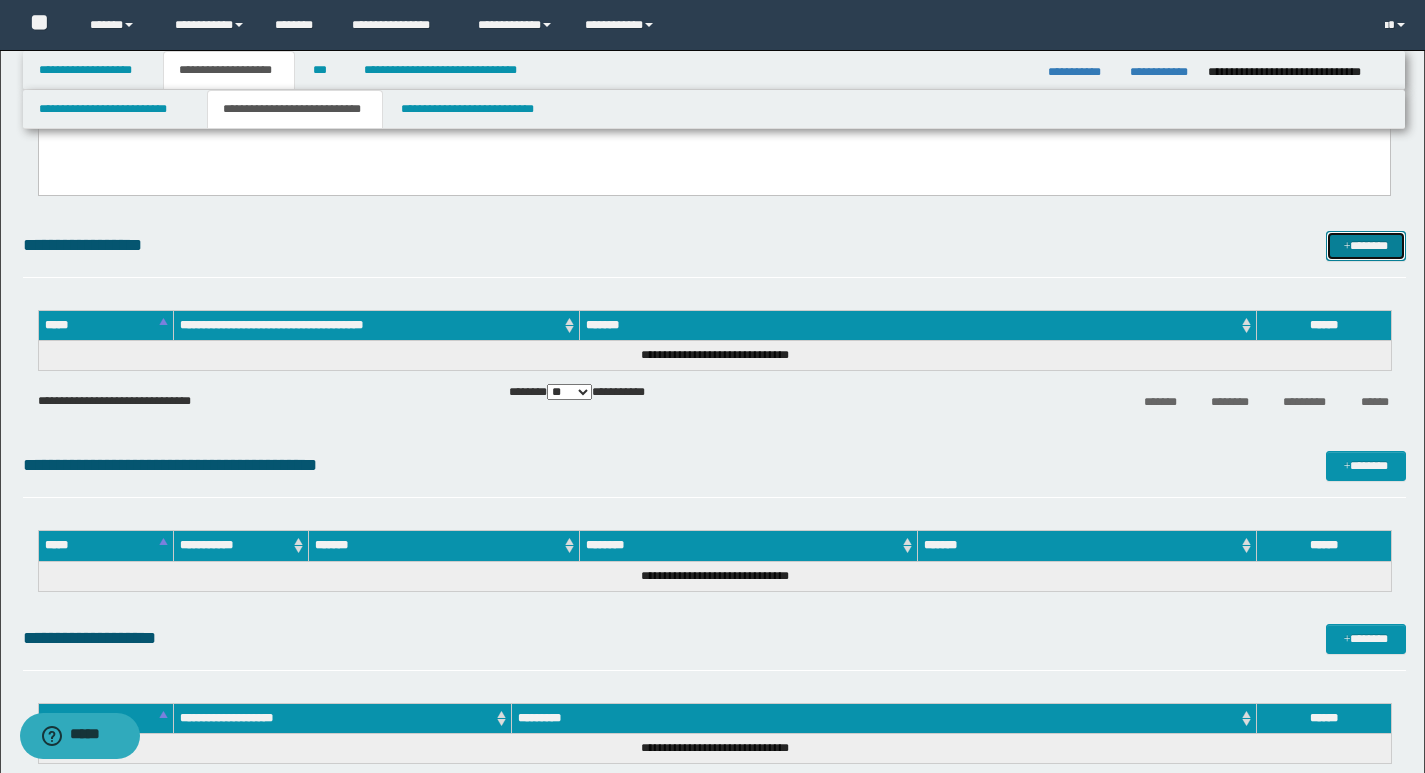 click on "*******" at bounding box center [1366, 246] 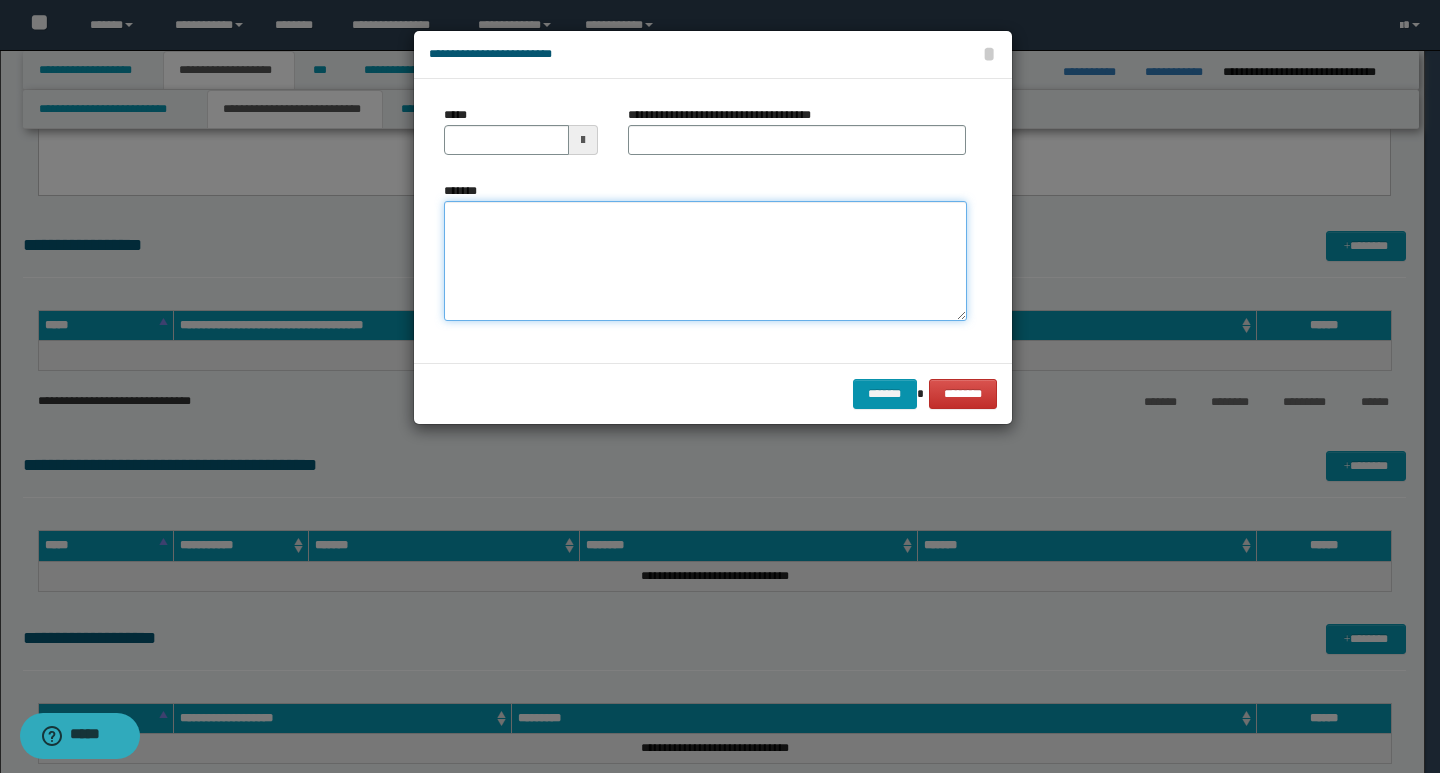 click on "*******" at bounding box center [705, 261] 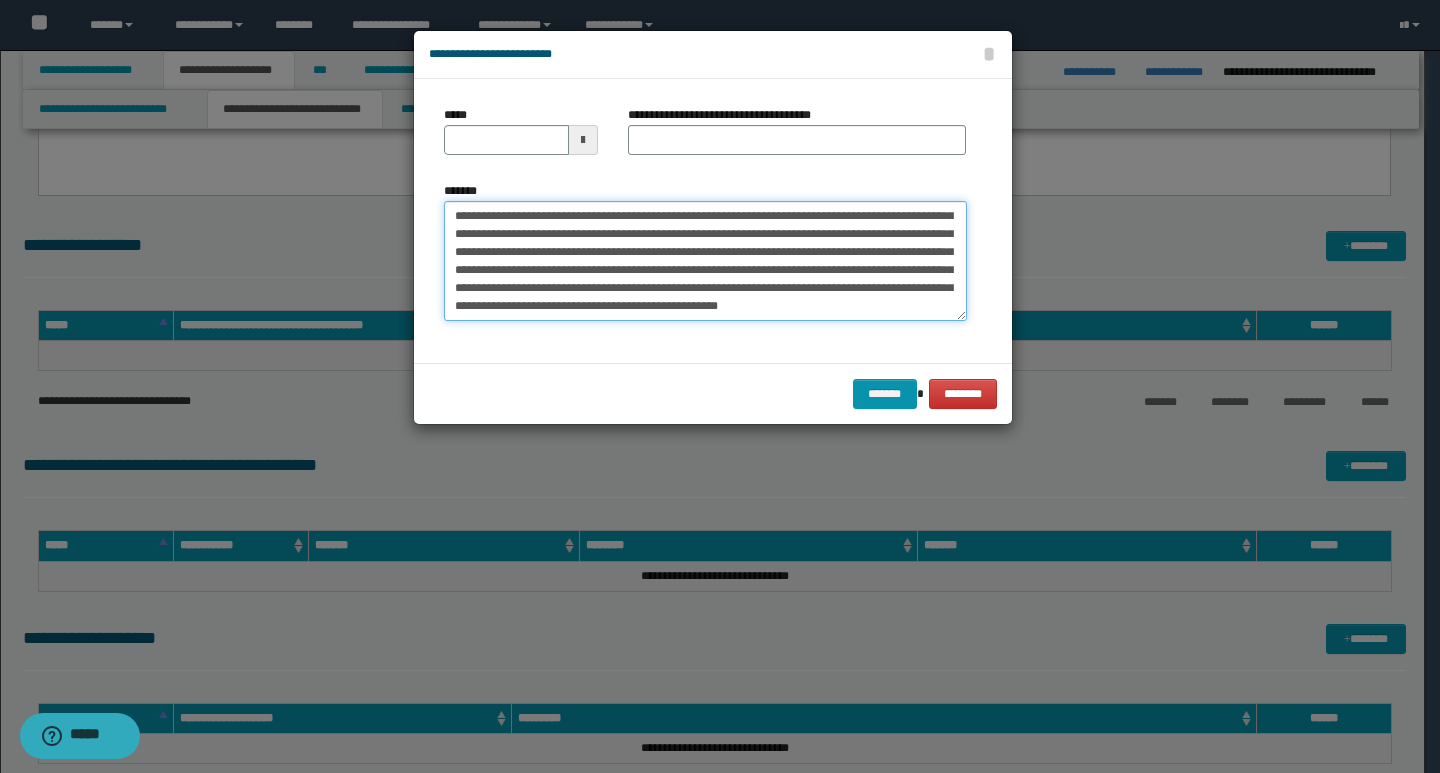 scroll, scrollTop: 0, scrollLeft: 0, axis: both 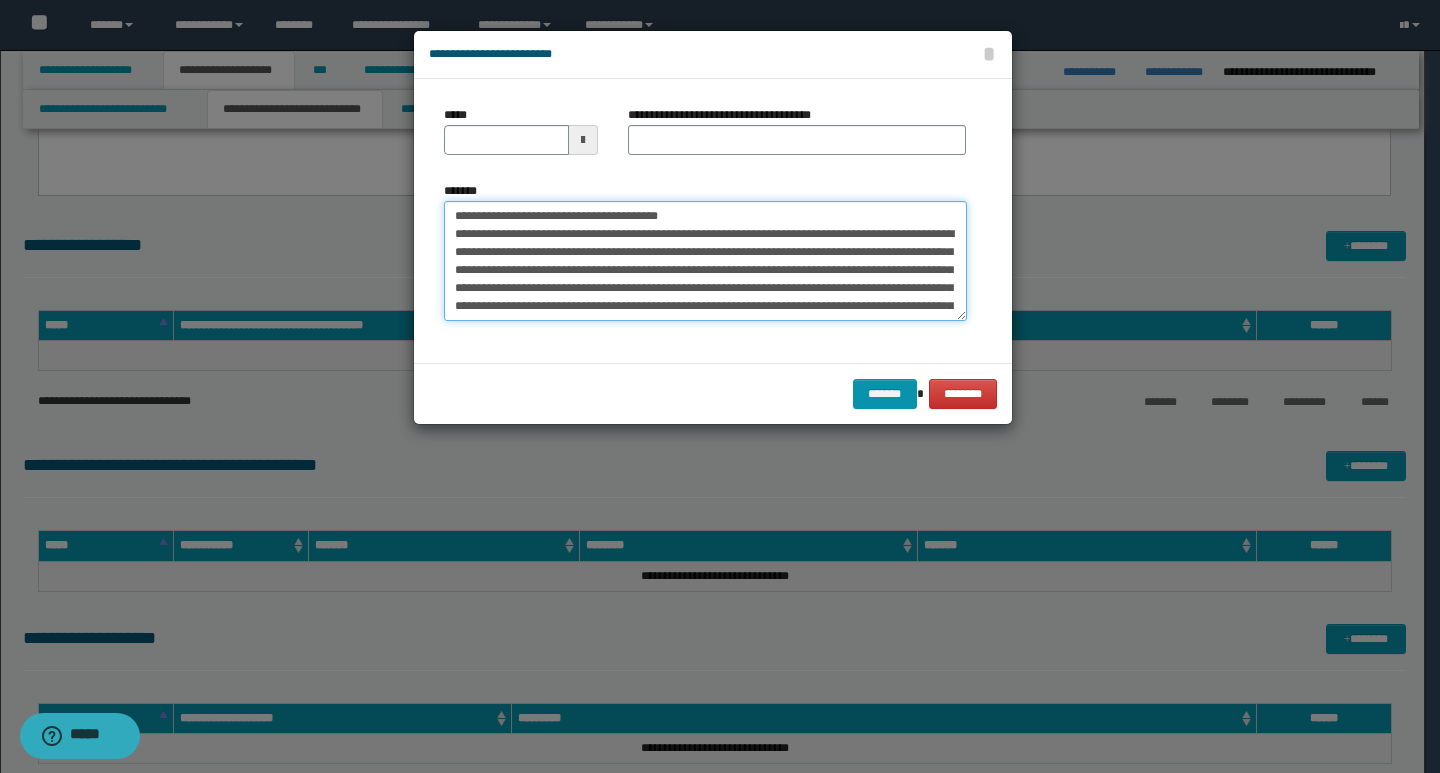 drag, startPoint x: 451, startPoint y: 215, endPoint x: 525, endPoint y: 221, distance: 74.24284 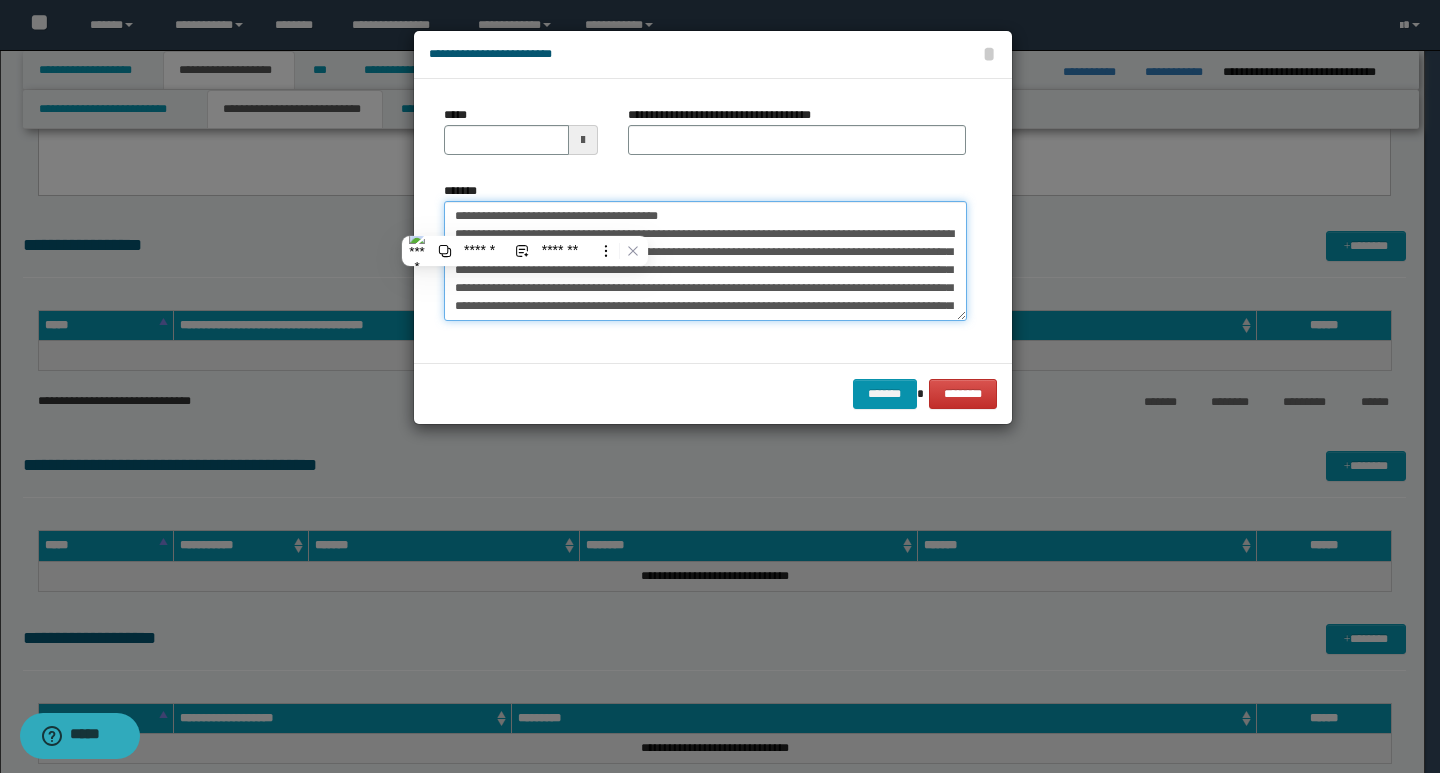 type on "**********" 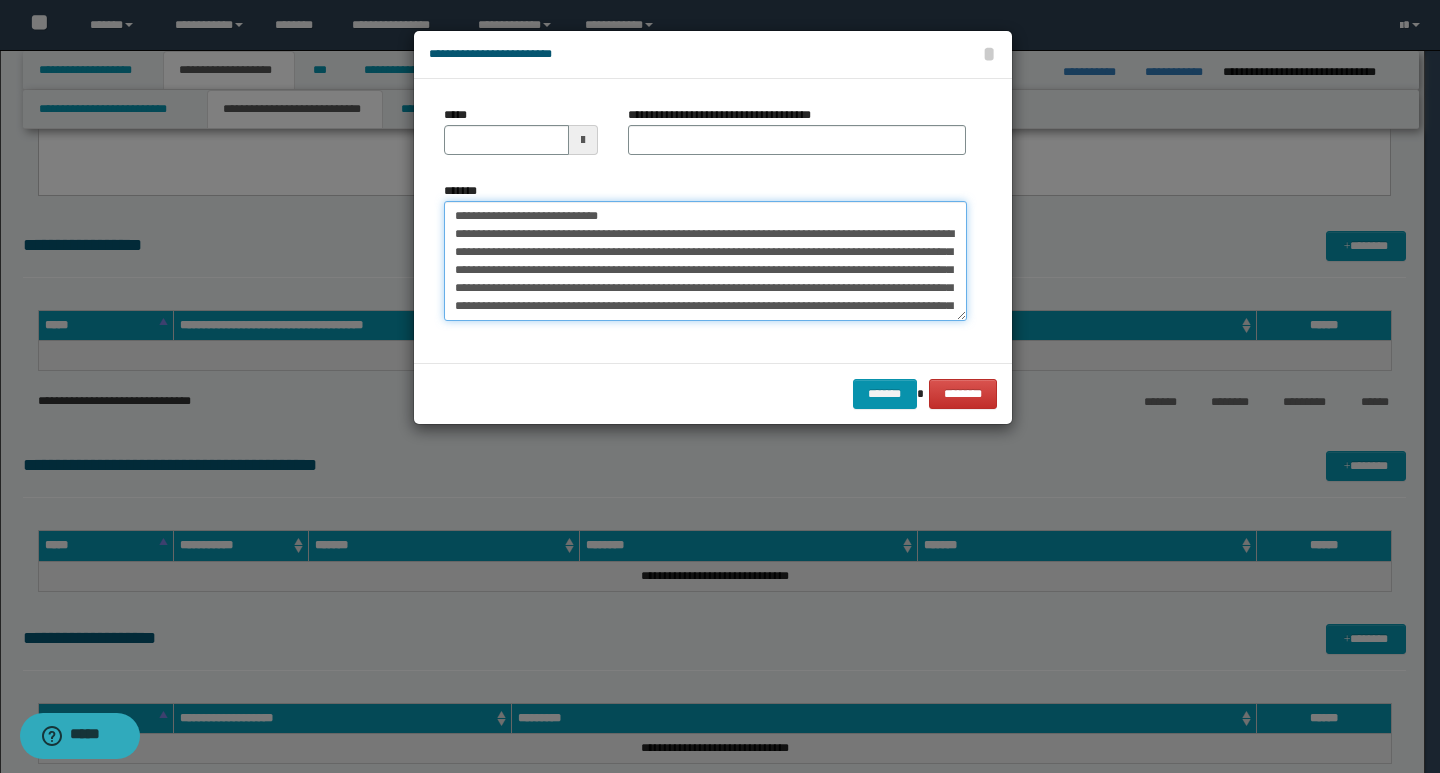type 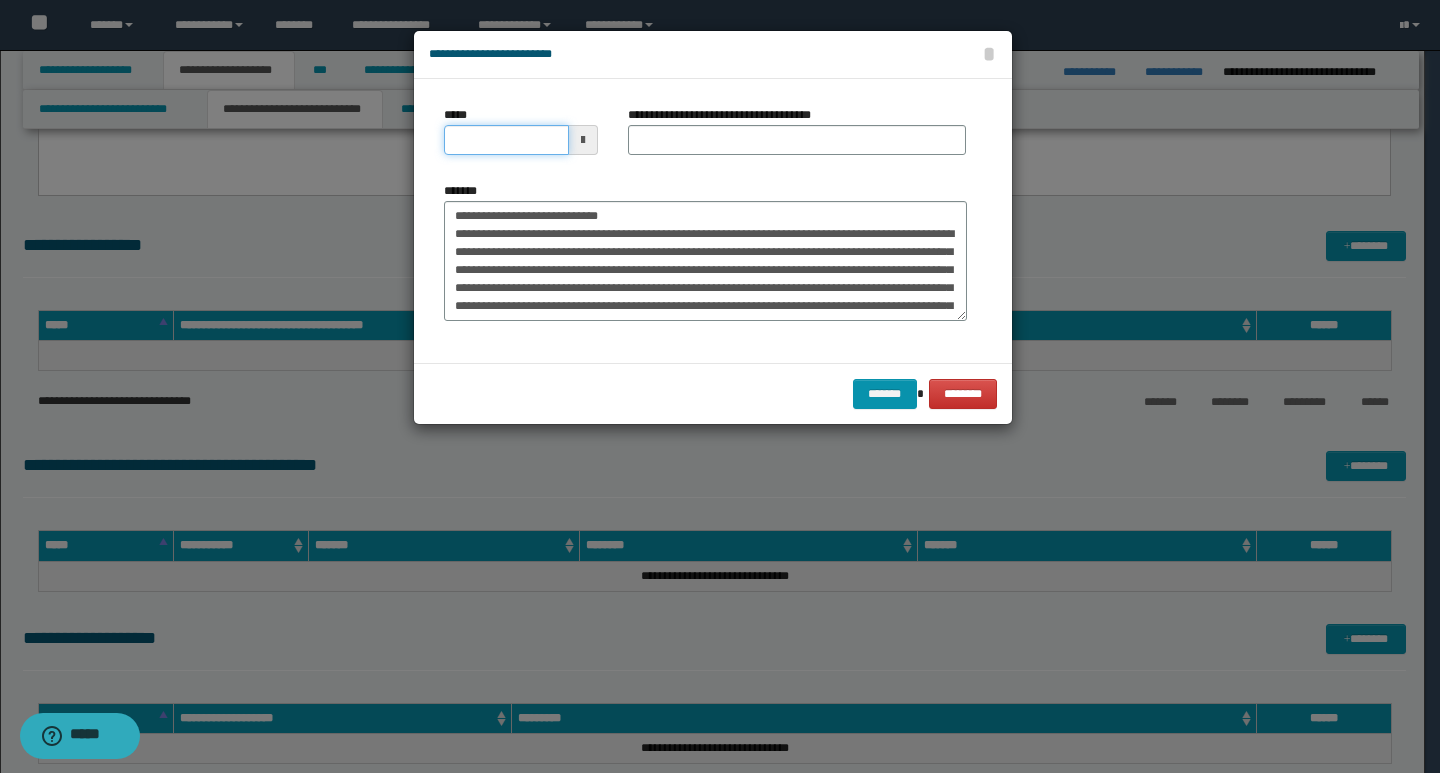 click on "*****" at bounding box center (506, 140) 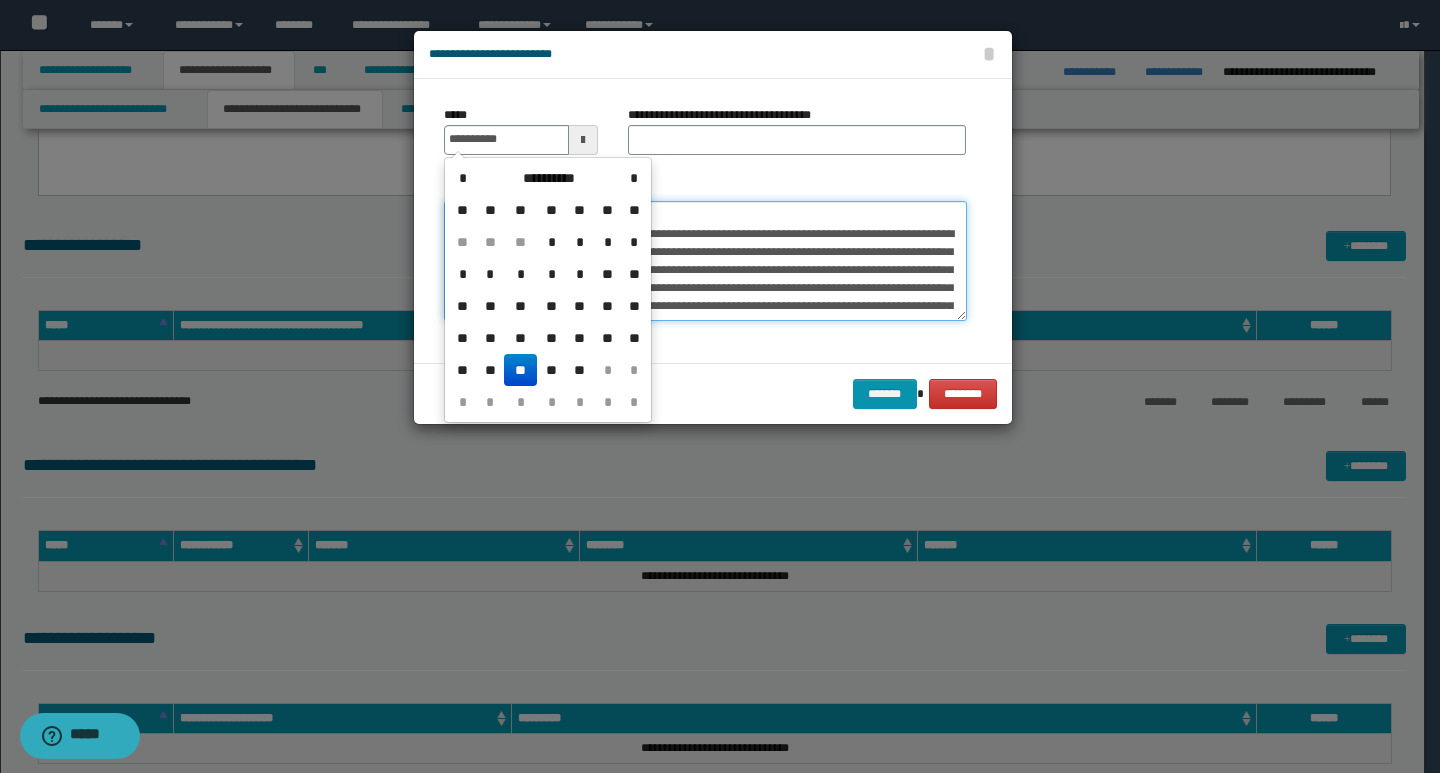 type on "**********" 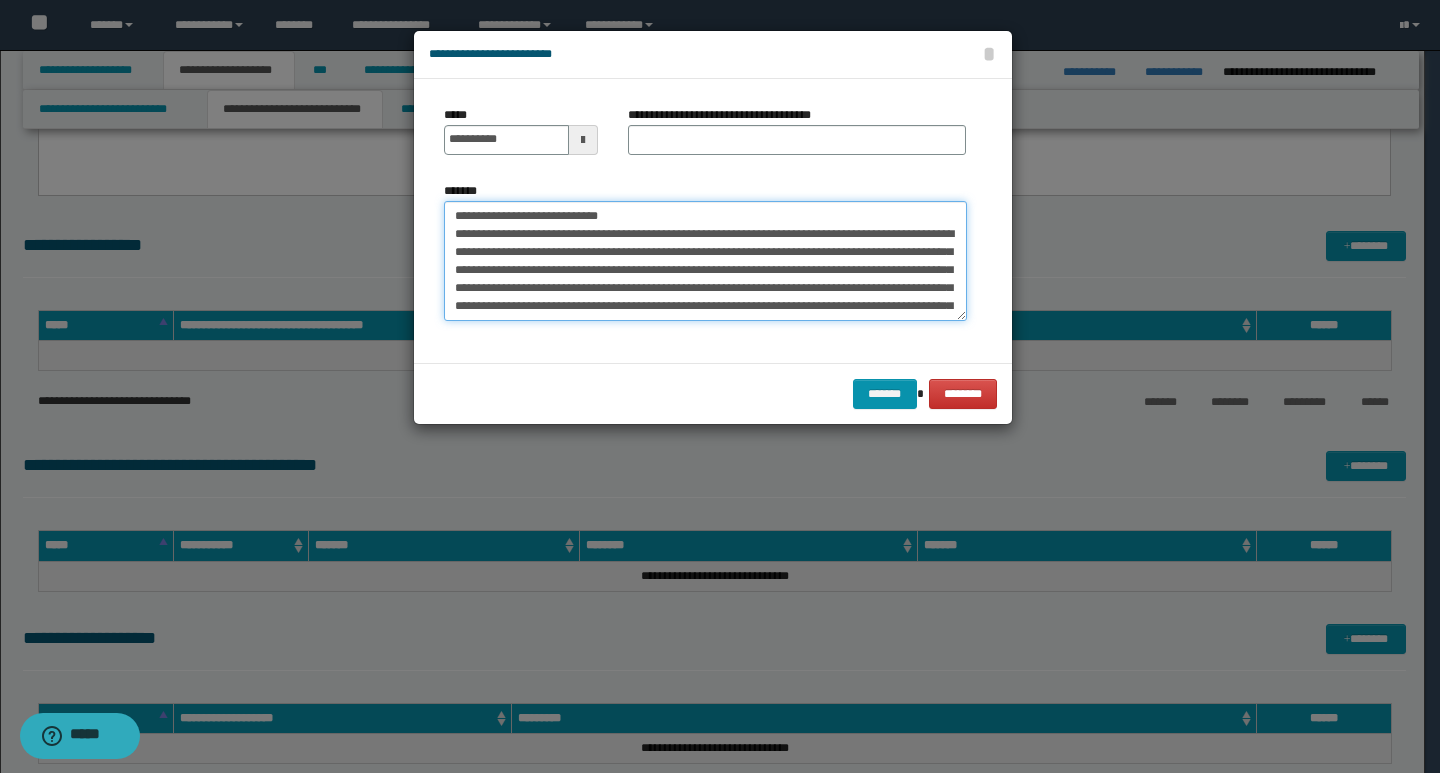 drag, startPoint x: 672, startPoint y: 213, endPoint x: 447, endPoint y: 218, distance: 225.05554 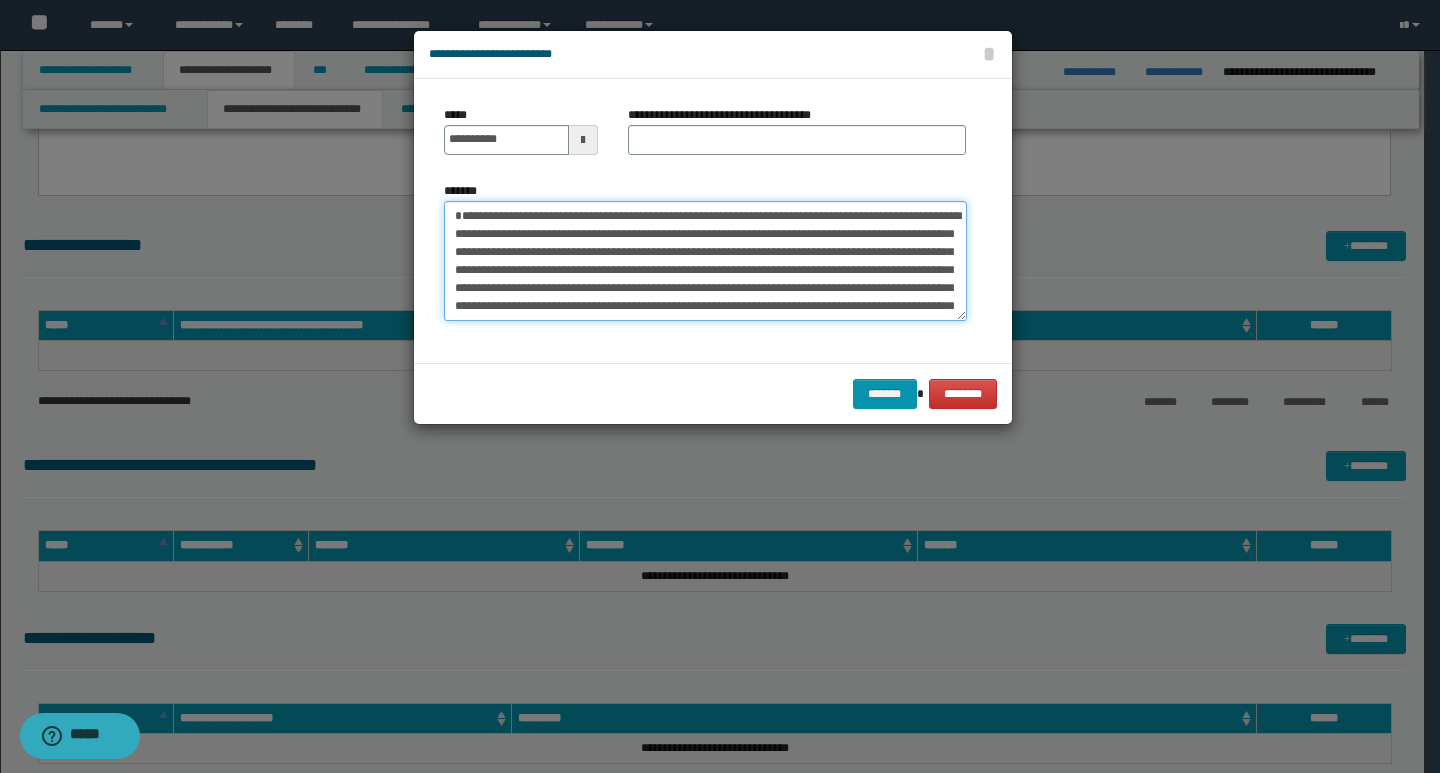 type on "**********" 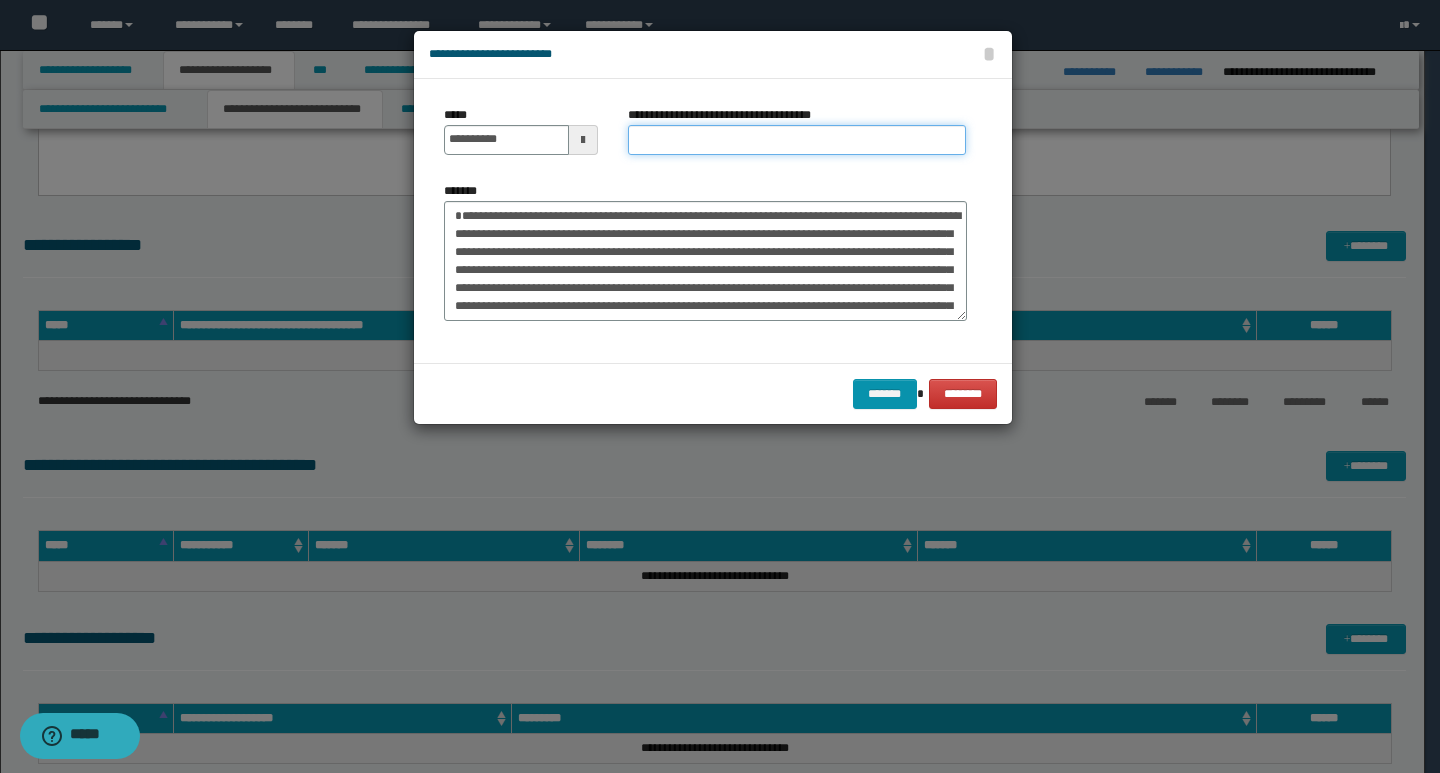 click on "**********" at bounding box center (797, 140) 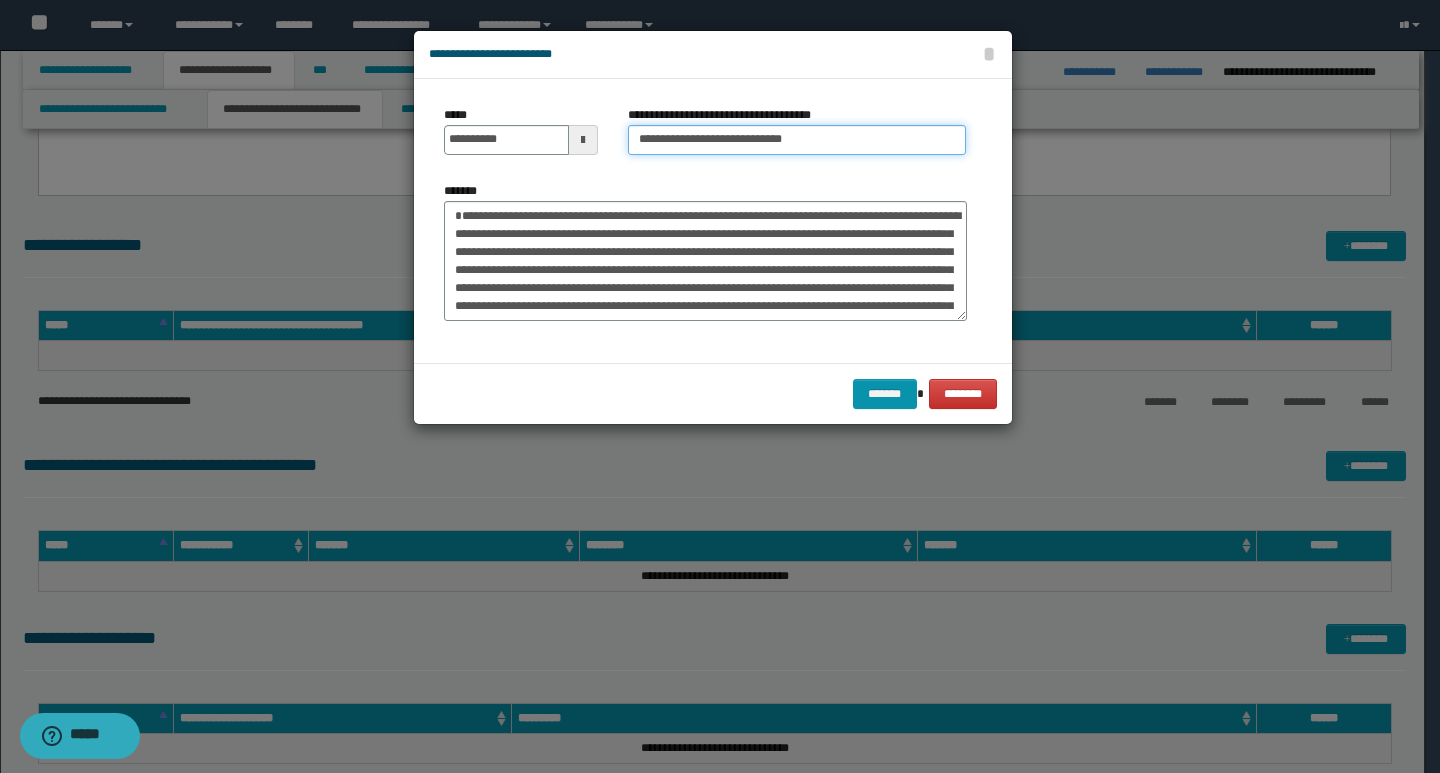 type on "**********" 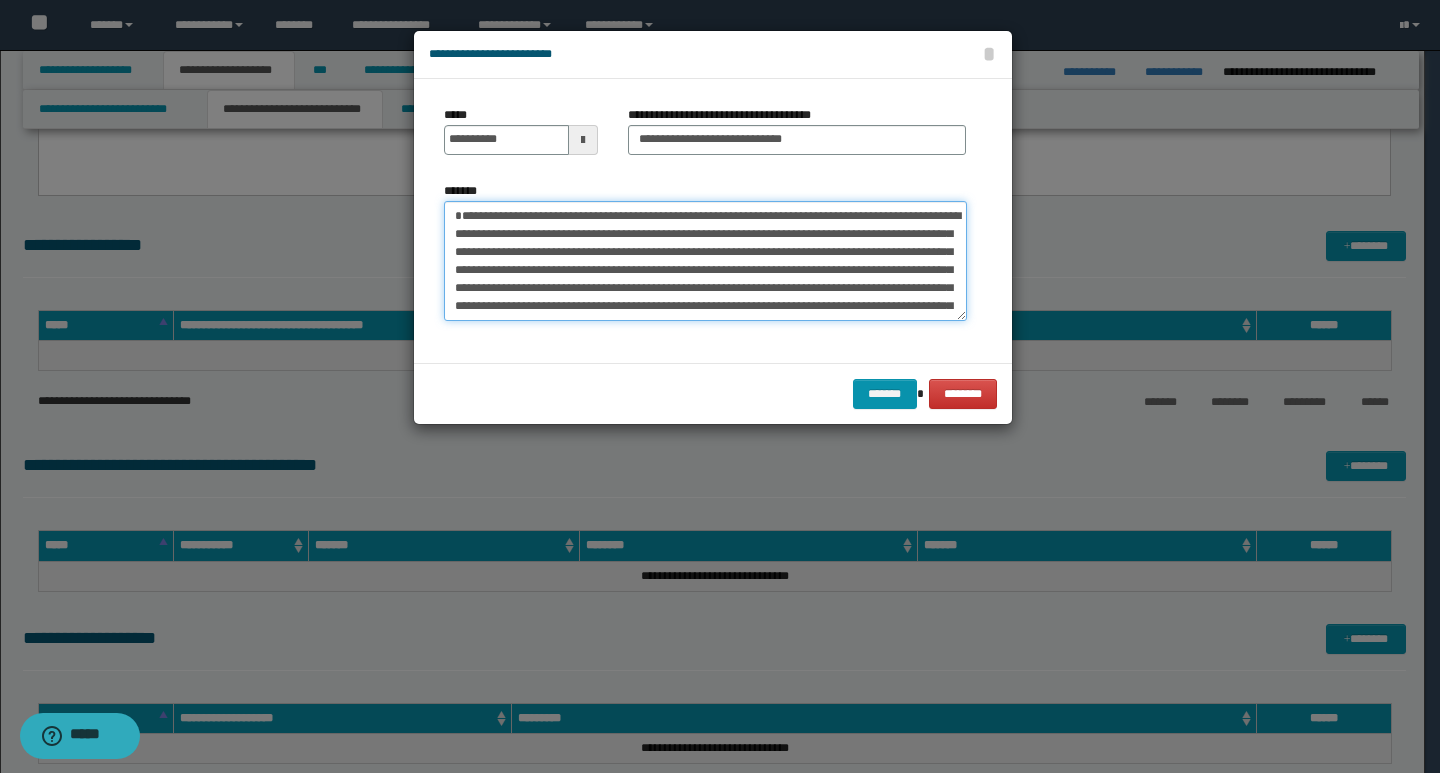 click on "*******" at bounding box center (705, 261) 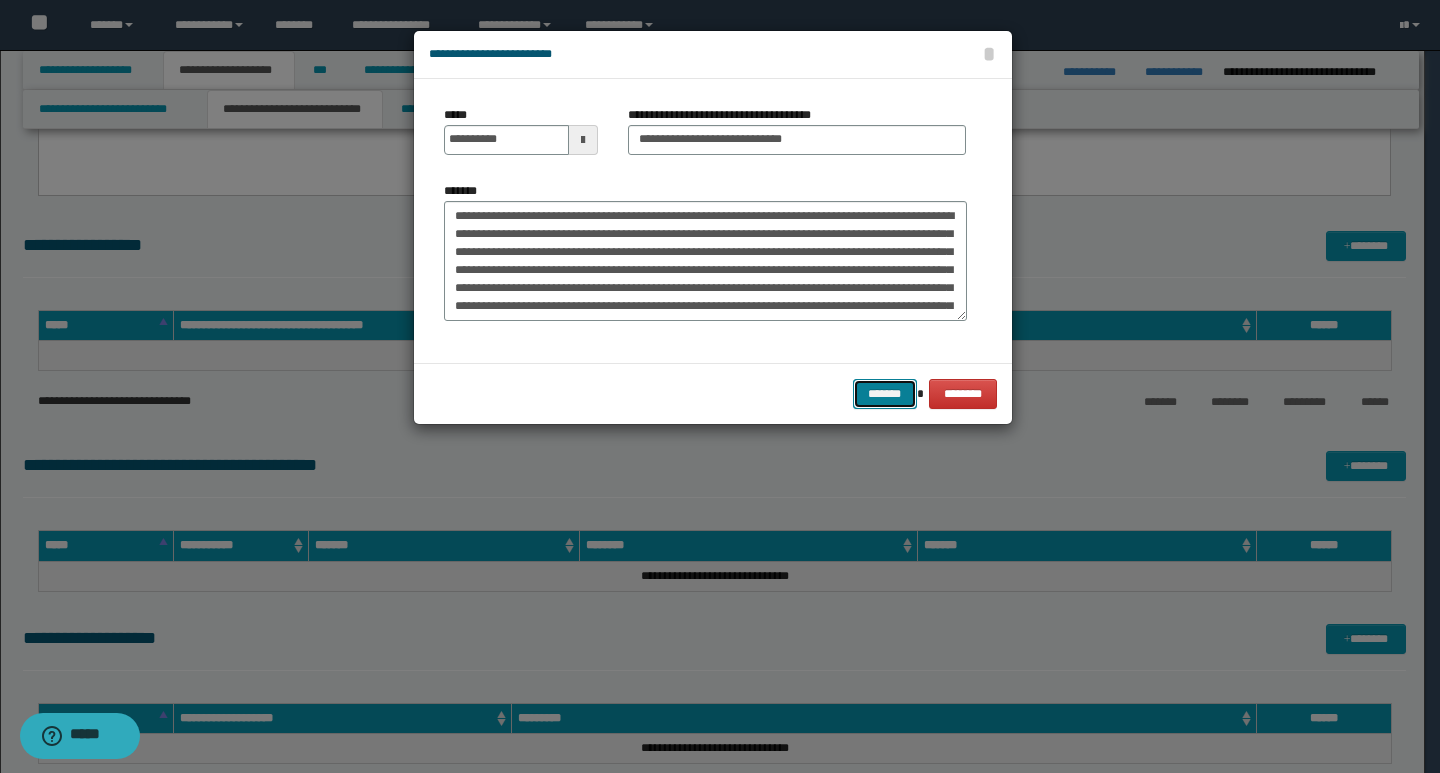 click on "*******" at bounding box center [885, 394] 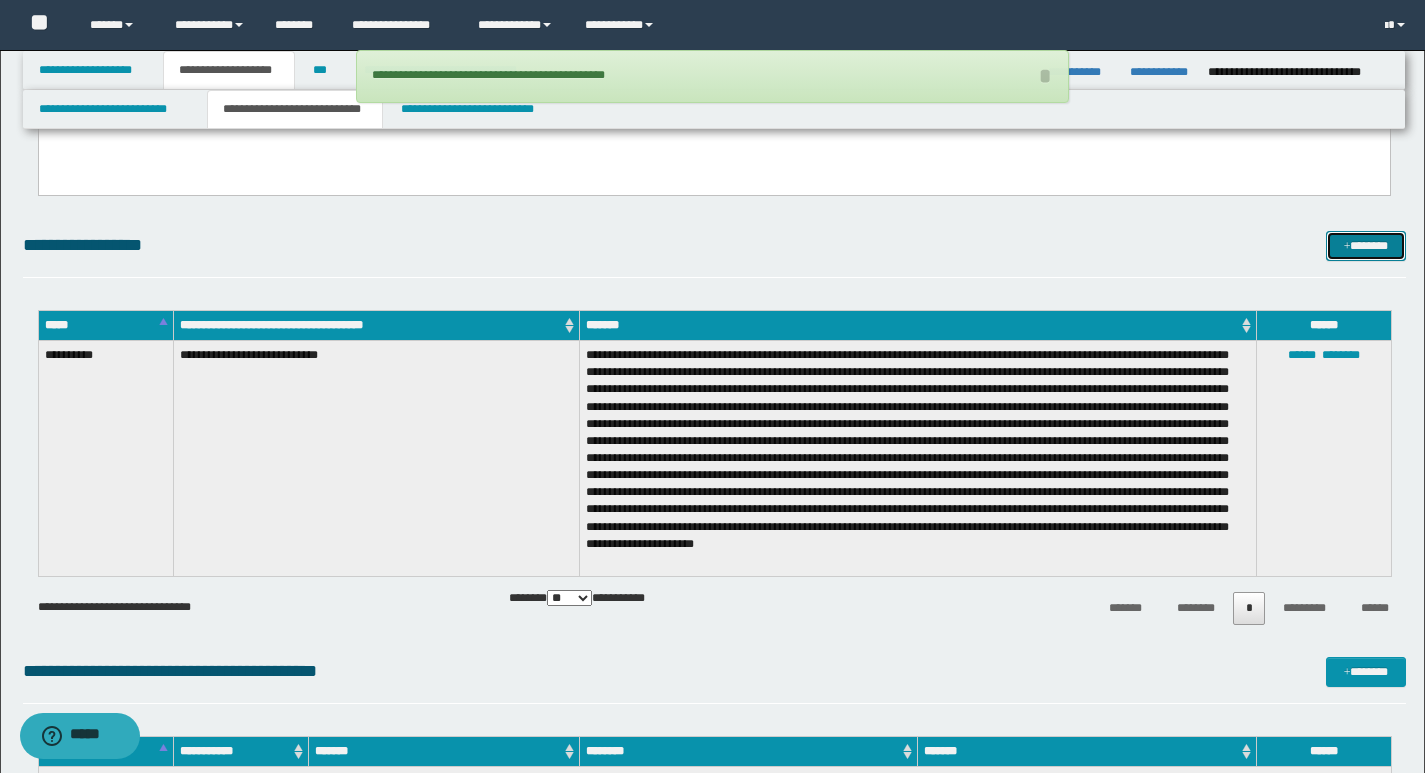 click on "*******" at bounding box center [1366, 246] 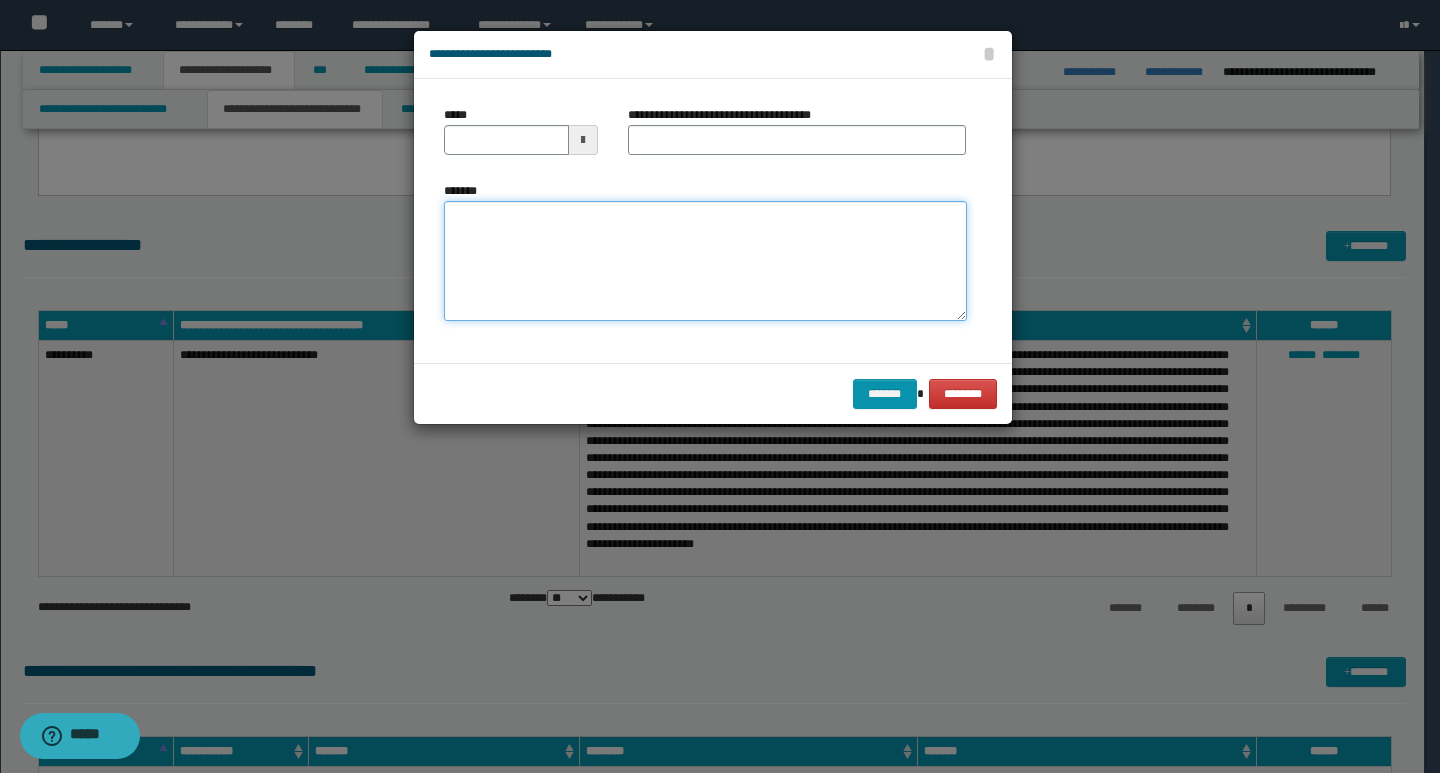 click on "*******" at bounding box center [705, 261] 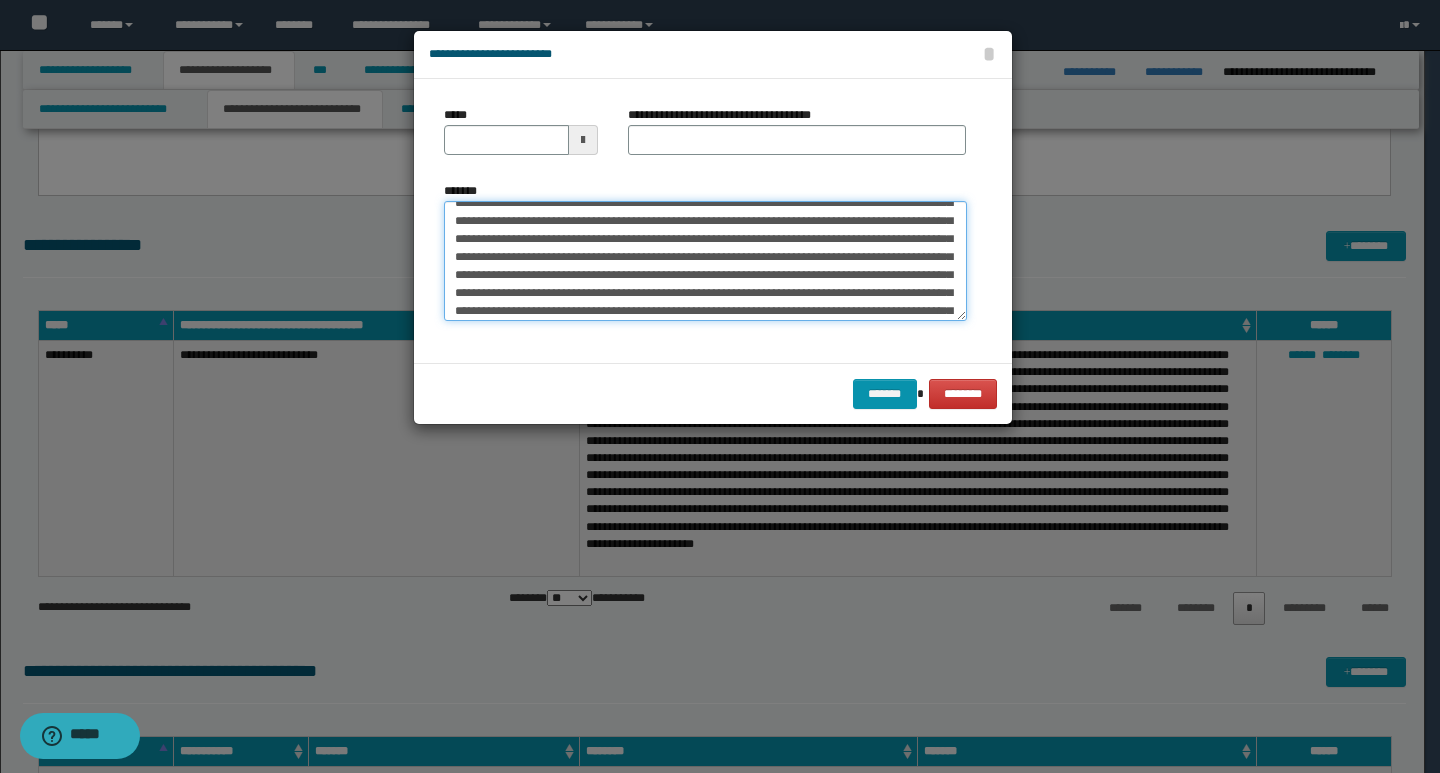scroll, scrollTop: 0, scrollLeft: 0, axis: both 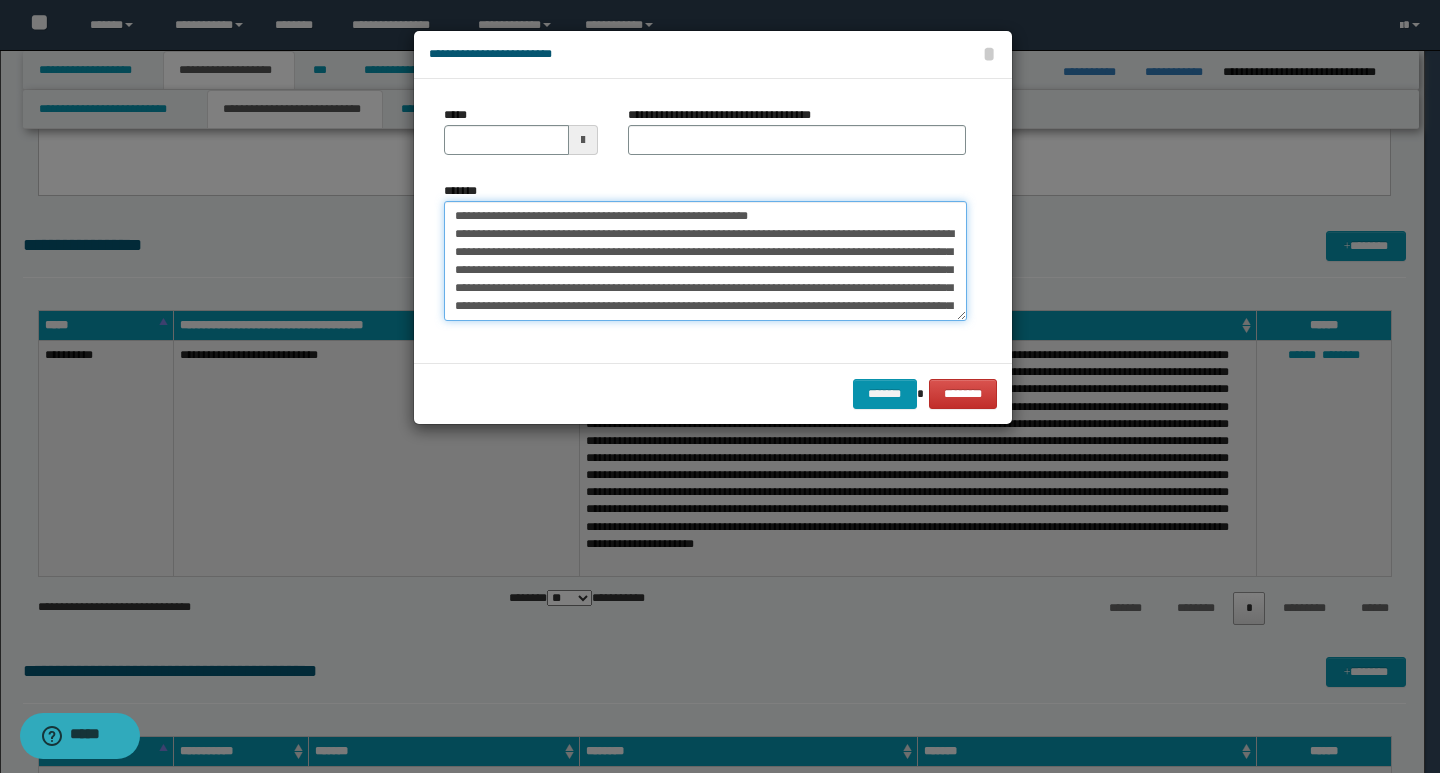 drag, startPoint x: 452, startPoint y: 221, endPoint x: 523, endPoint y: 217, distance: 71.11259 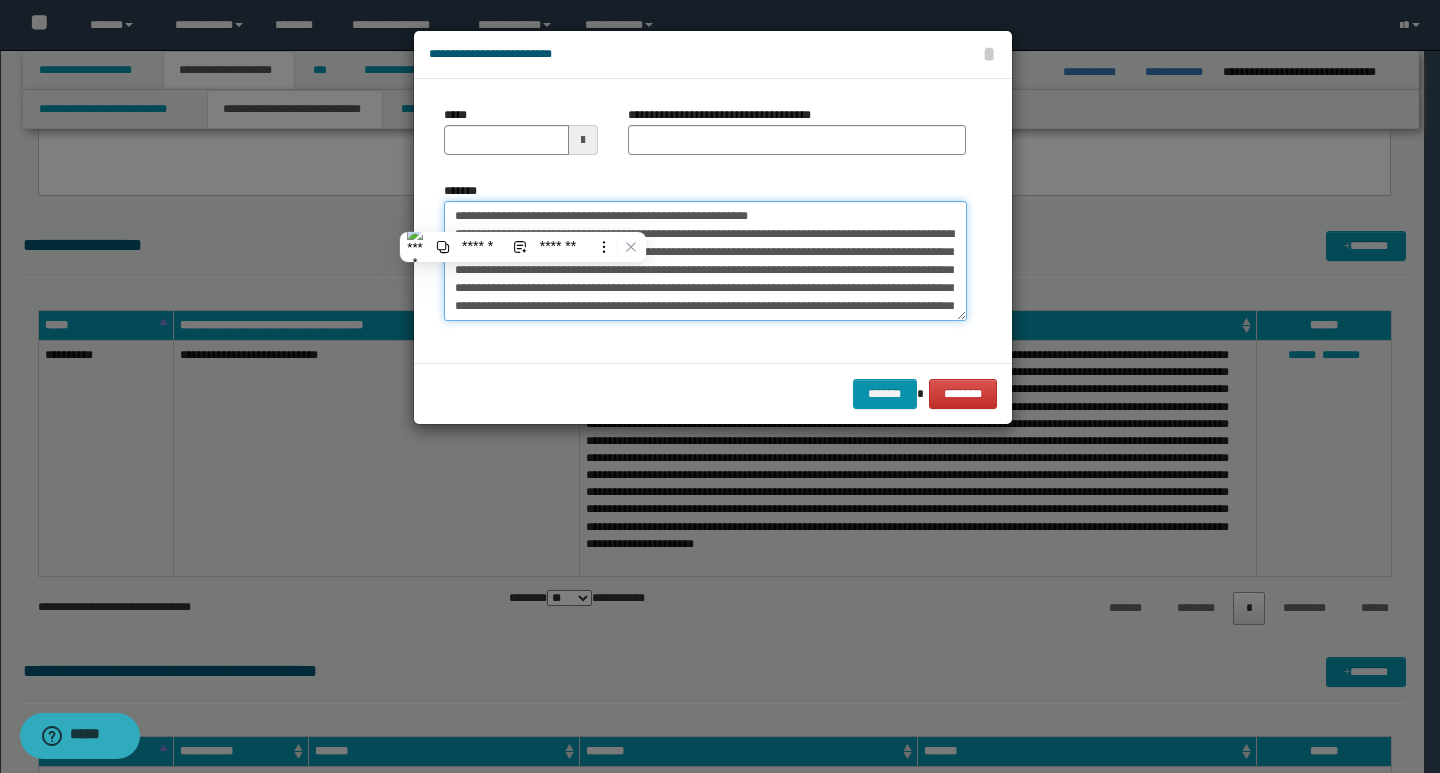 type on "**********" 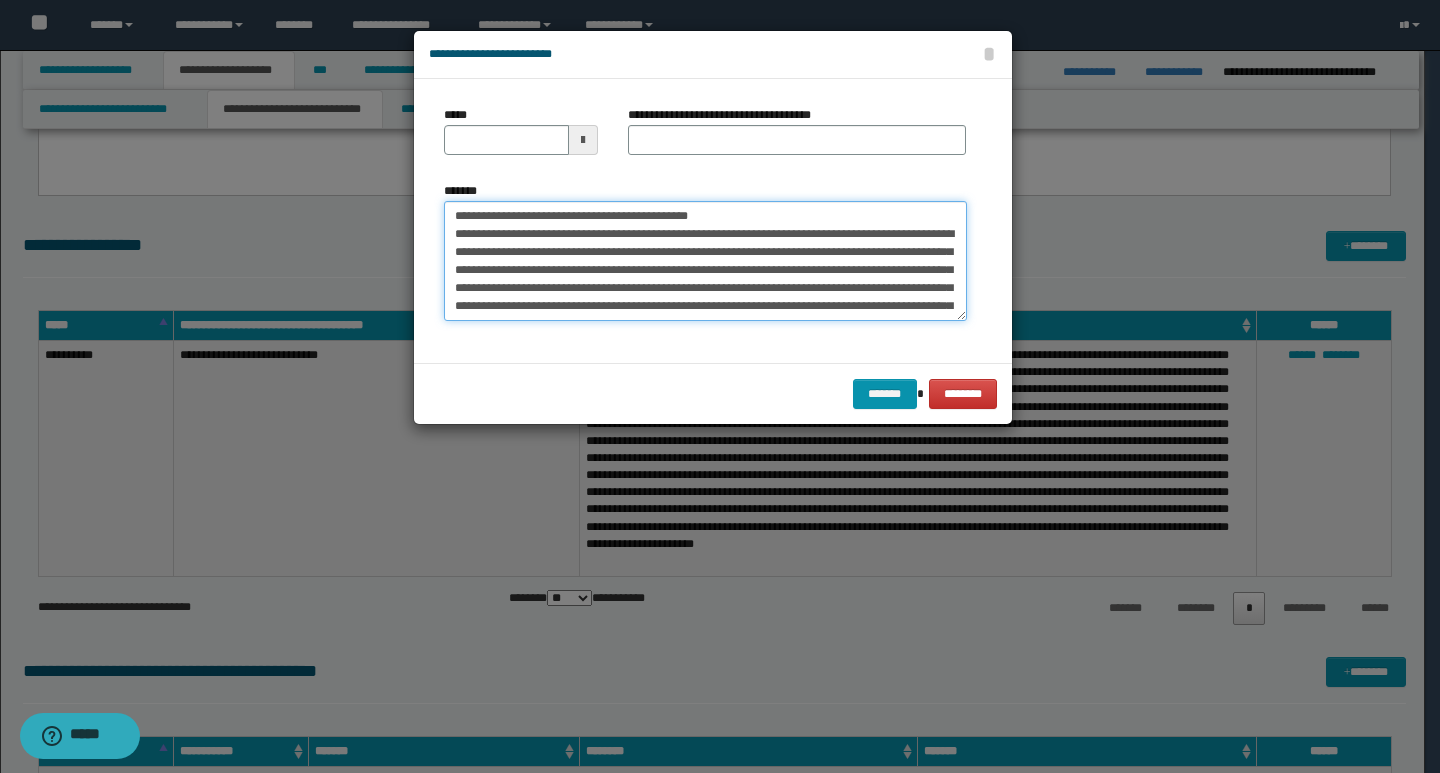 type 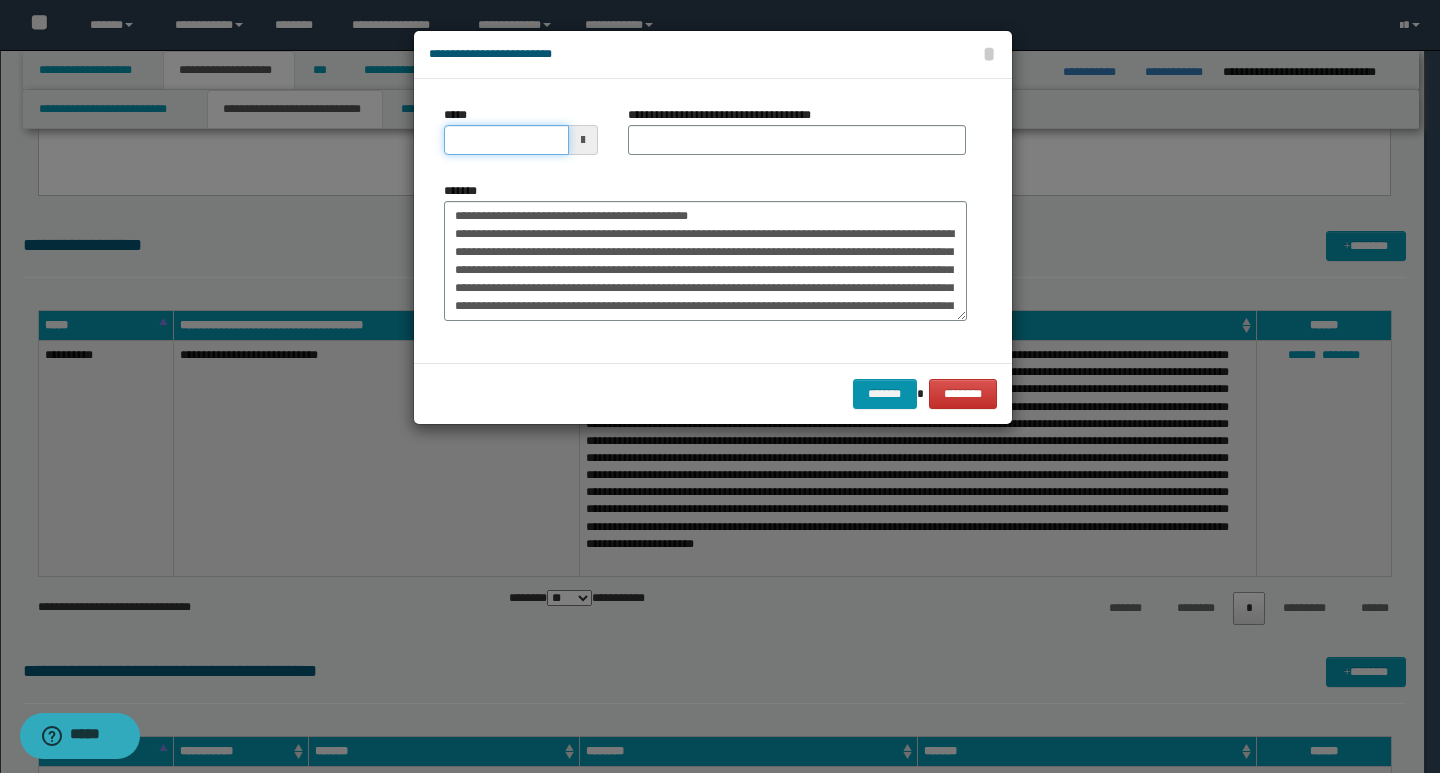 click on "*****" at bounding box center (506, 140) 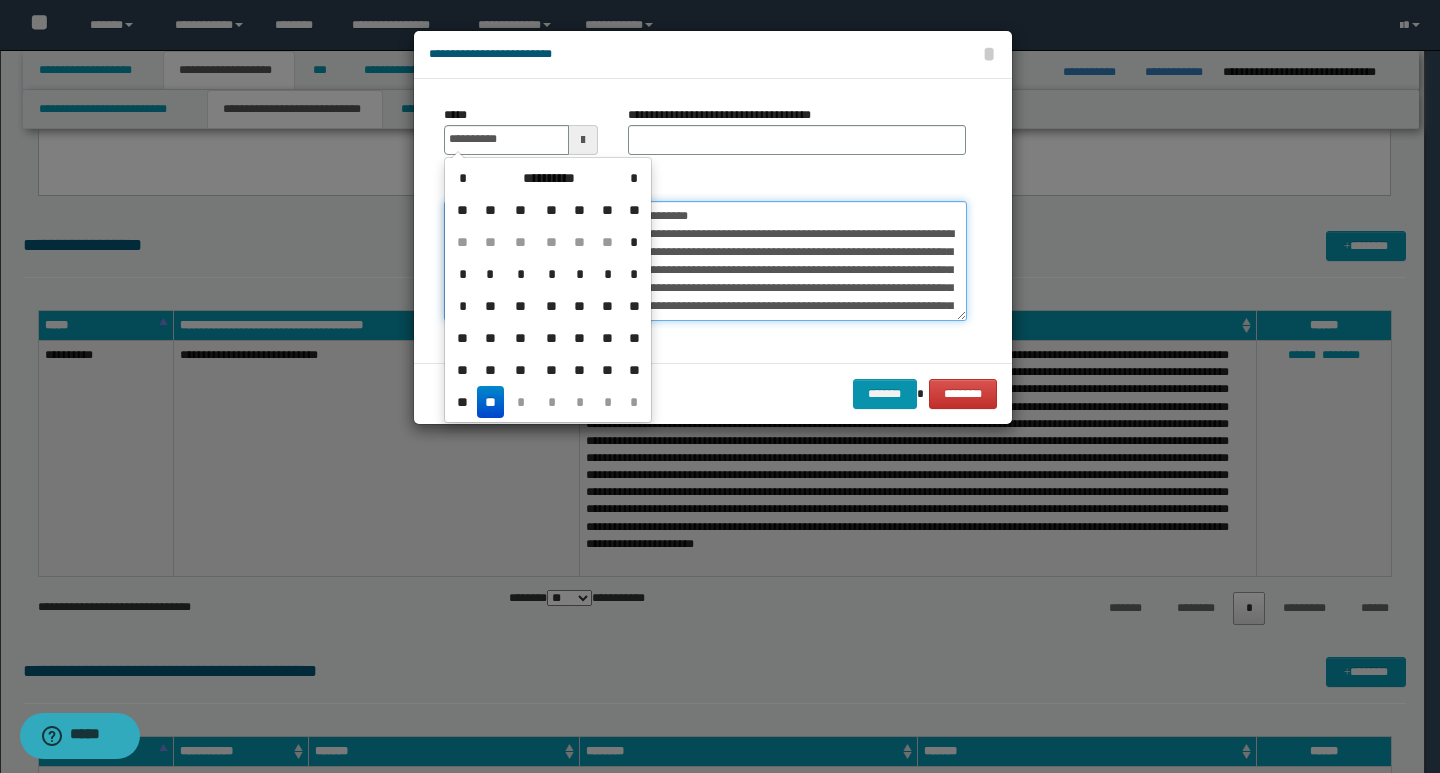type on "**********" 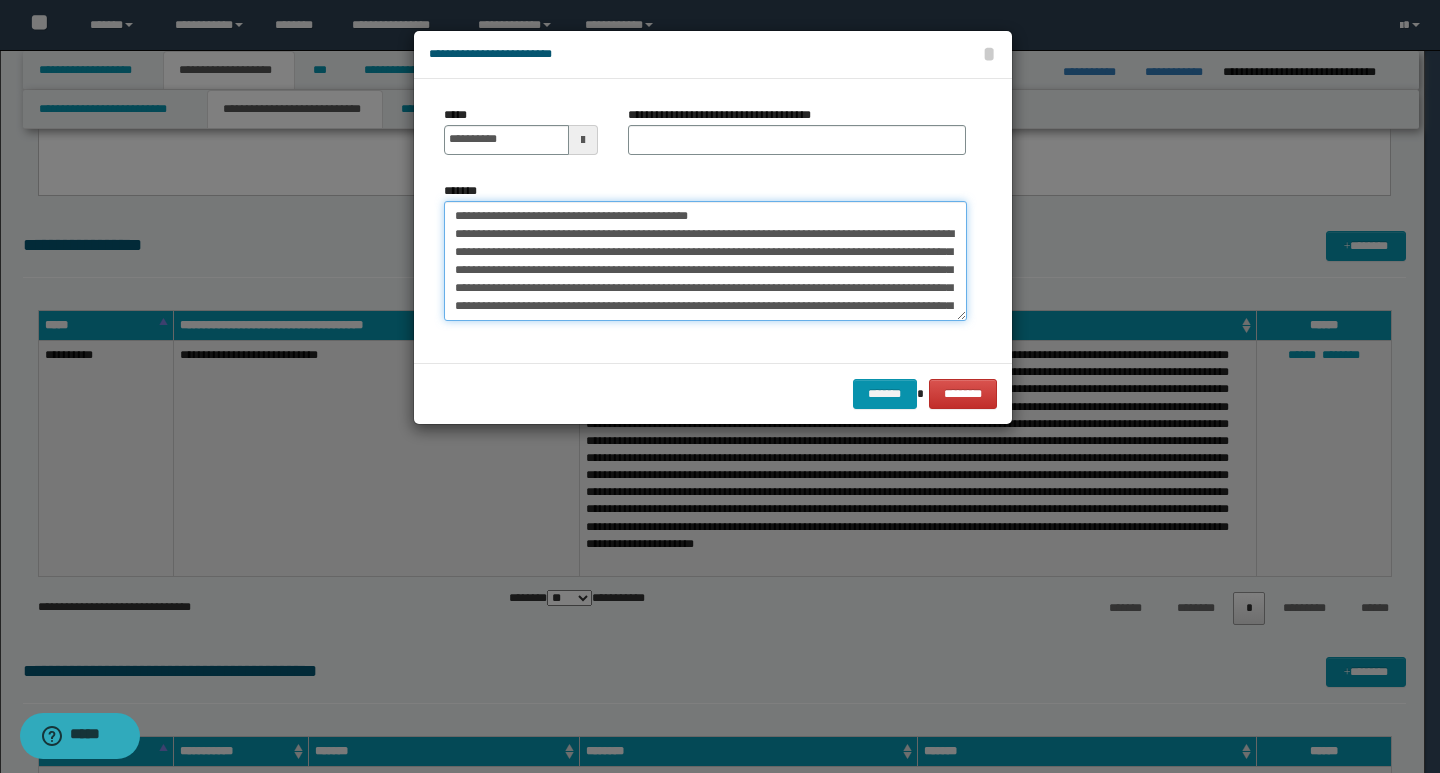 drag, startPoint x: 708, startPoint y: 220, endPoint x: 447, endPoint y: 219, distance: 261.00192 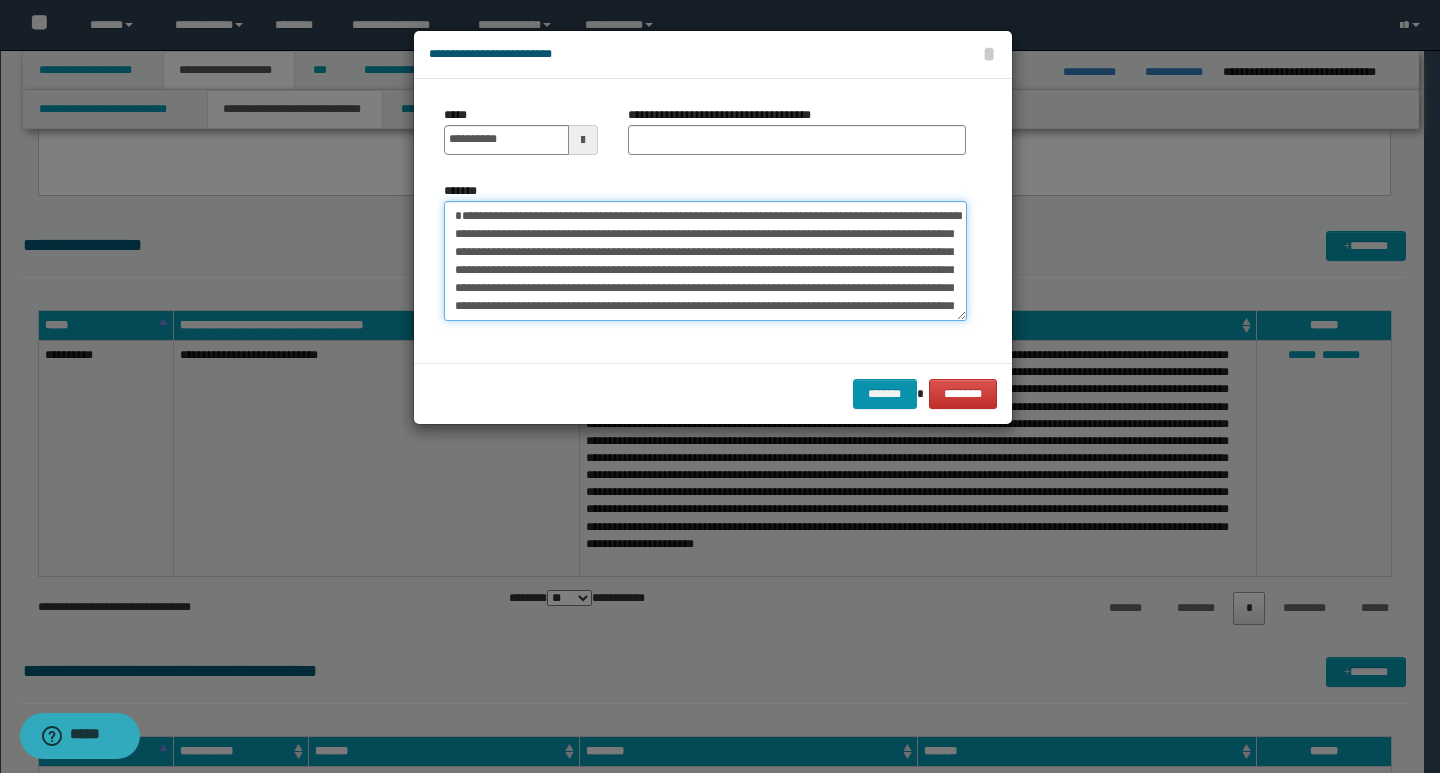 type on "**********" 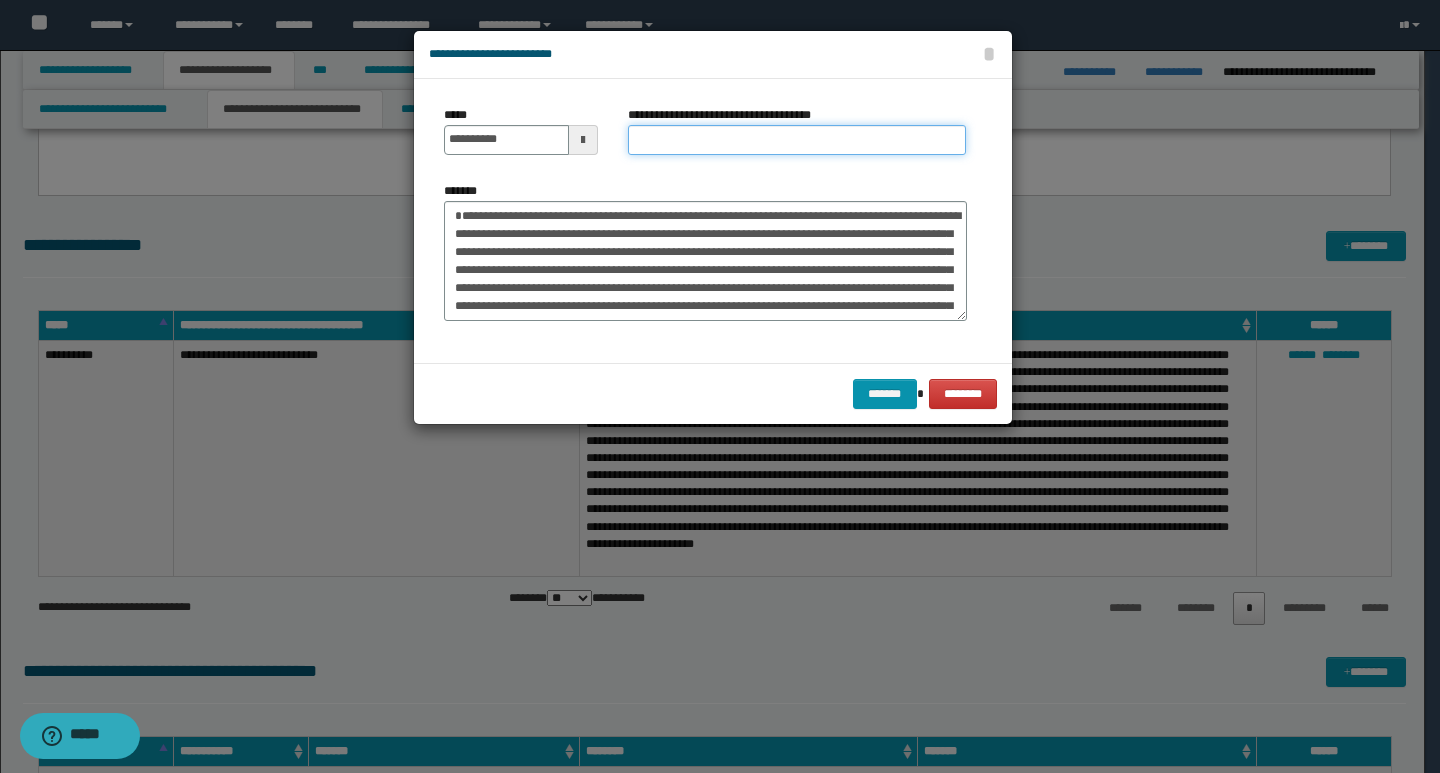 click on "**********" at bounding box center (797, 140) 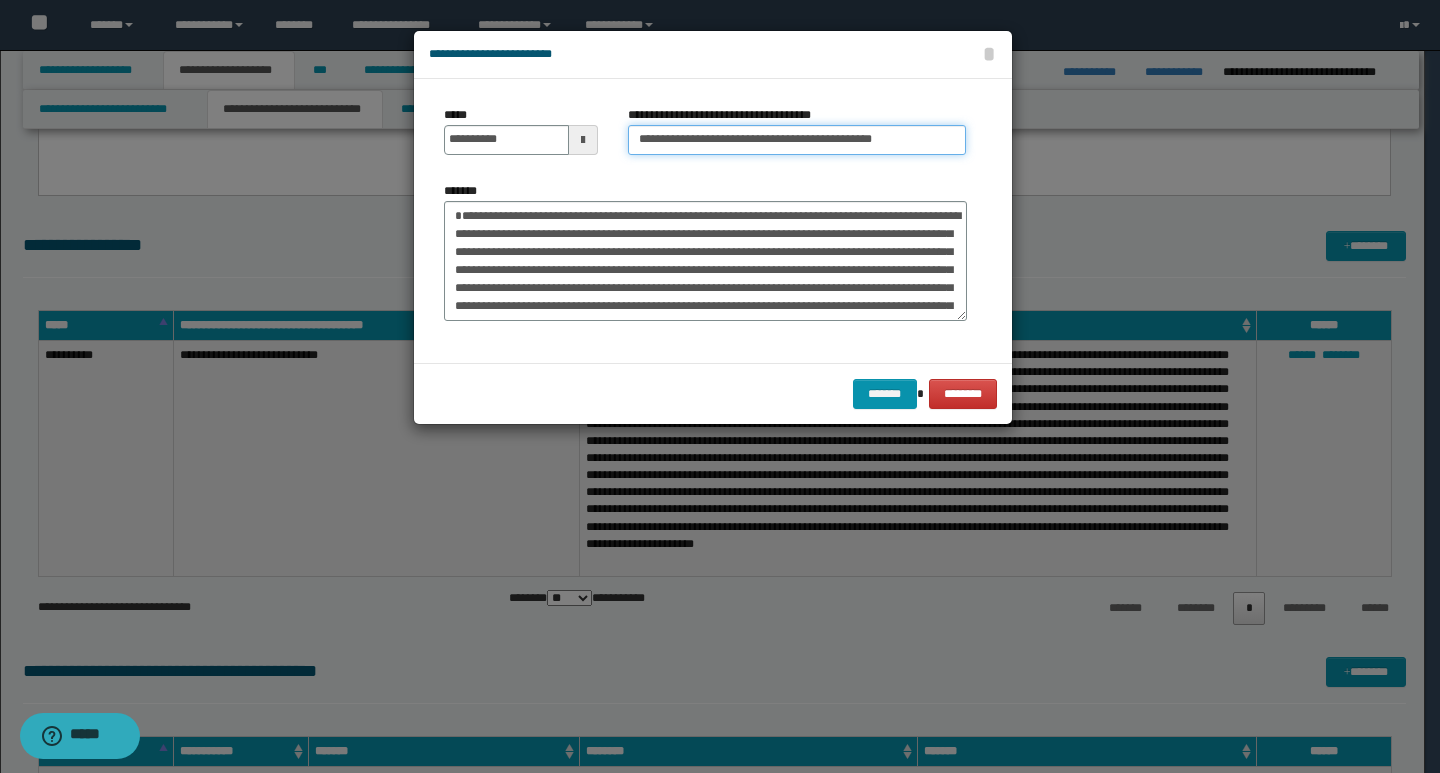 type on "**********" 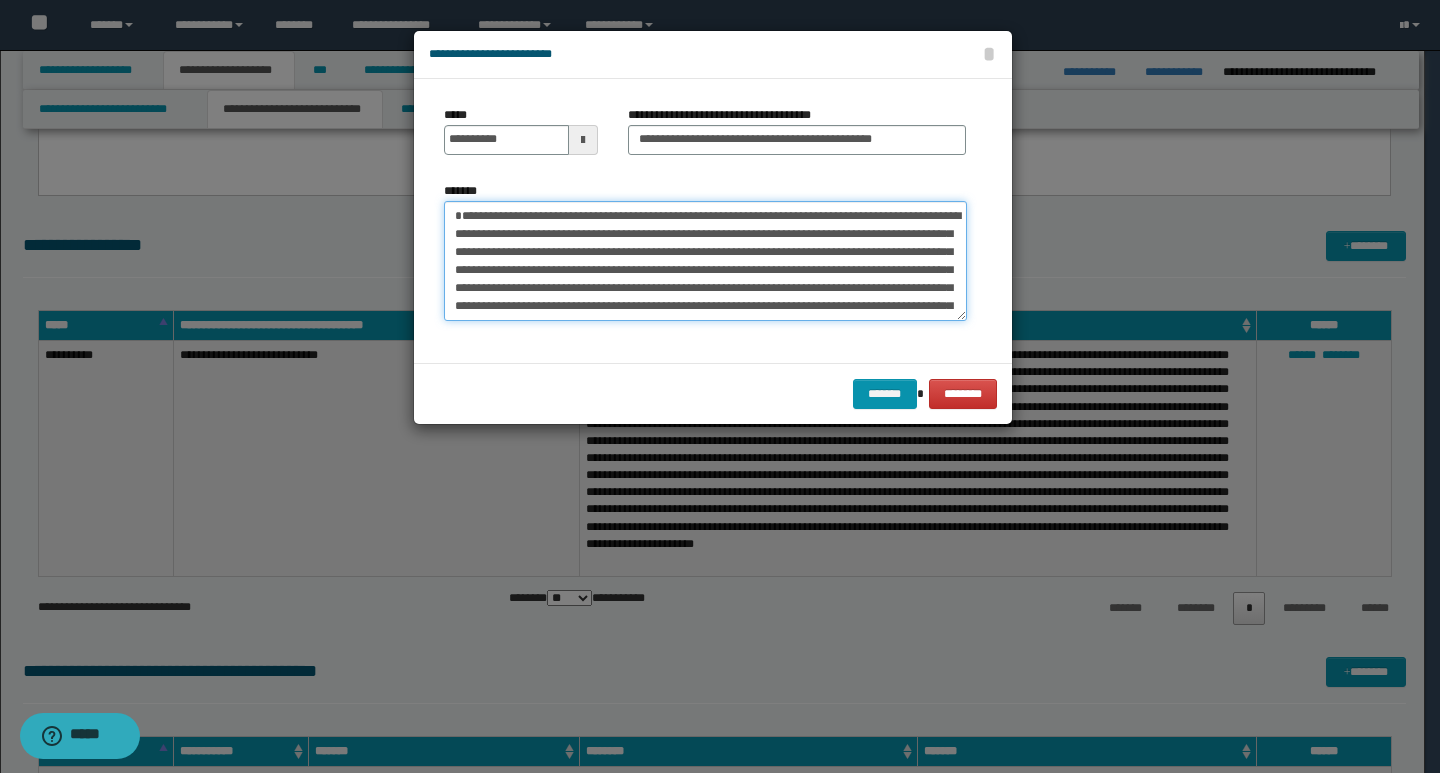 click on "**********" at bounding box center [705, 261] 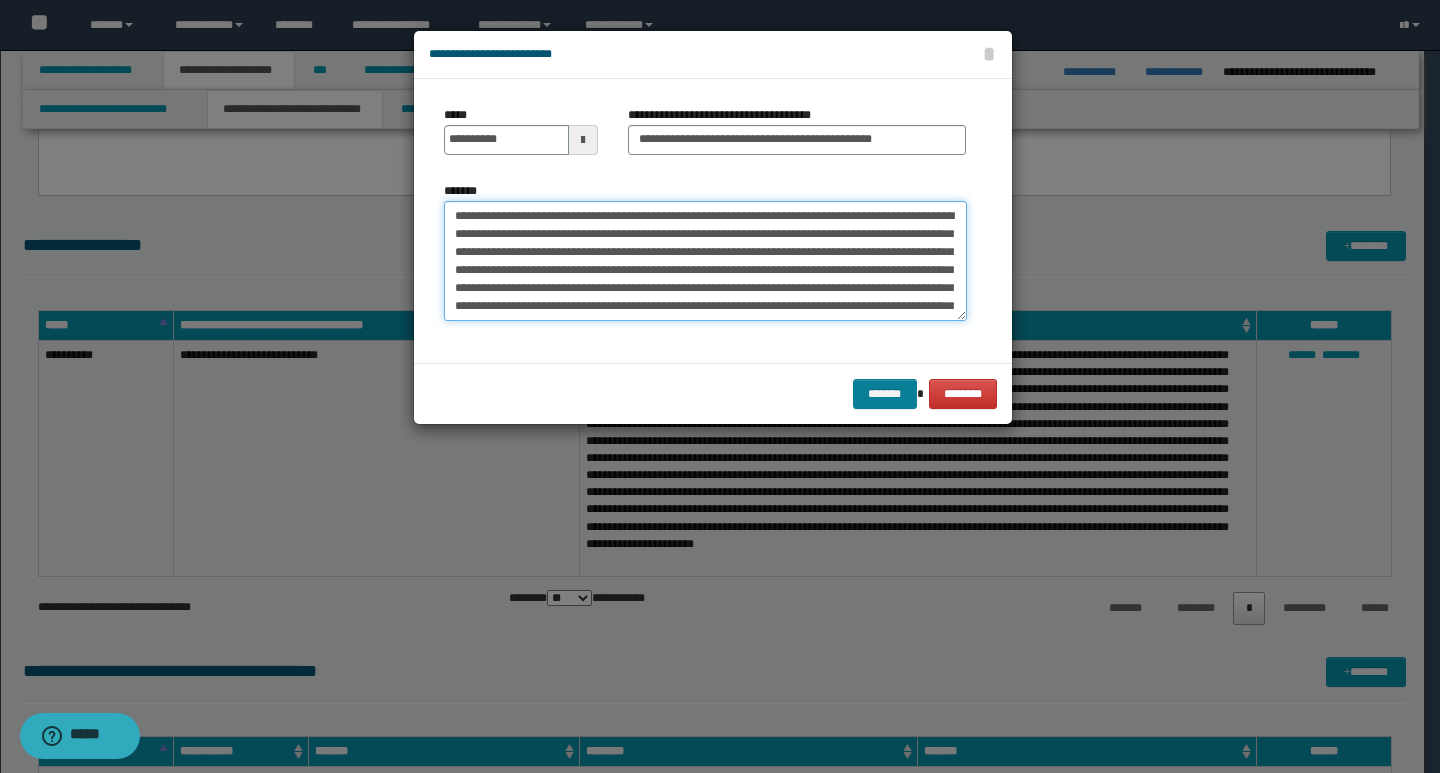type on "**********" 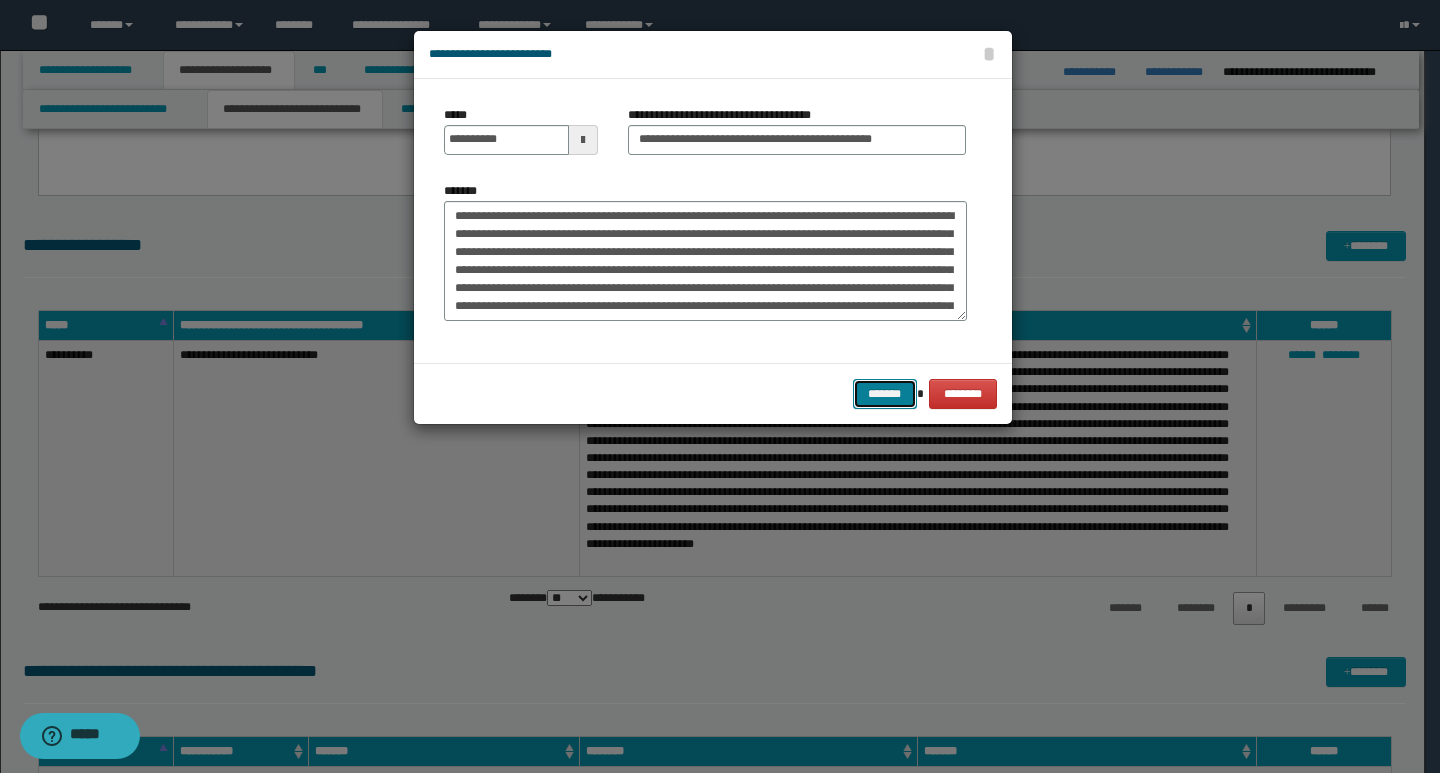 click on "*******" at bounding box center [885, 394] 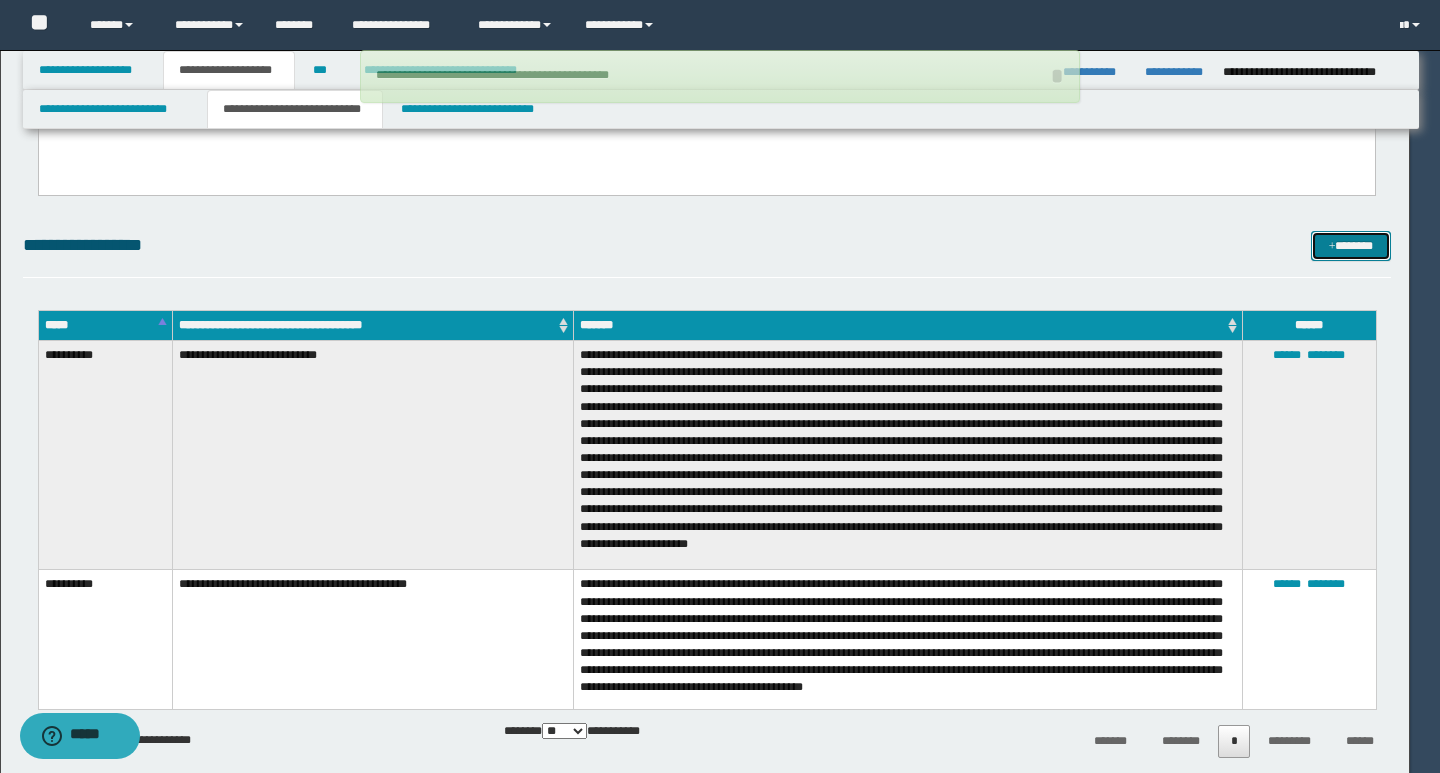type 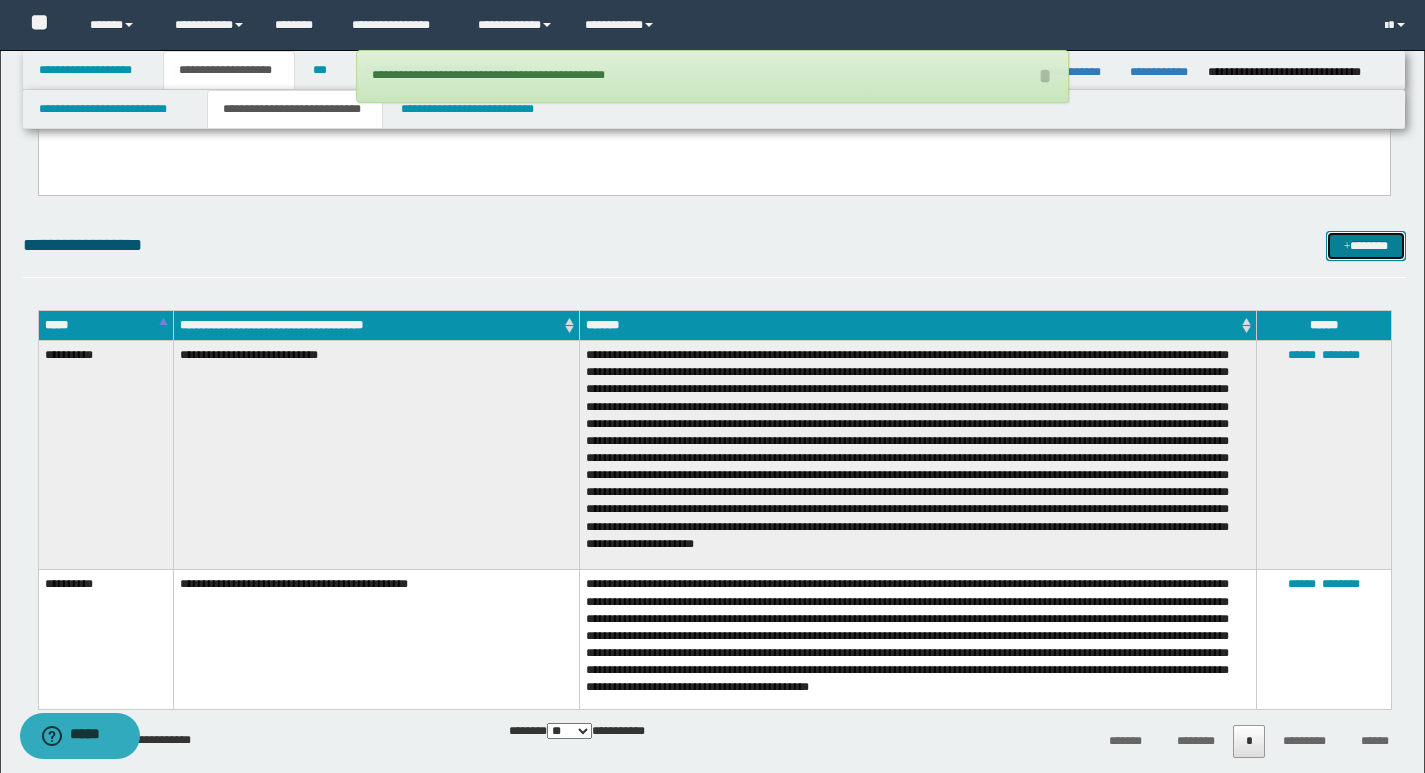 click on "*******" at bounding box center [1366, 246] 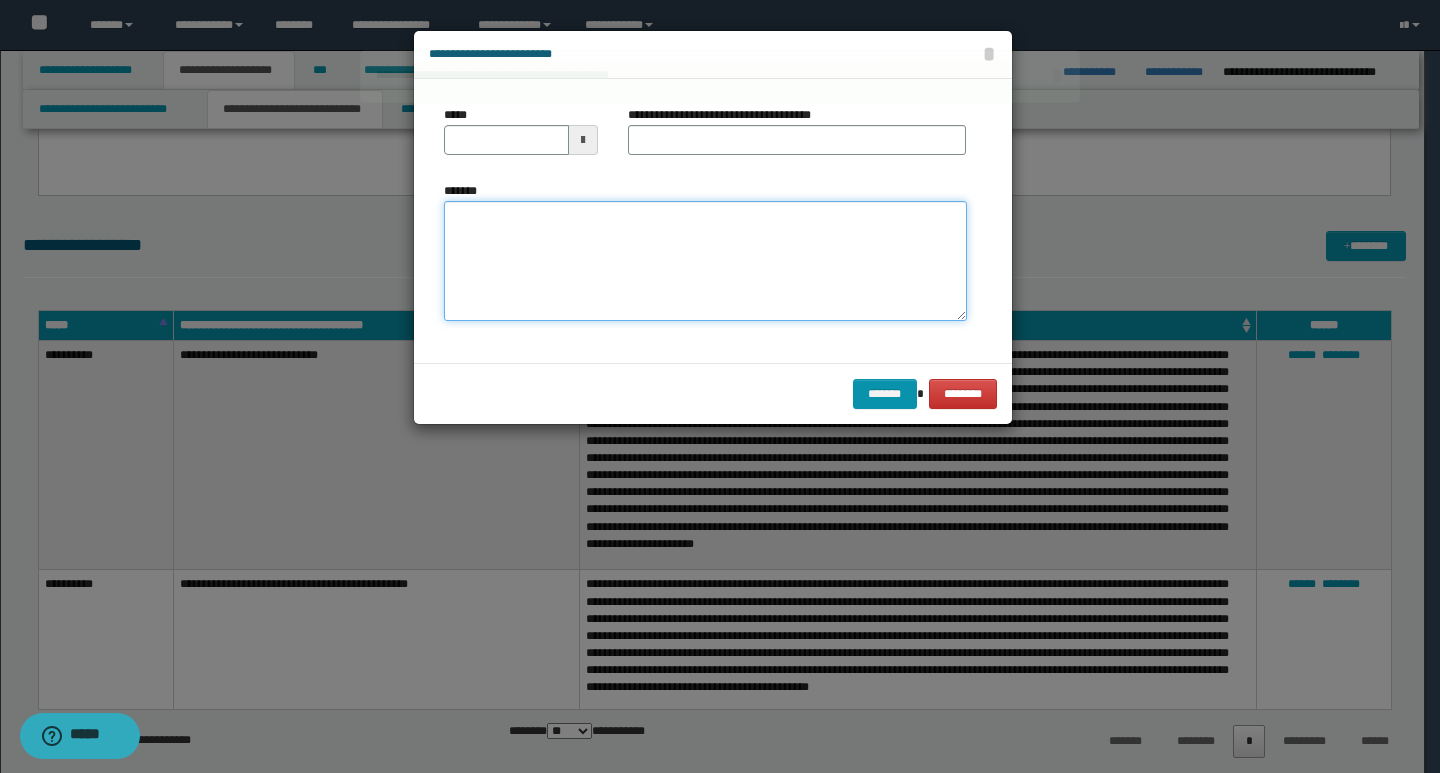 click on "*******" at bounding box center [705, 261] 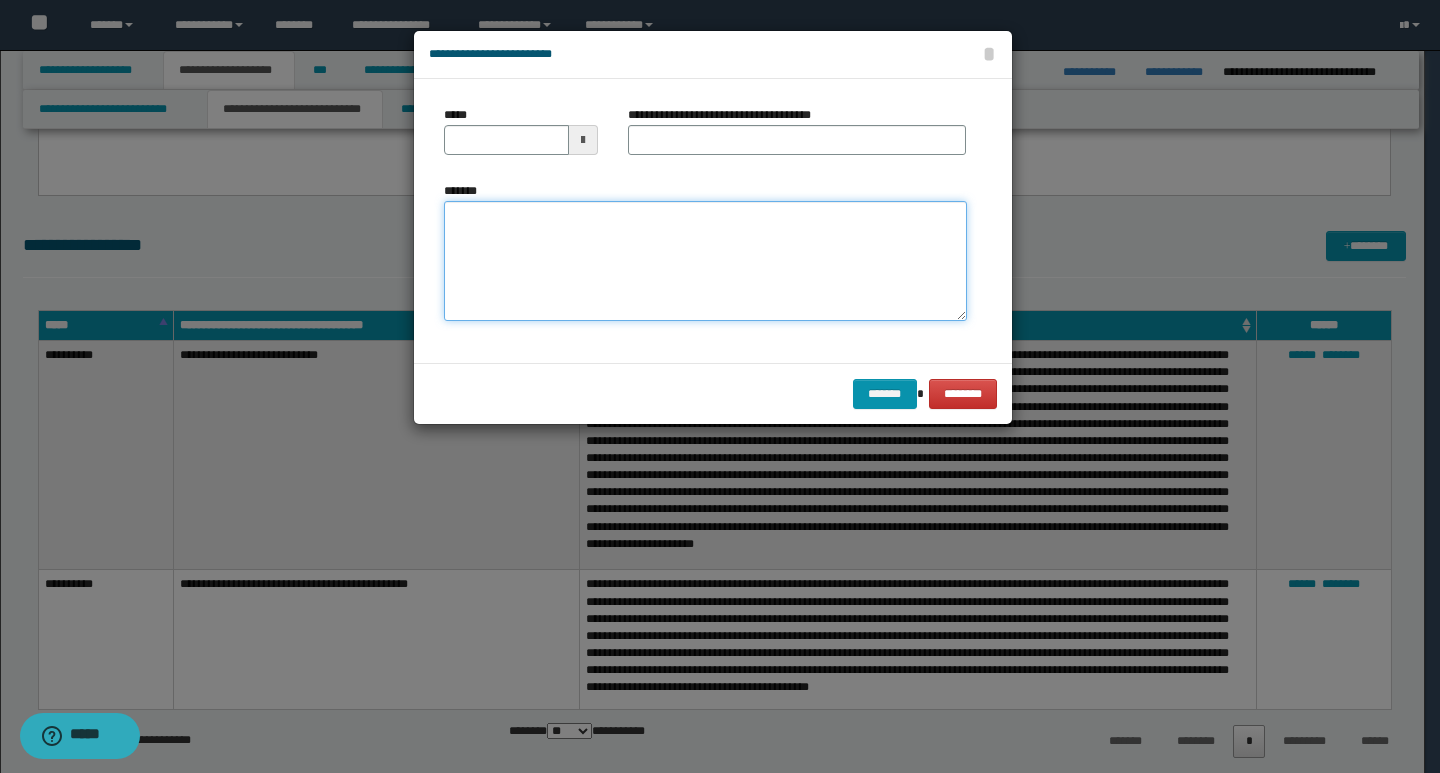 paste on "**********" 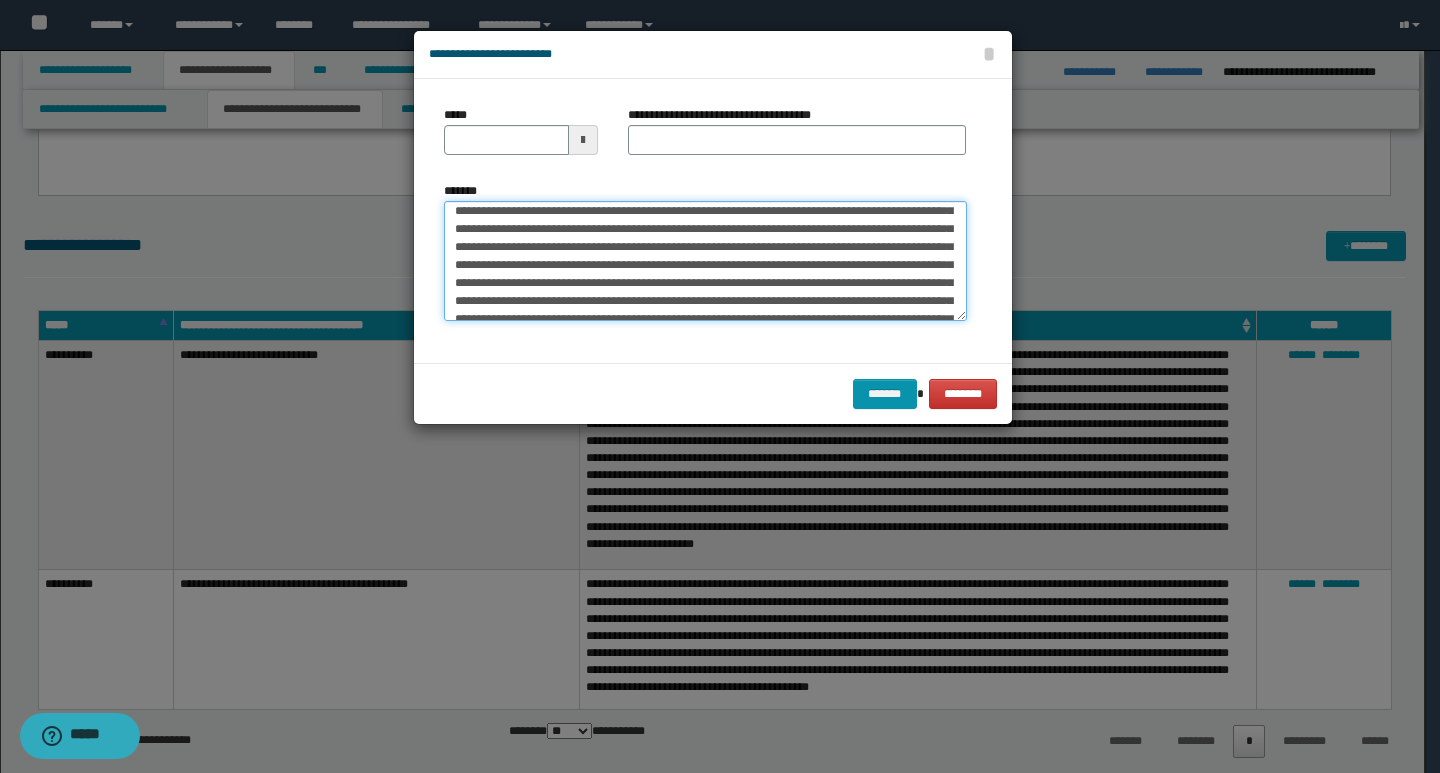 scroll, scrollTop: 0, scrollLeft: 0, axis: both 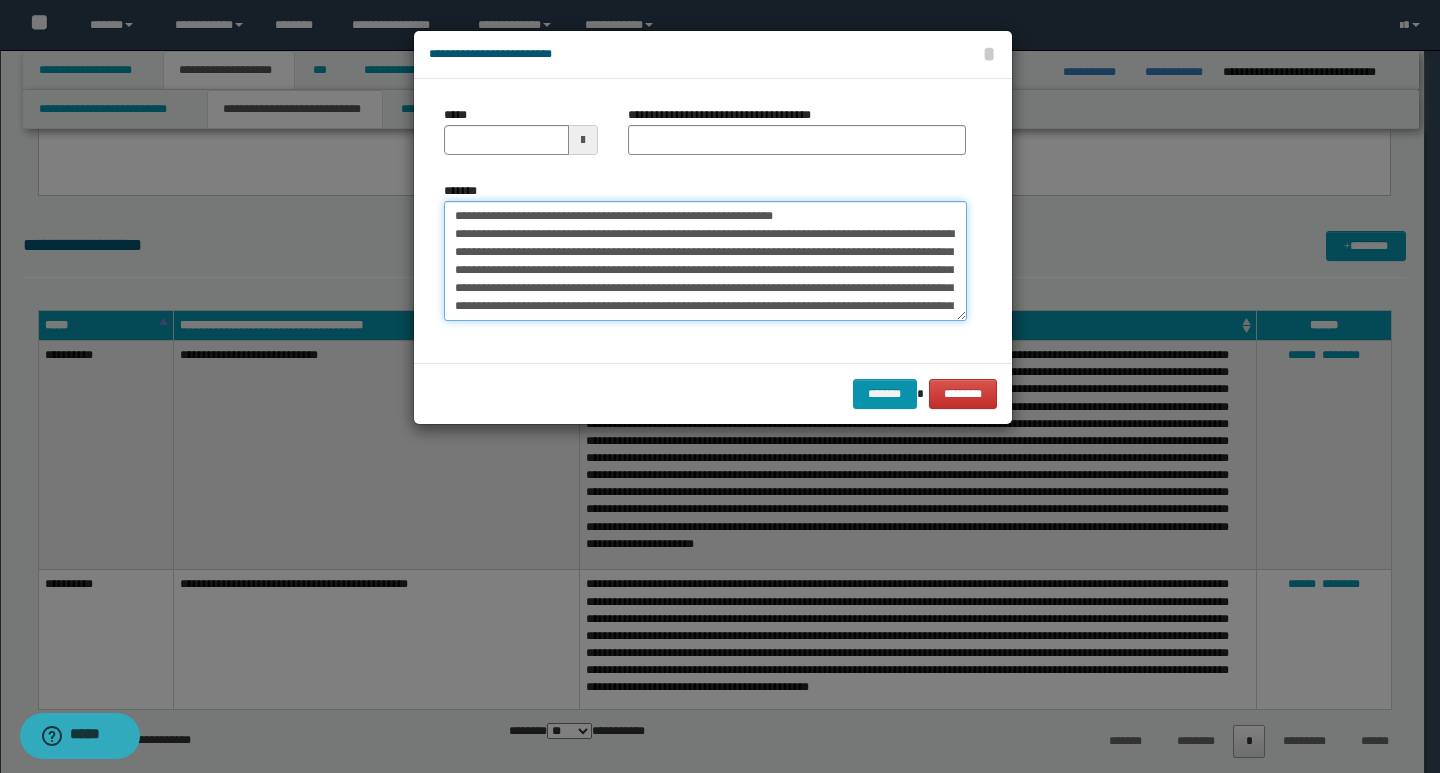 drag, startPoint x: 454, startPoint y: 220, endPoint x: 518, endPoint y: 220, distance: 64 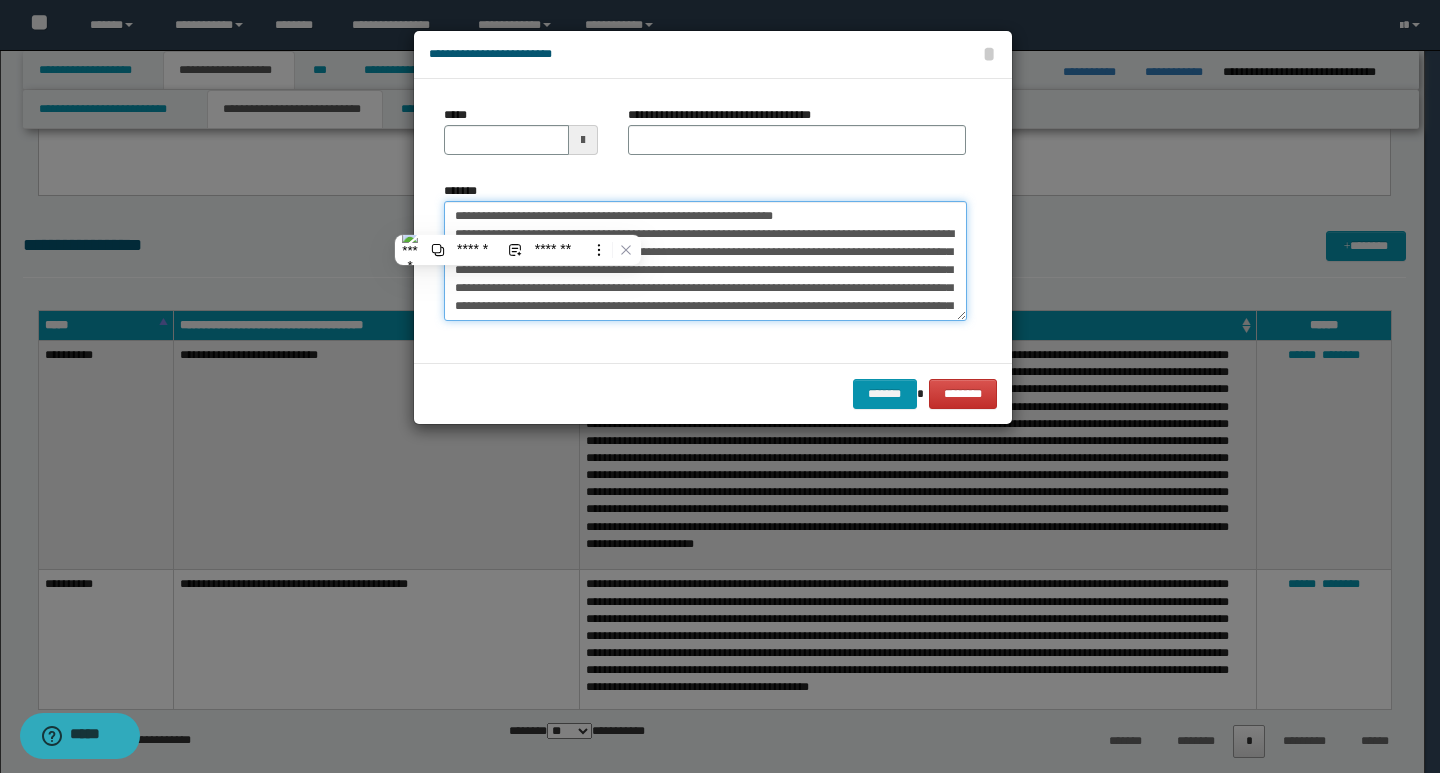type on "**********" 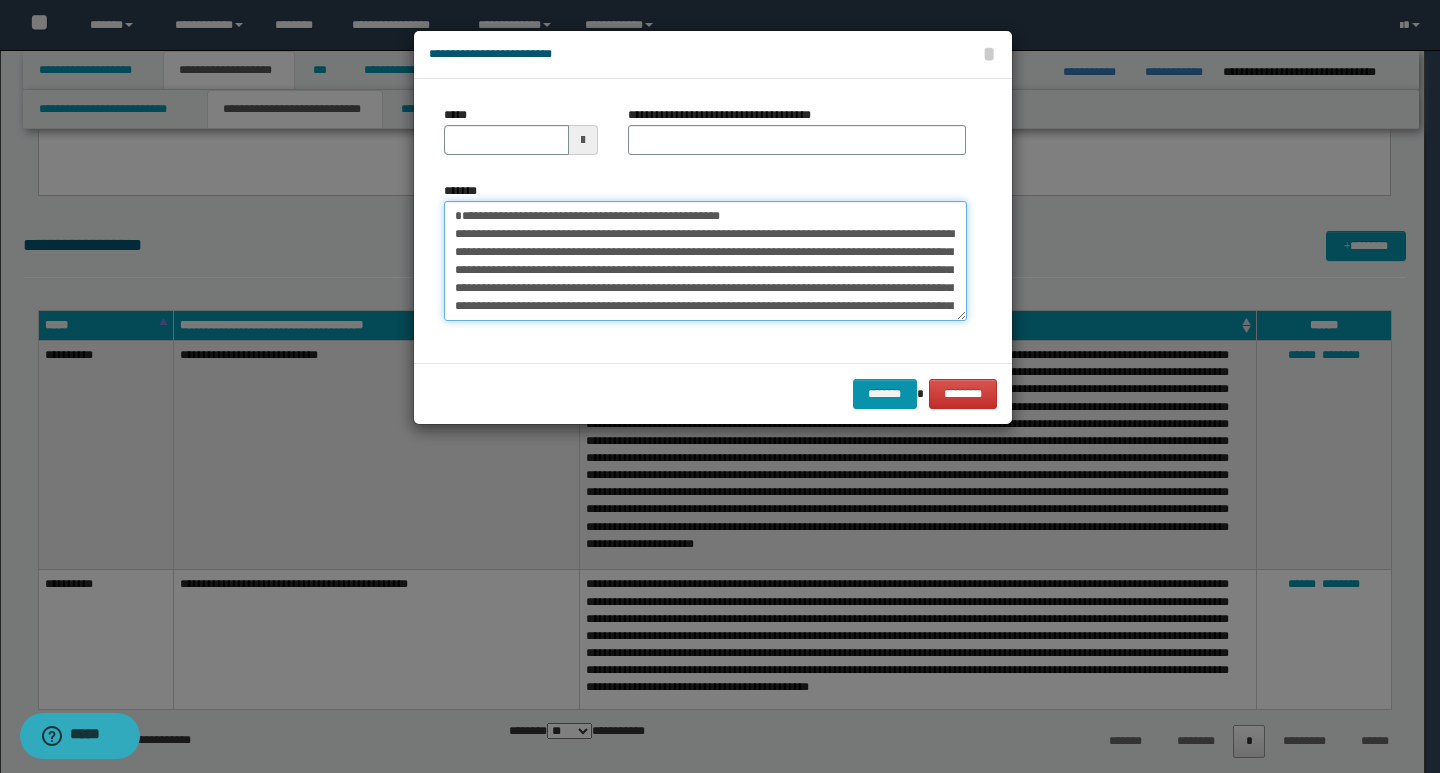 type 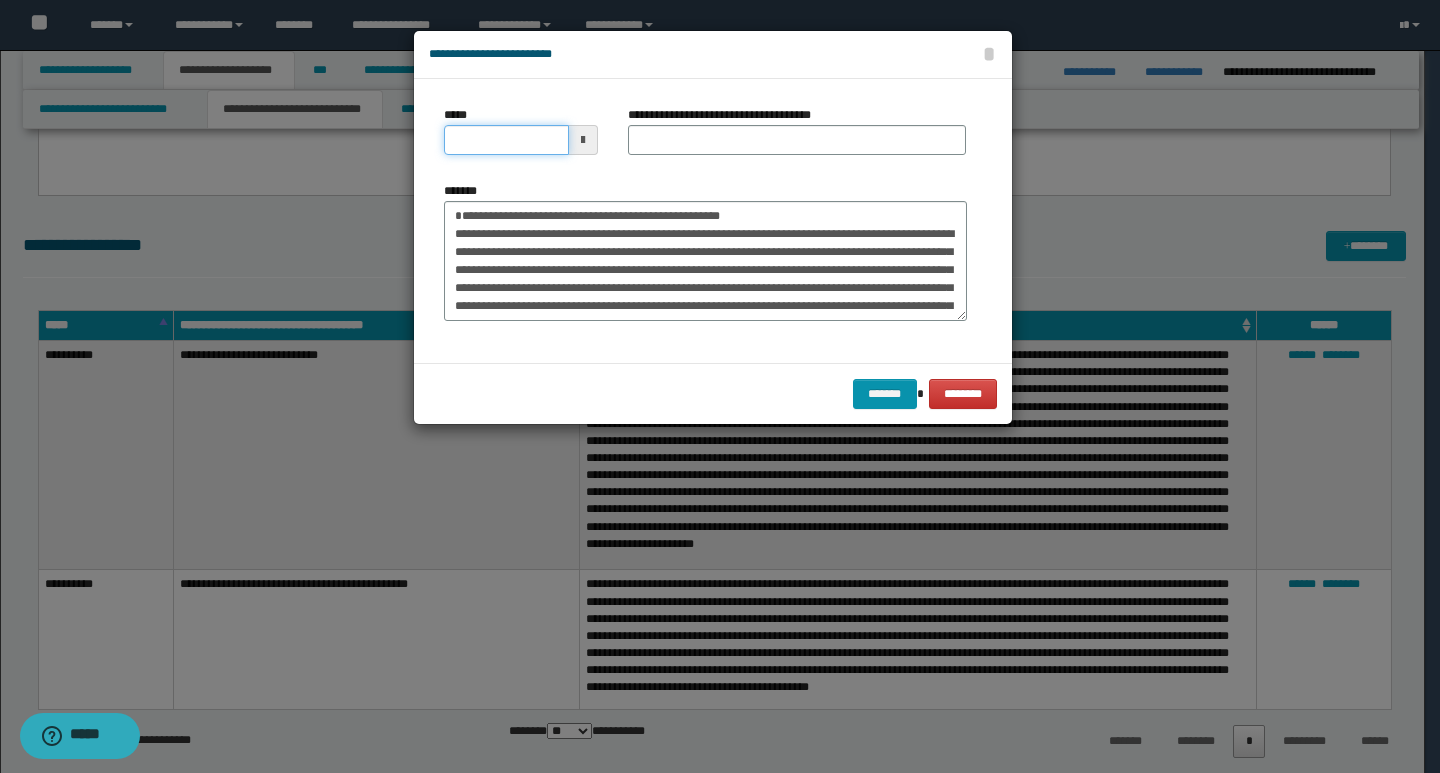 click on "*****" at bounding box center (506, 140) 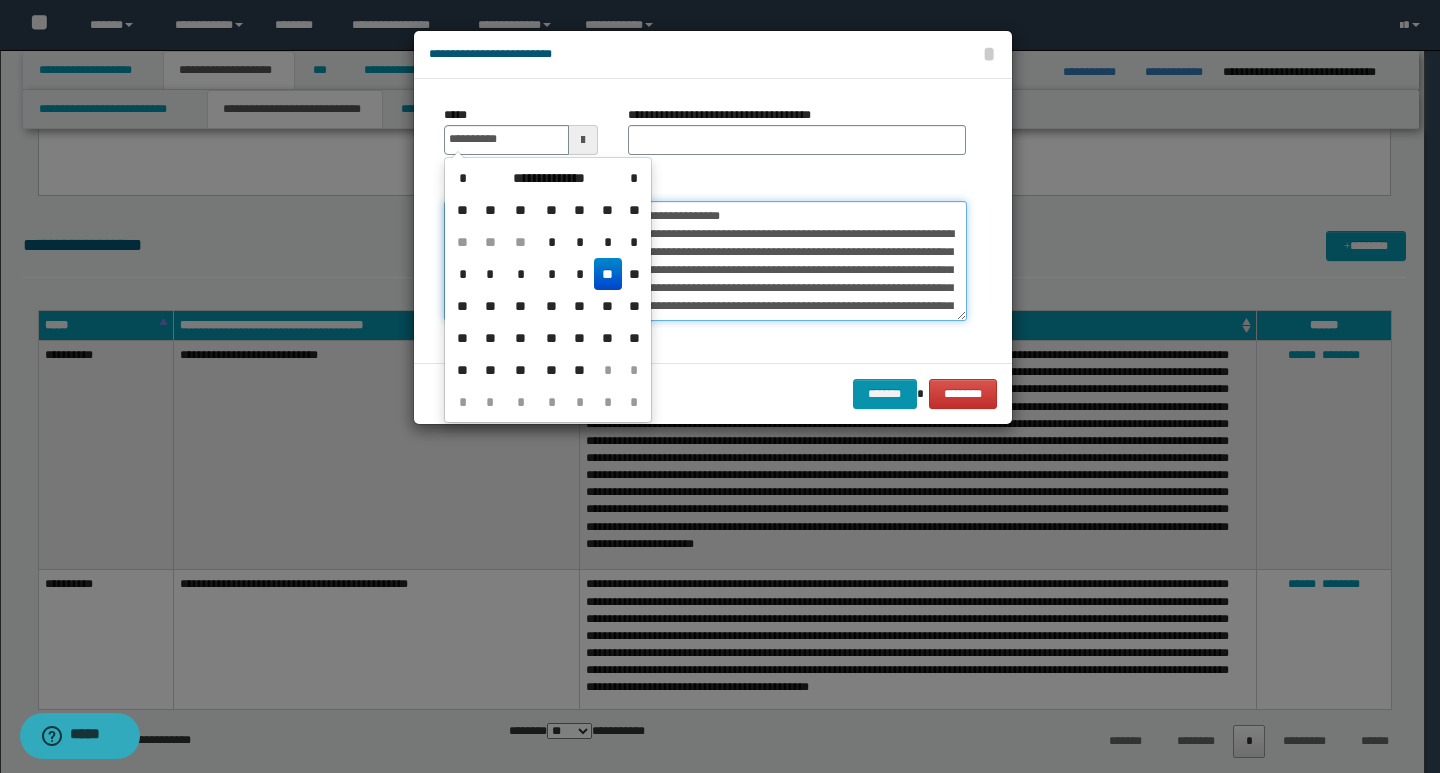type on "**********" 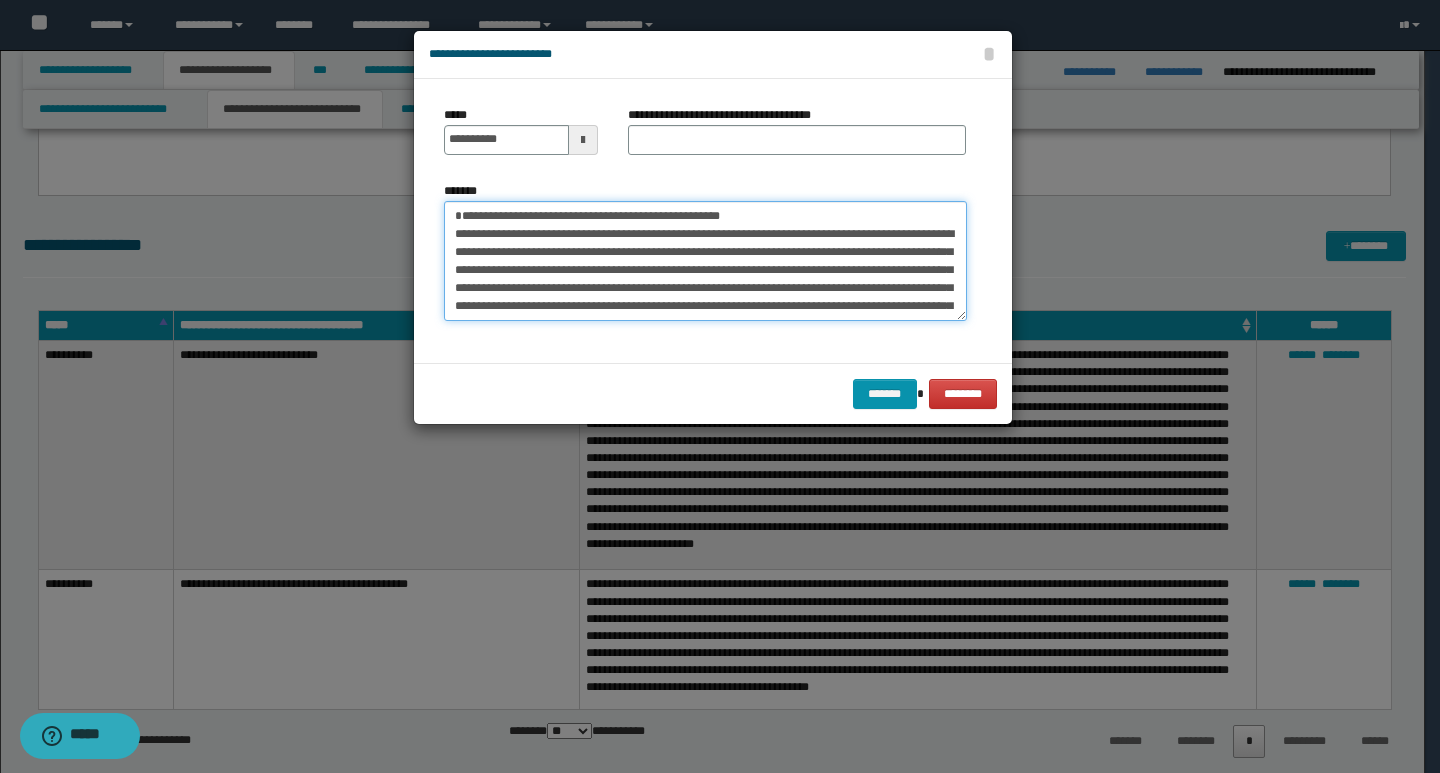 drag, startPoint x: 748, startPoint y: 217, endPoint x: 425, endPoint y: 215, distance: 323.0062 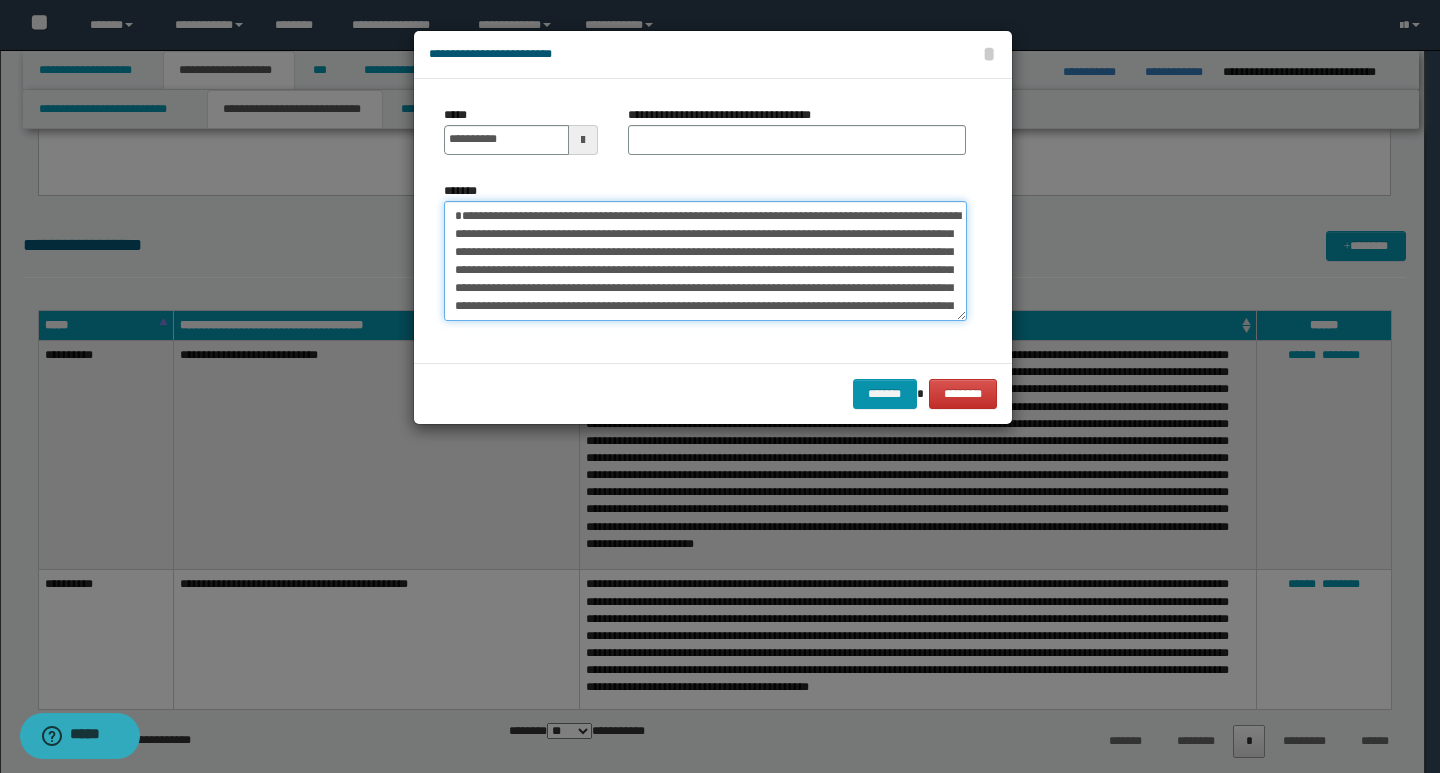 type on "**********" 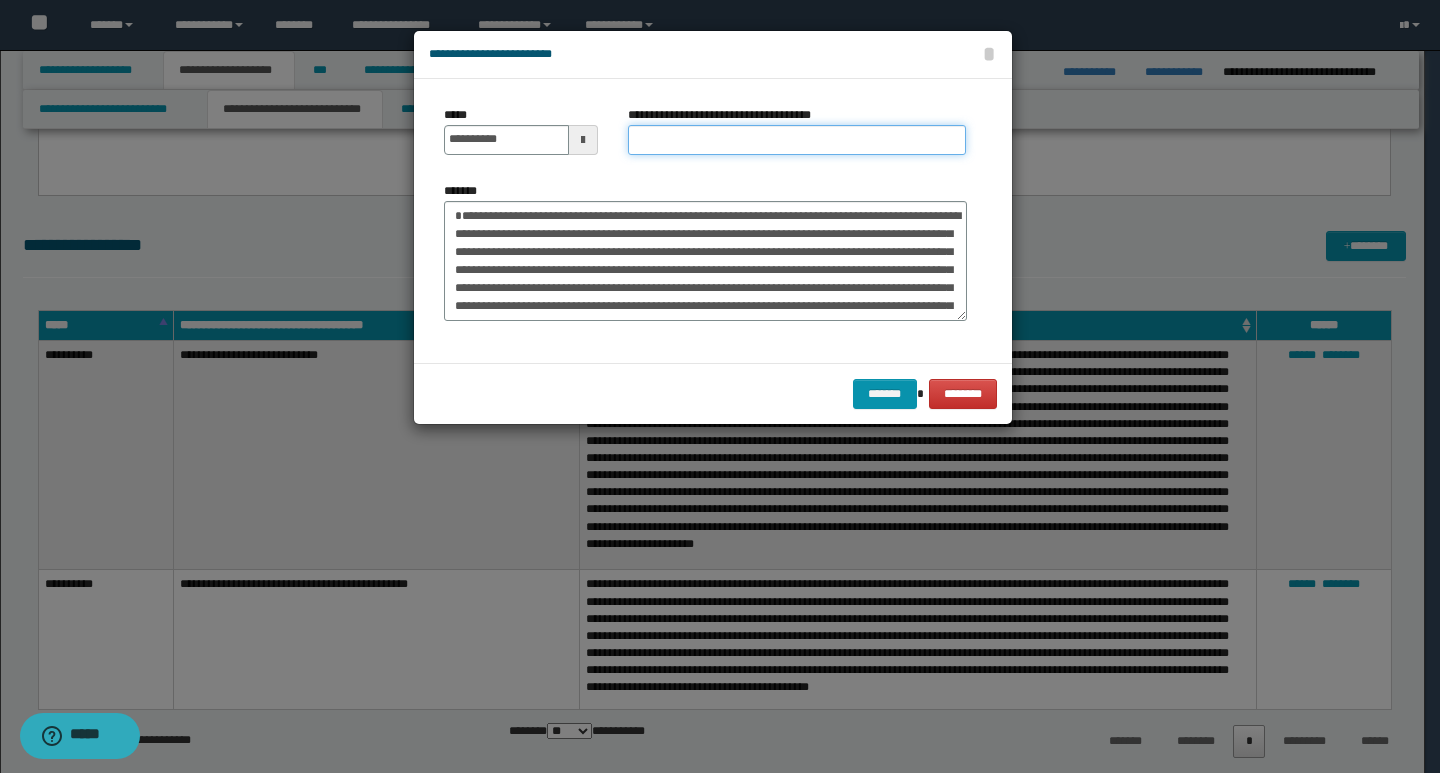 drag, startPoint x: 664, startPoint y: 148, endPoint x: 680, endPoint y: 146, distance: 16.124516 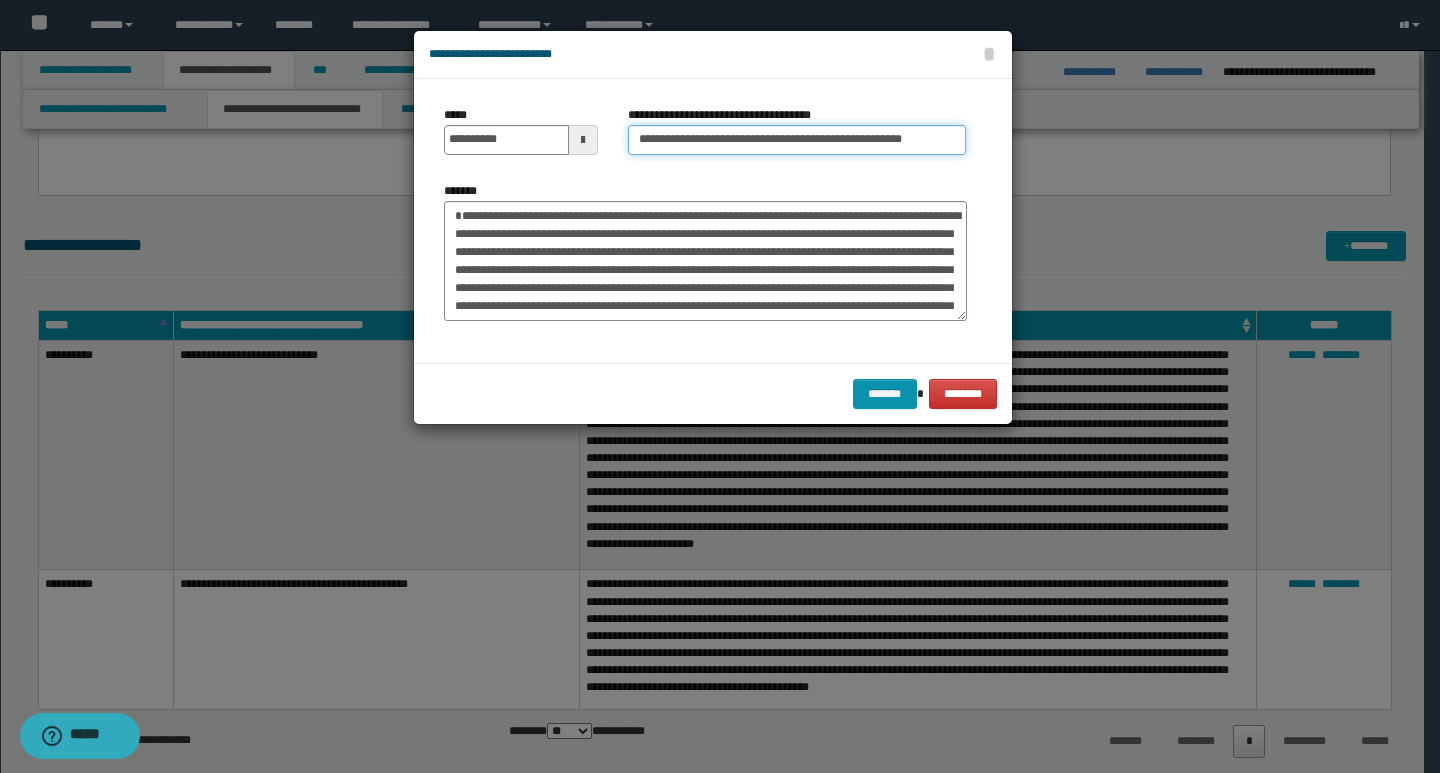 type on "**********" 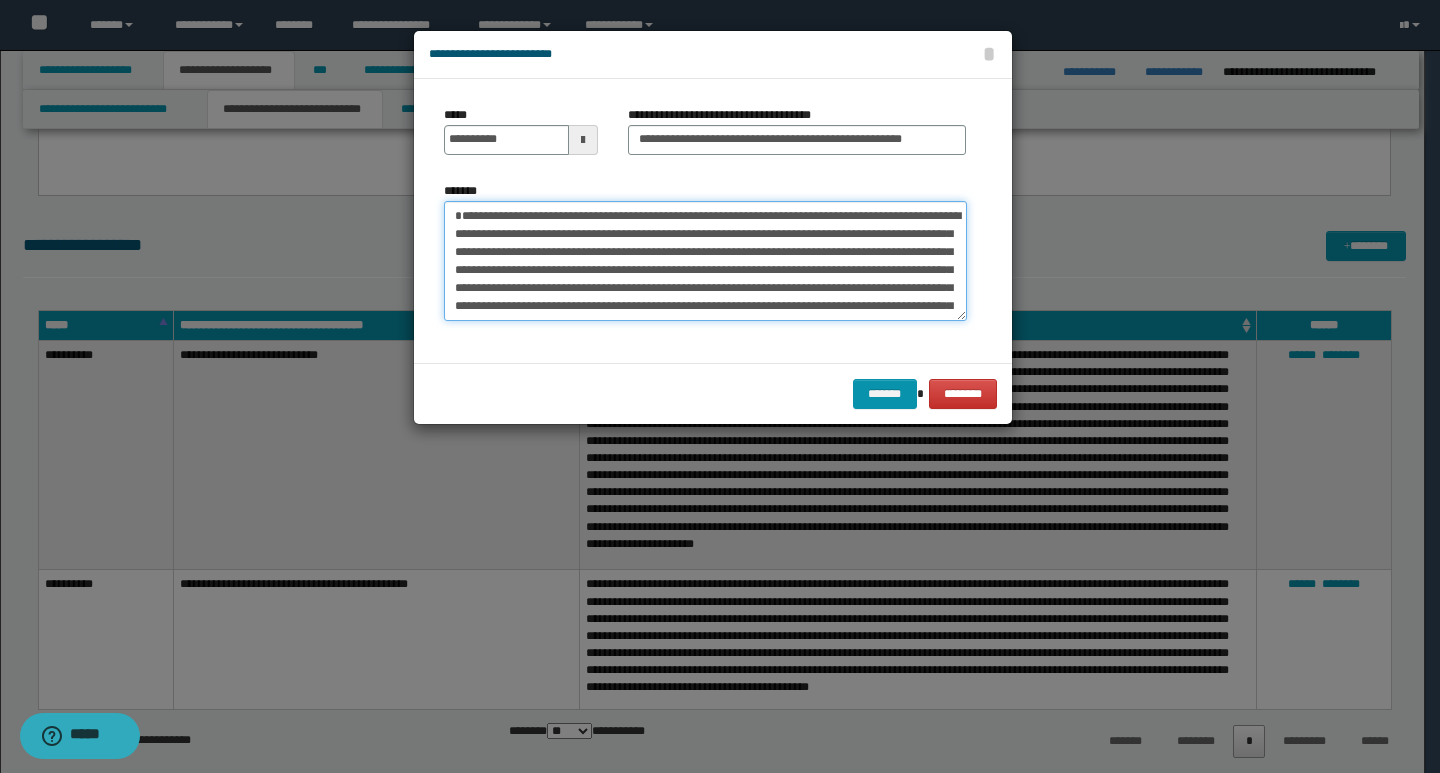 click on "*******" at bounding box center [705, 261] 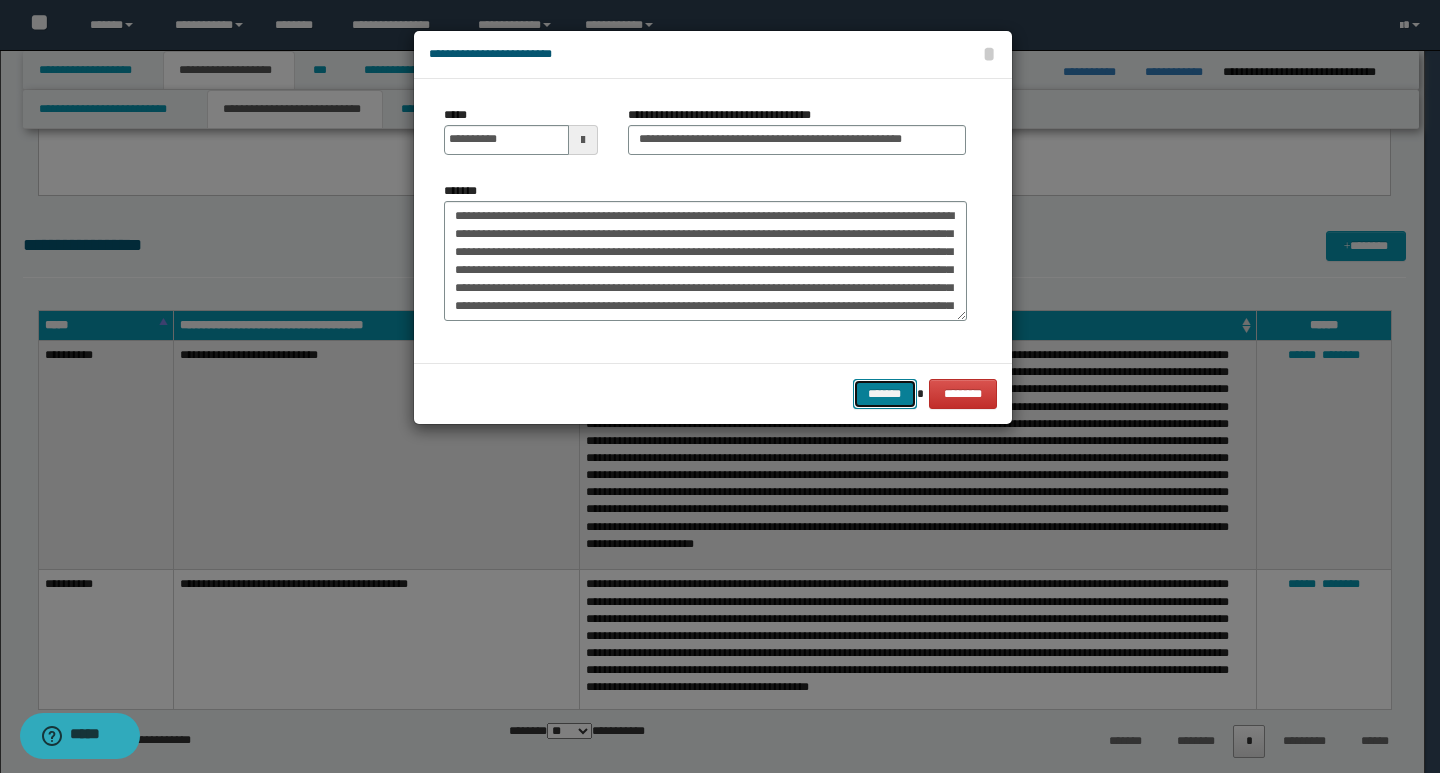 click on "*******" at bounding box center (885, 394) 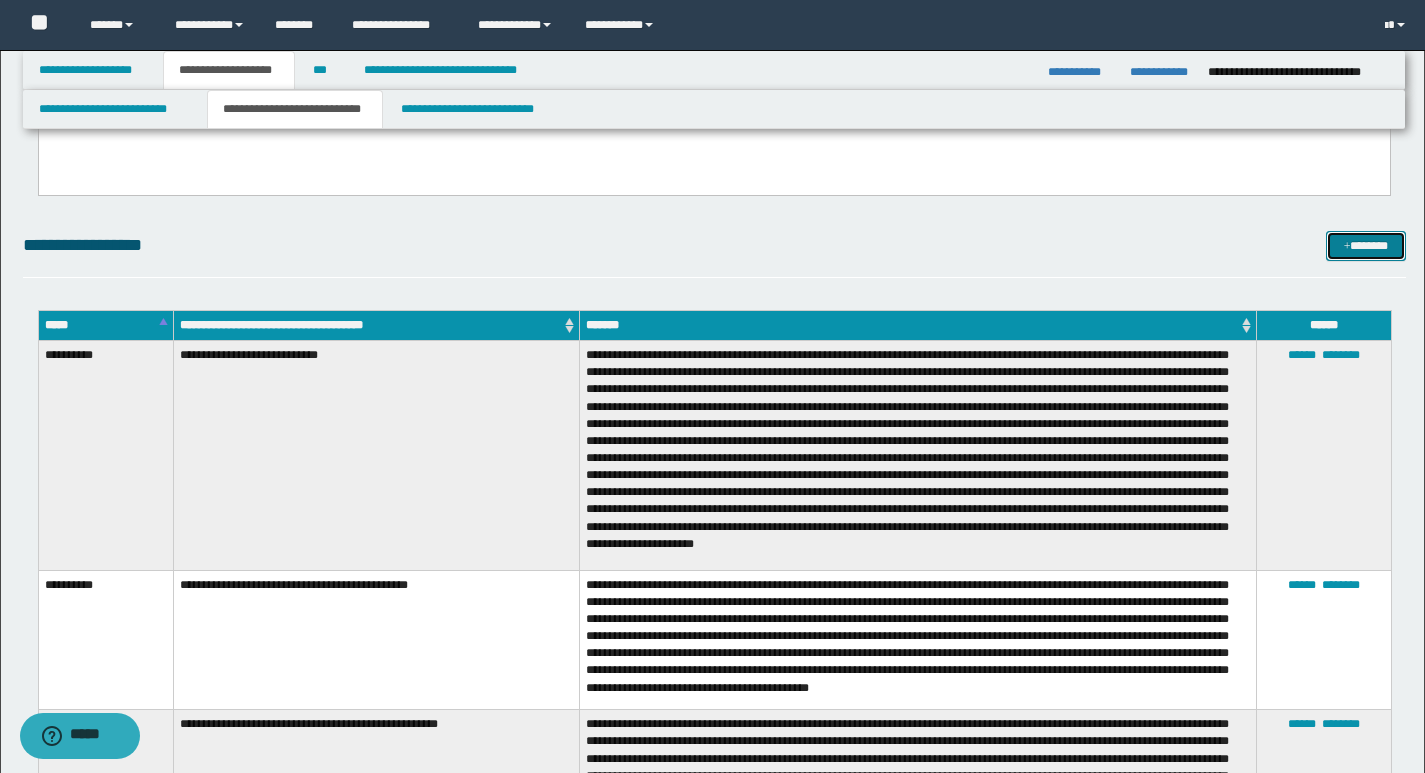 click on "*******" at bounding box center (1366, 246) 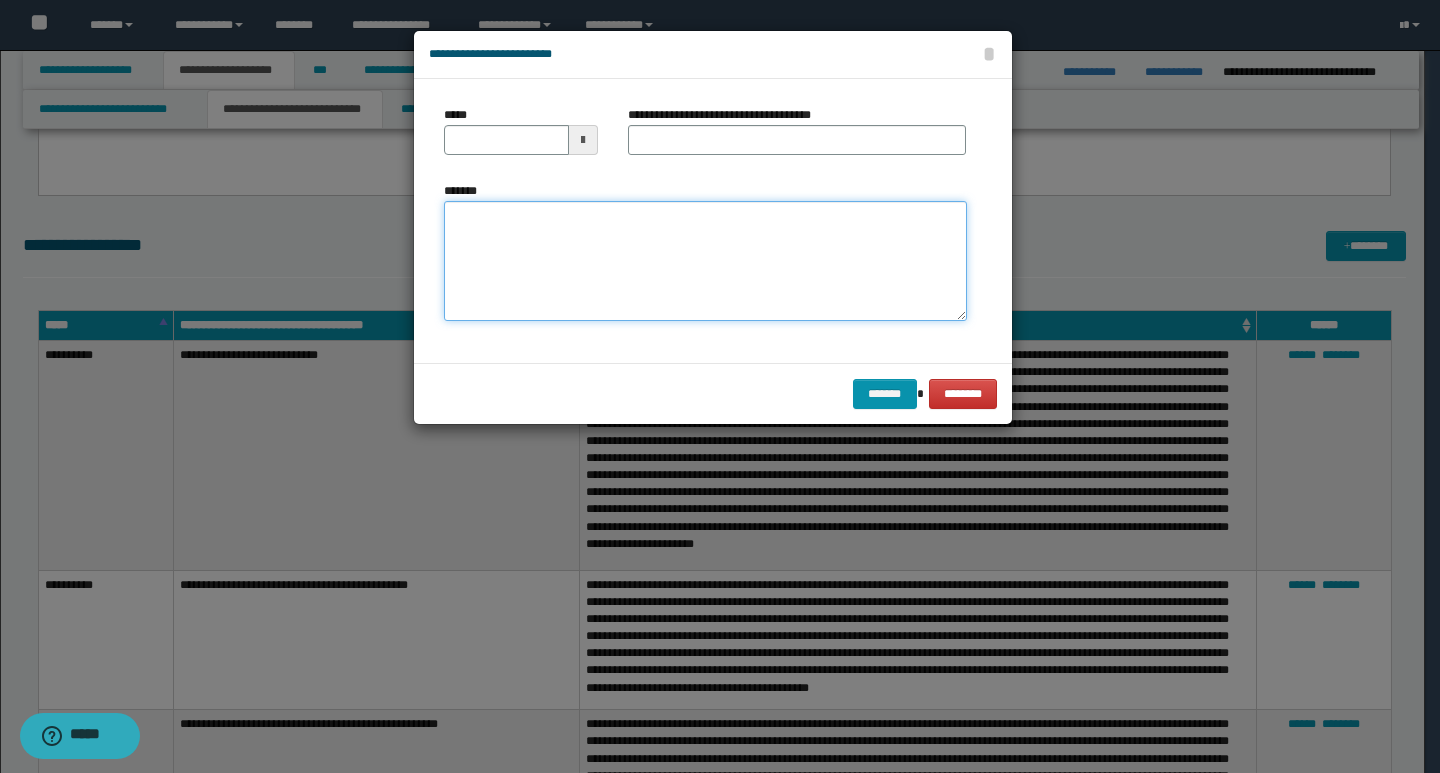 click on "*******" at bounding box center [705, 261] 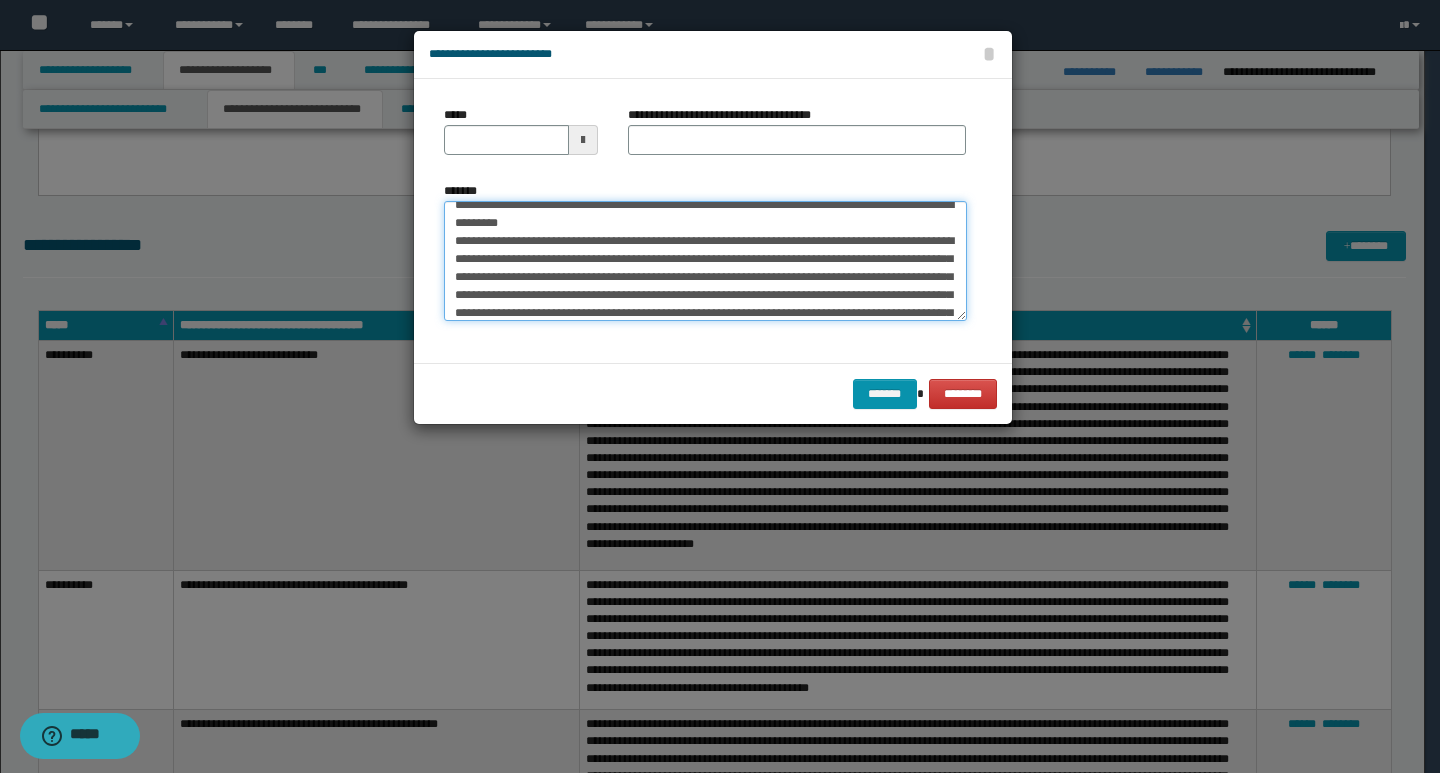 scroll, scrollTop: 0, scrollLeft: 0, axis: both 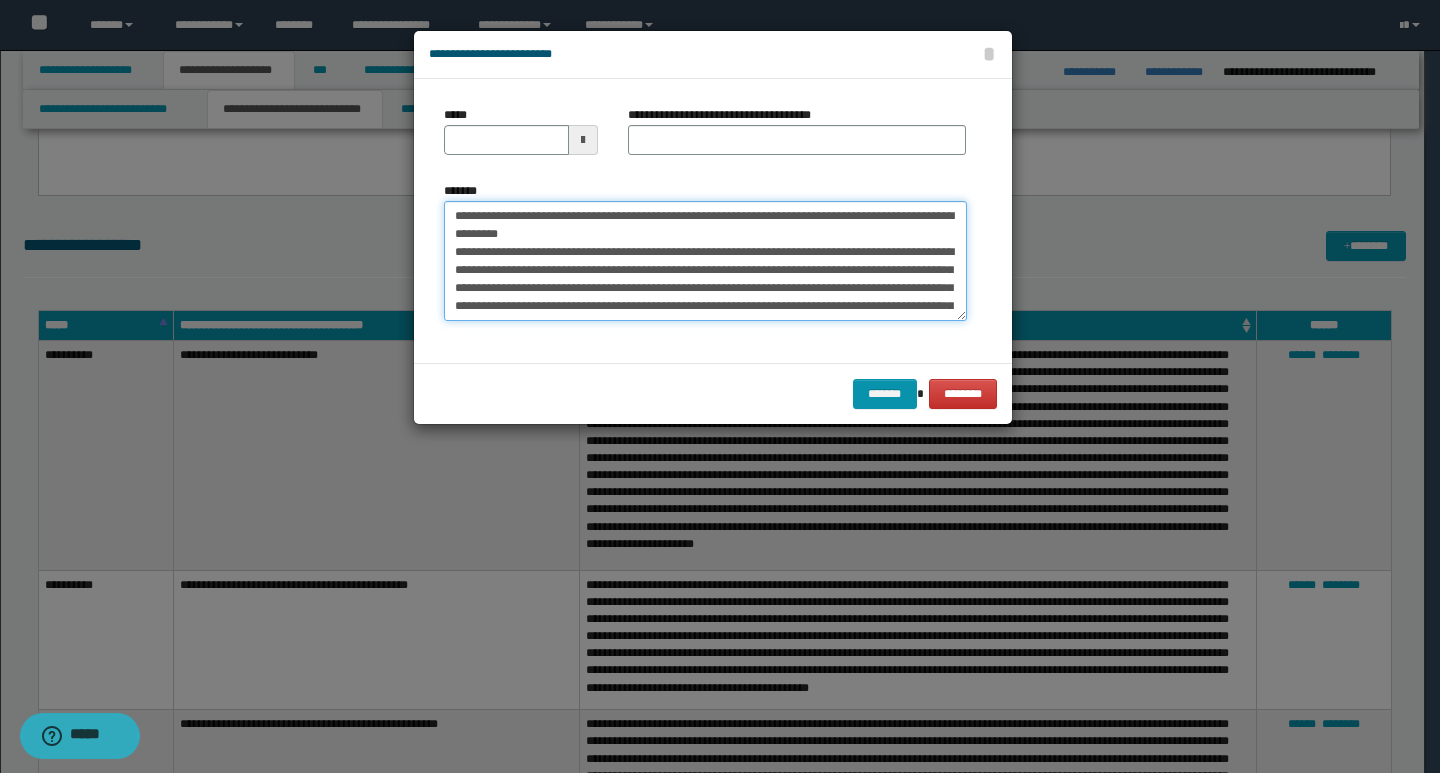 drag, startPoint x: 449, startPoint y: 223, endPoint x: 519, endPoint y: 222, distance: 70.00714 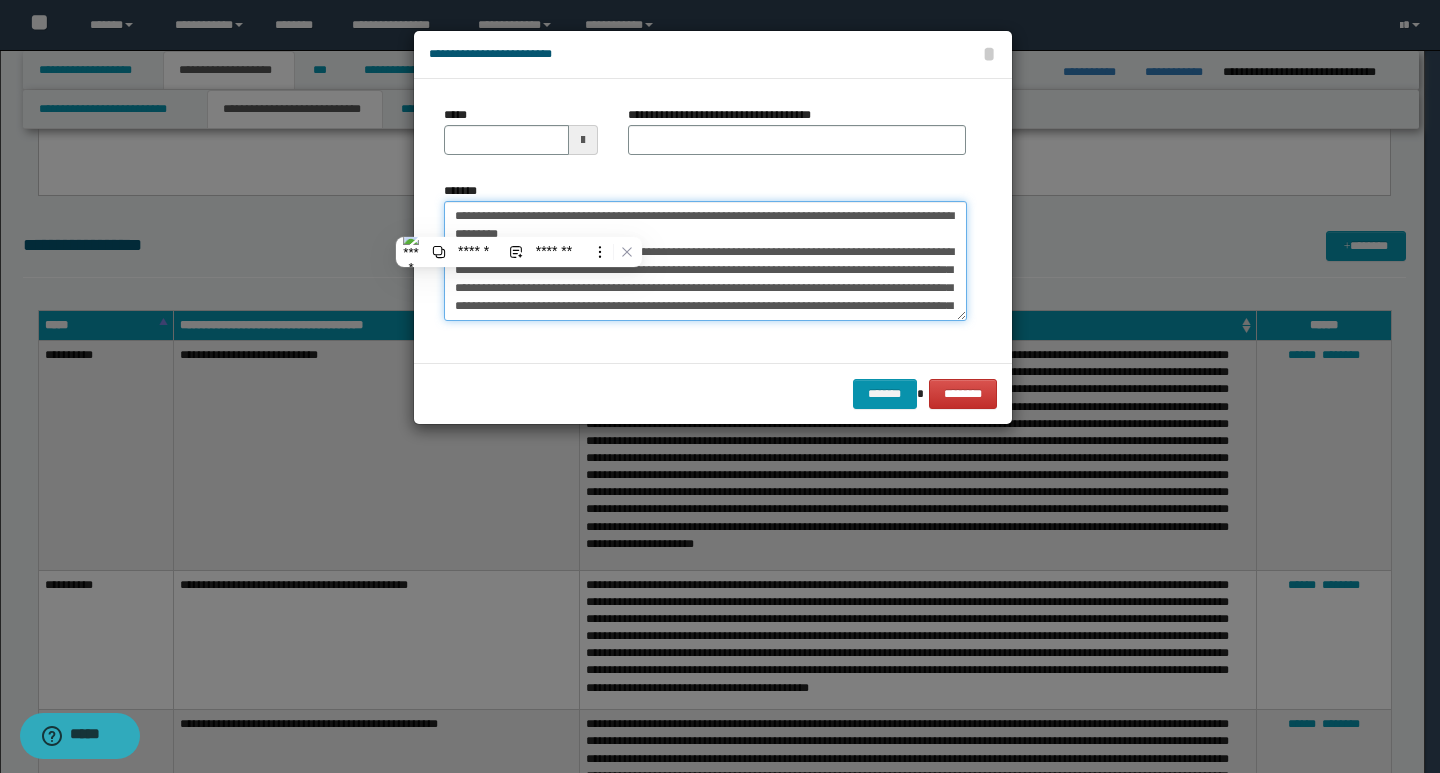 type on "**********" 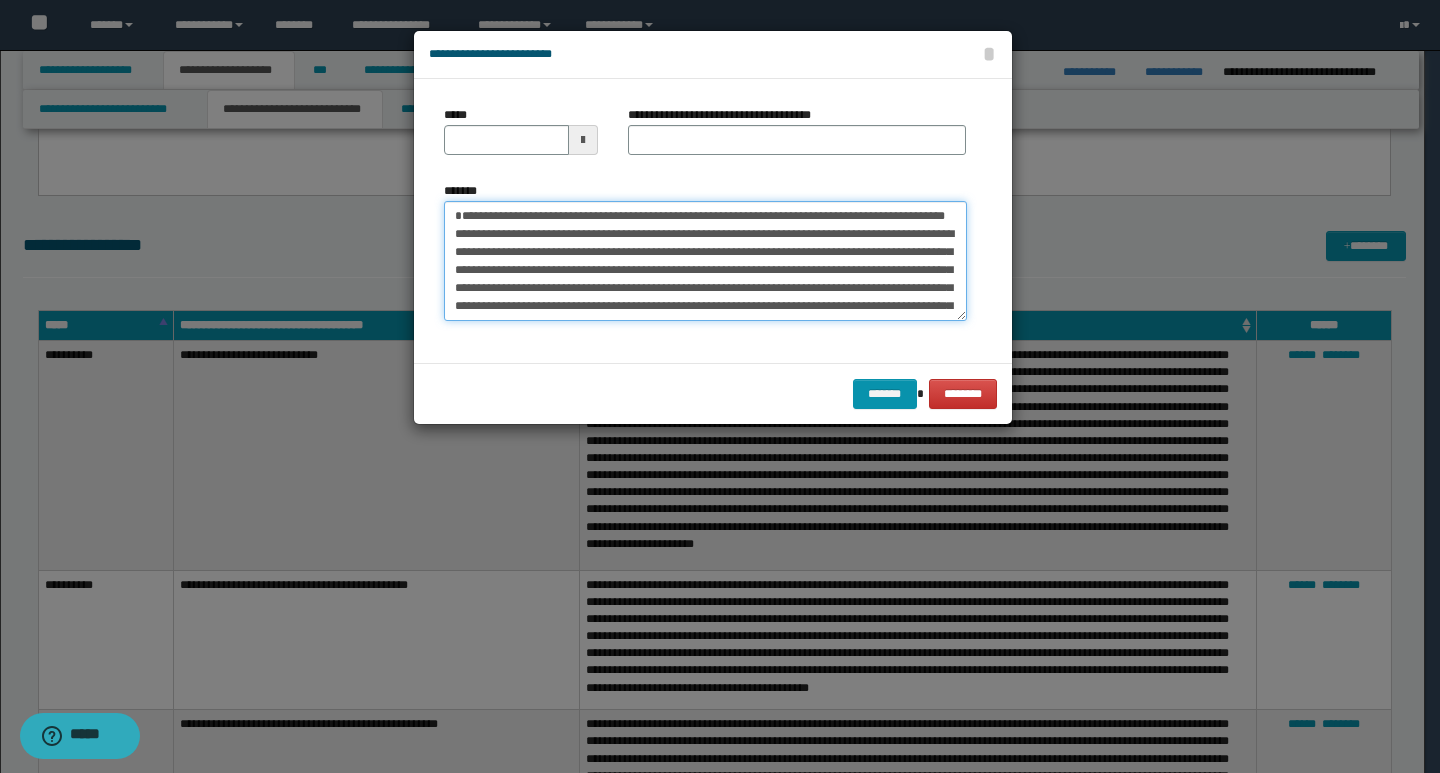 type 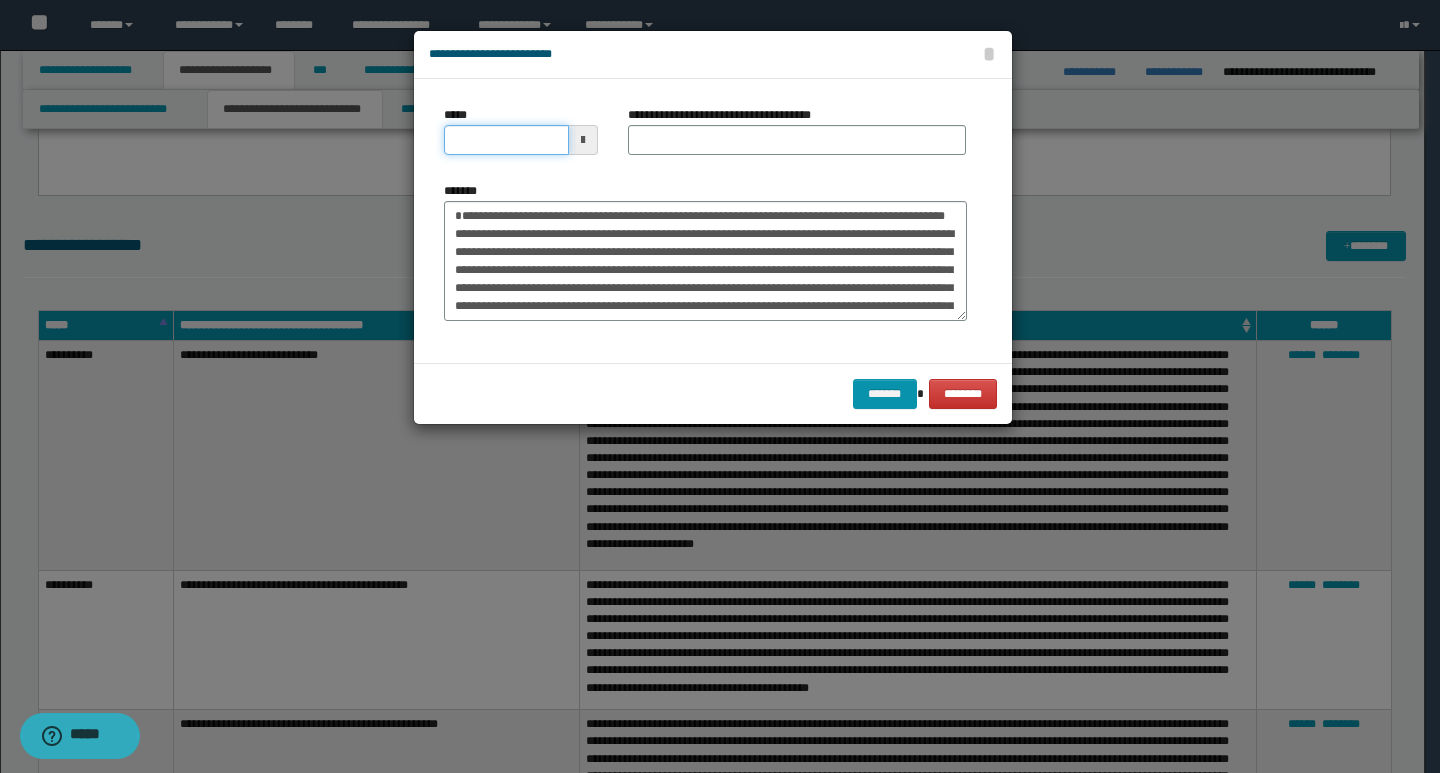 click on "*****" at bounding box center [506, 140] 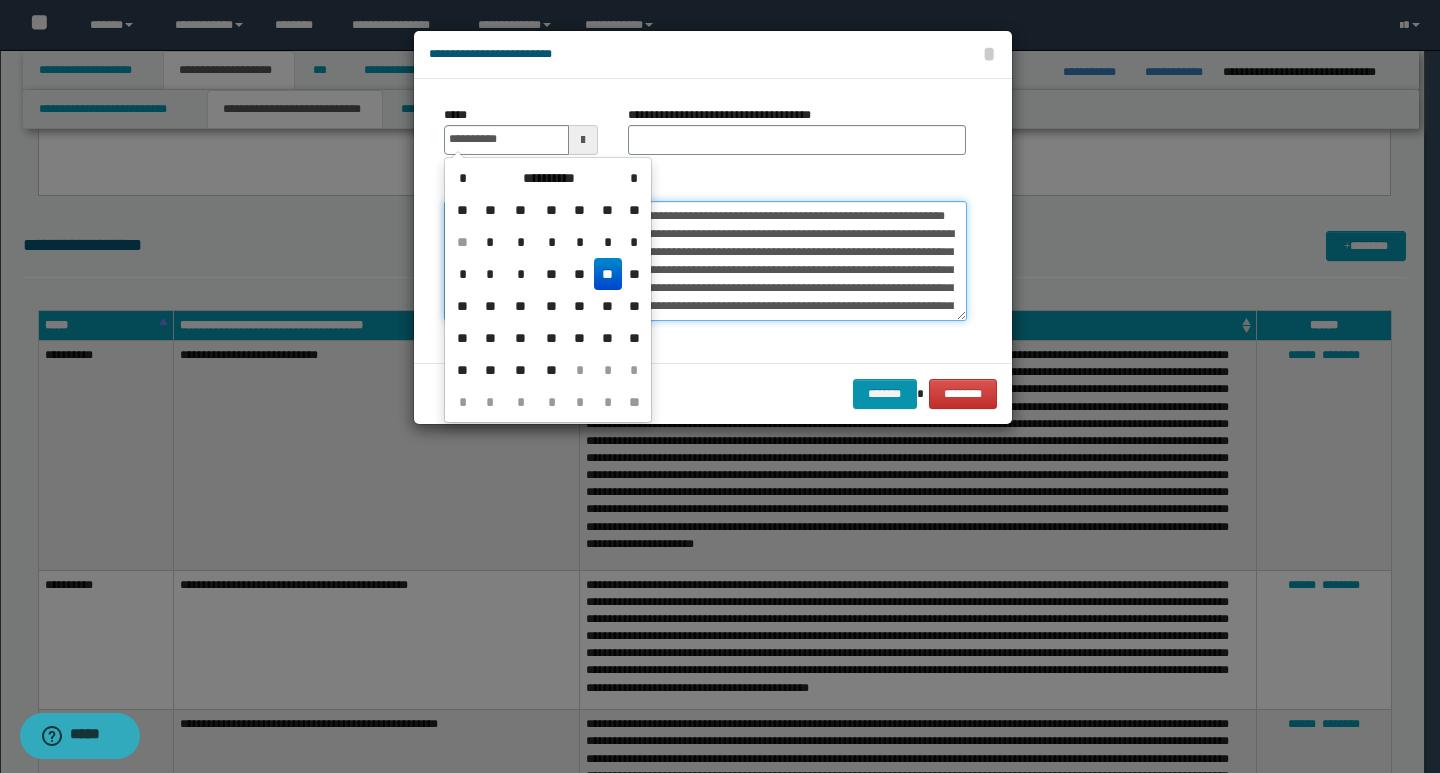 type on "**********" 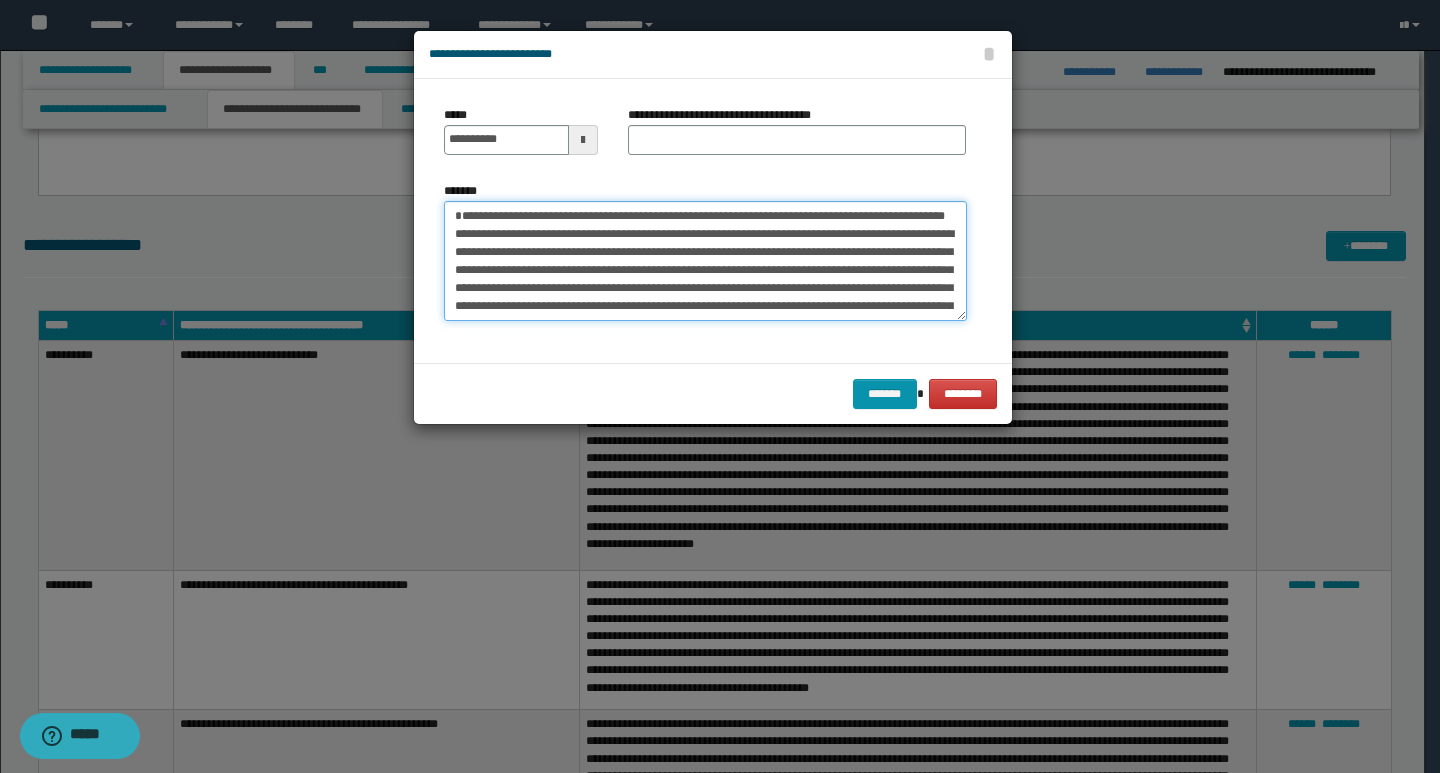 click on "*******" at bounding box center (705, 261) 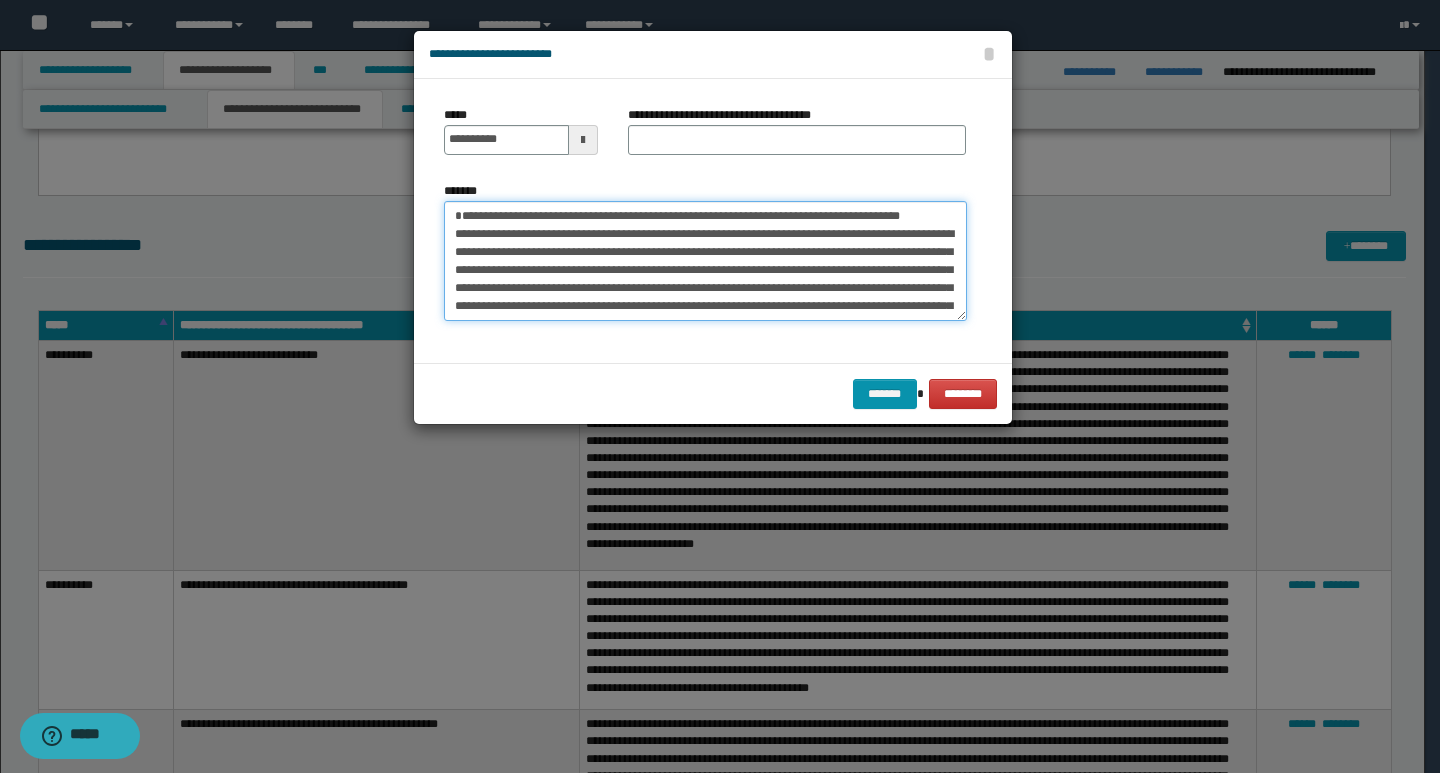 type on "**********" 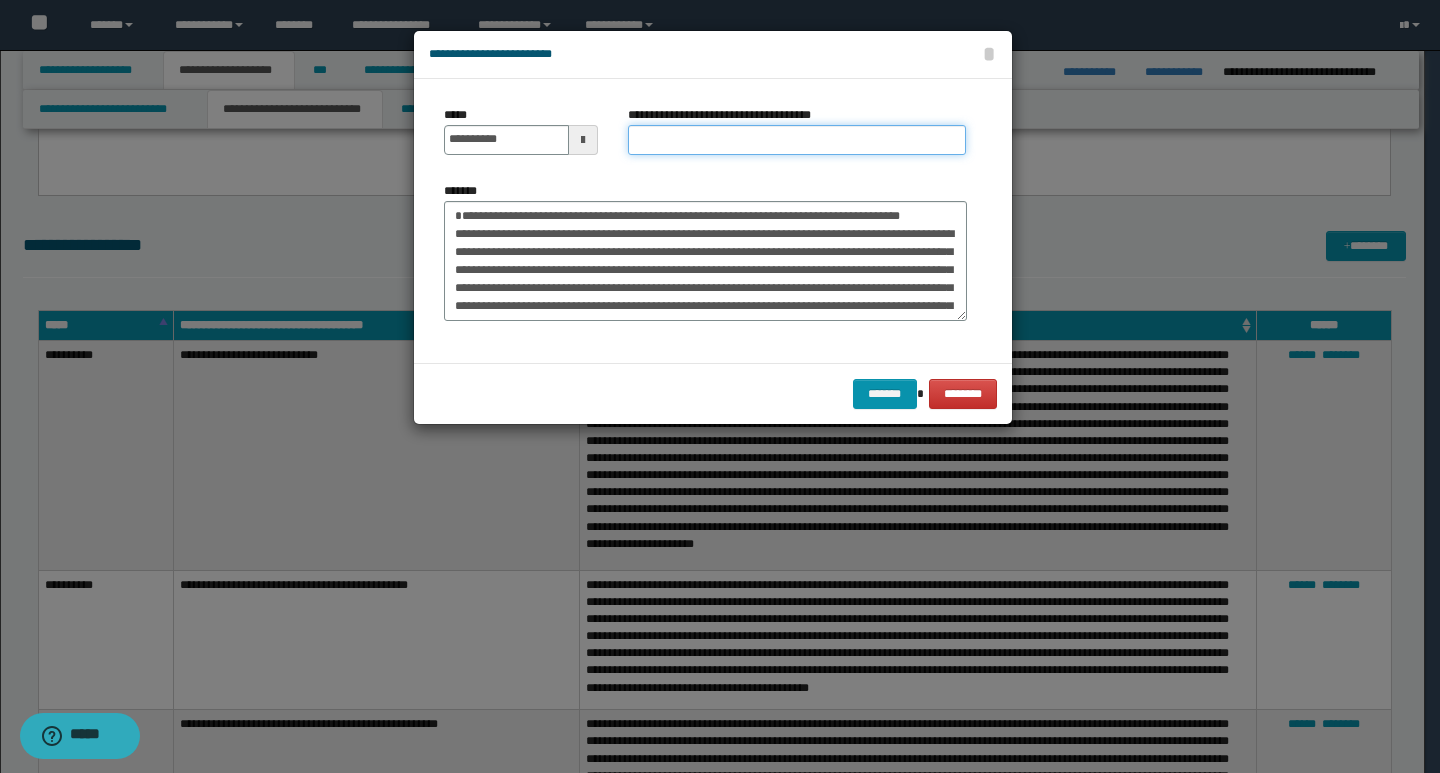 click on "**********" at bounding box center [797, 140] 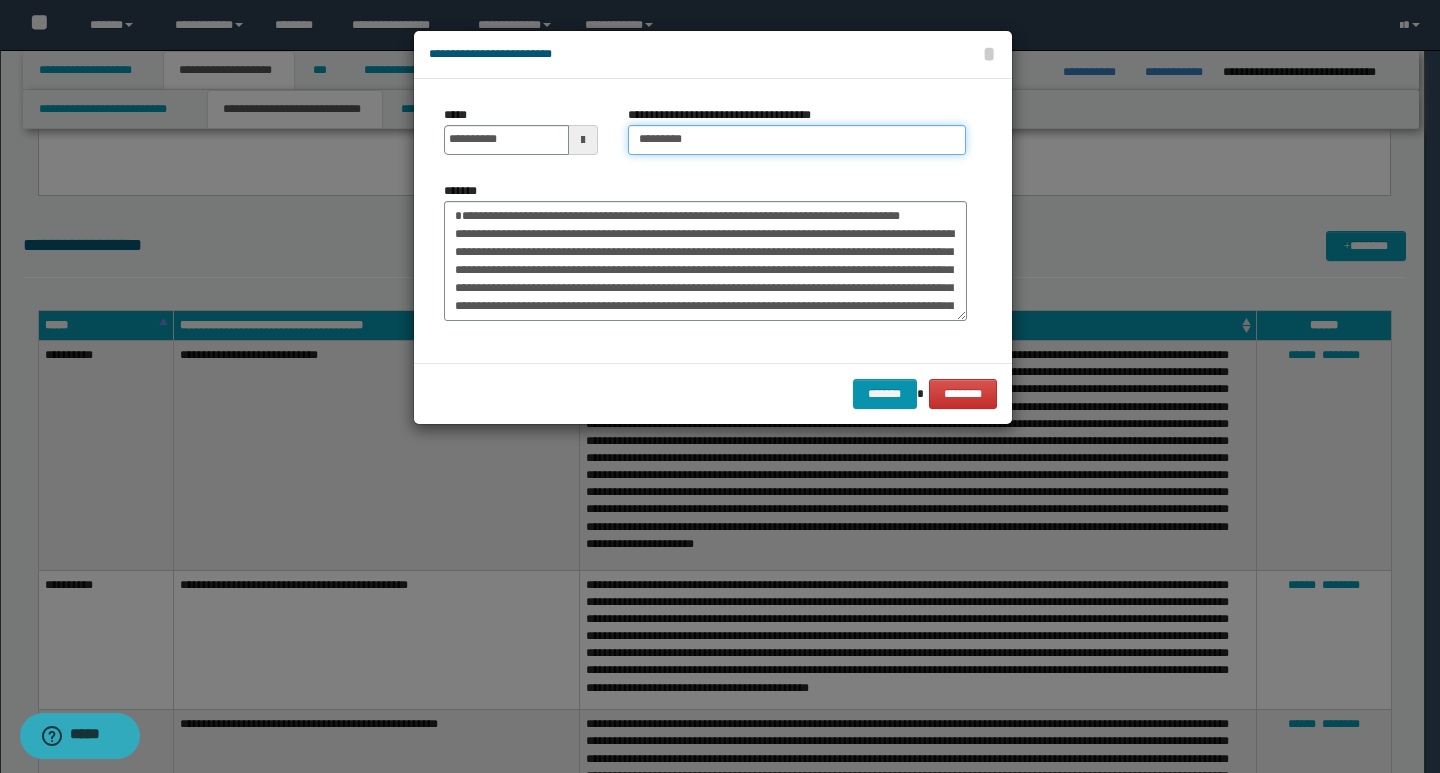 type 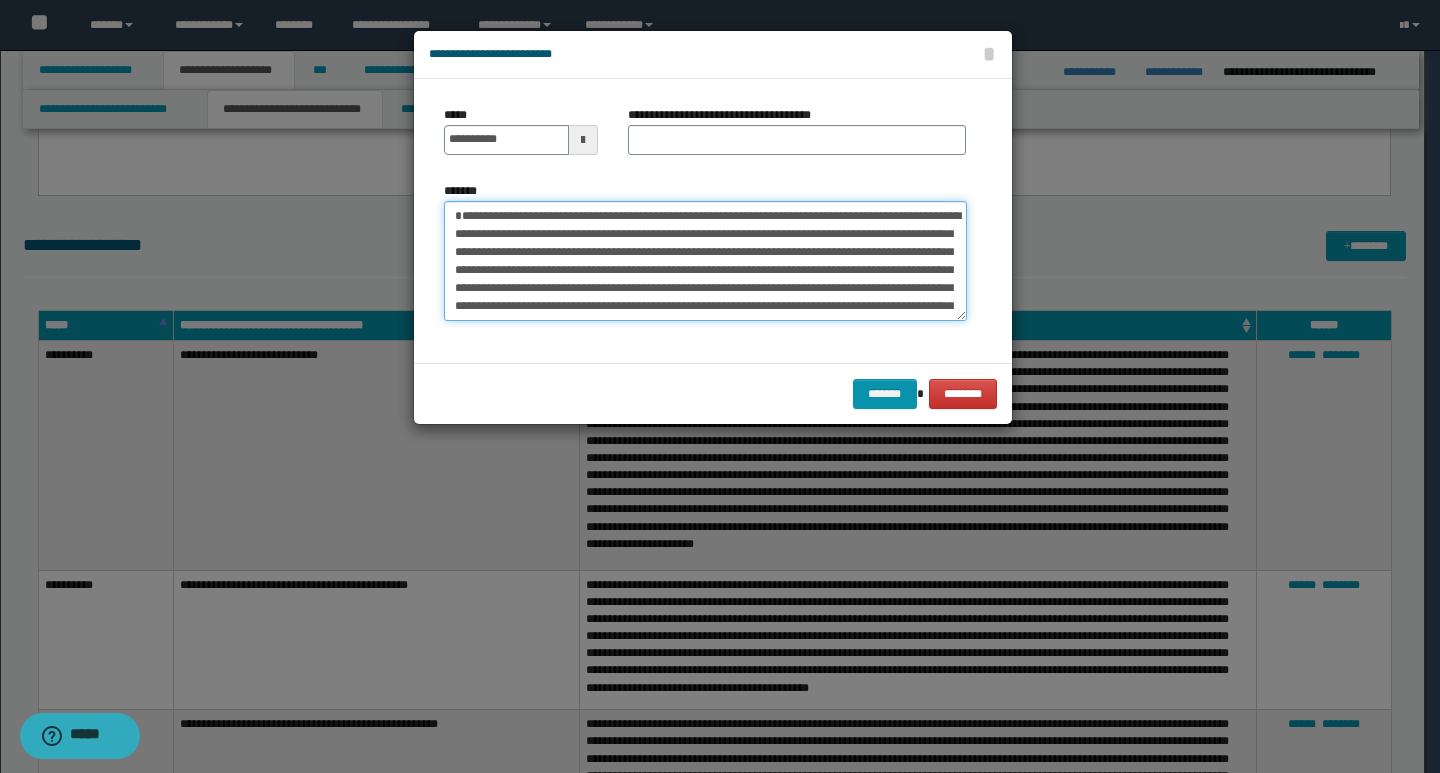 type on "**********" 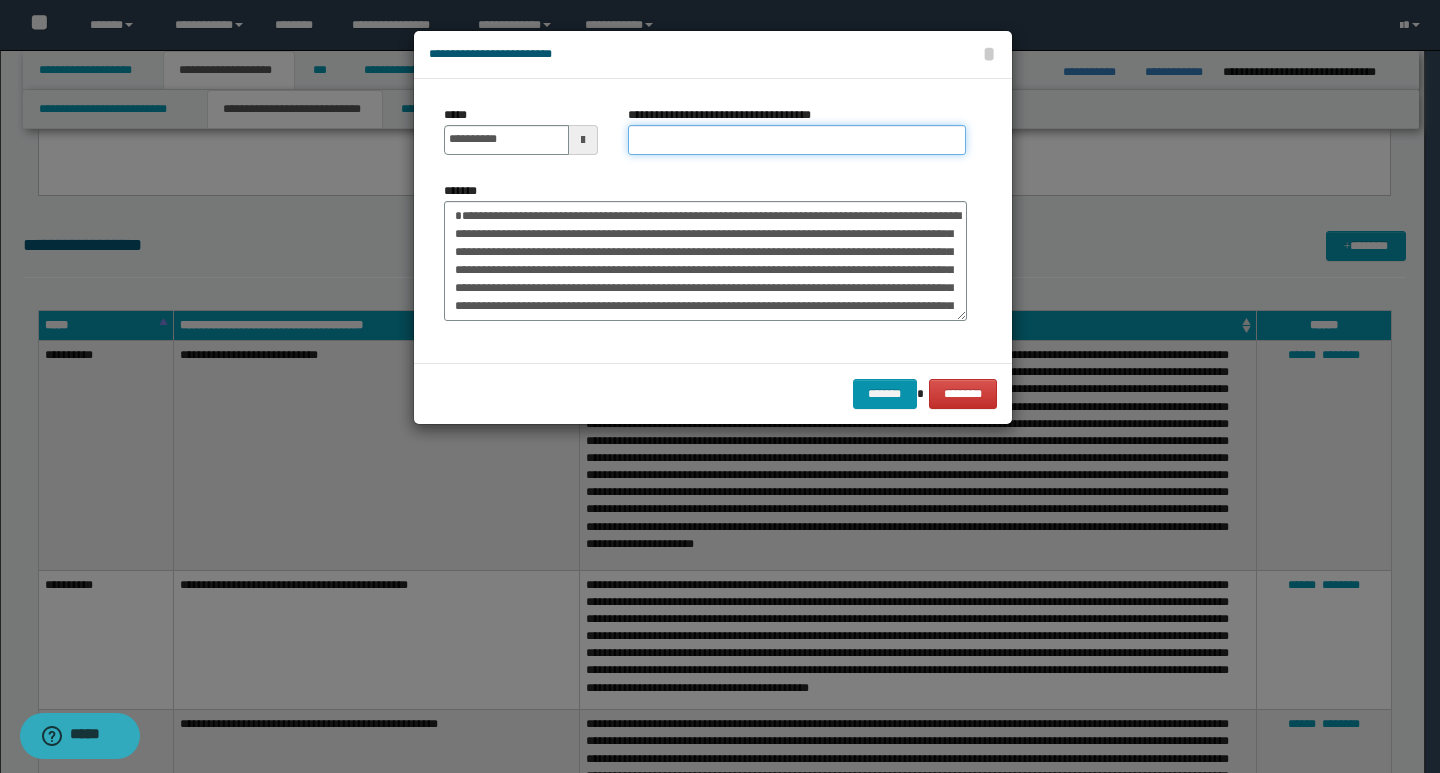 click on "**********" at bounding box center [797, 140] 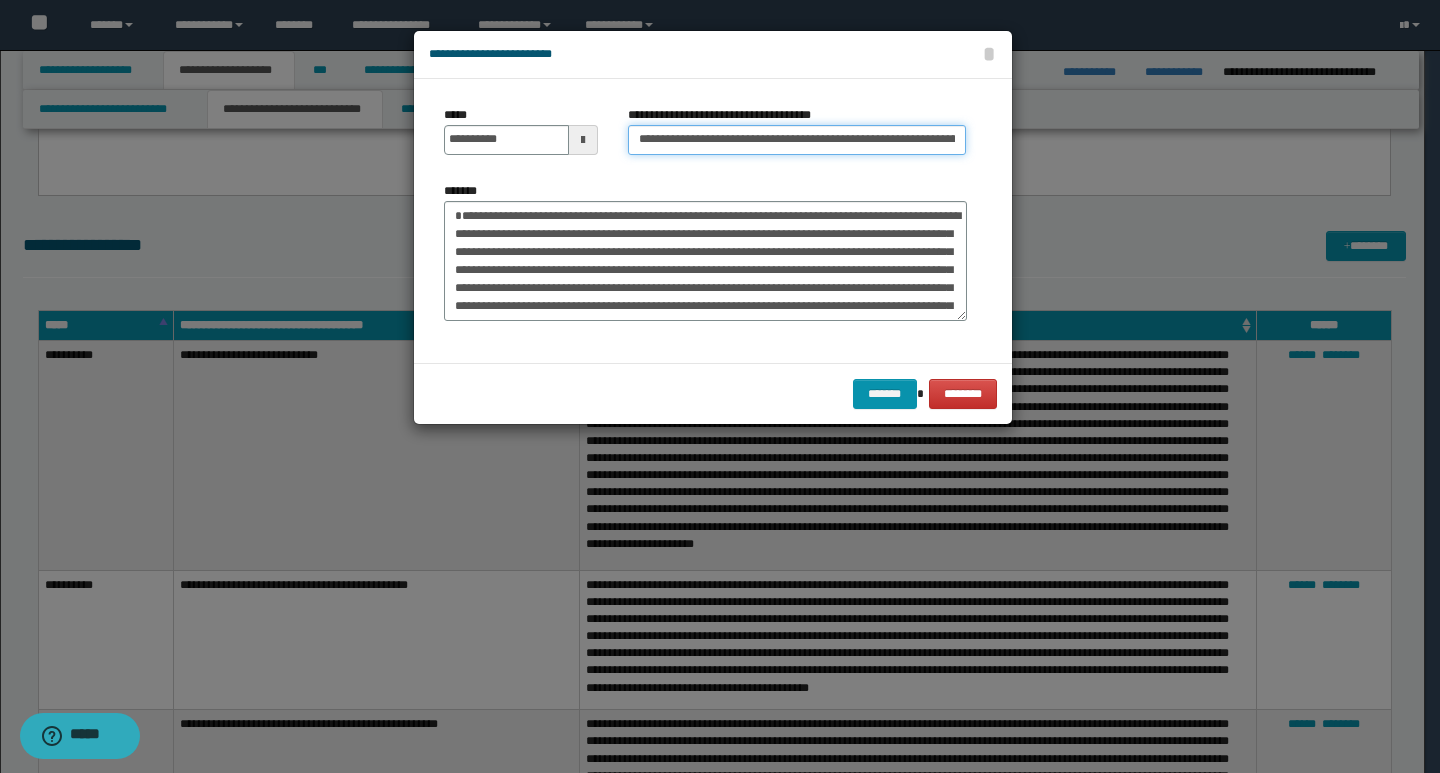 scroll, scrollTop: 0, scrollLeft: 193, axis: horizontal 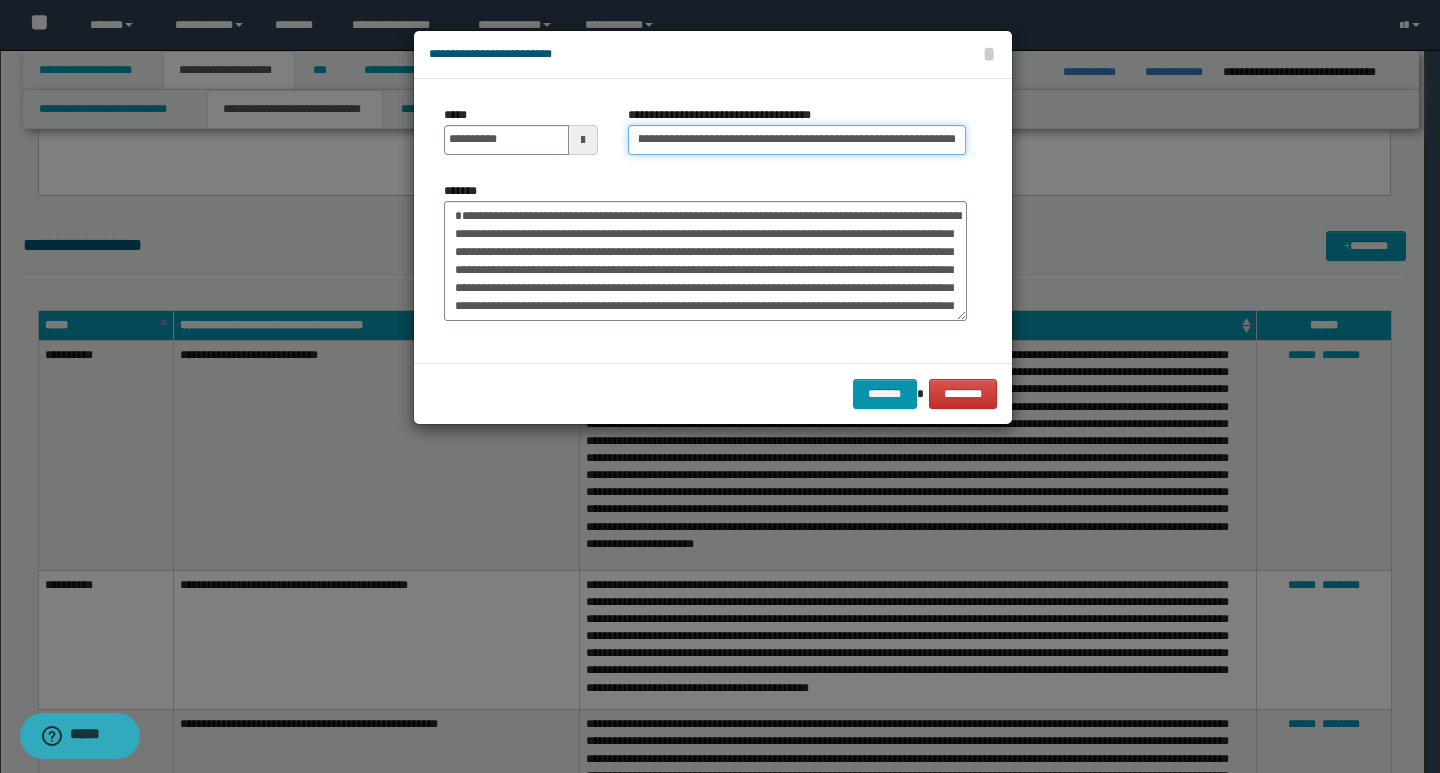 type on "**********" 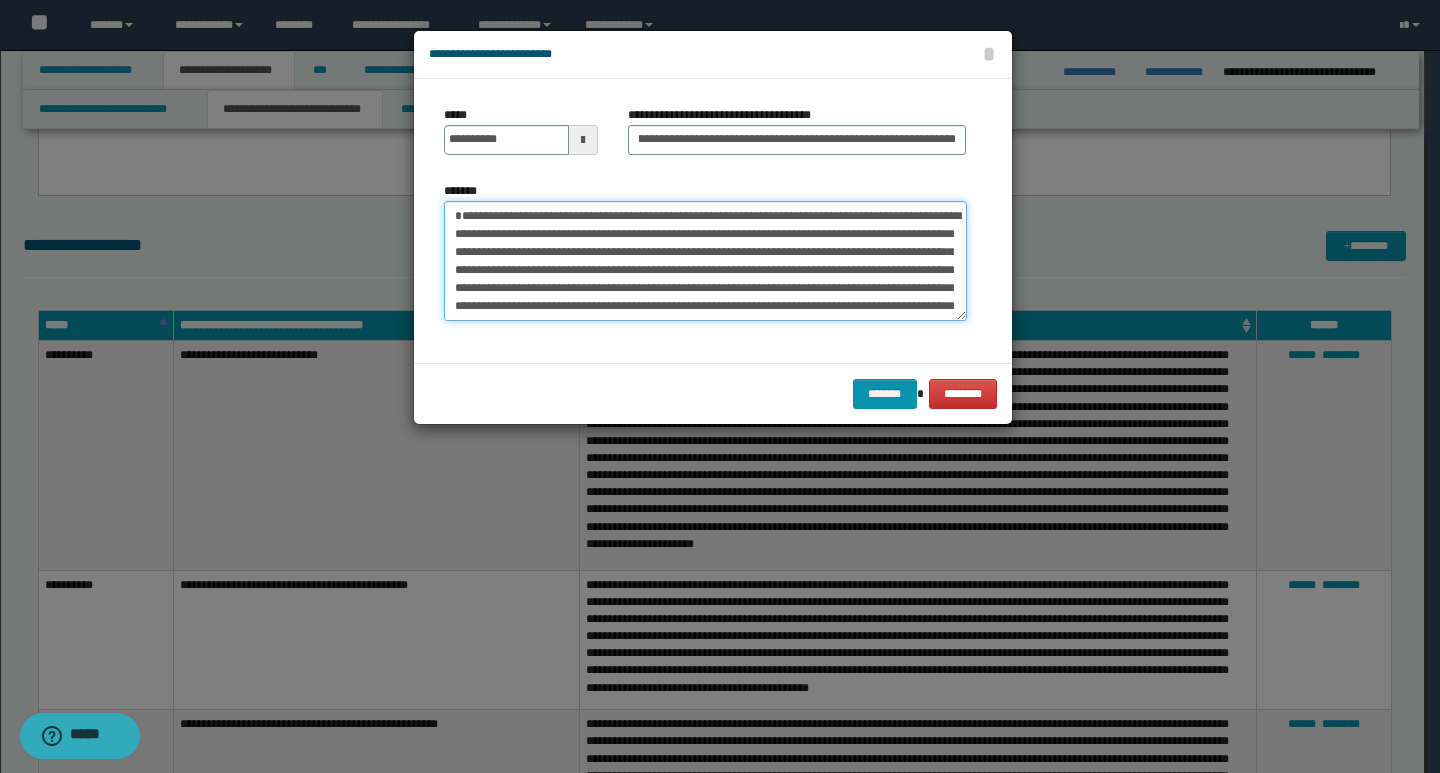 click on "*******" at bounding box center [705, 261] 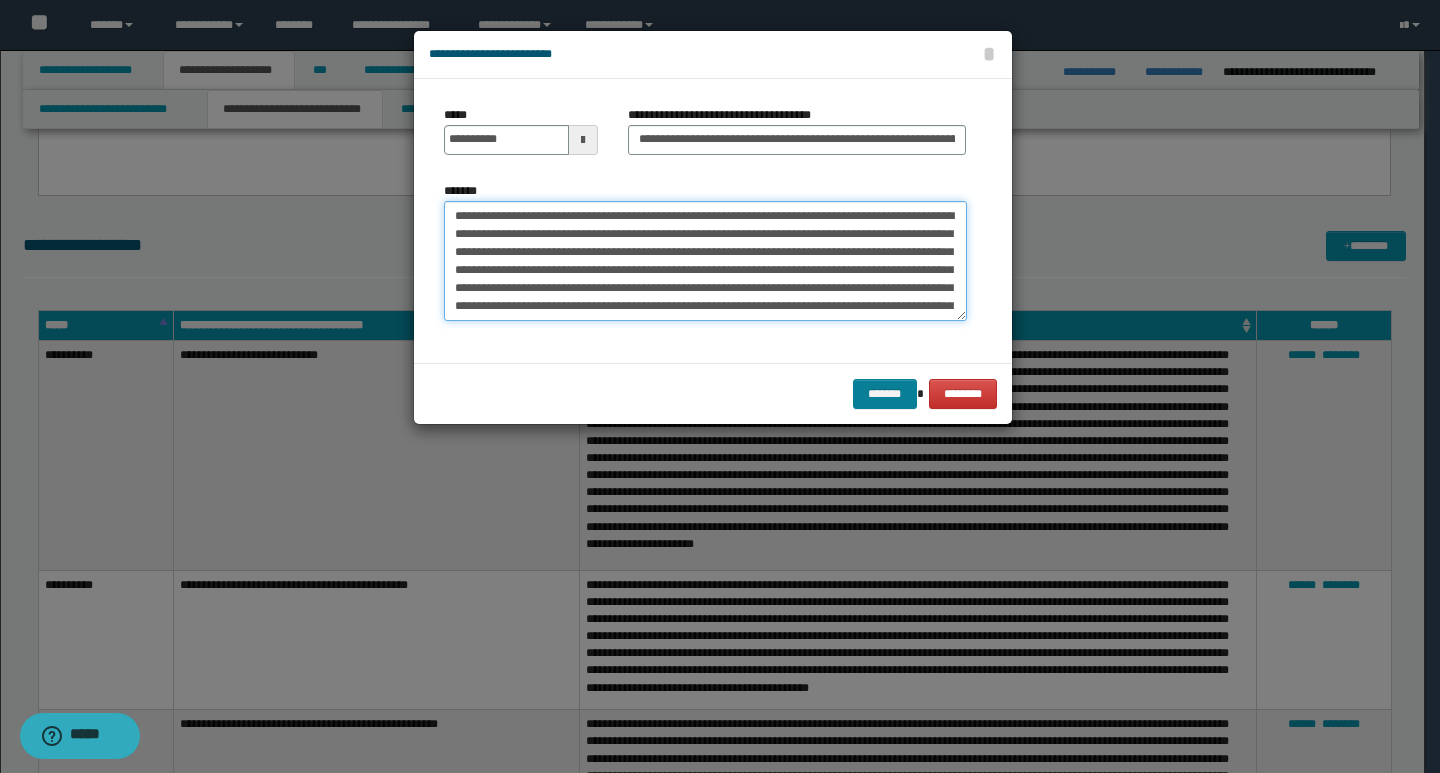 type on "**********" 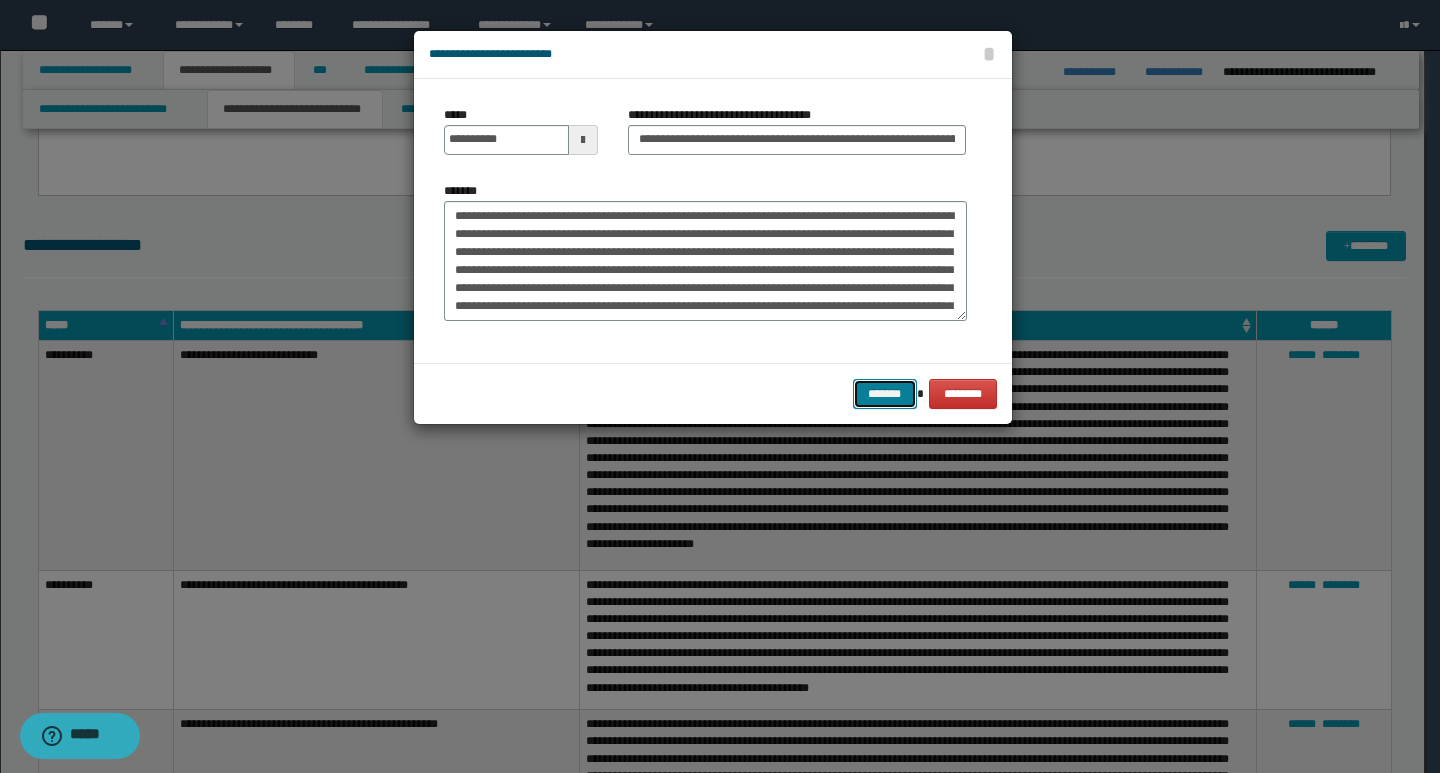 click on "*******" at bounding box center [885, 394] 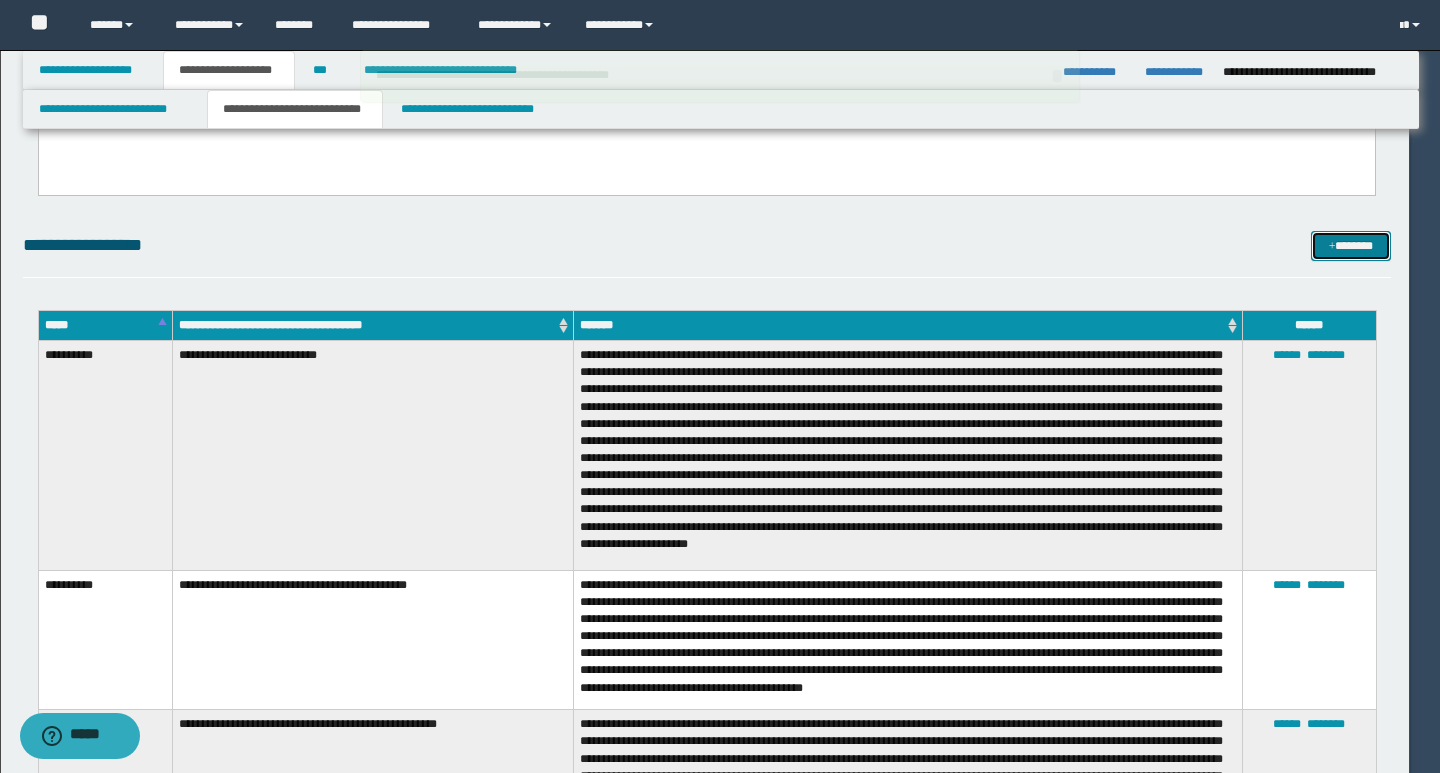 type 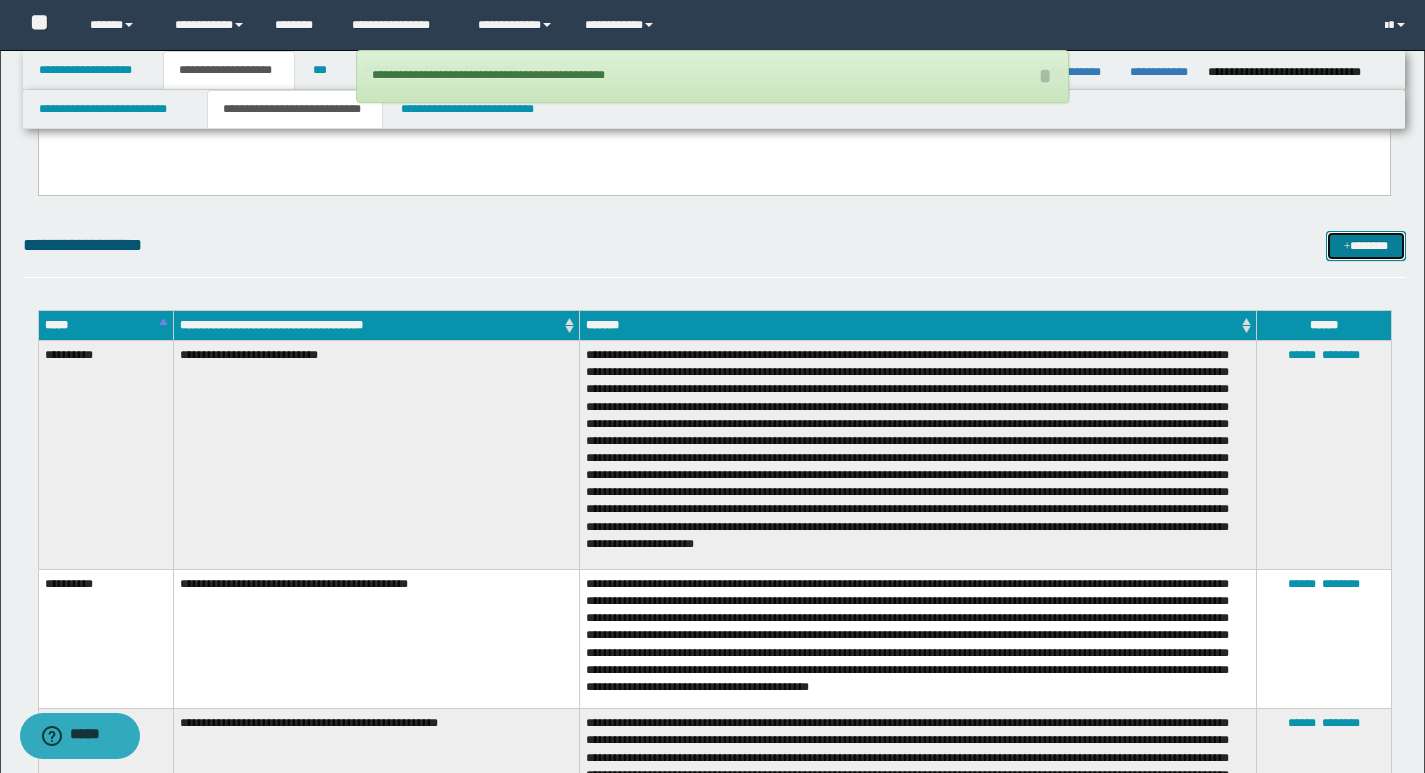 click on "*******" at bounding box center [1366, 246] 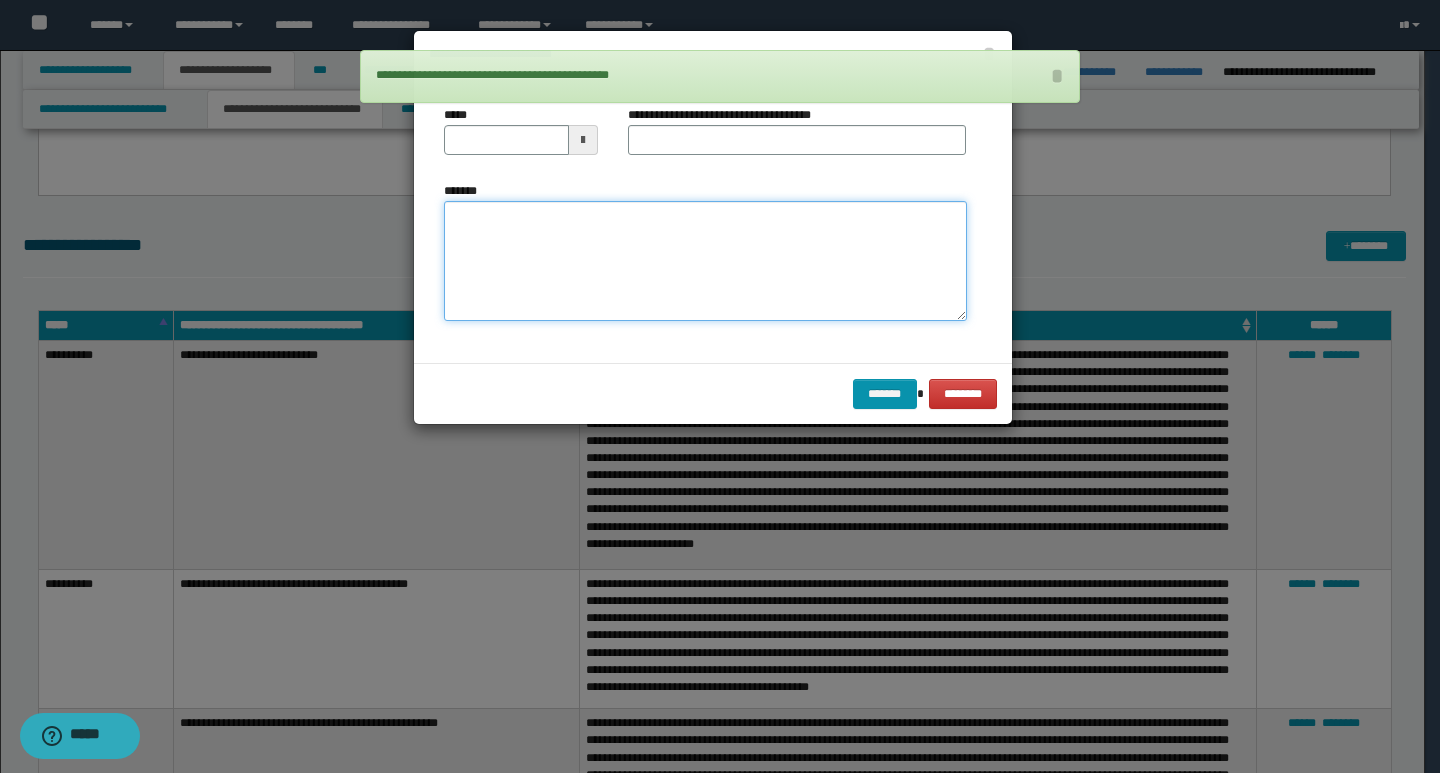 click on "*******" at bounding box center (705, 261) 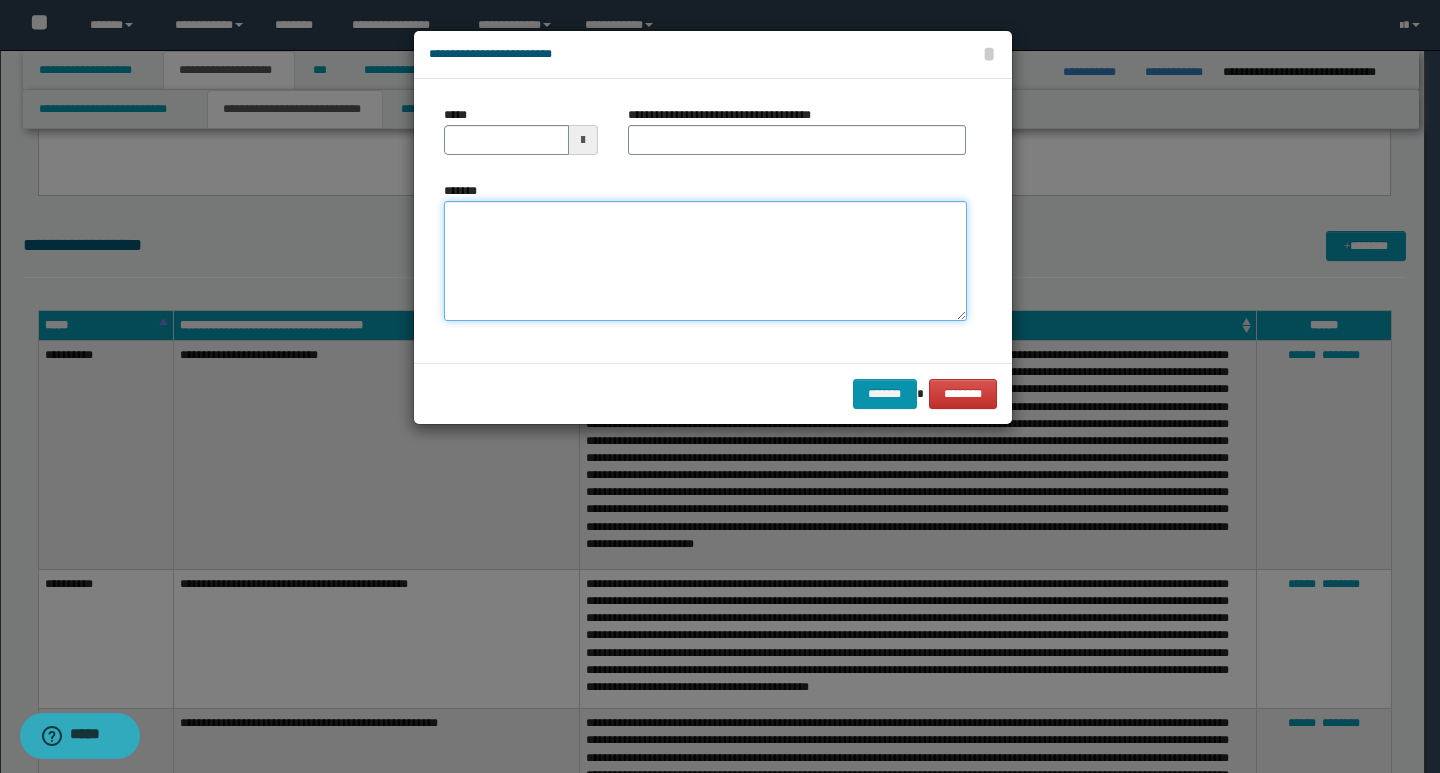 paste on "**********" 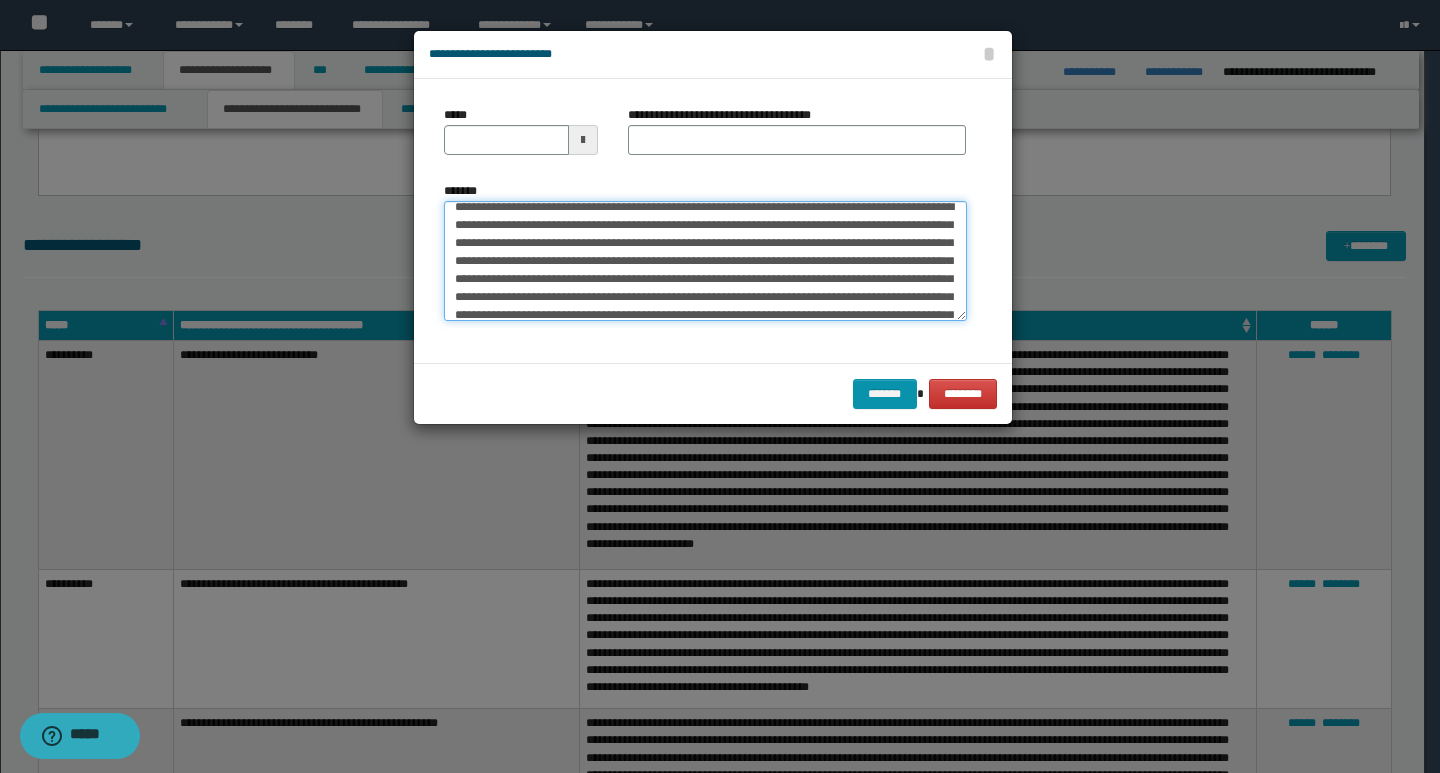 scroll, scrollTop: 0, scrollLeft: 0, axis: both 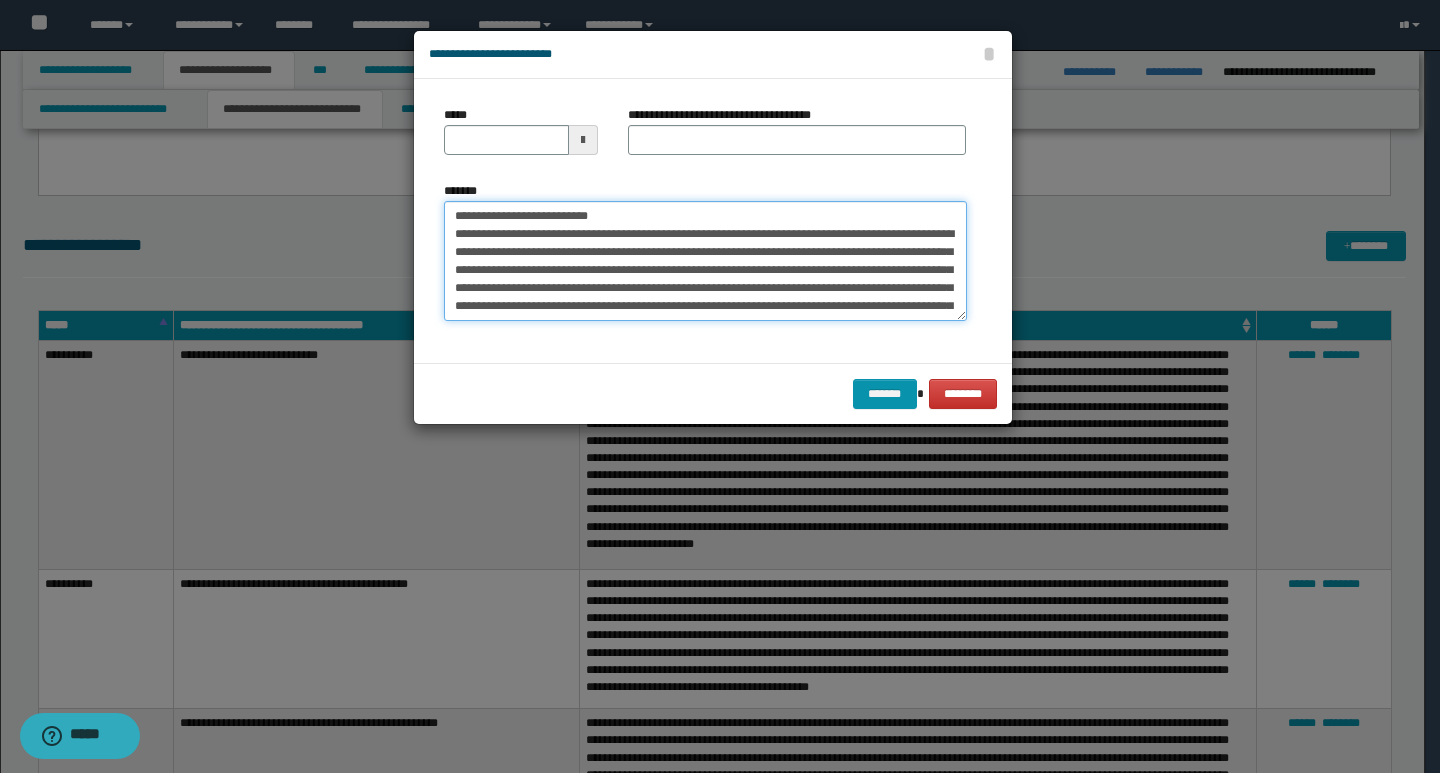 drag, startPoint x: 452, startPoint y: 217, endPoint x: 520, endPoint y: 218, distance: 68.007355 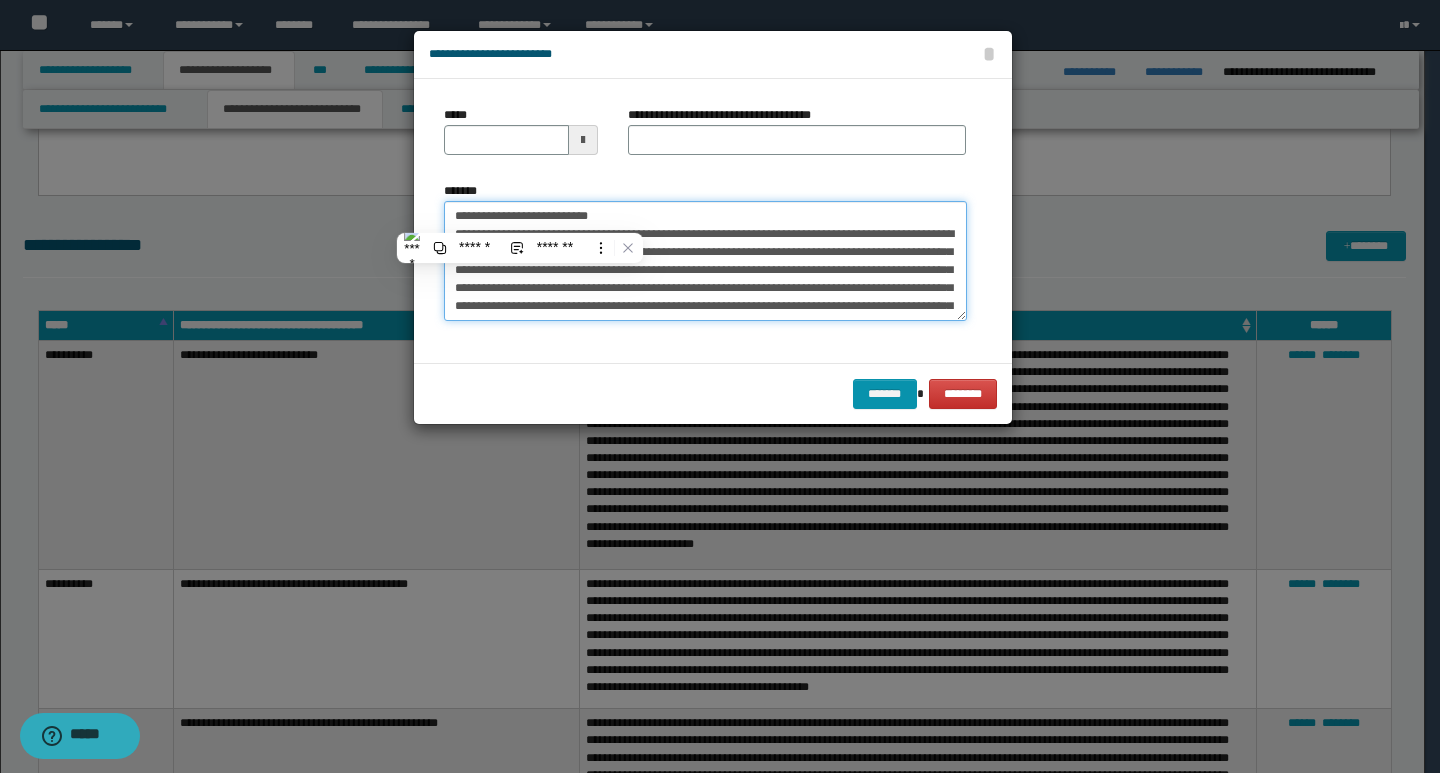 type on "**********" 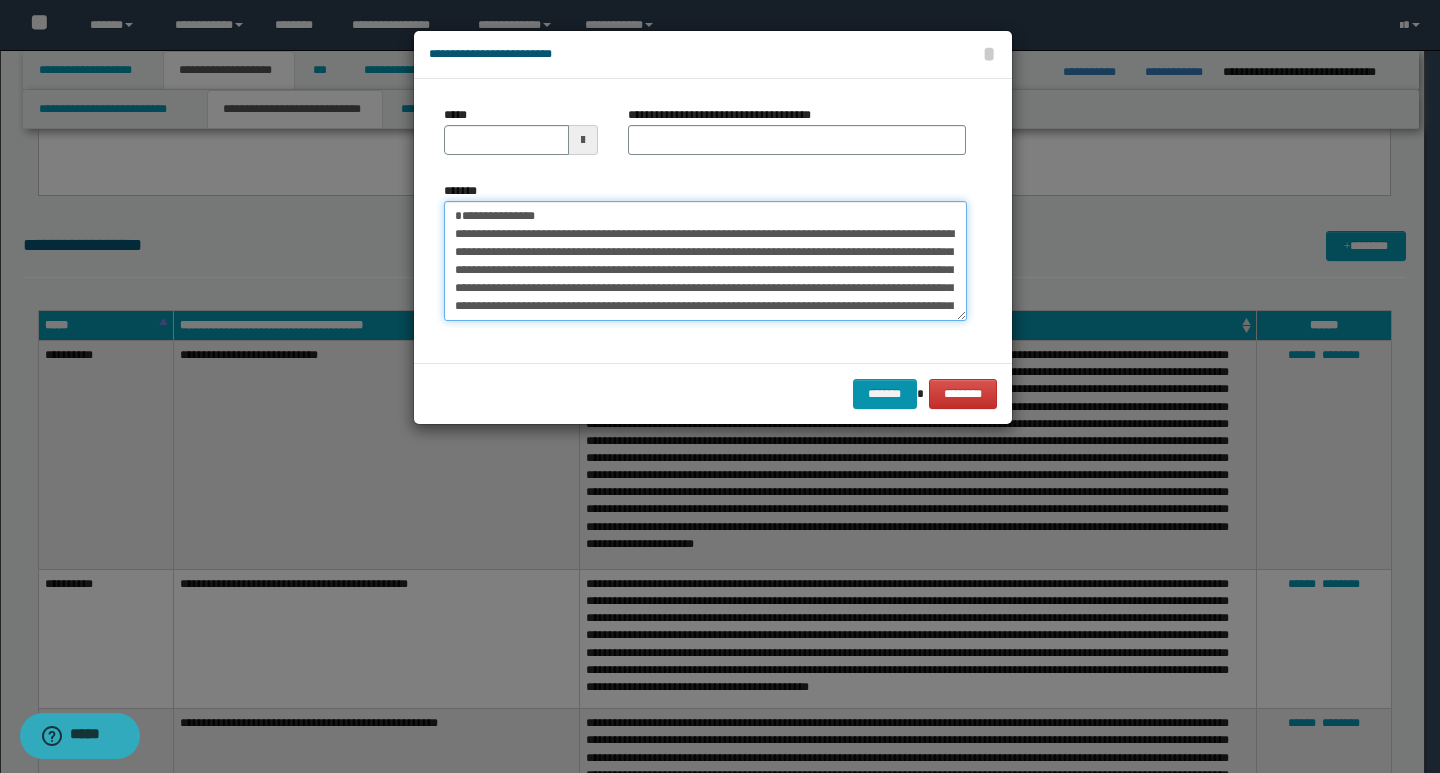 type 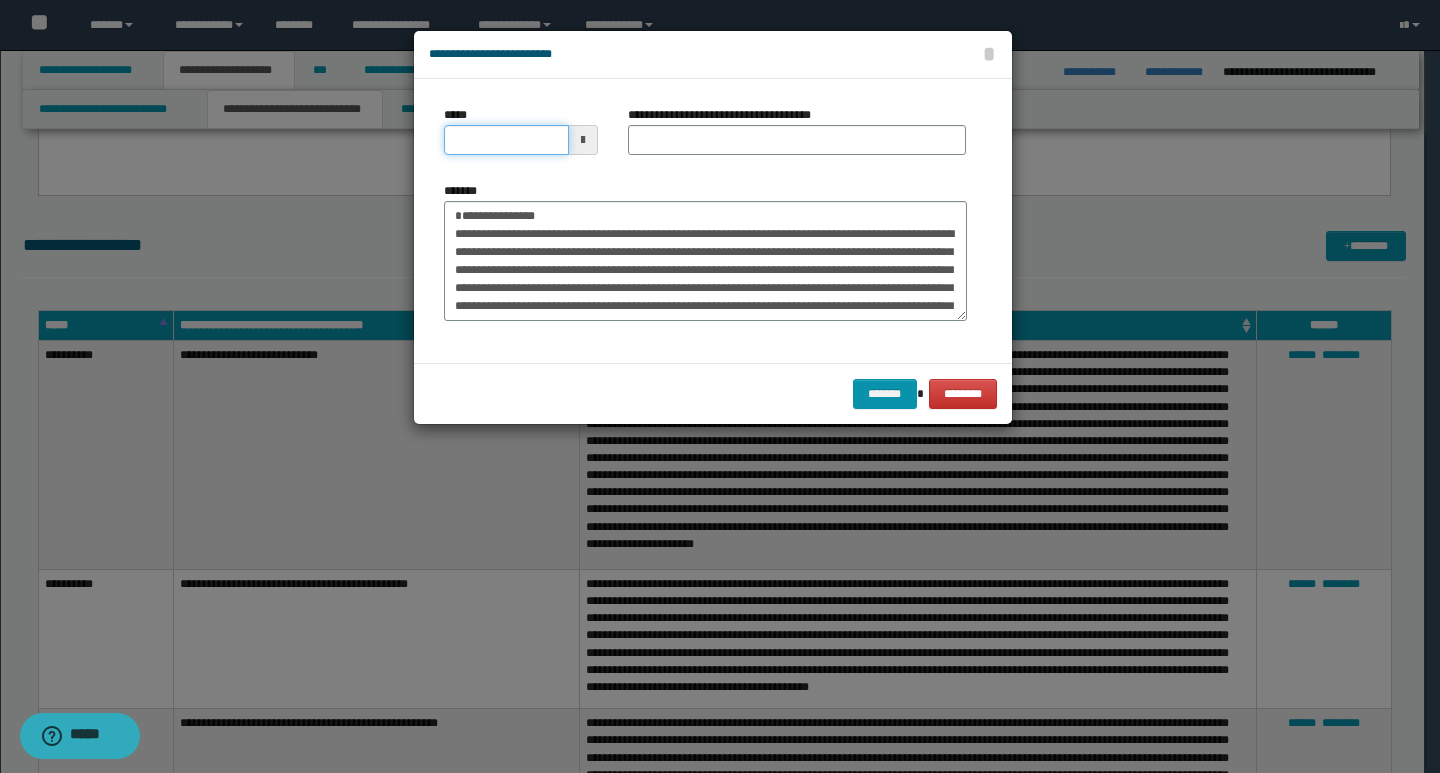 click on "*****" at bounding box center (506, 140) 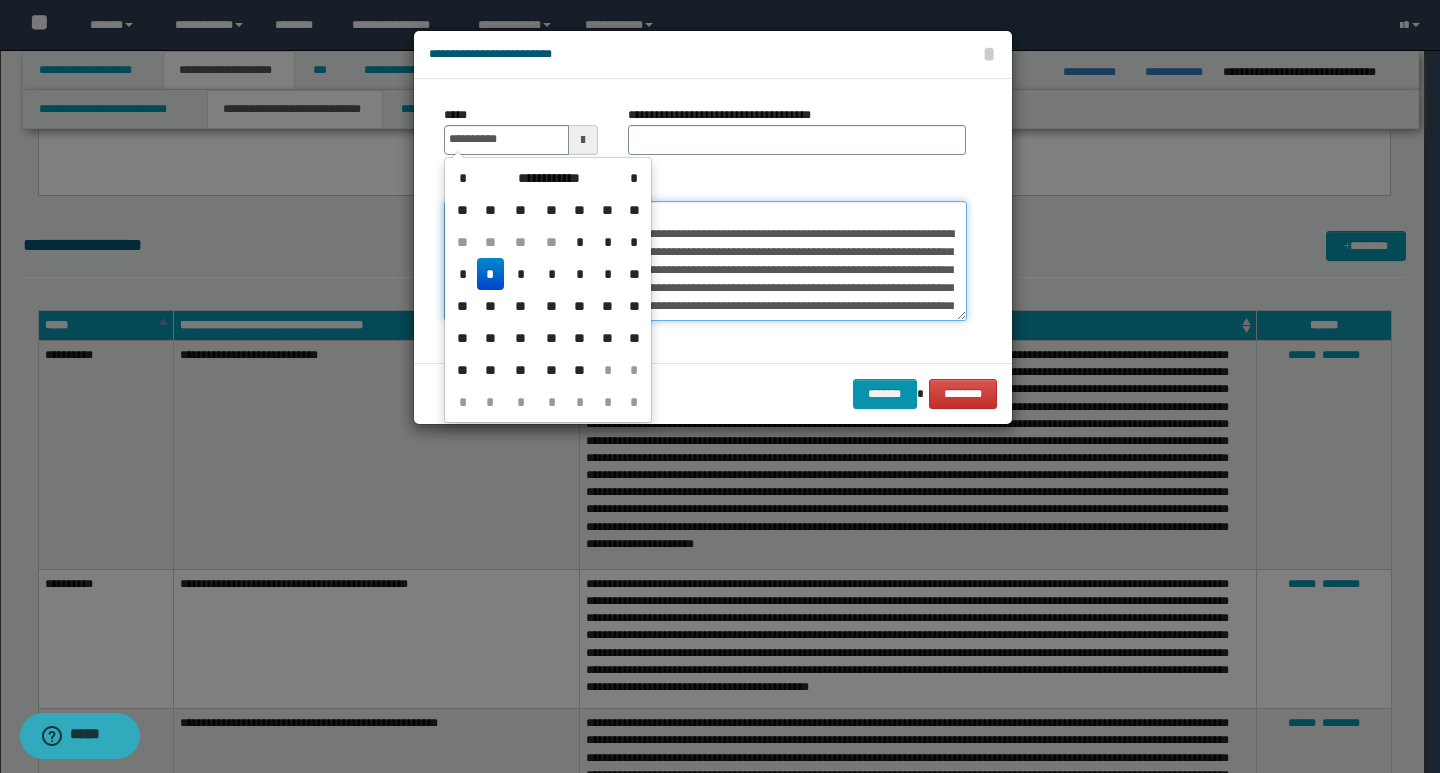 type on "**********" 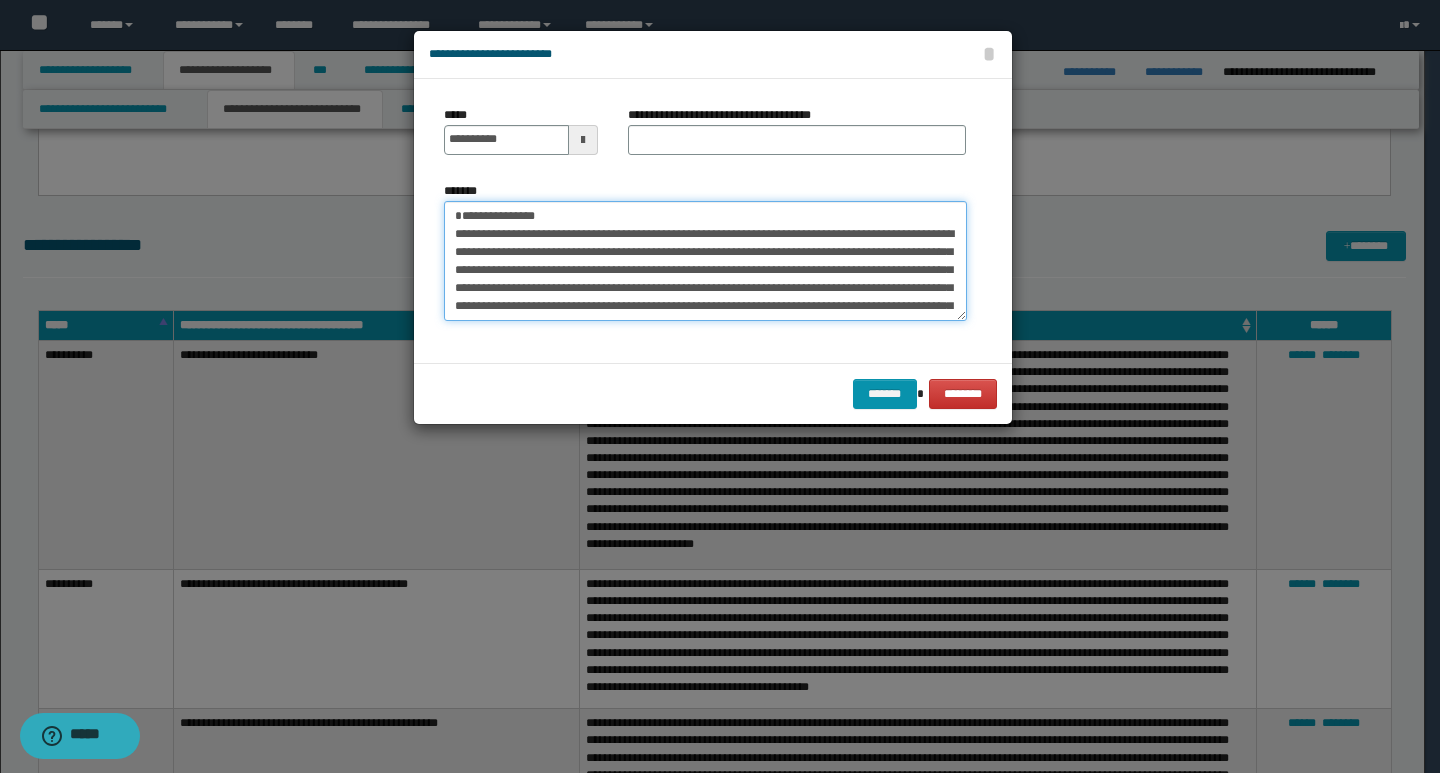 drag, startPoint x: 673, startPoint y: 219, endPoint x: 451, endPoint y: 219, distance: 222 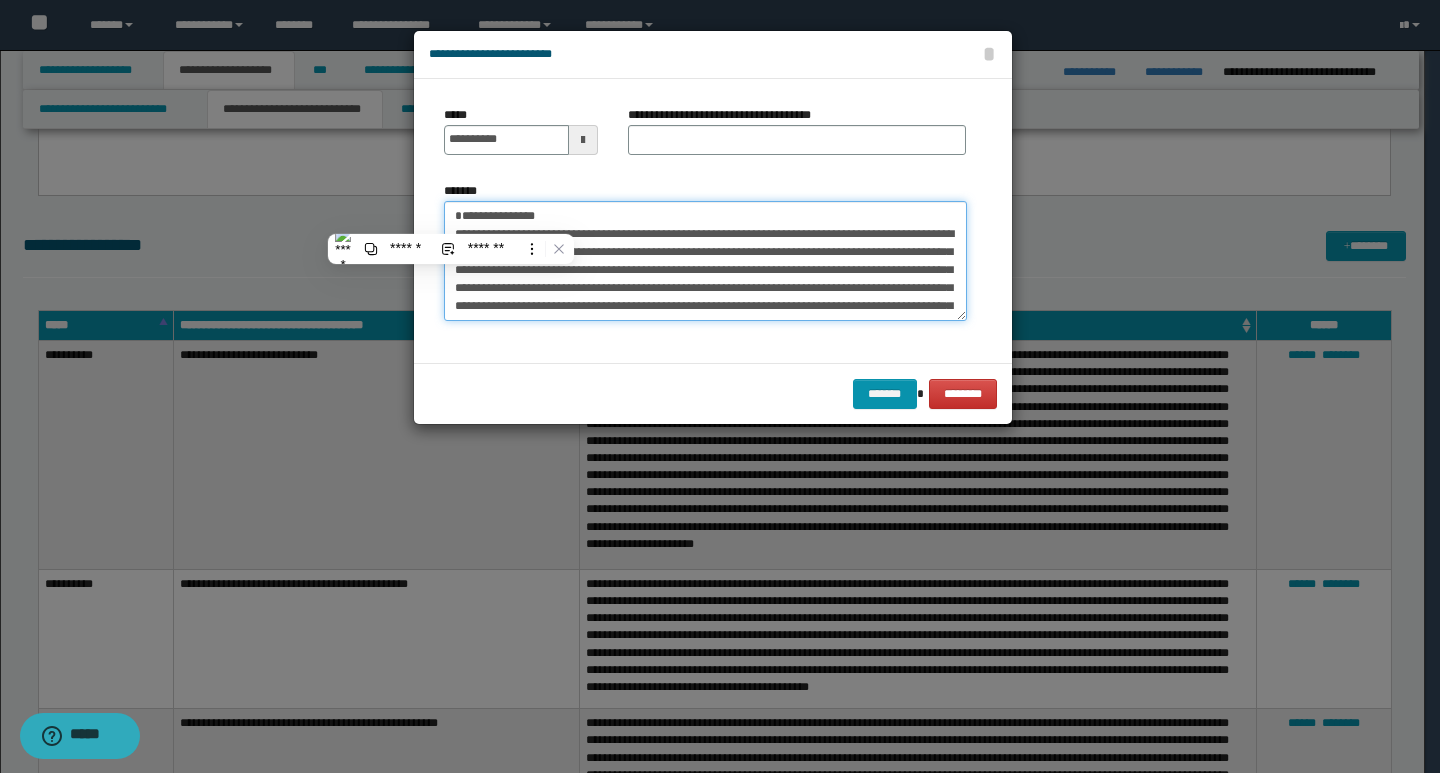 click on "**********" at bounding box center [705, 261] 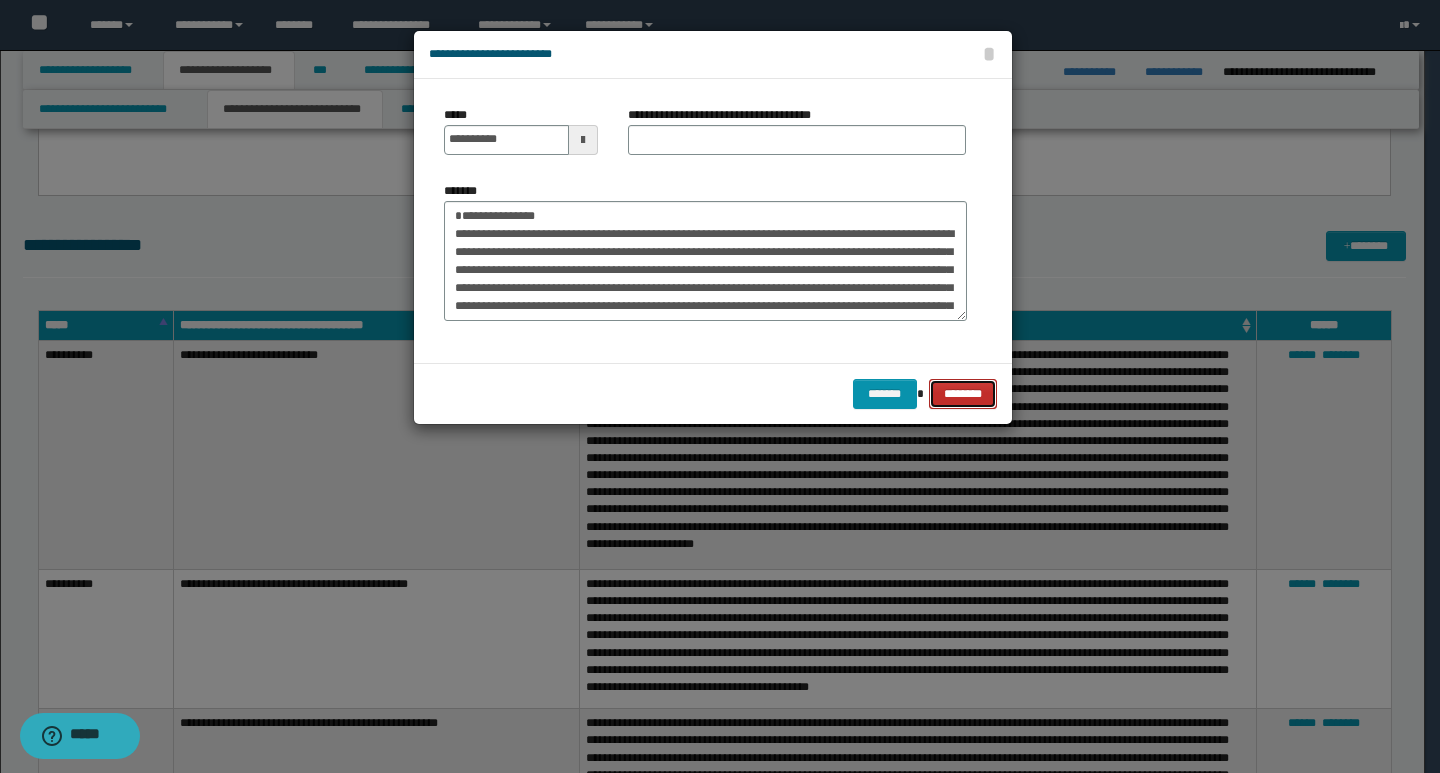 click on "********" at bounding box center [962, 394] 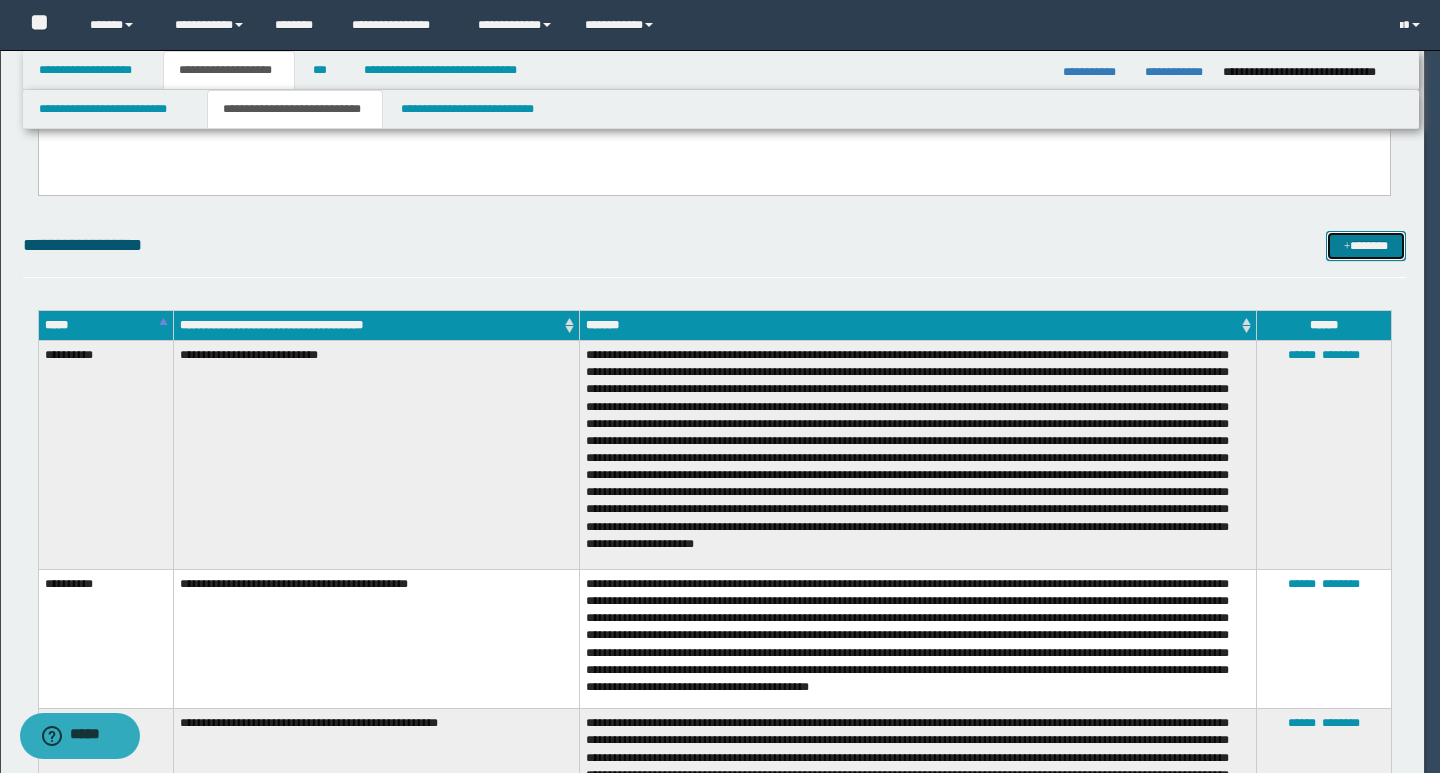 type 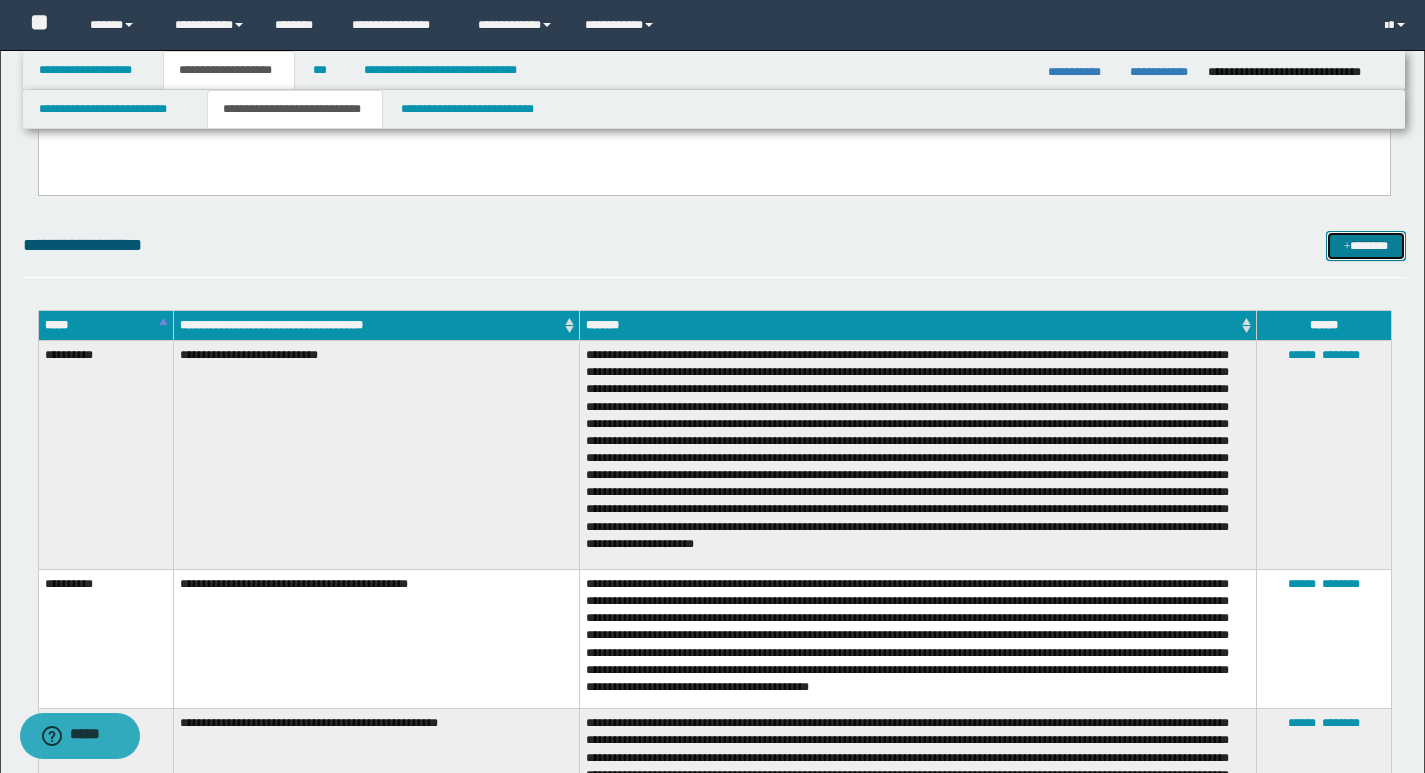 click on "*******" at bounding box center (1366, 246) 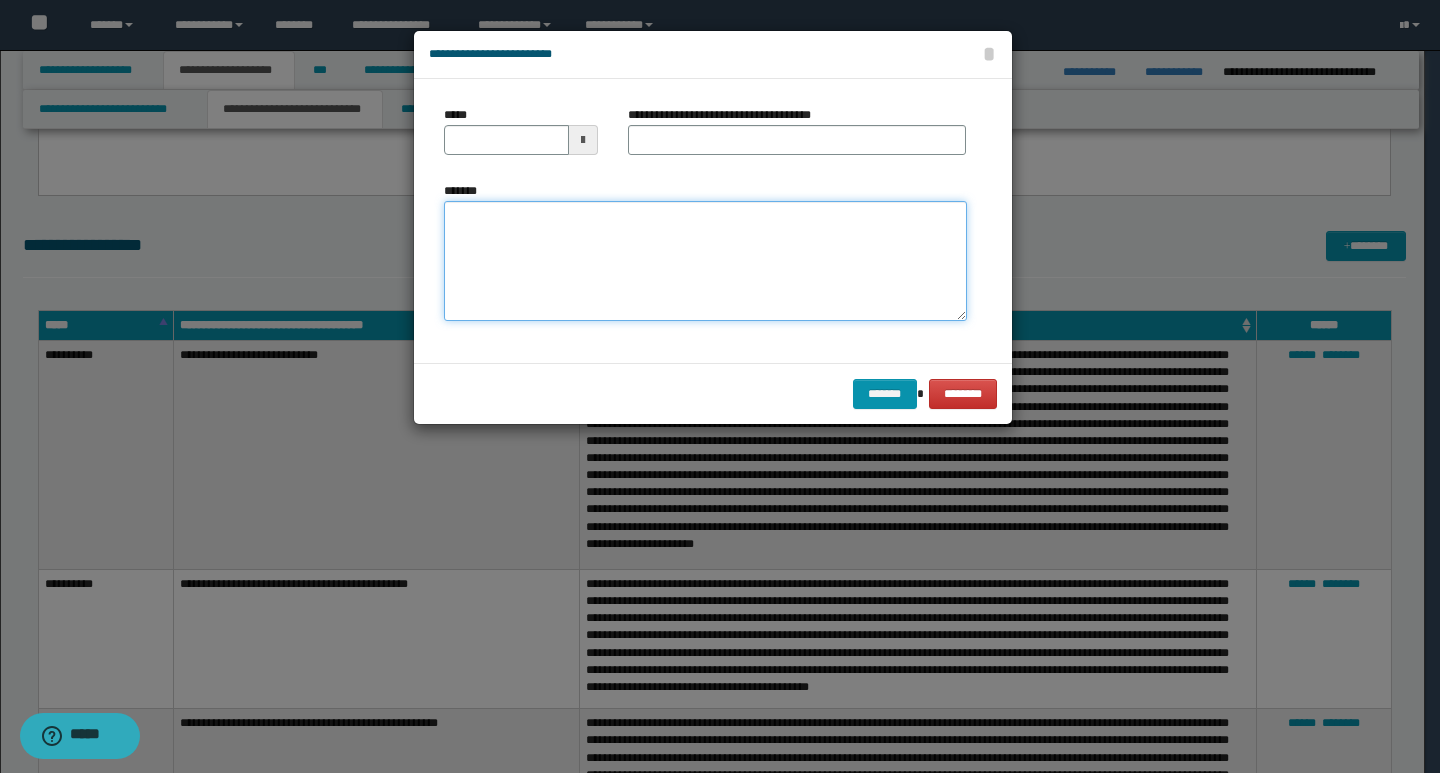 click on "*******" at bounding box center (705, 261) 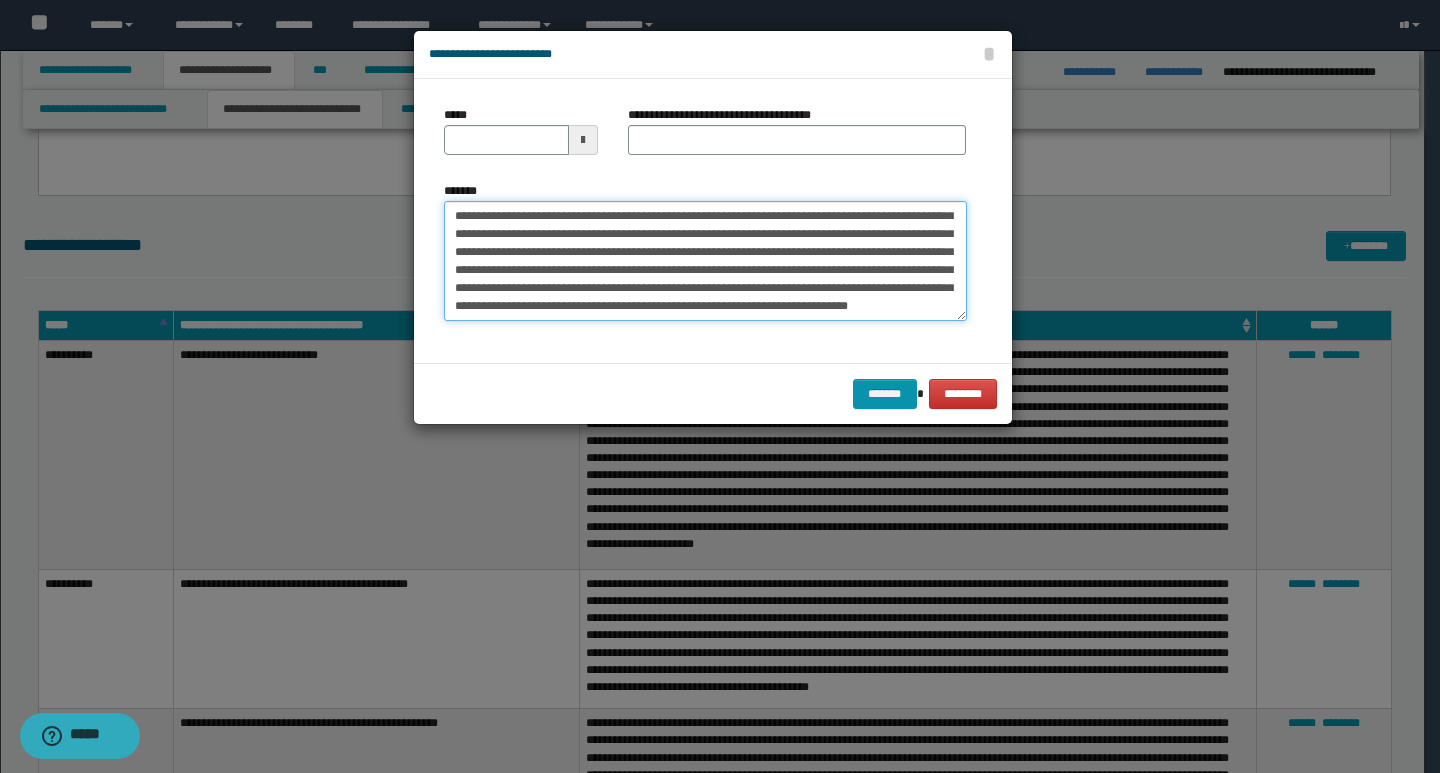 scroll, scrollTop: 0, scrollLeft: 0, axis: both 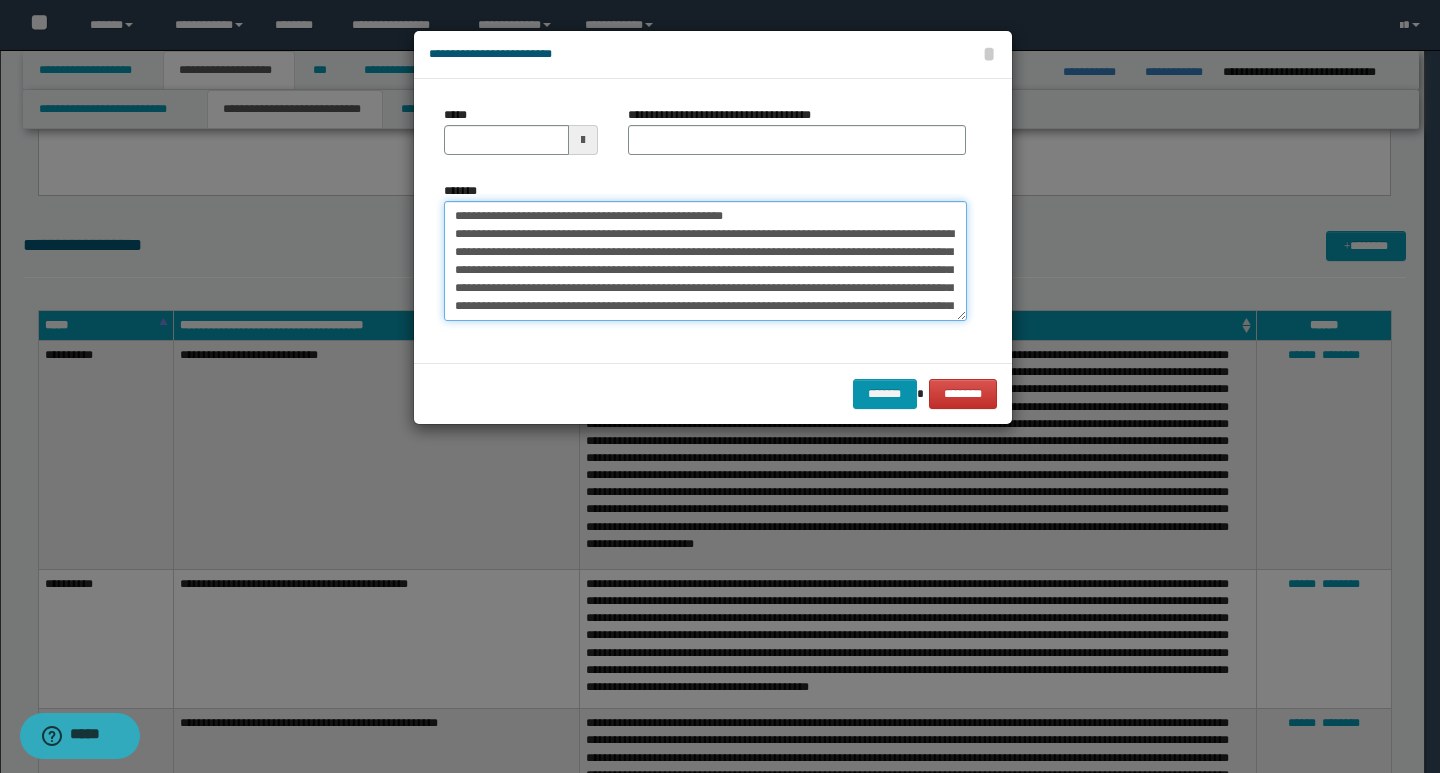 drag, startPoint x: 452, startPoint y: 219, endPoint x: 520, endPoint y: 216, distance: 68.06615 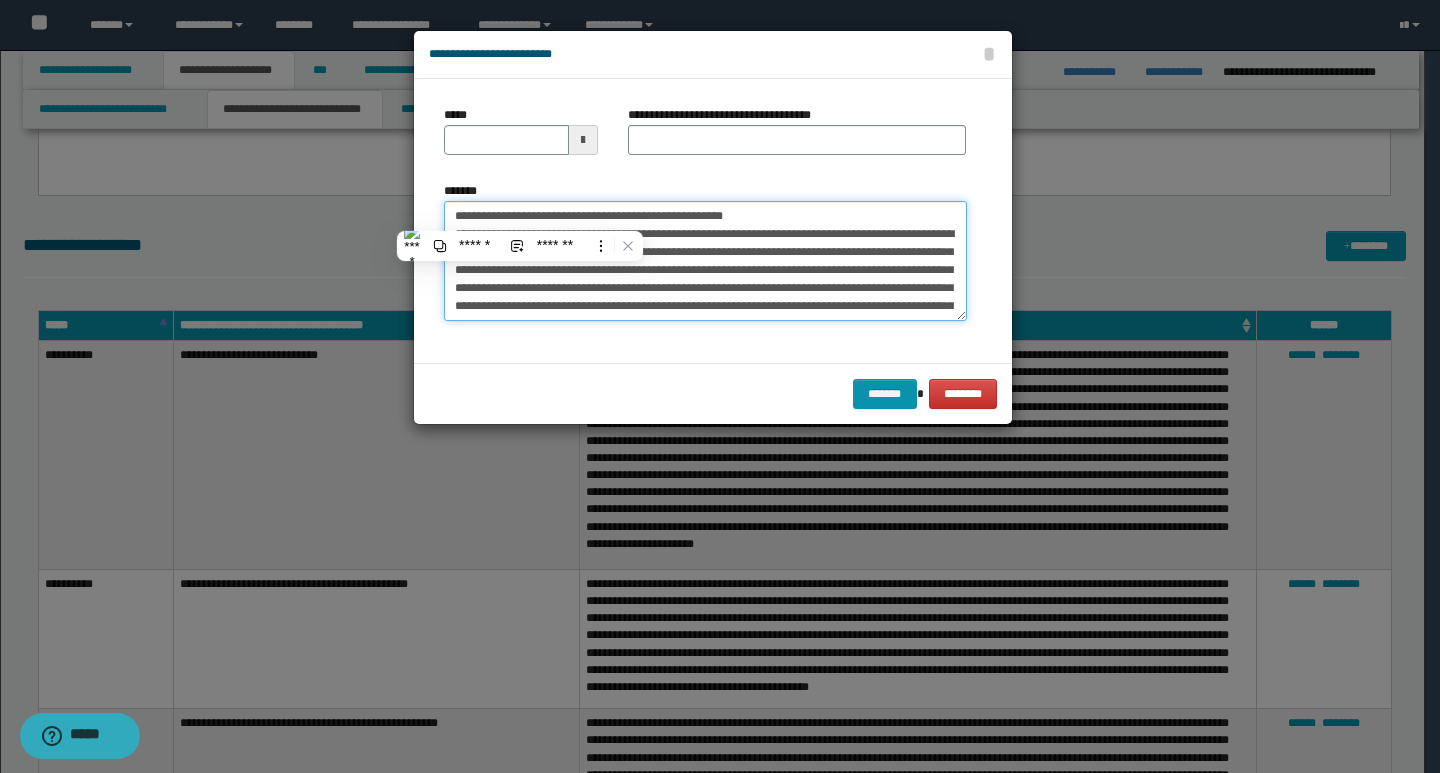 type on "**********" 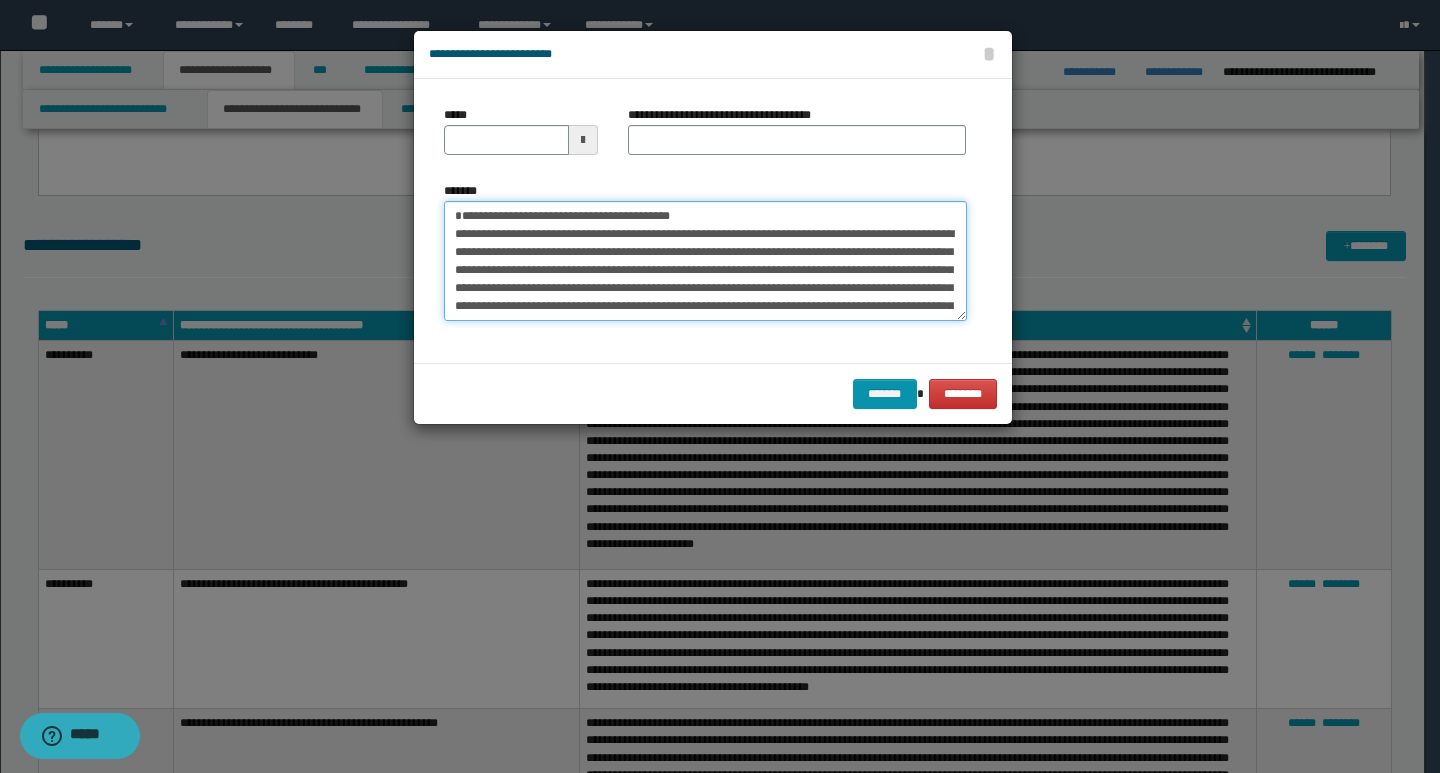 type 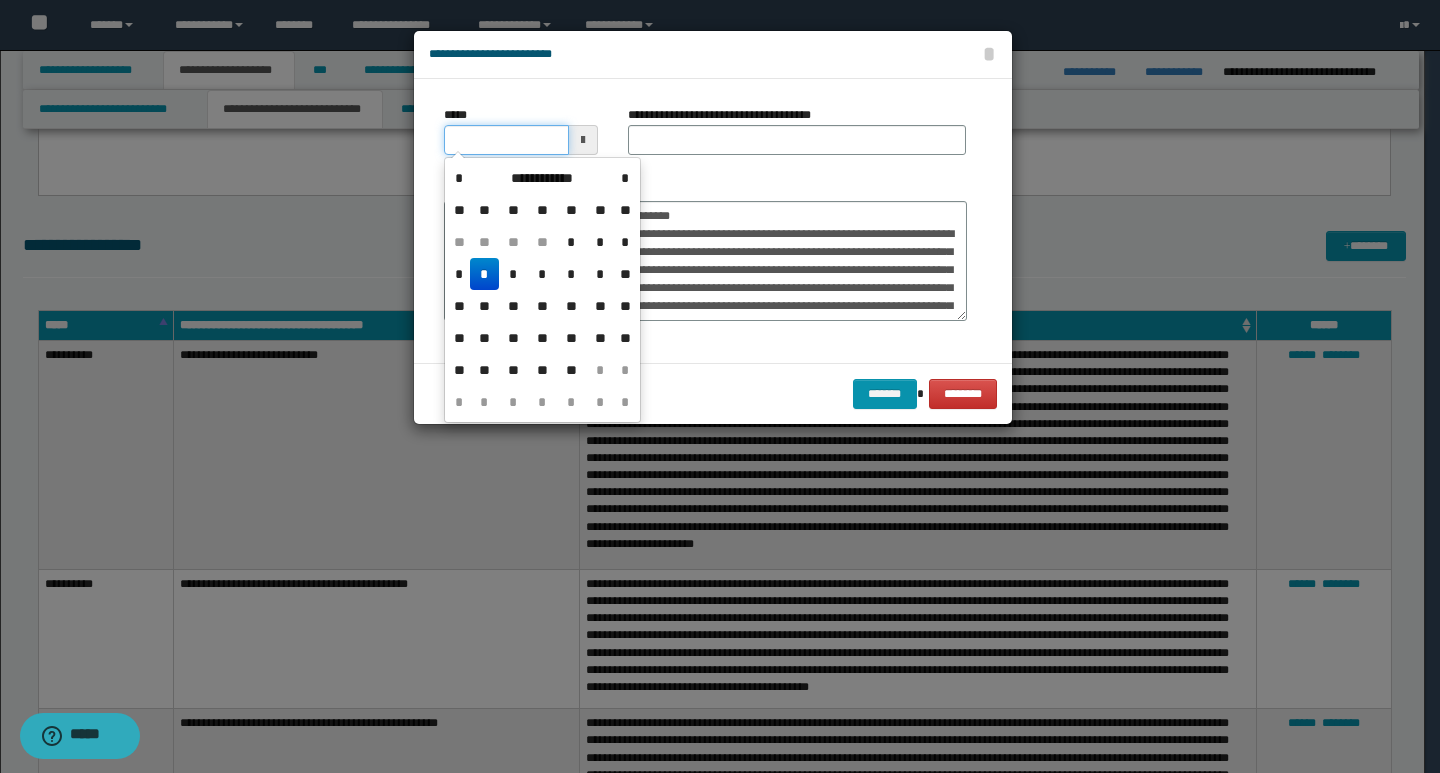 click on "*****" at bounding box center [506, 140] 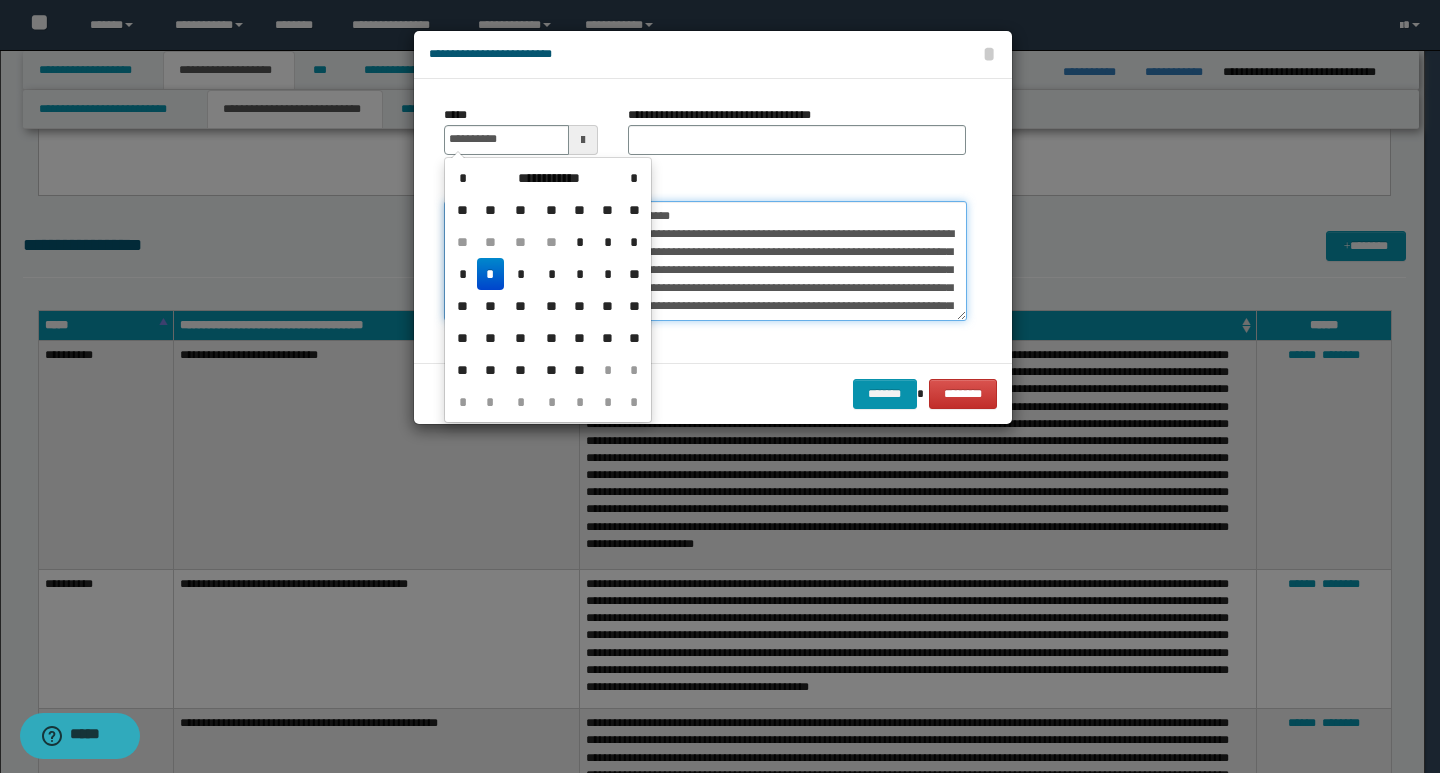 type on "**********" 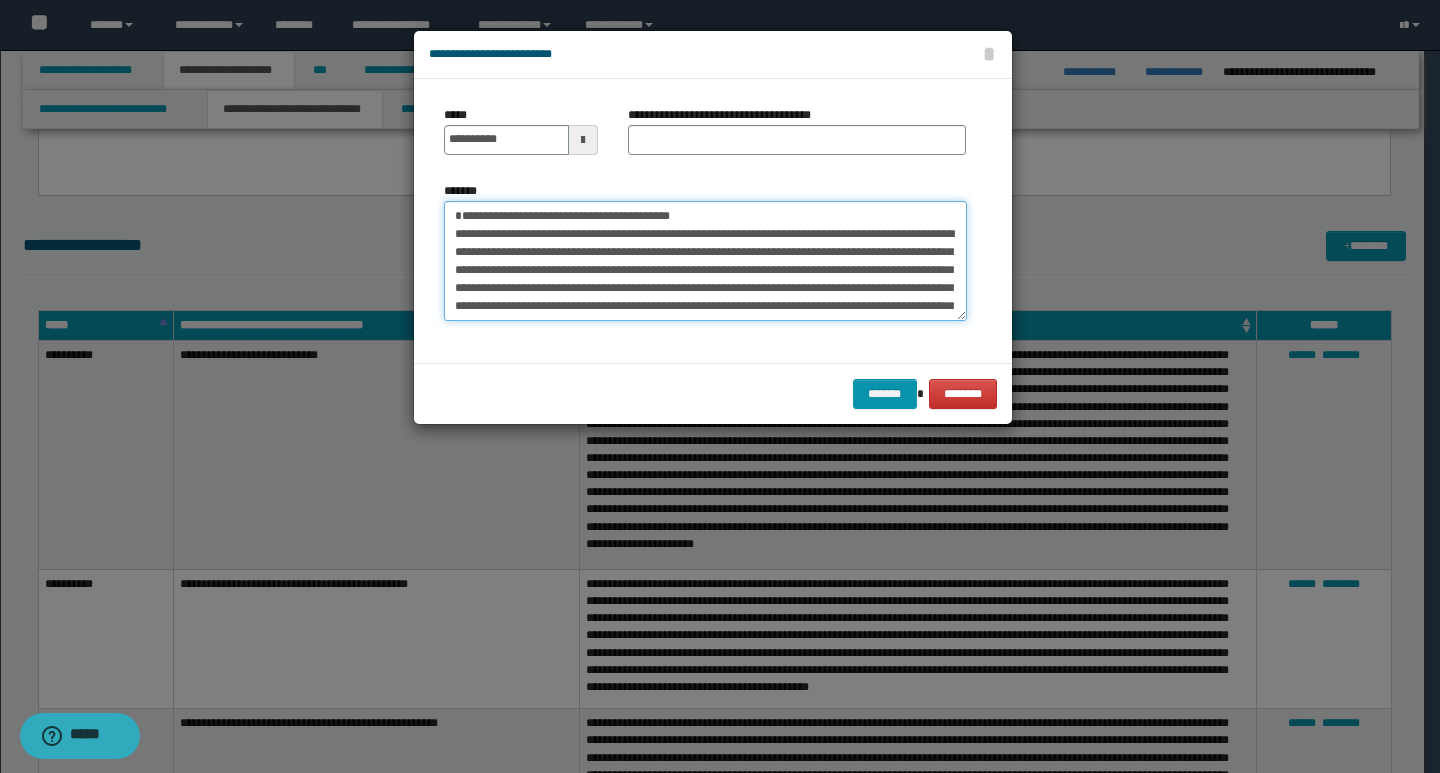 drag, startPoint x: 682, startPoint y: 216, endPoint x: 459, endPoint y: 219, distance: 223.02017 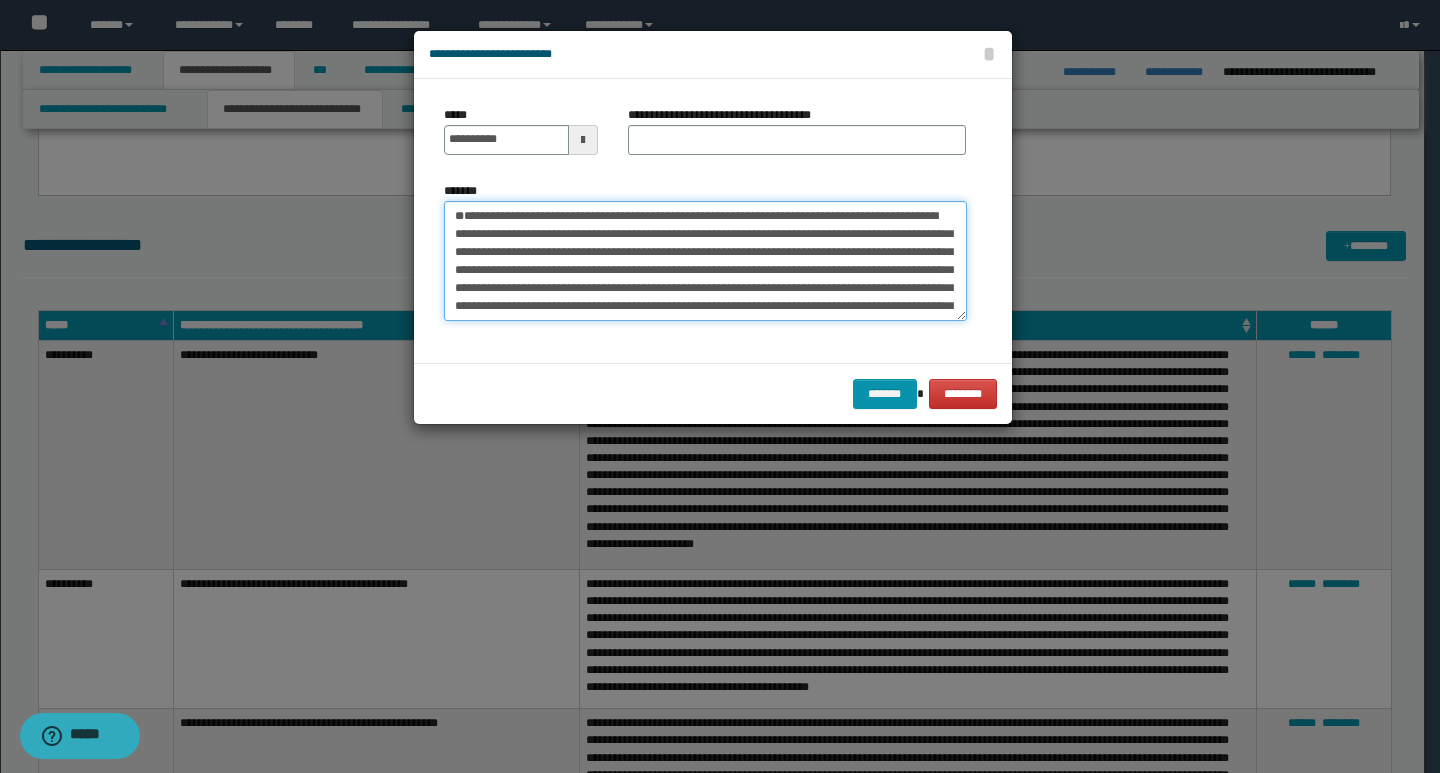 type on "**********" 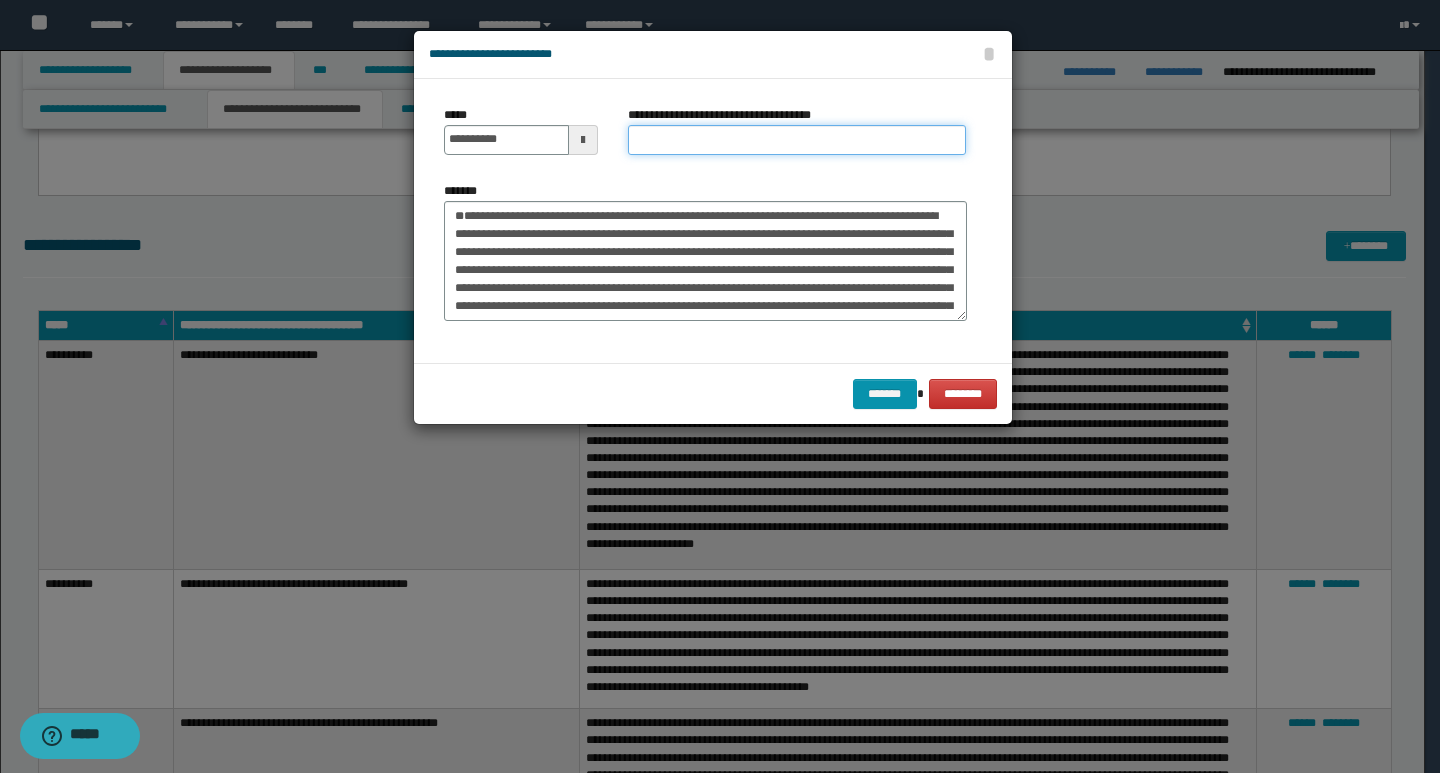 click on "**********" at bounding box center (797, 140) 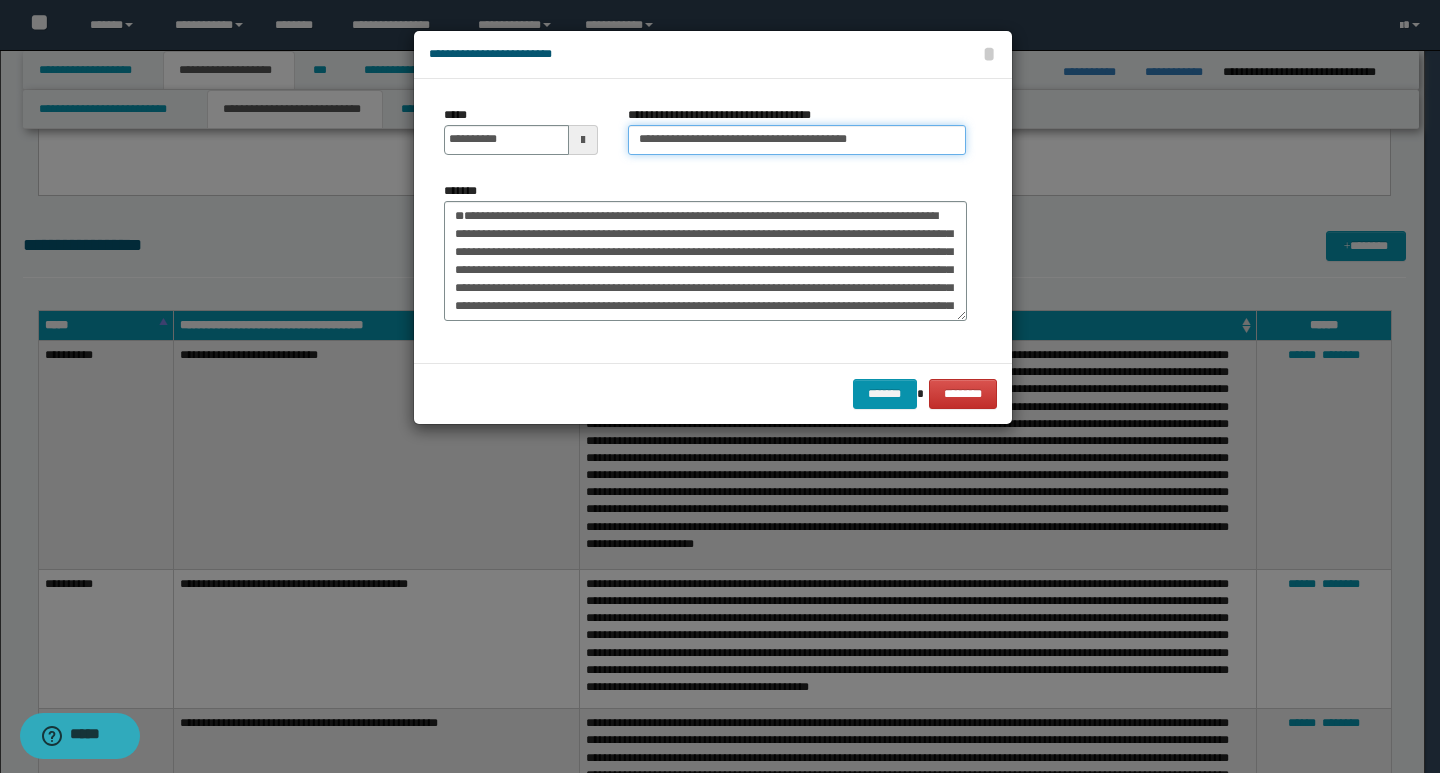 type on "**********" 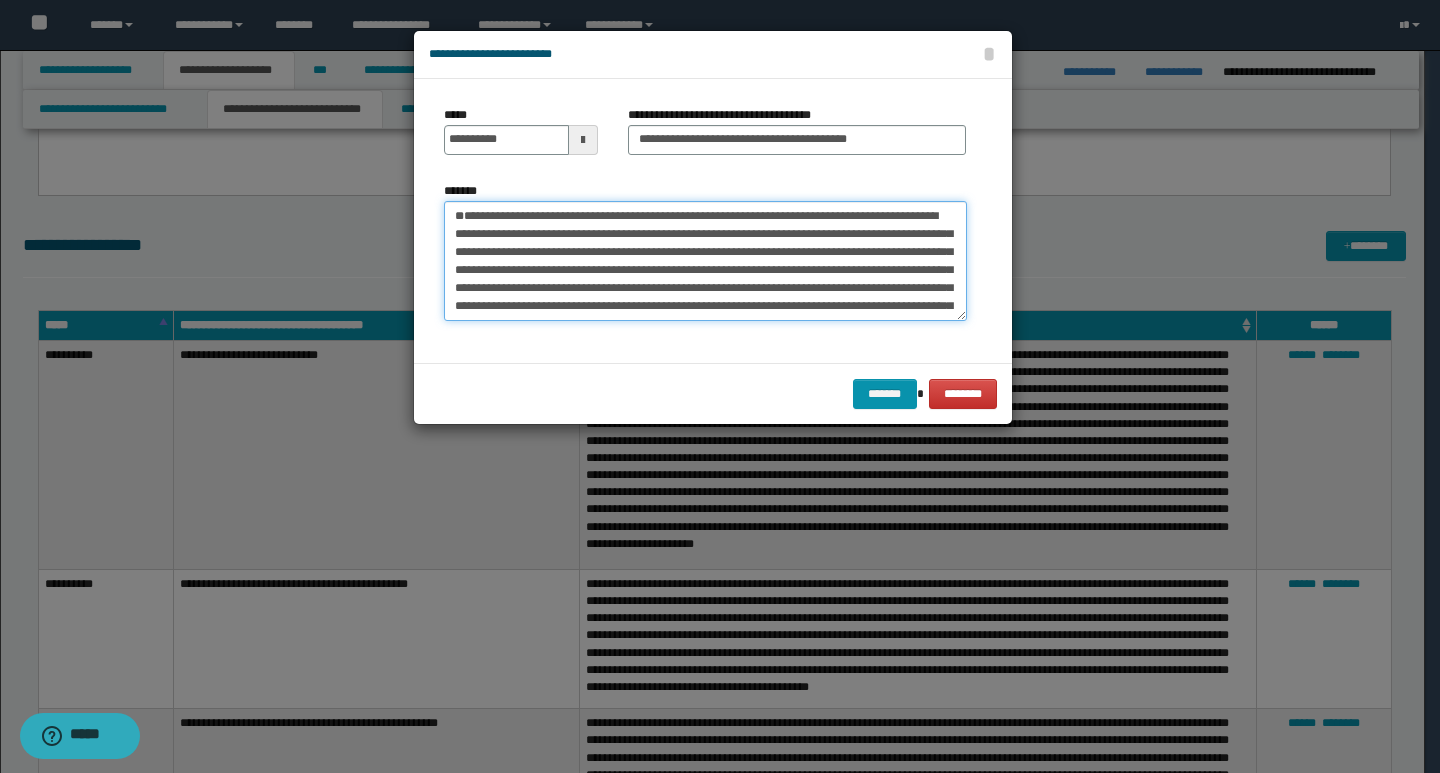 click on "**********" at bounding box center [705, 261] 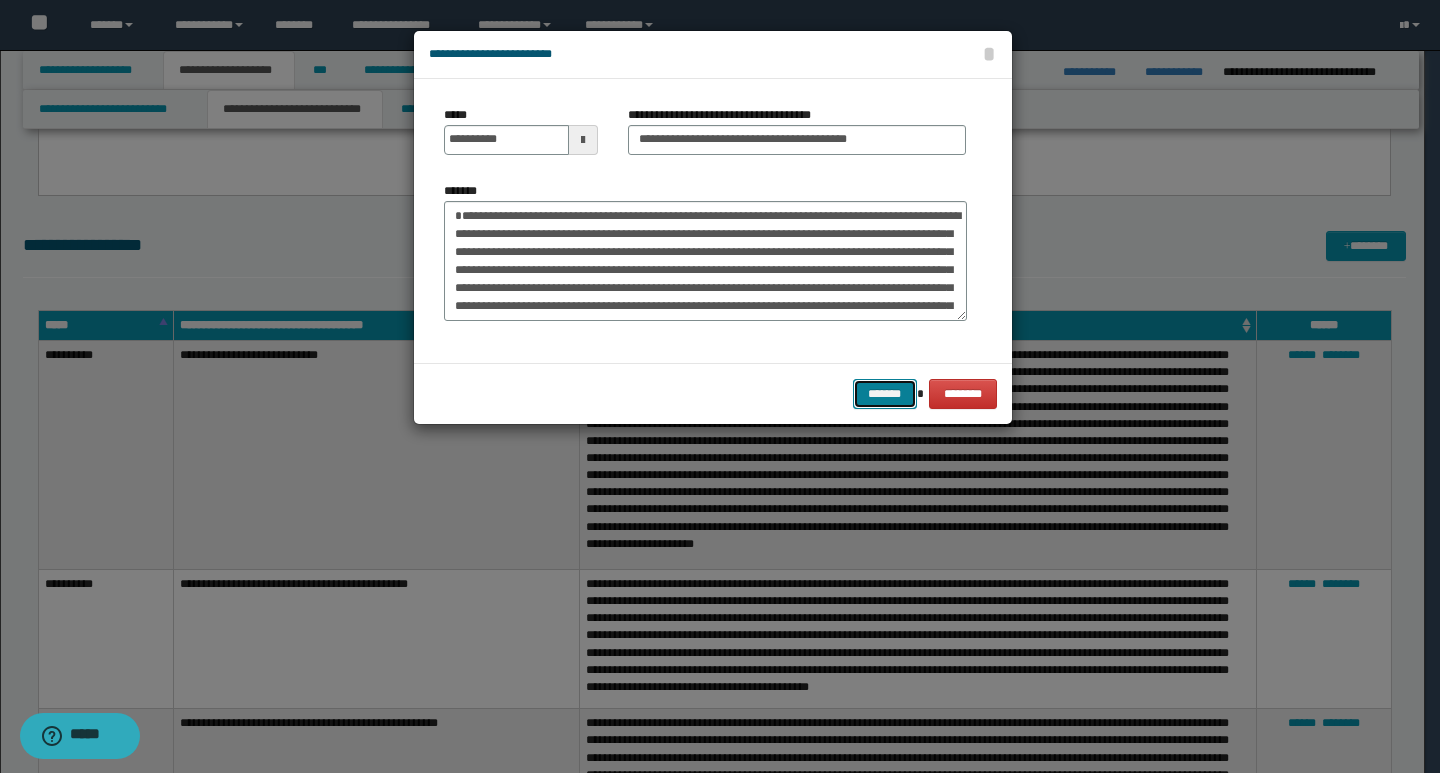 click on "*******" at bounding box center [885, 394] 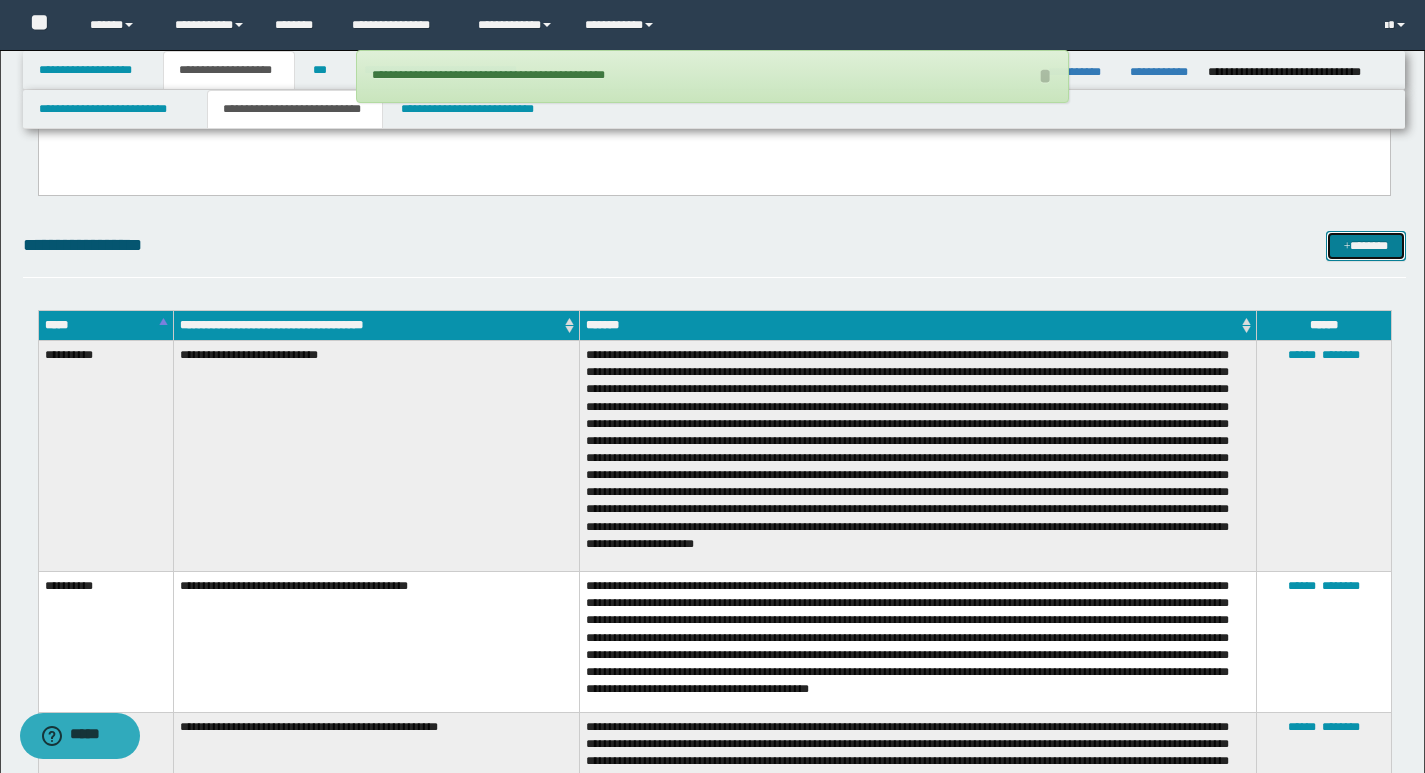 click on "*******" at bounding box center [1366, 246] 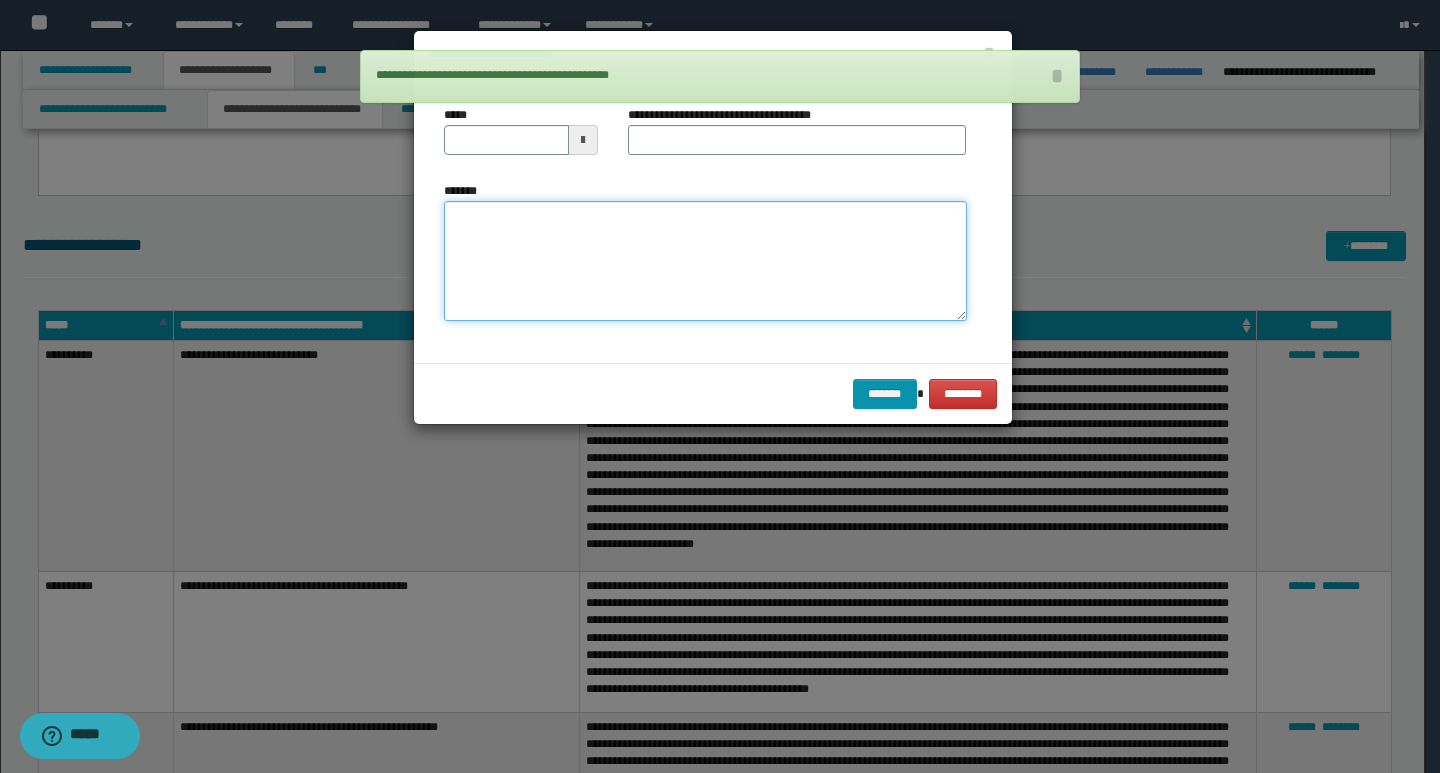 click on "*******" at bounding box center [705, 261] 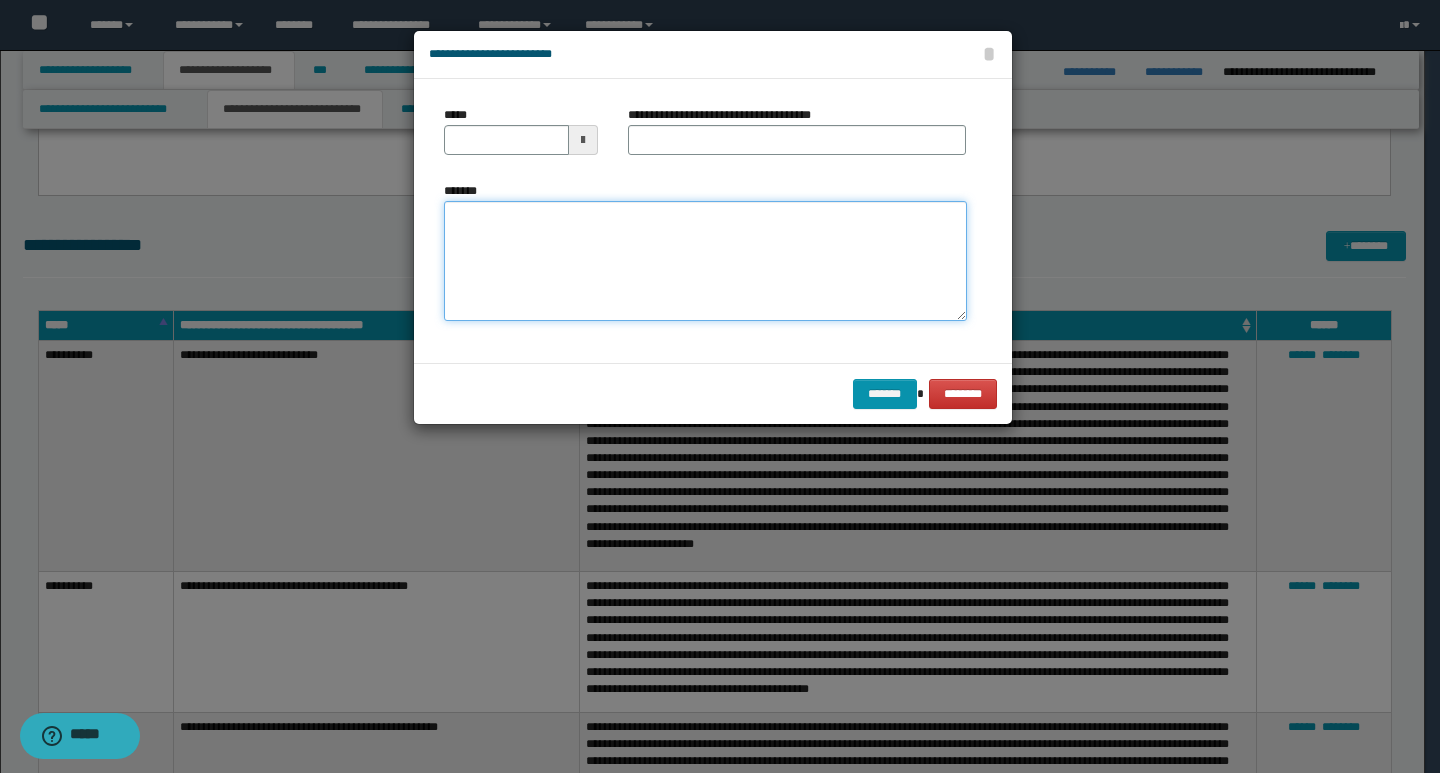 paste on "**********" 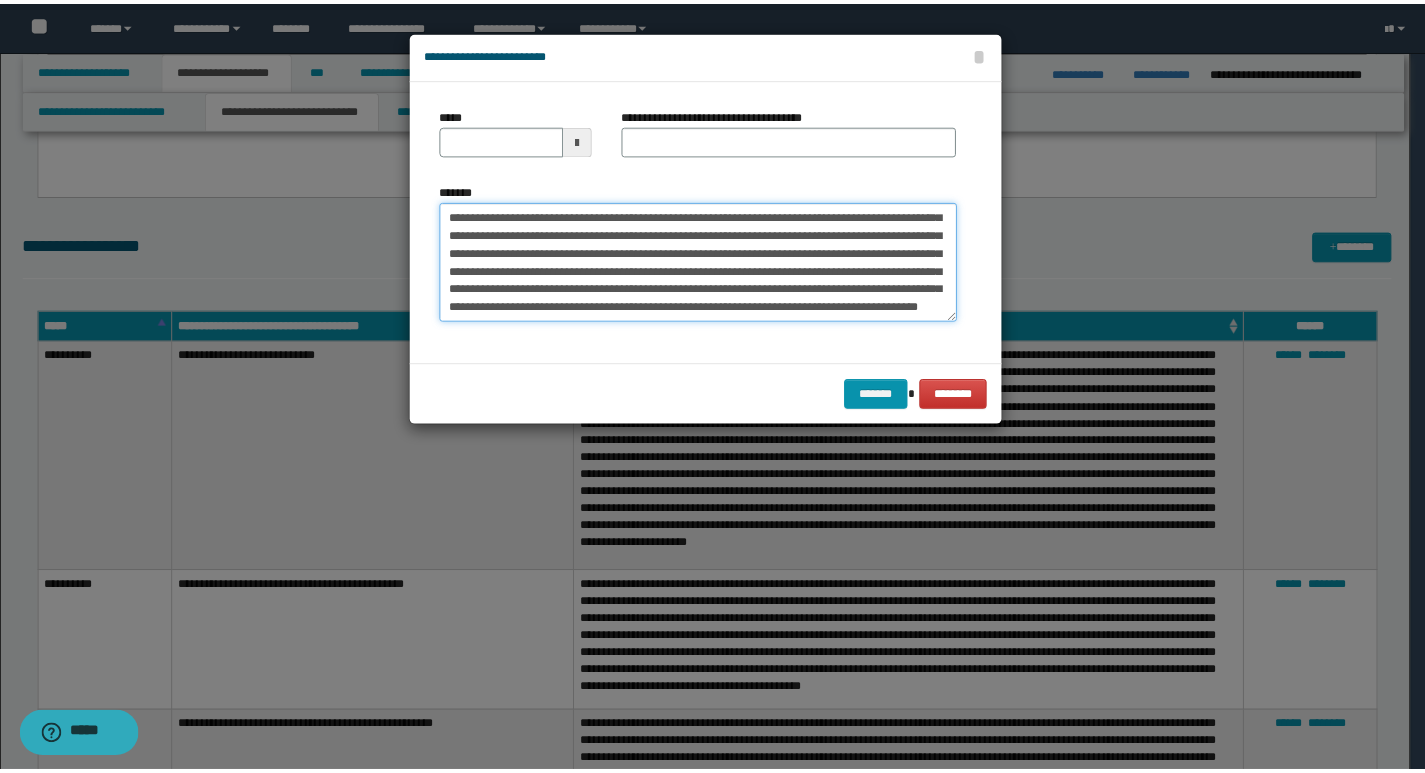 scroll, scrollTop: 0, scrollLeft: 0, axis: both 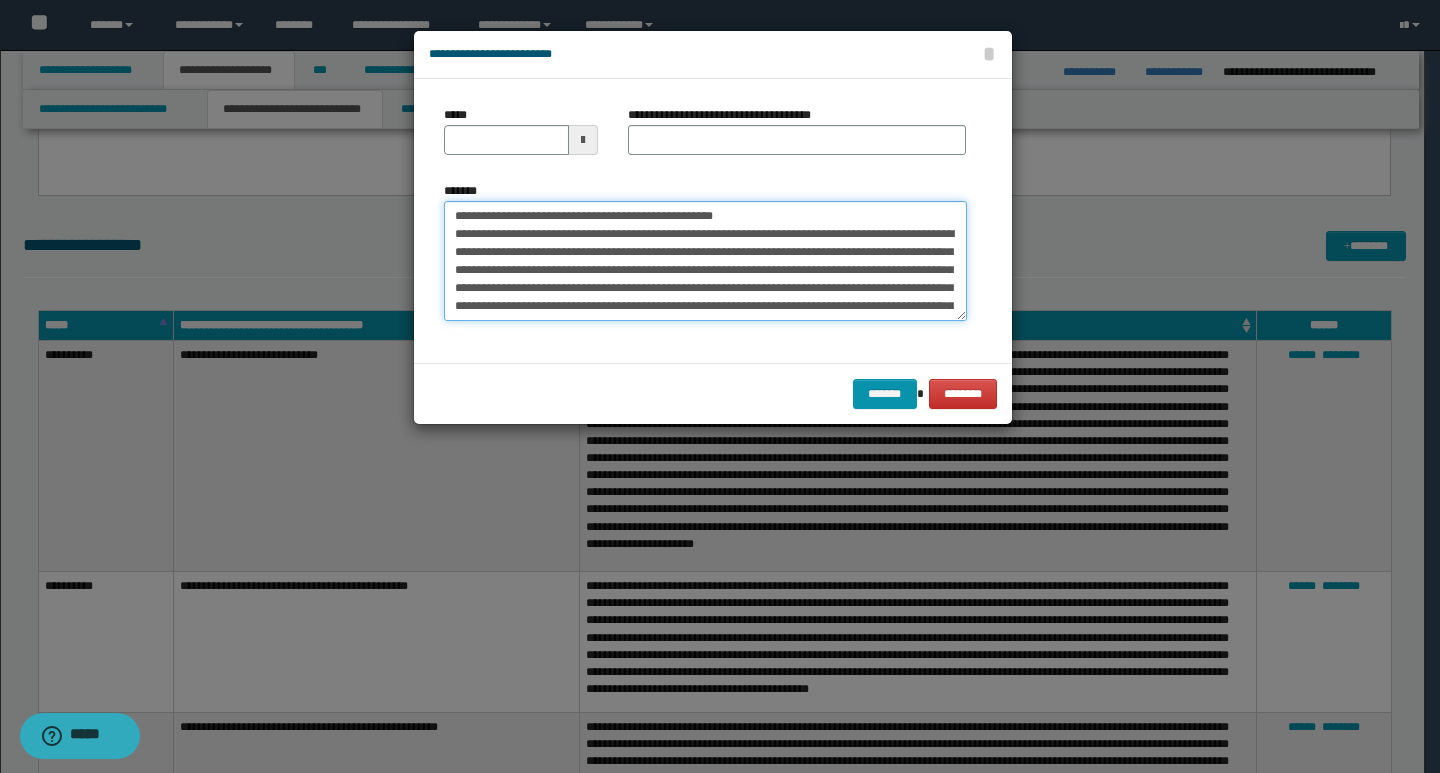 drag, startPoint x: 453, startPoint y: 214, endPoint x: 518, endPoint y: 219, distance: 65.192024 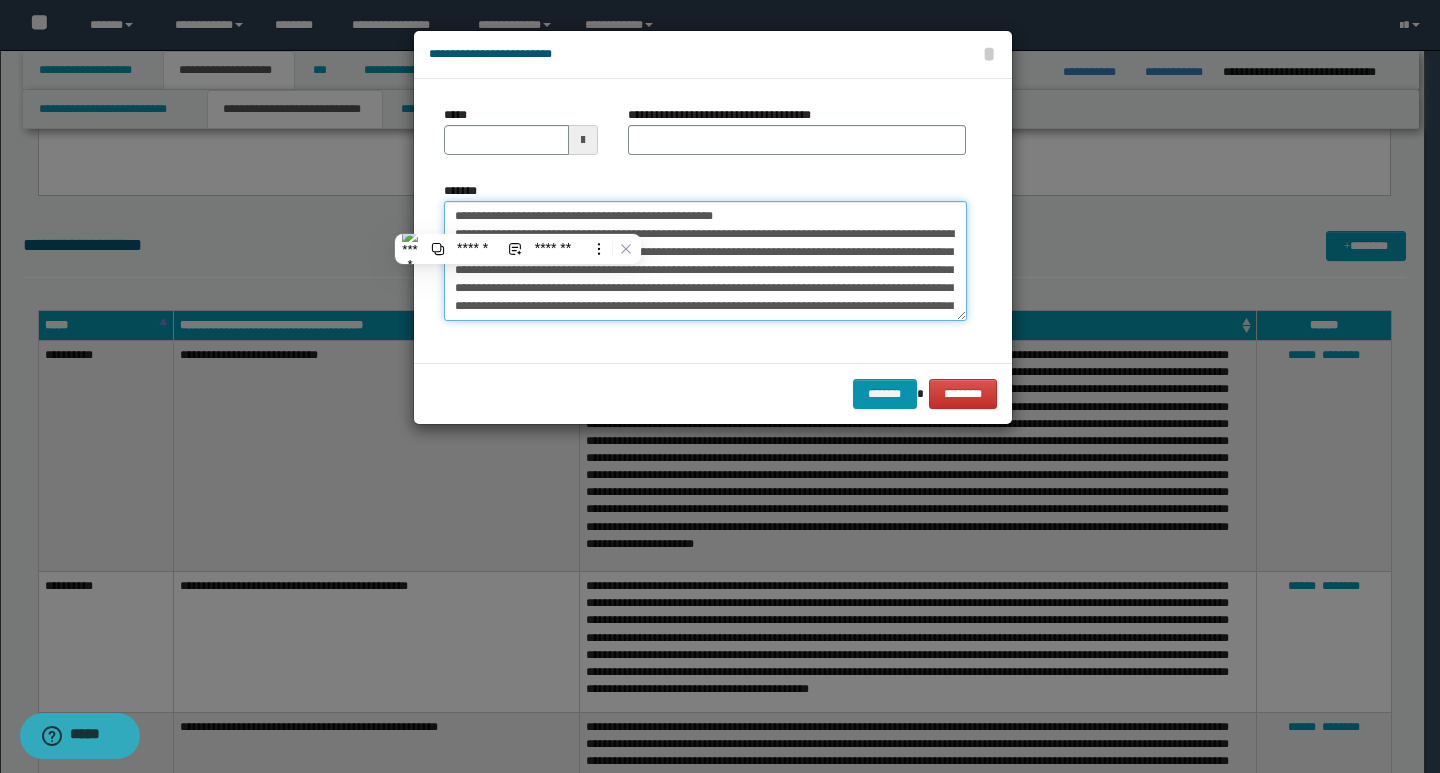 type on "**********" 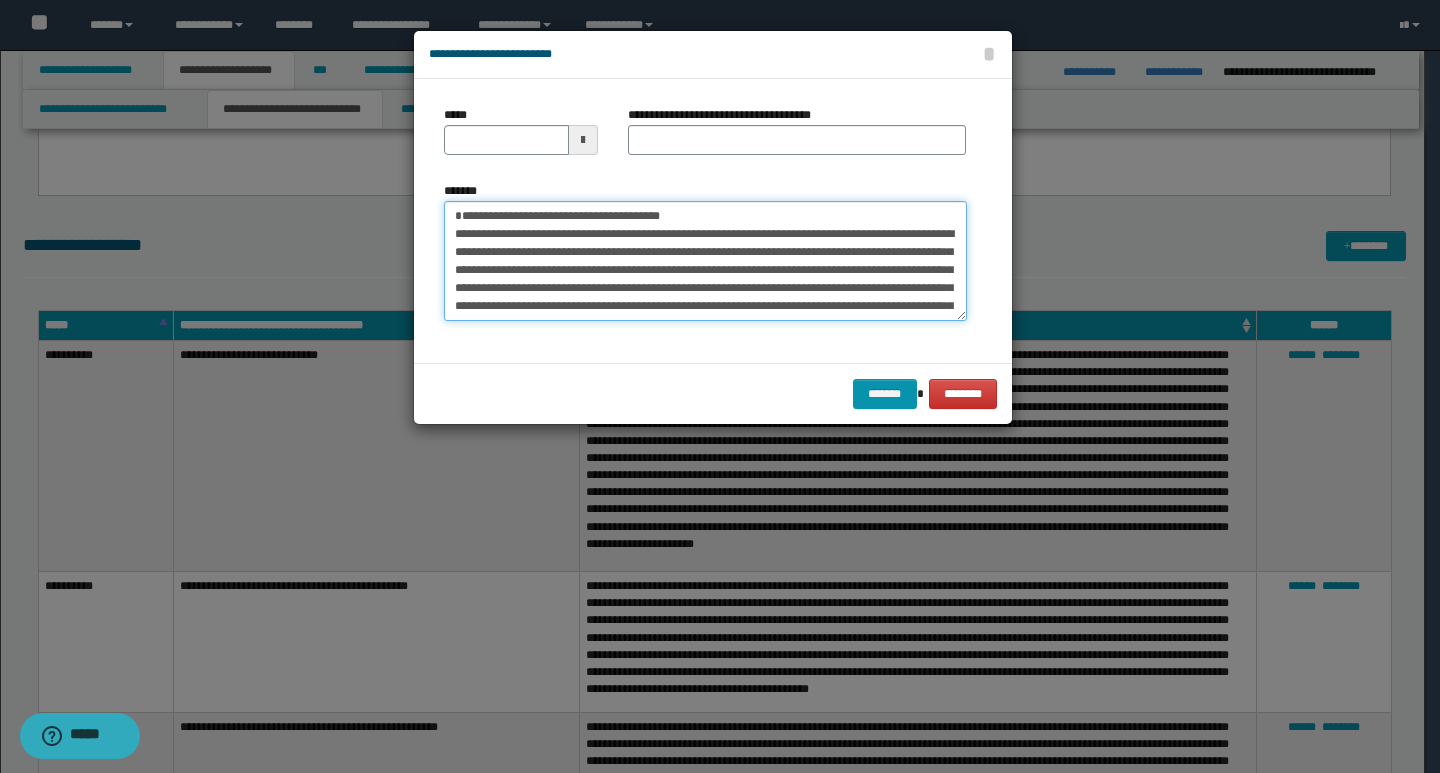 type 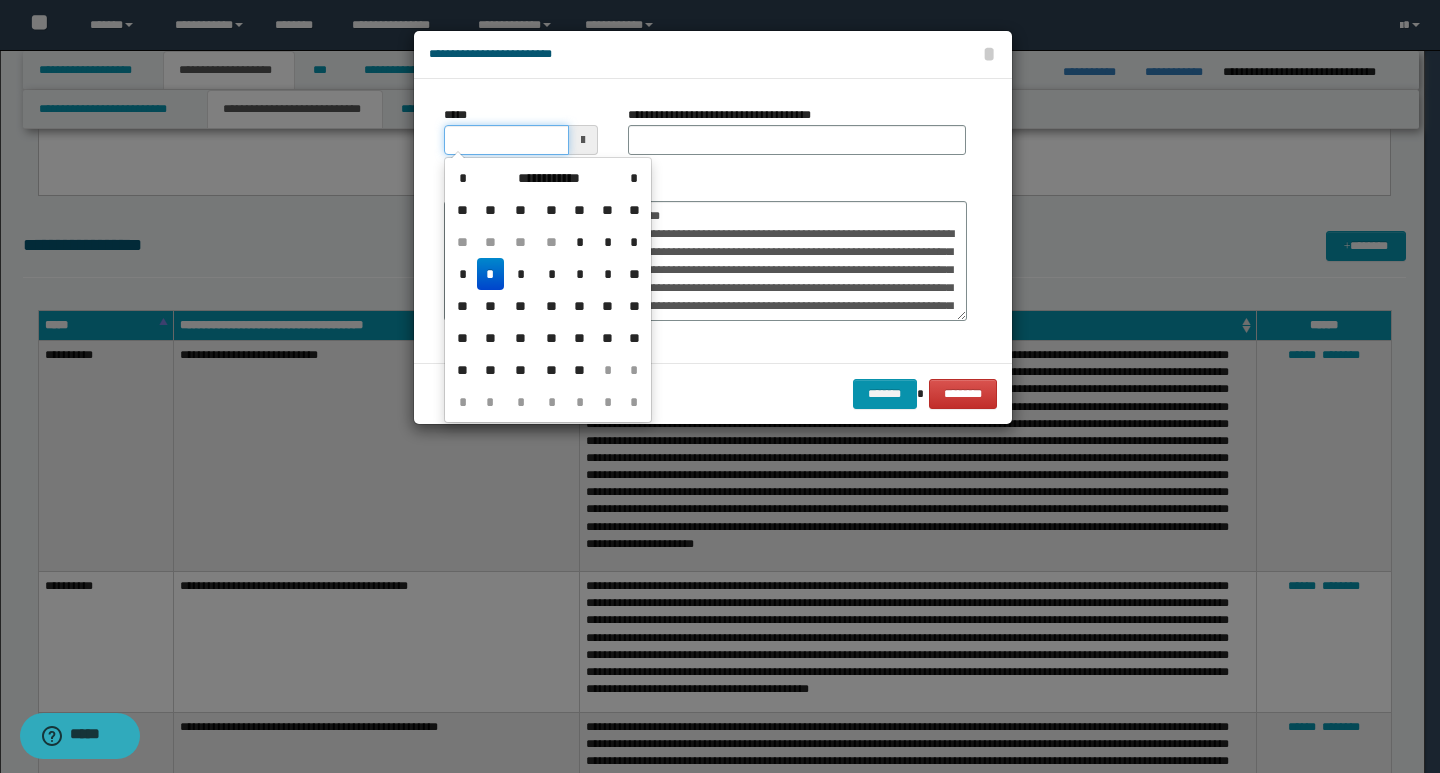 click on "*****" at bounding box center [506, 140] 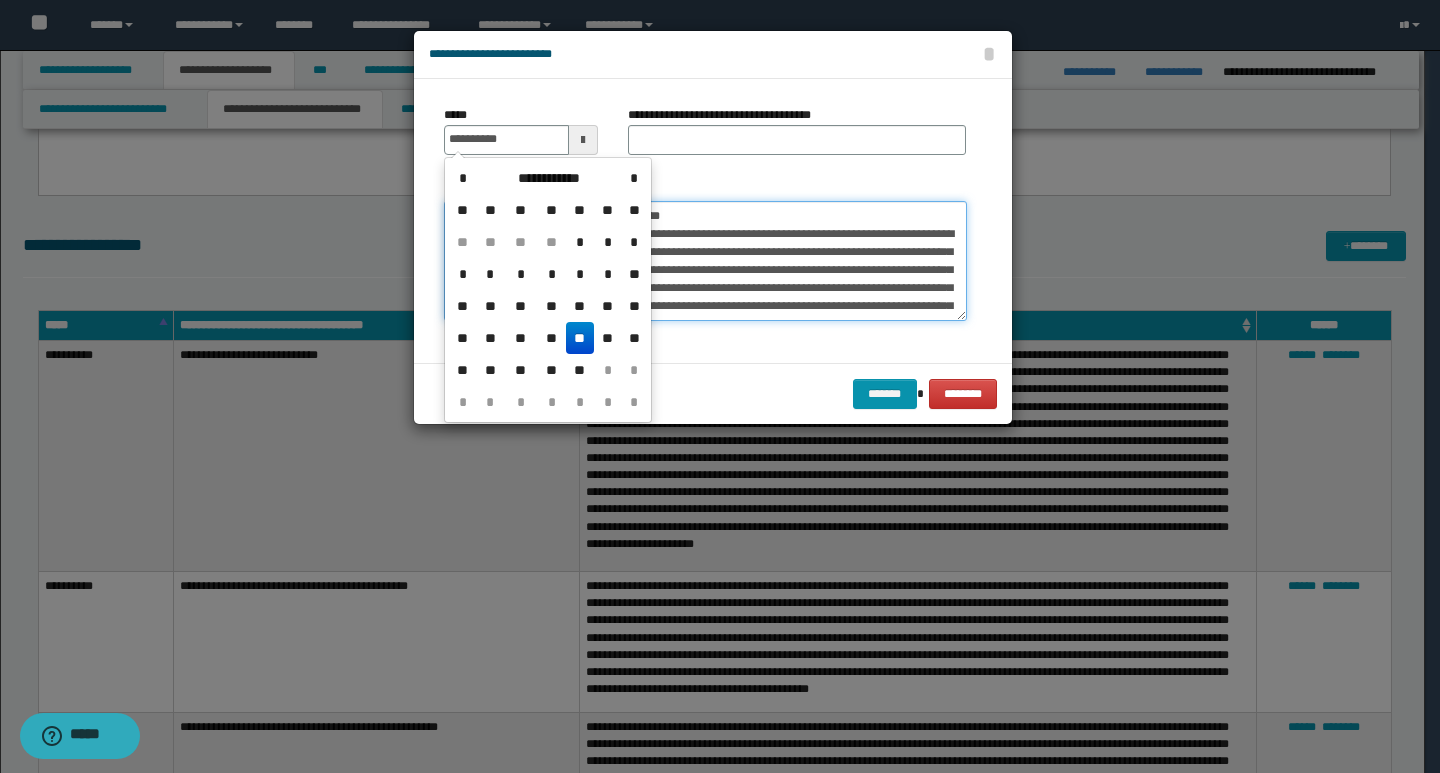 type on "**********" 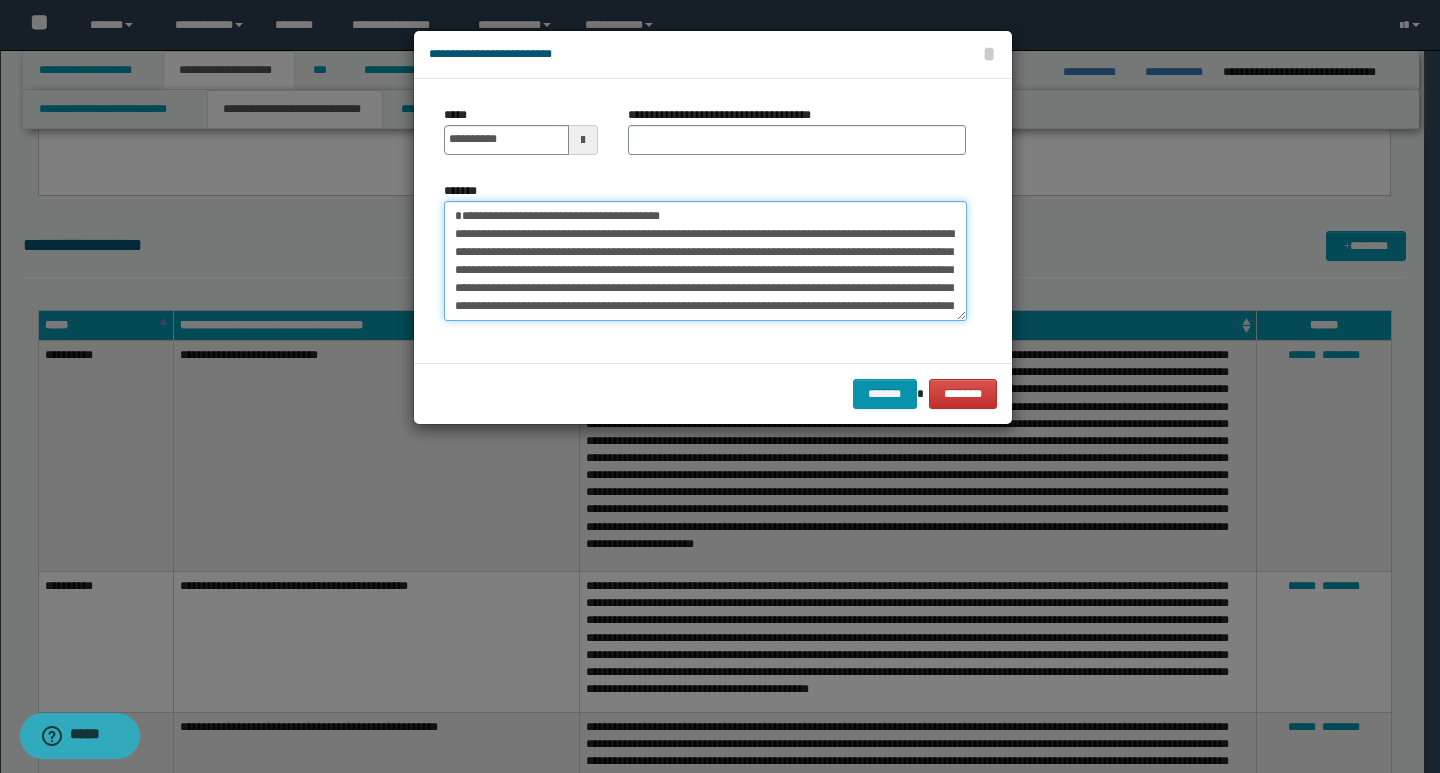 drag, startPoint x: 674, startPoint y: 213, endPoint x: 438, endPoint y: 214, distance: 236.00212 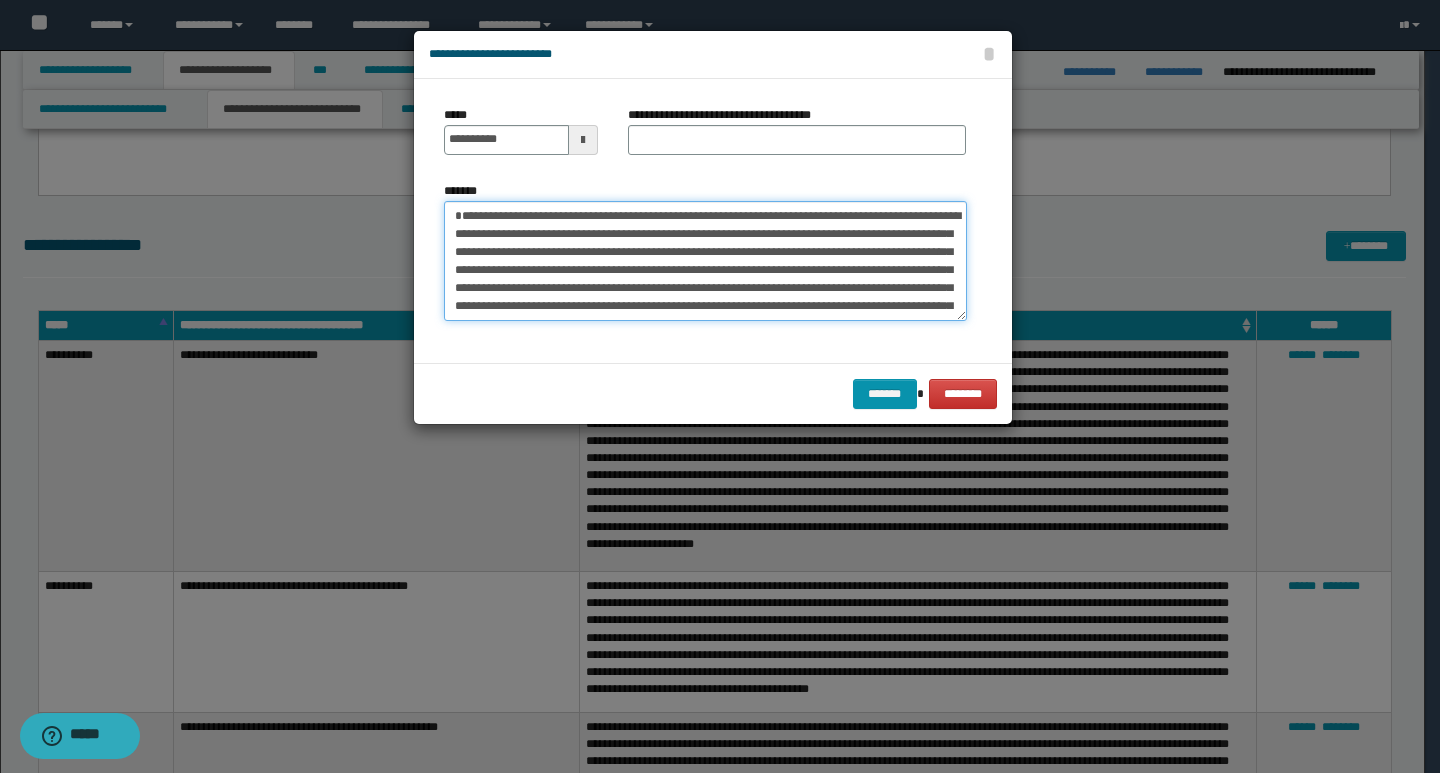 type on "**********" 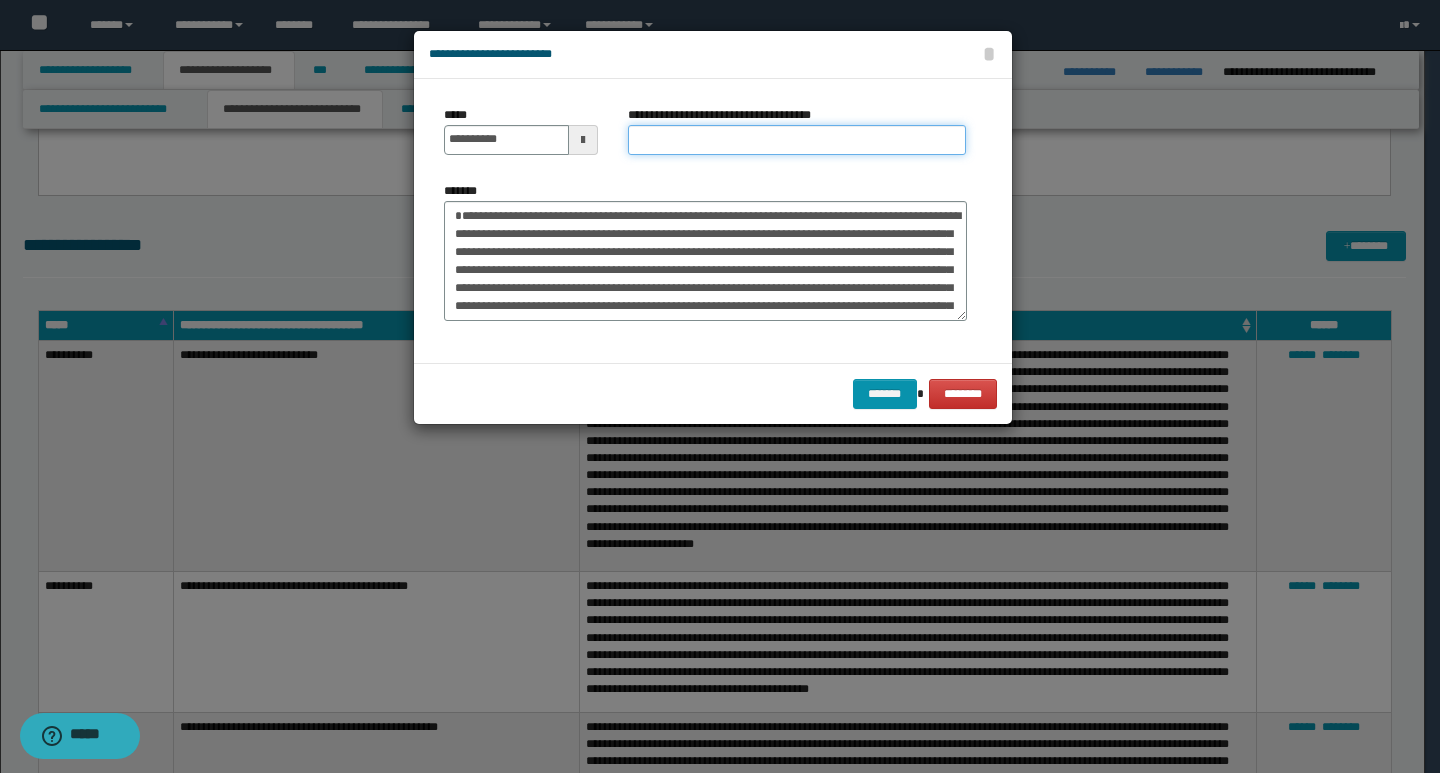 click on "**********" at bounding box center (797, 140) 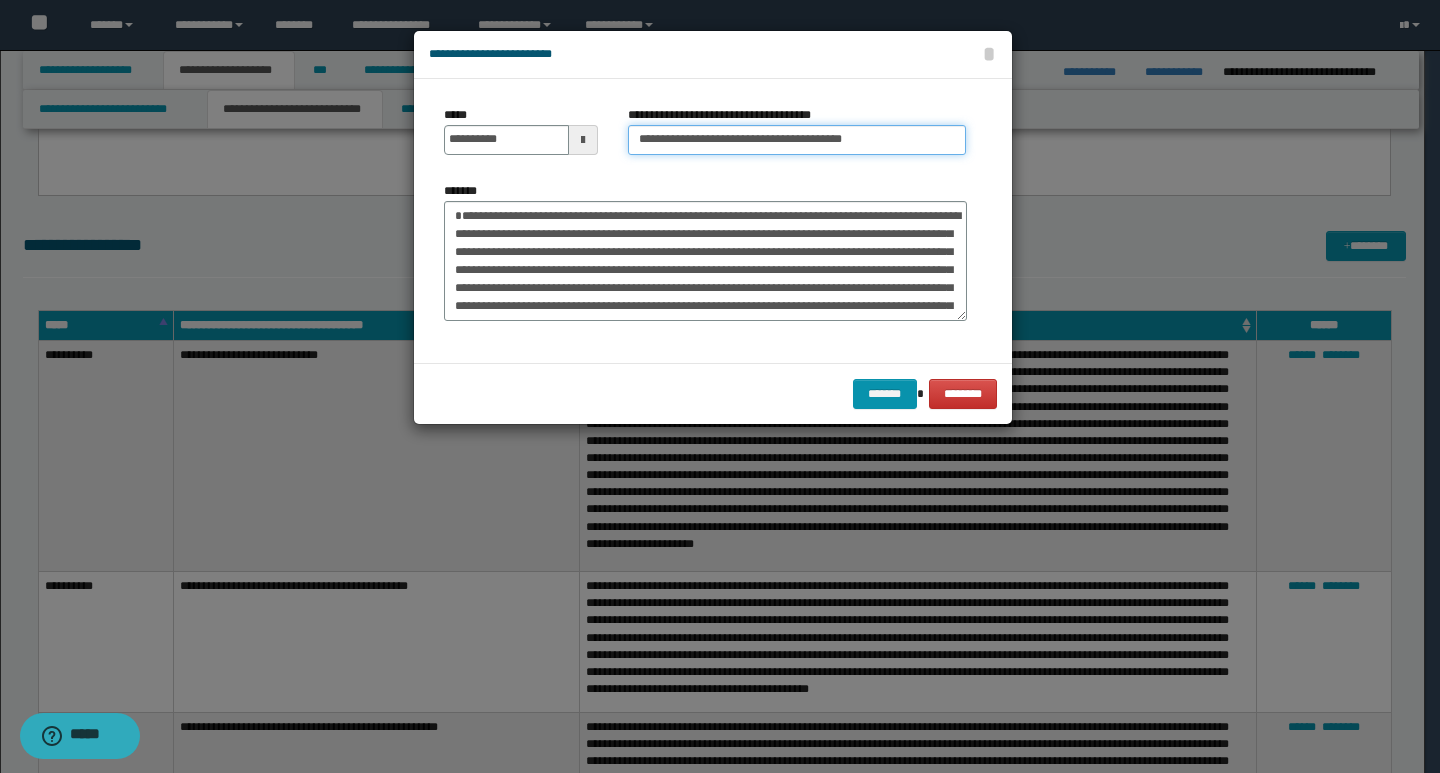 type on "**********" 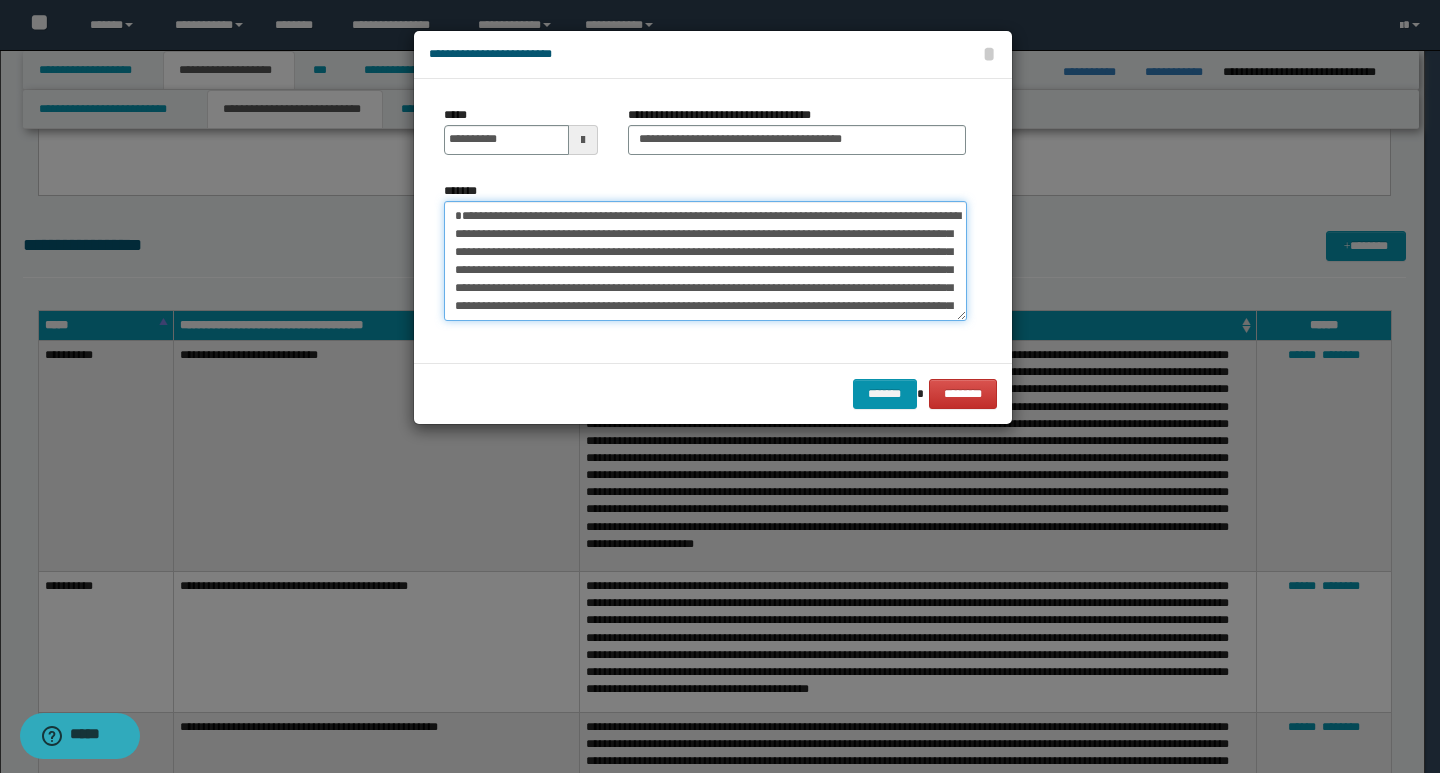 click on "*******" at bounding box center [705, 261] 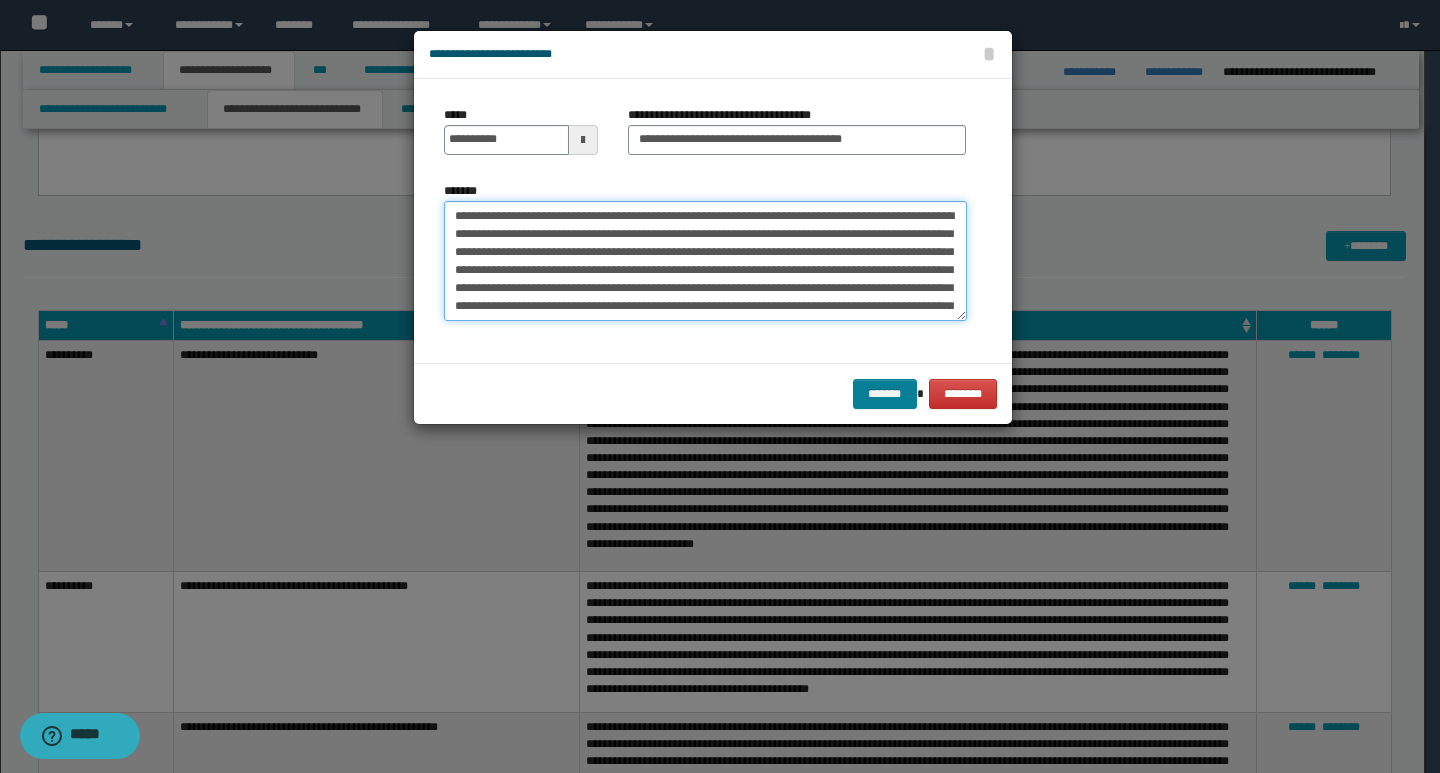 type on "**********" 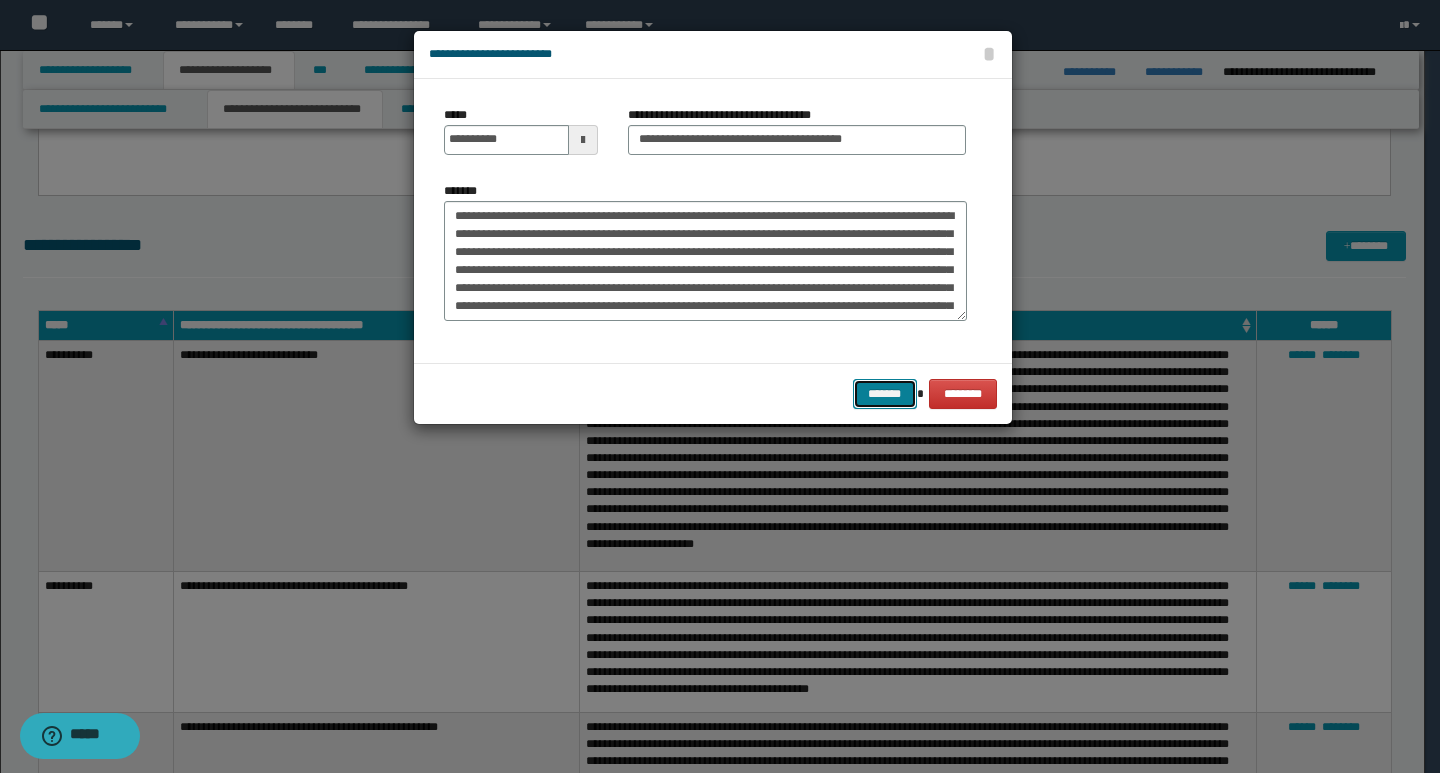 click on "*******" at bounding box center [885, 394] 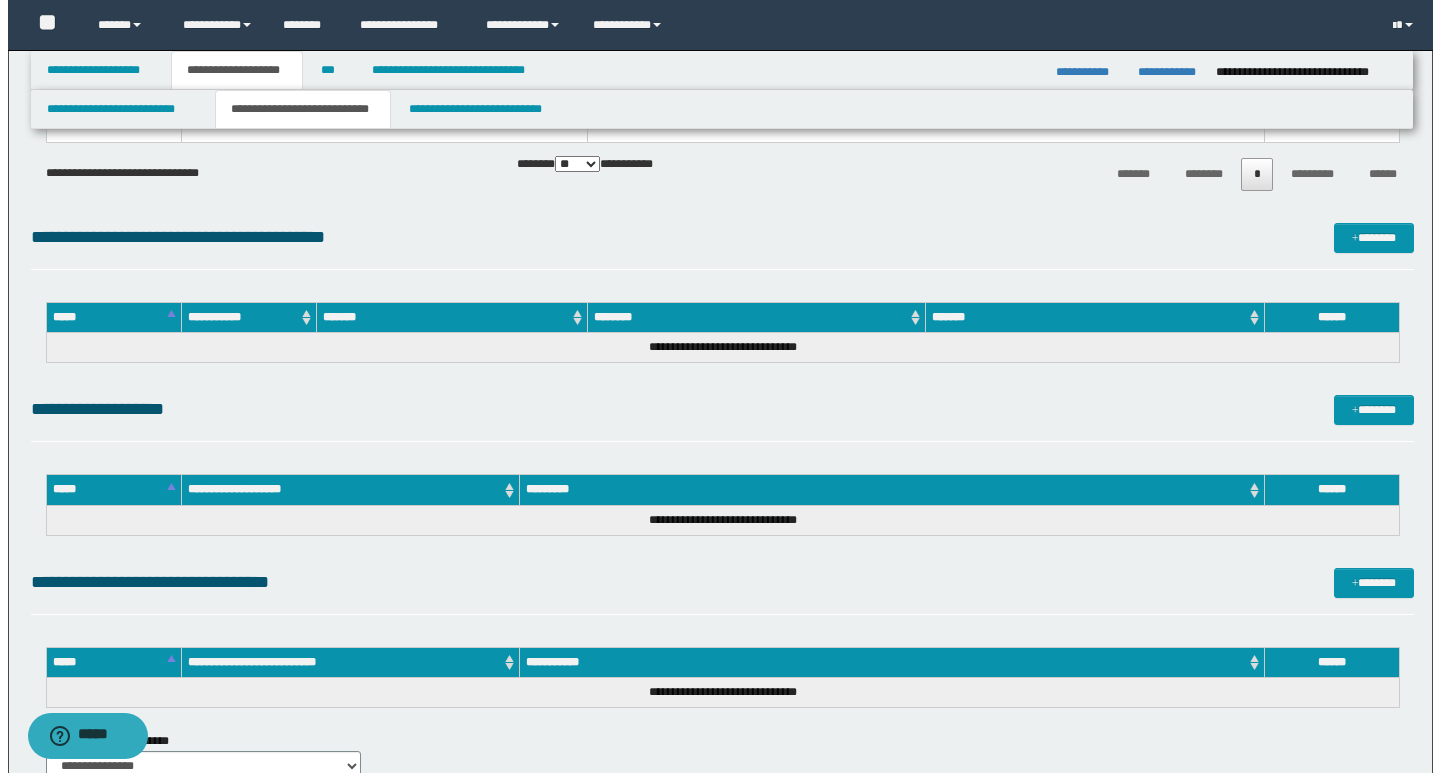 scroll, scrollTop: 4100, scrollLeft: 0, axis: vertical 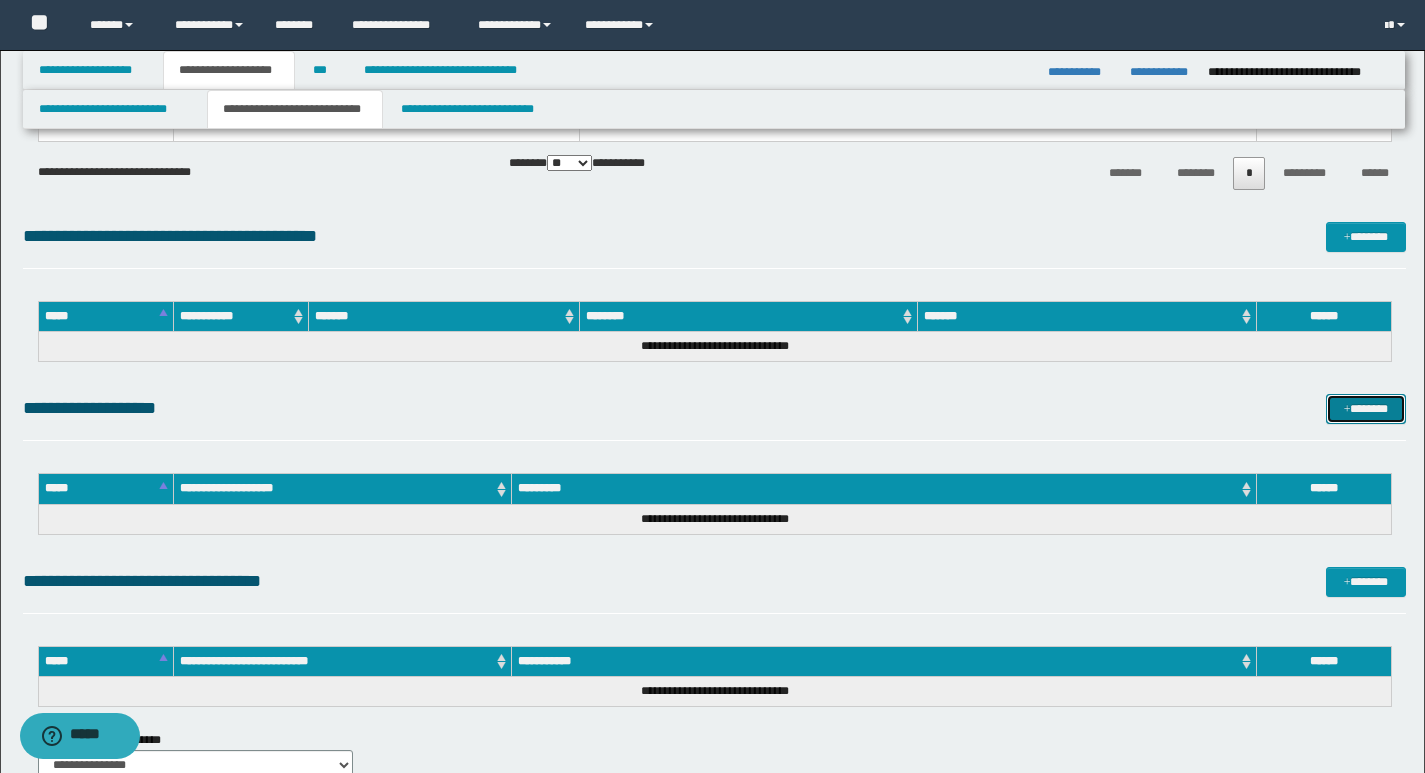 click on "*******" at bounding box center (1366, 409) 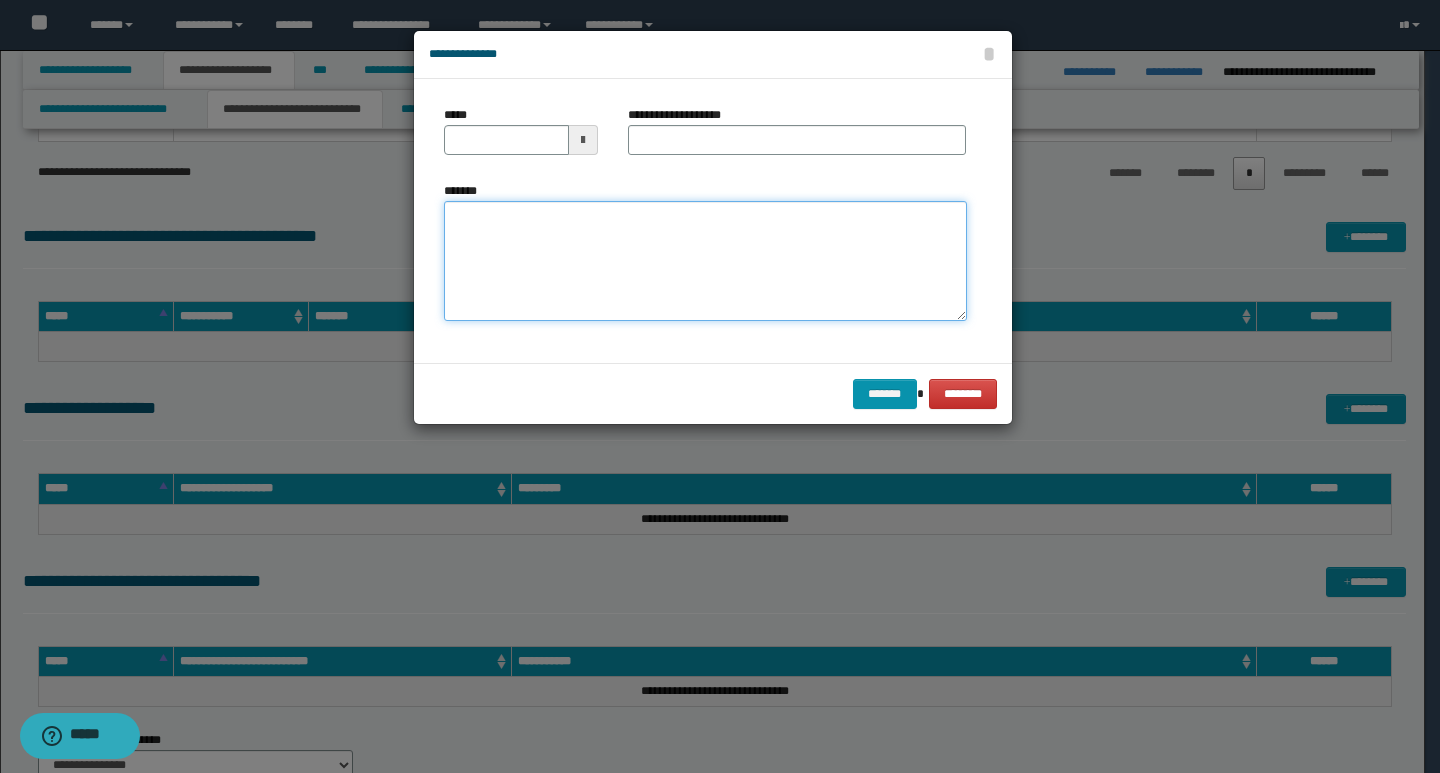 click on "*******" at bounding box center (705, 261) 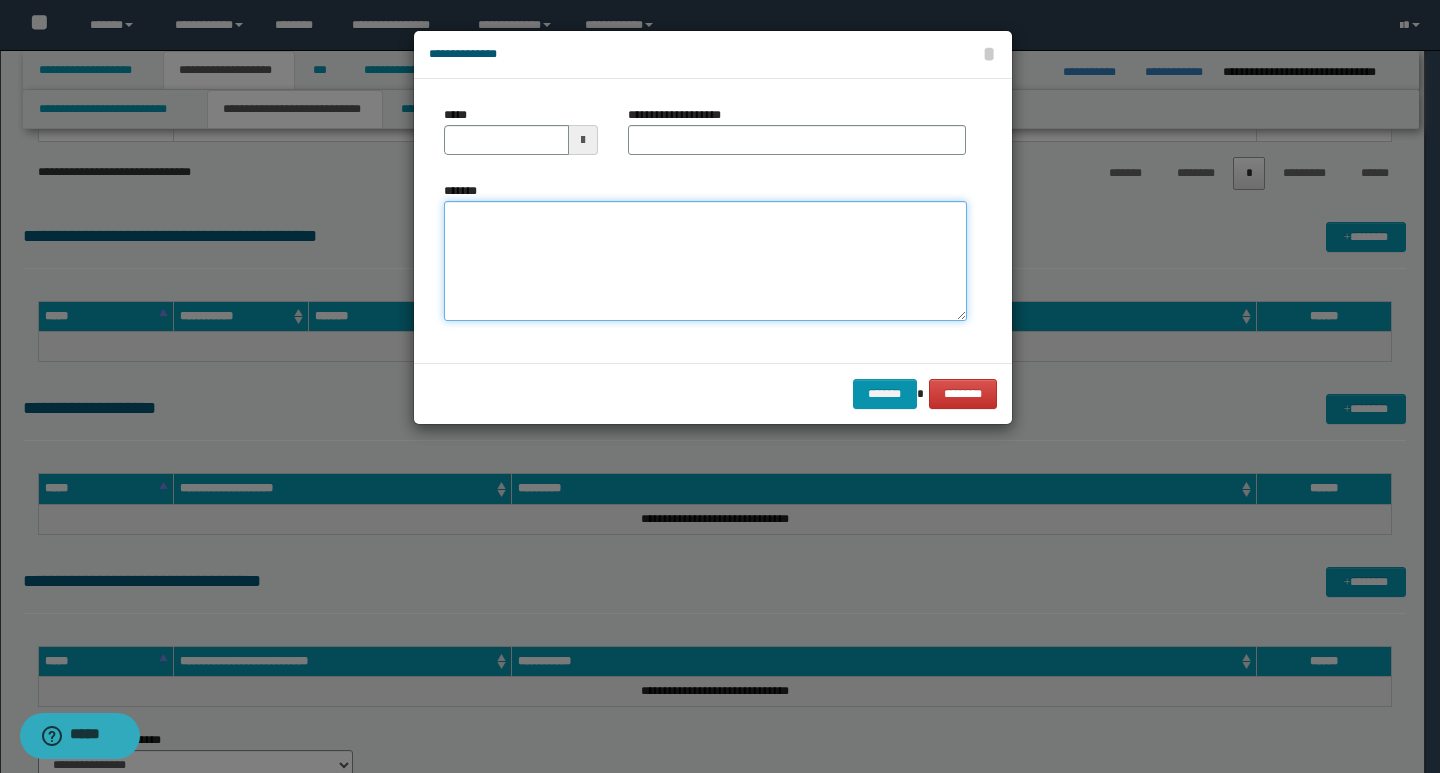 paste on "**********" 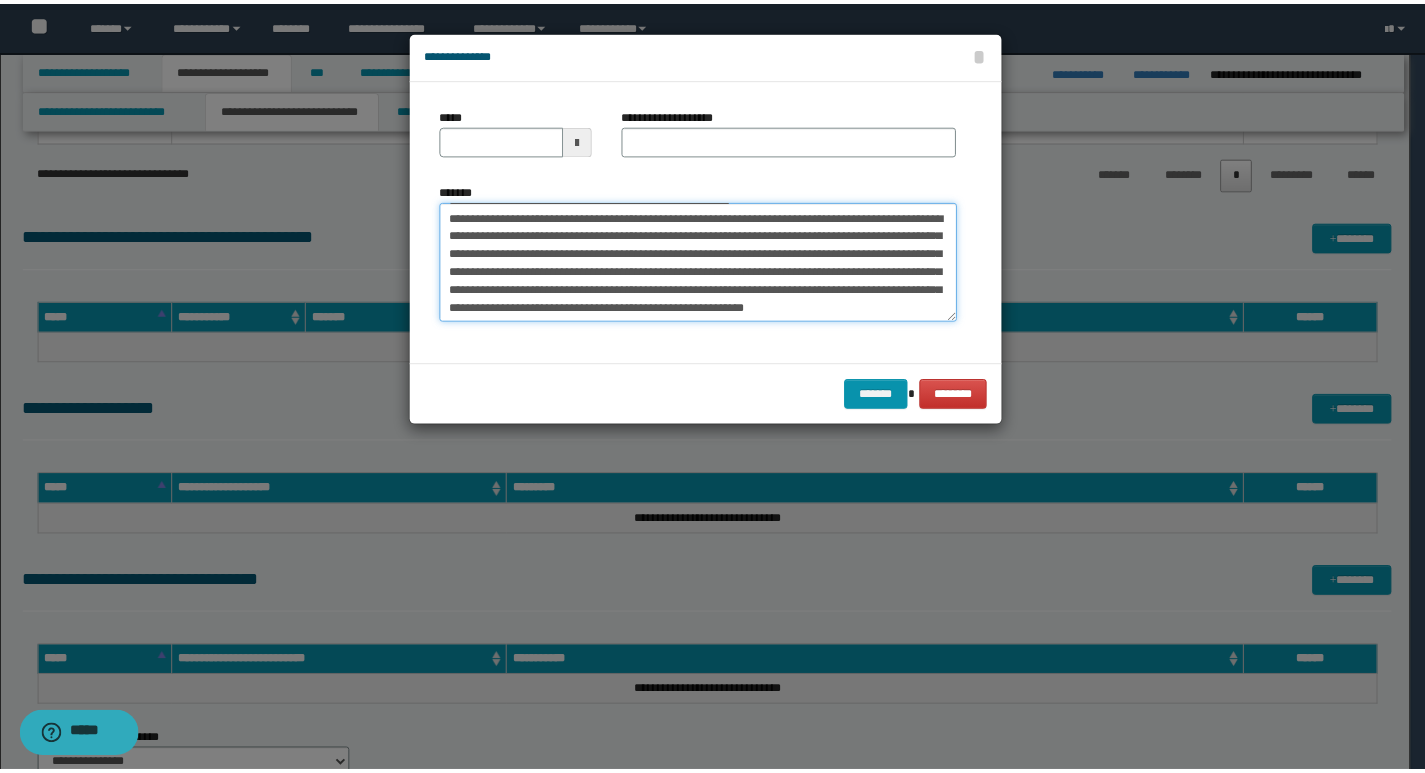 scroll, scrollTop: 0, scrollLeft: 0, axis: both 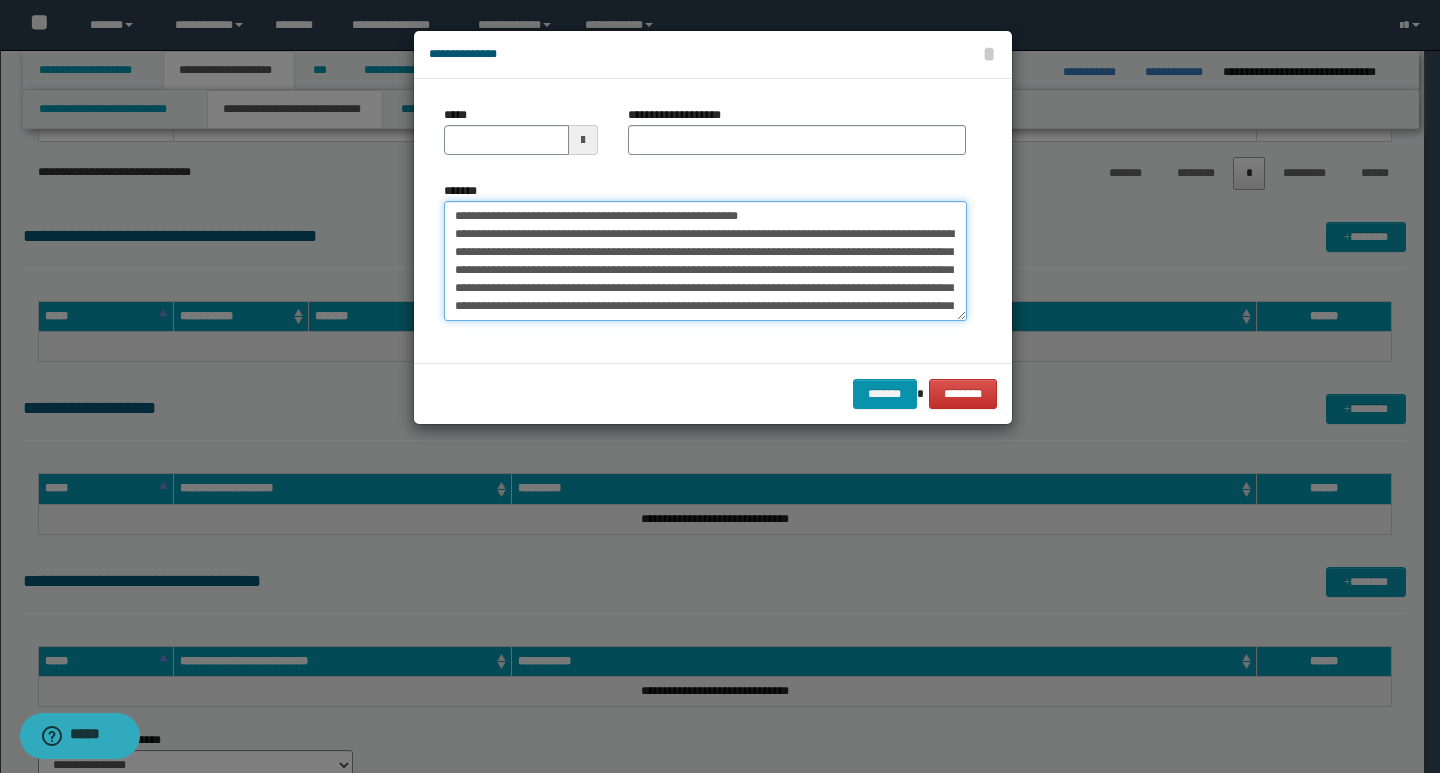 drag, startPoint x: 453, startPoint y: 218, endPoint x: 514, endPoint y: 217, distance: 61.008198 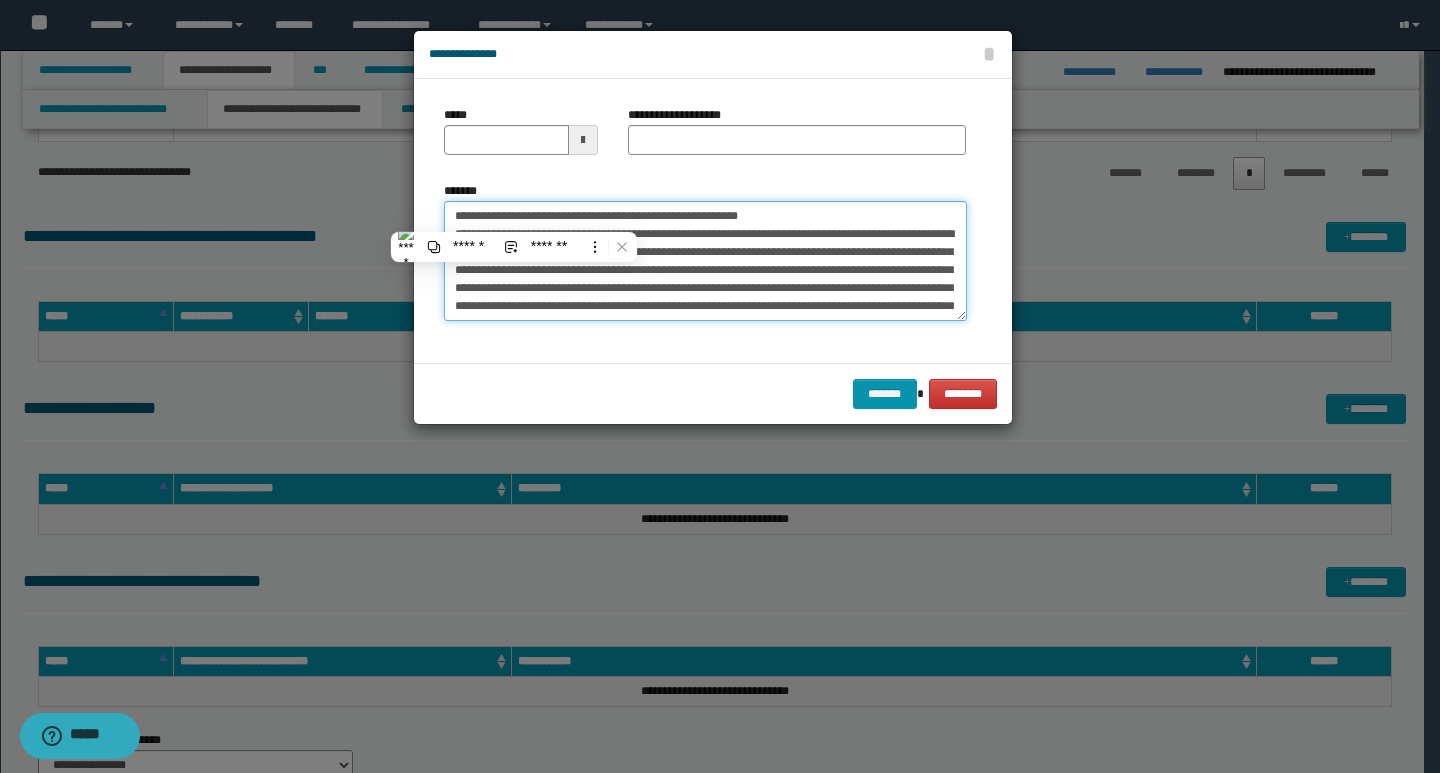 type on "**********" 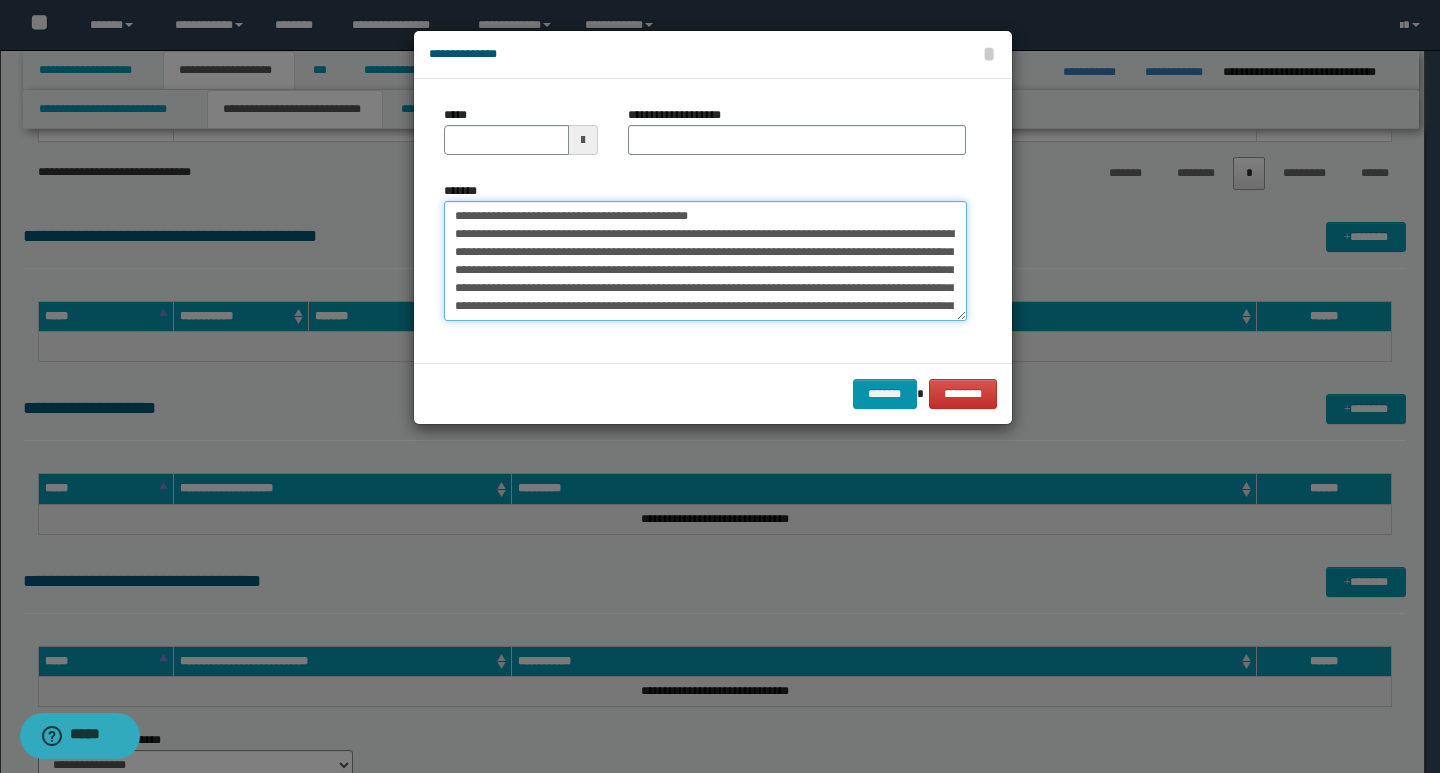 type 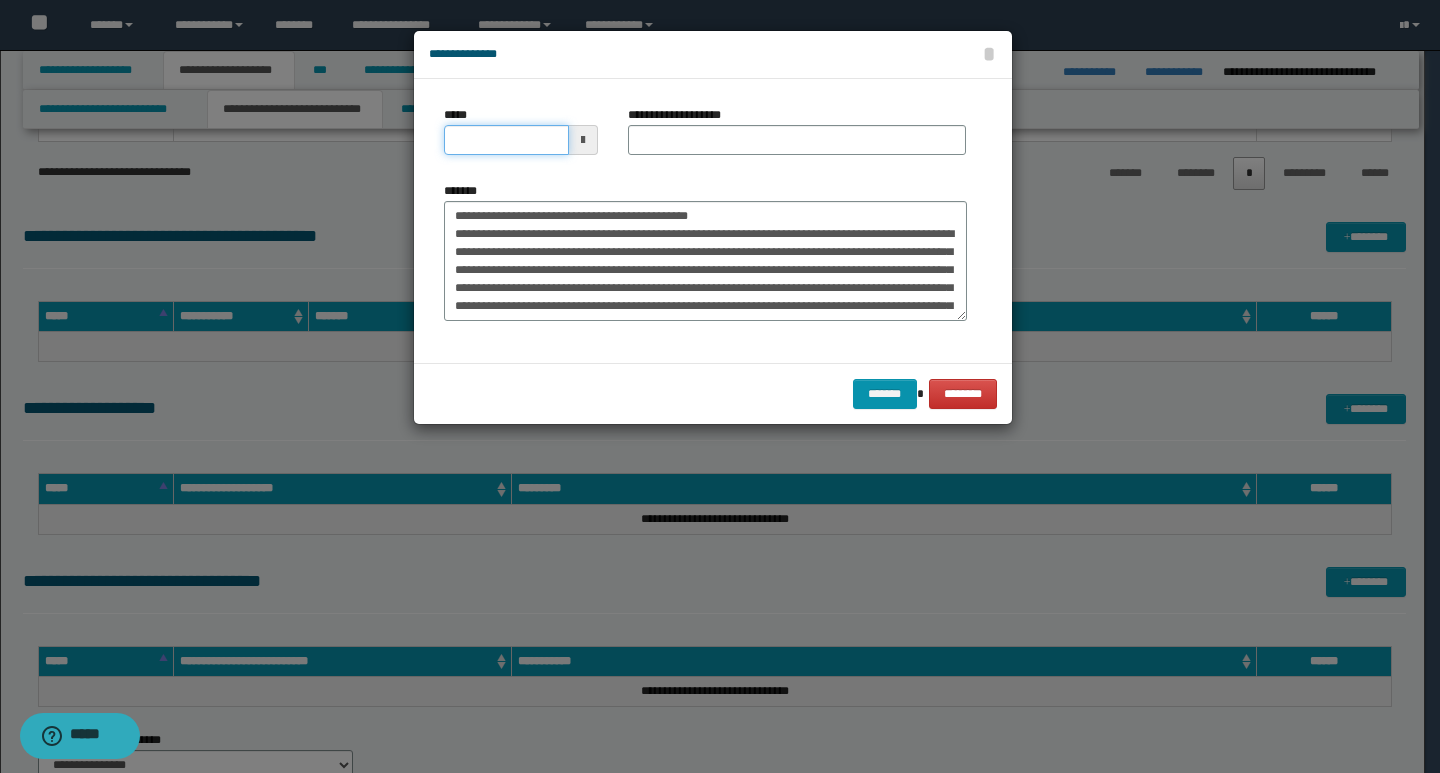 click on "*****" at bounding box center [506, 140] 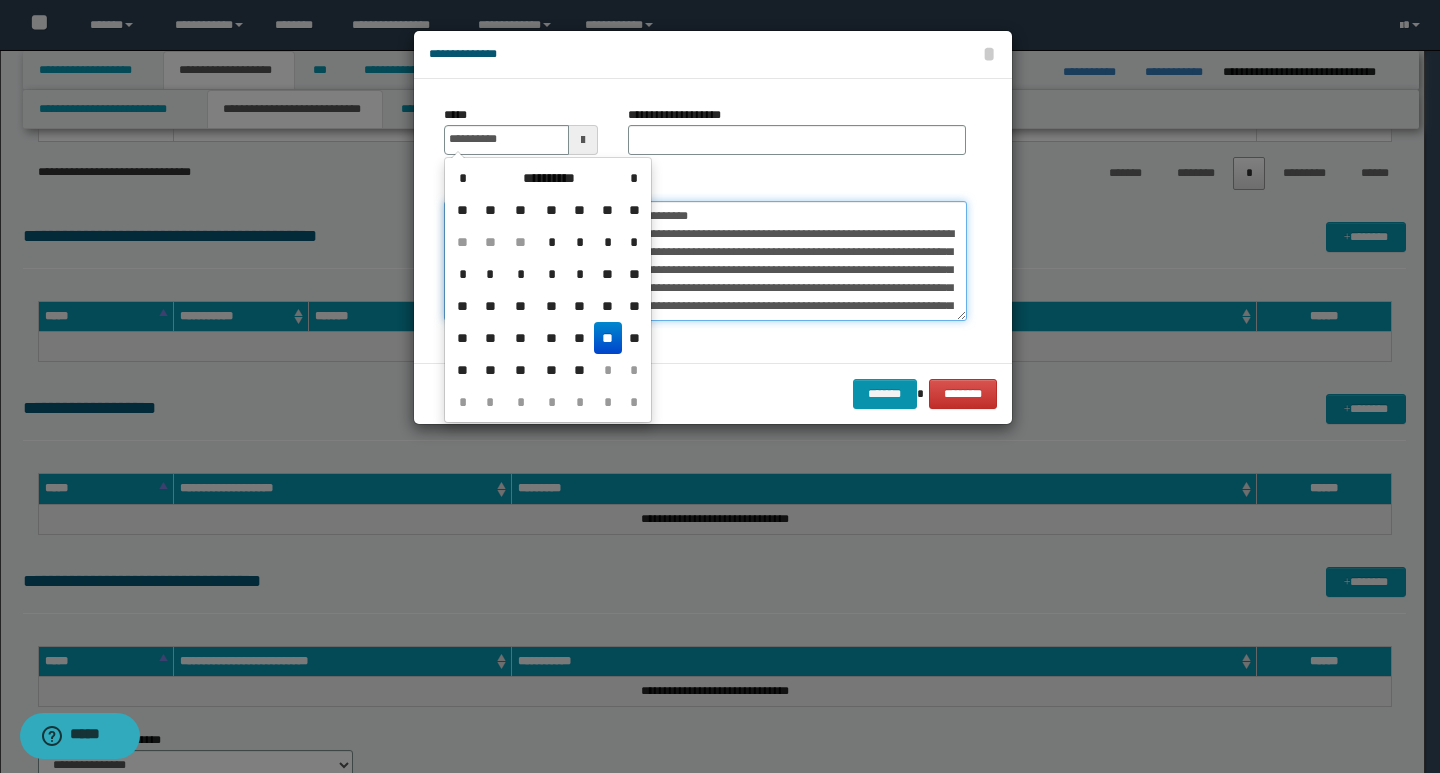 type on "**********" 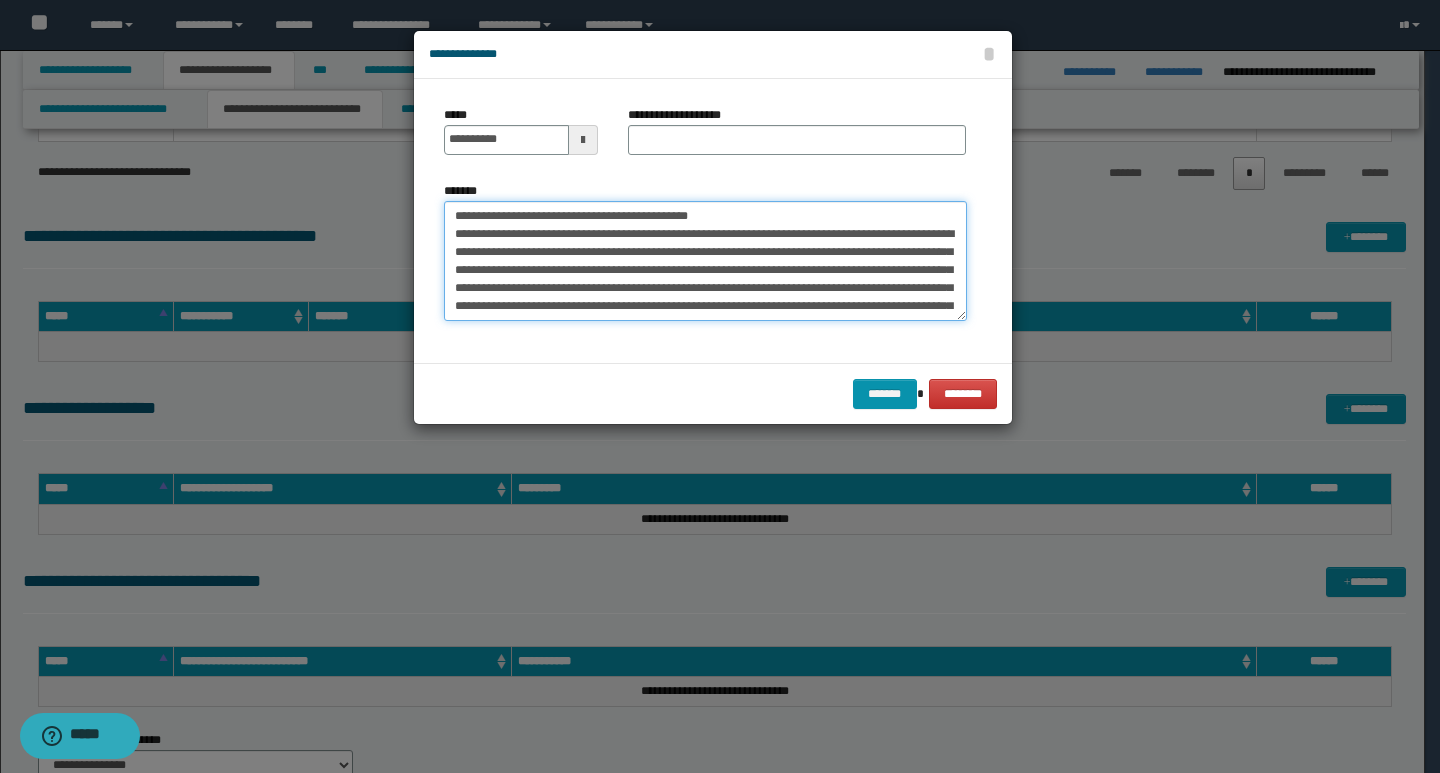 drag, startPoint x: 741, startPoint y: 217, endPoint x: 456, endPoint y: 216, distance: 285.00174 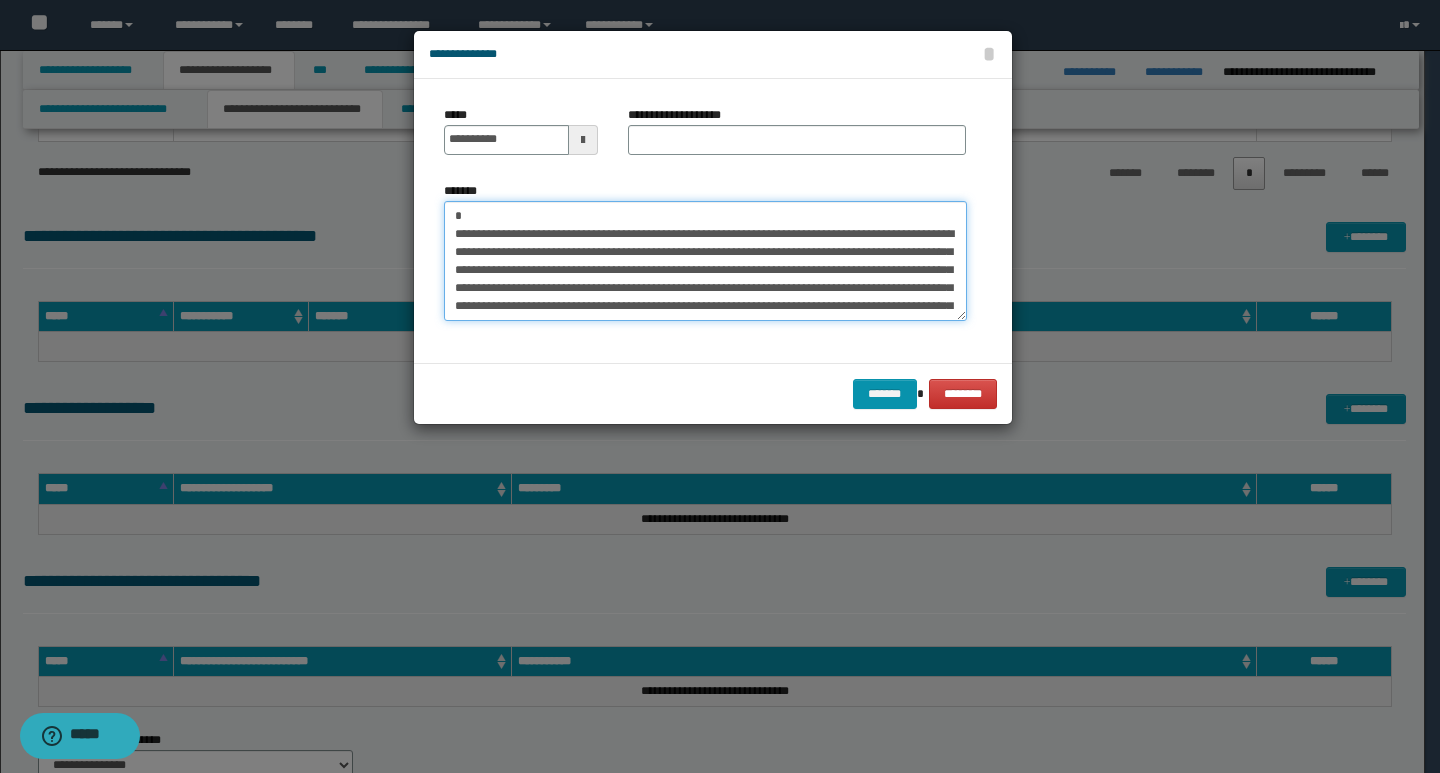 type on "**********" 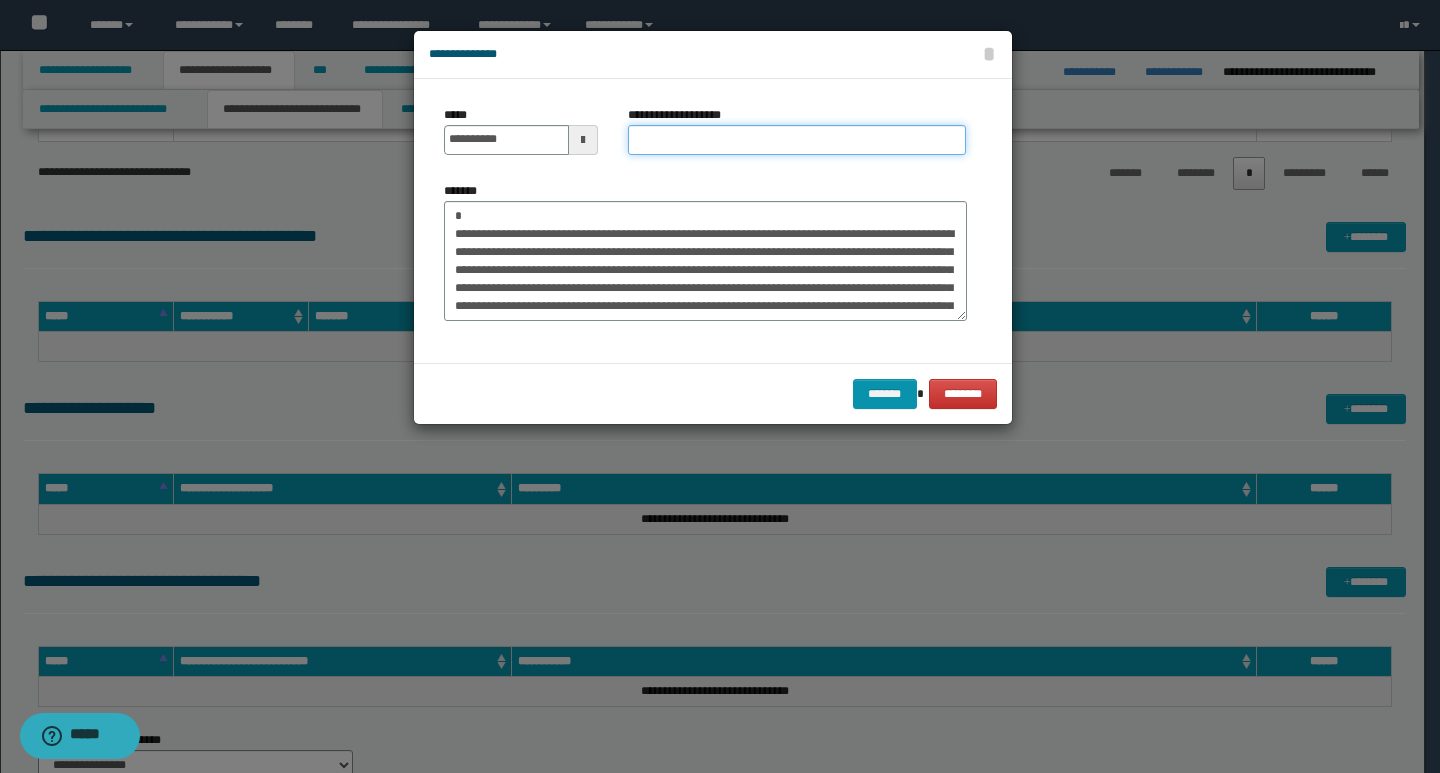 click on "**********" at bounding box center (797, 140) 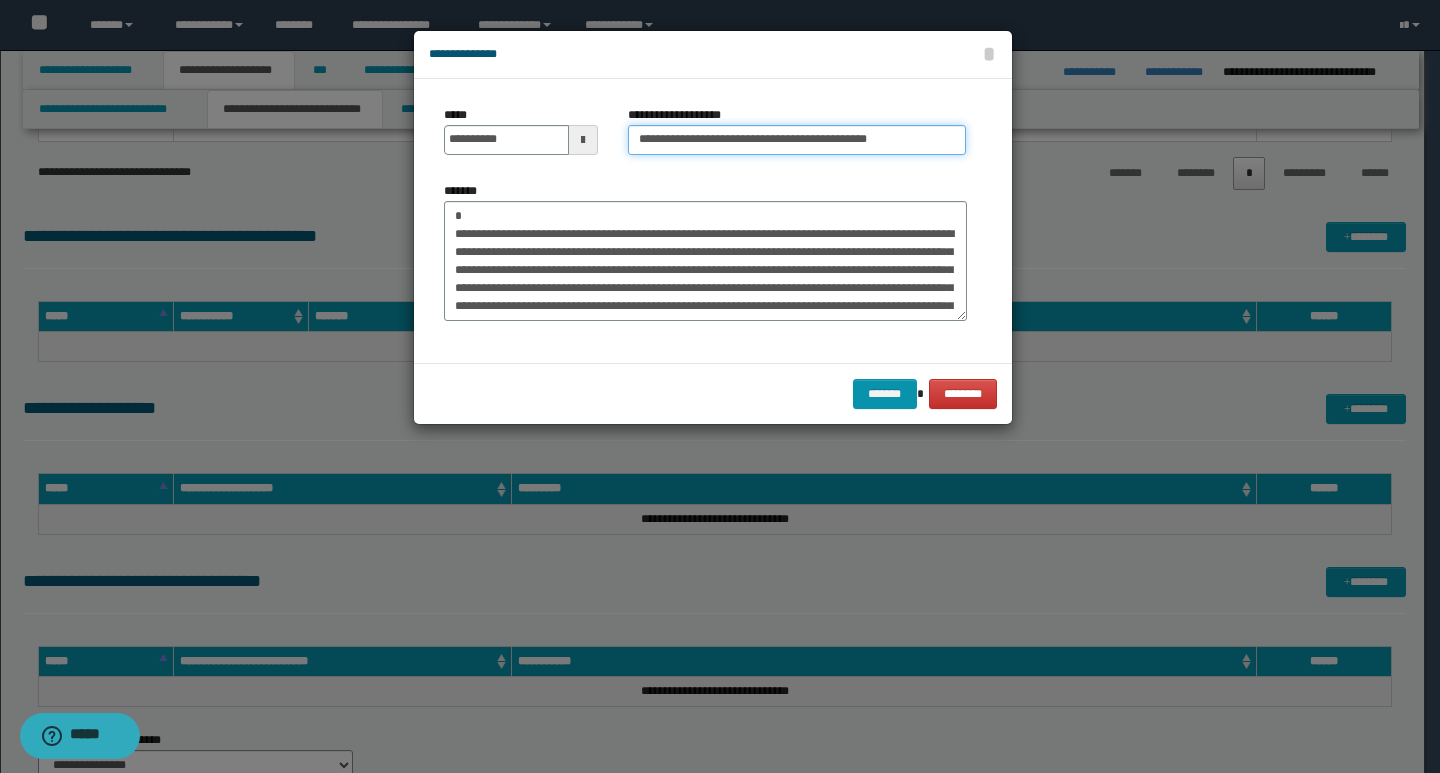 type on "**********" 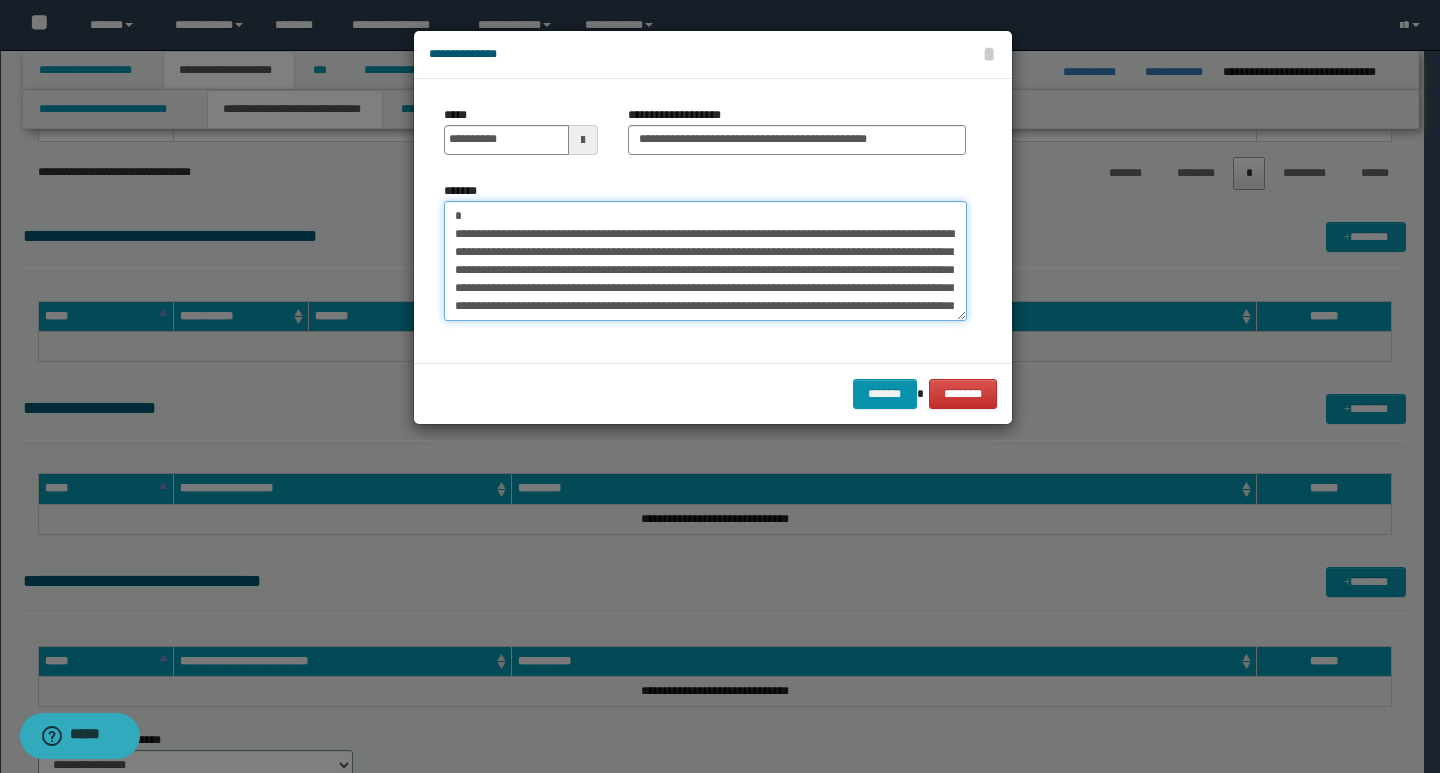 click on "**********" at bounding box center [705, 261] 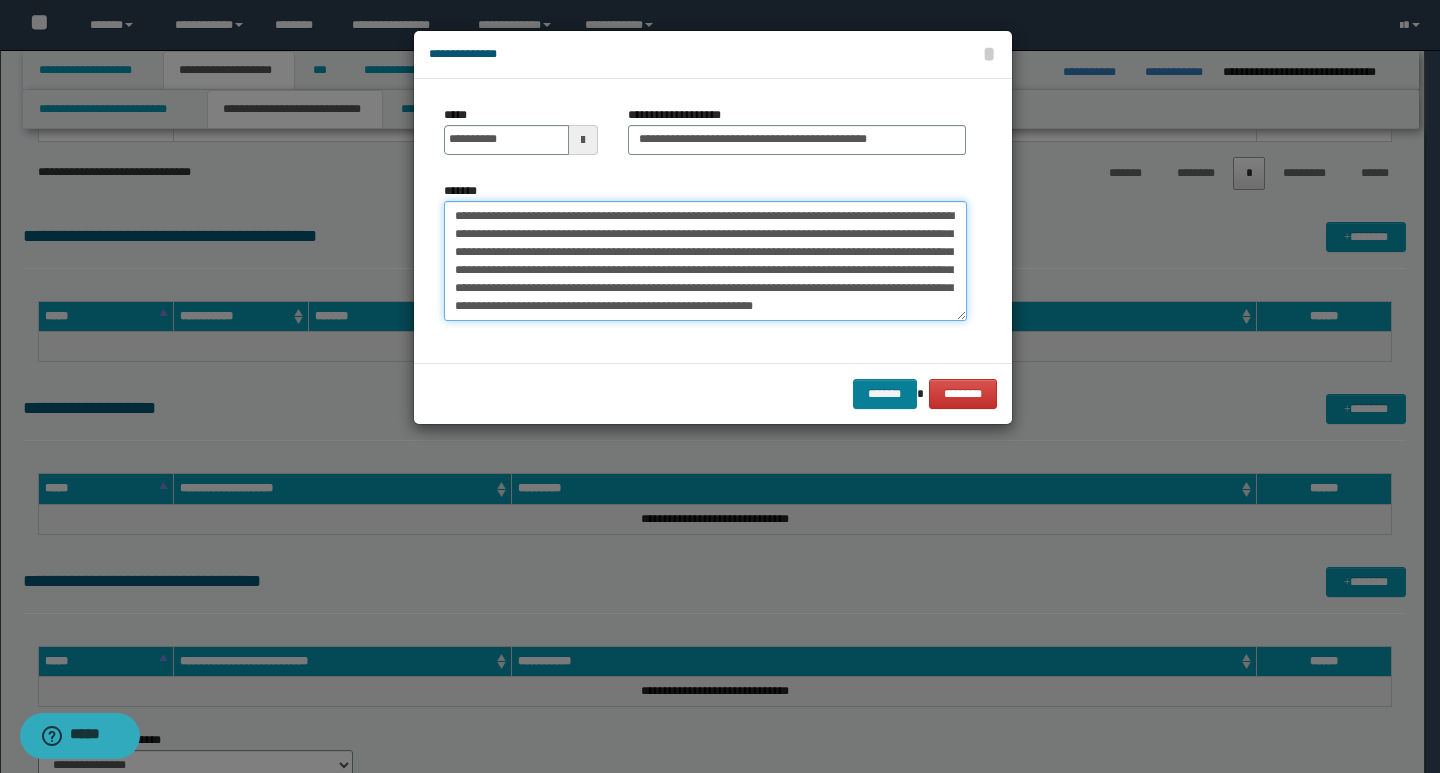 type on "**********" 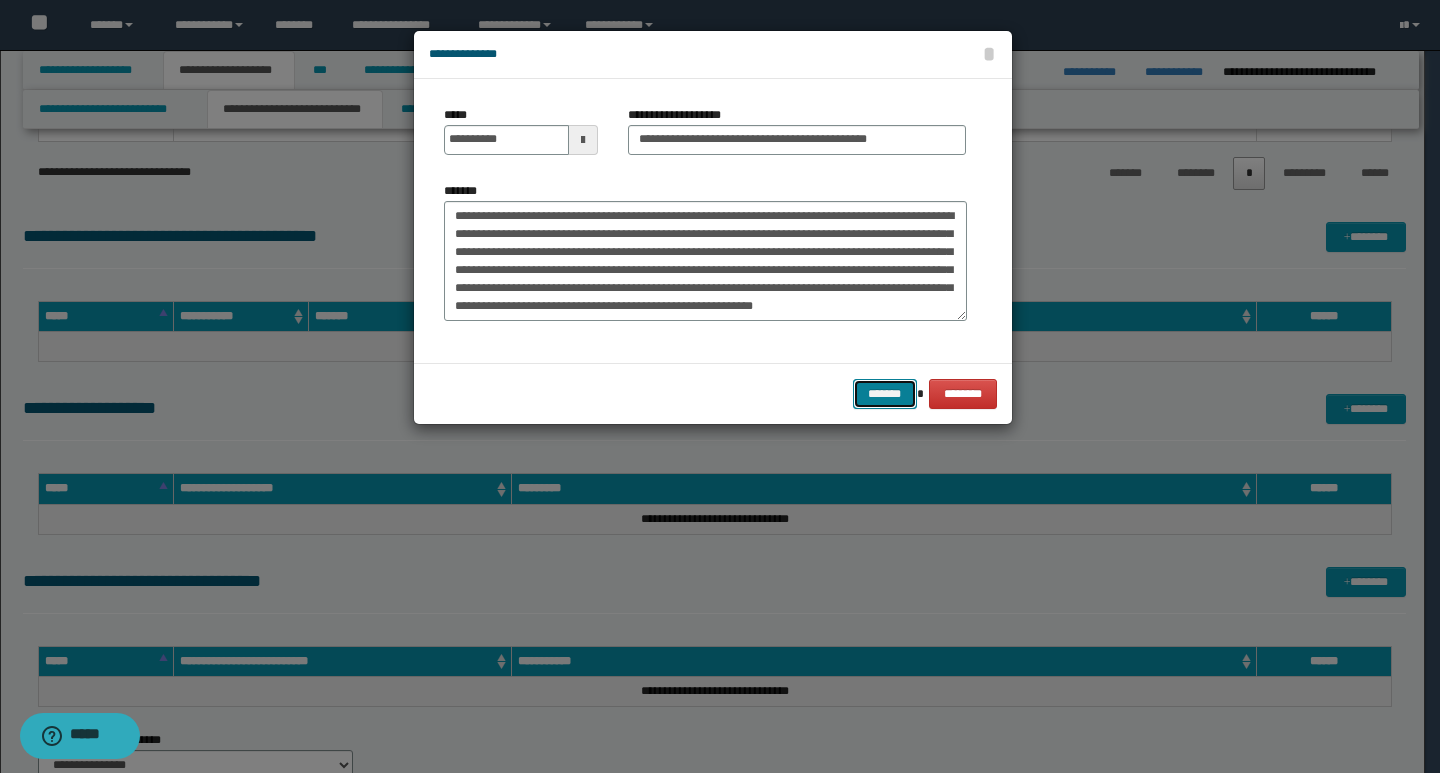 click on "*******" at bounding box center (885, 394) 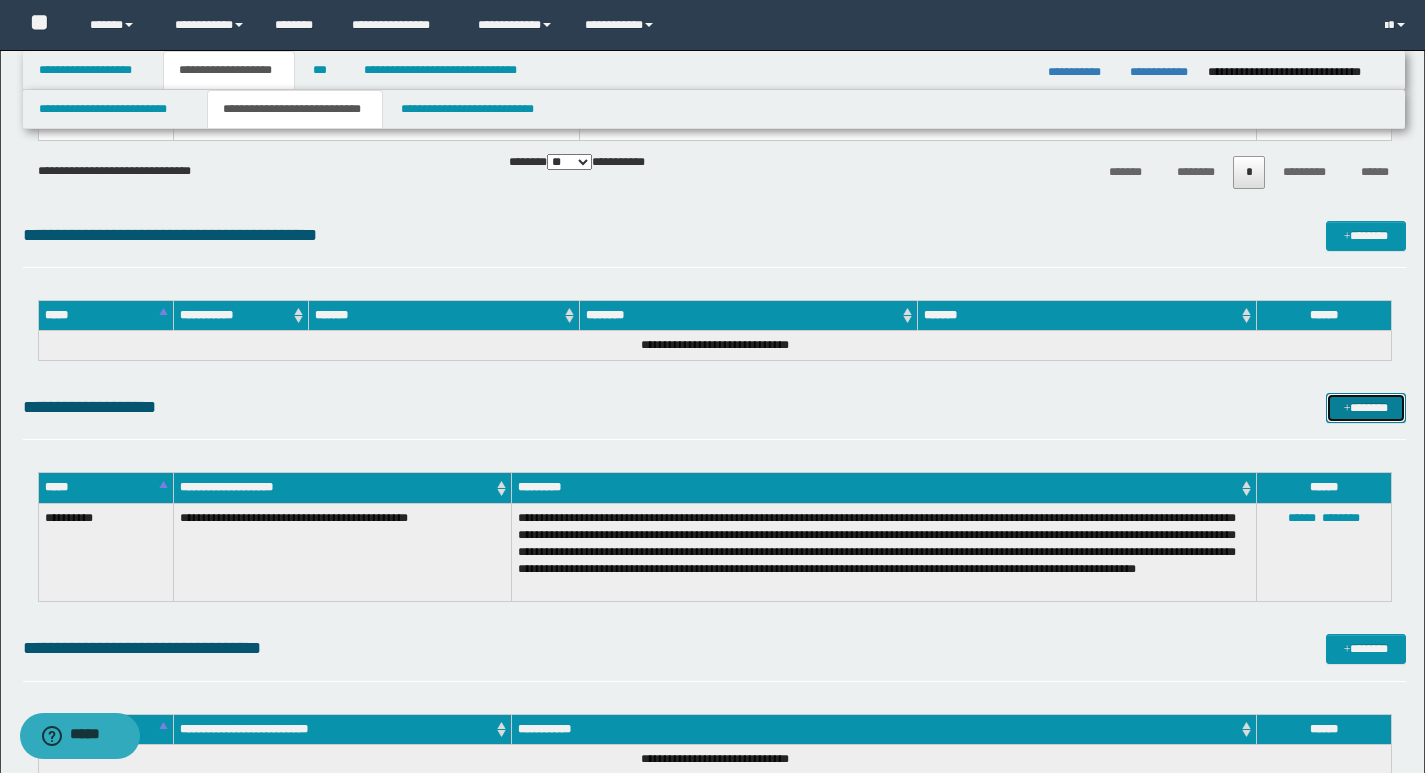 scroll, scrollTop: 4100, scrollLeft: 0, axis: vertical 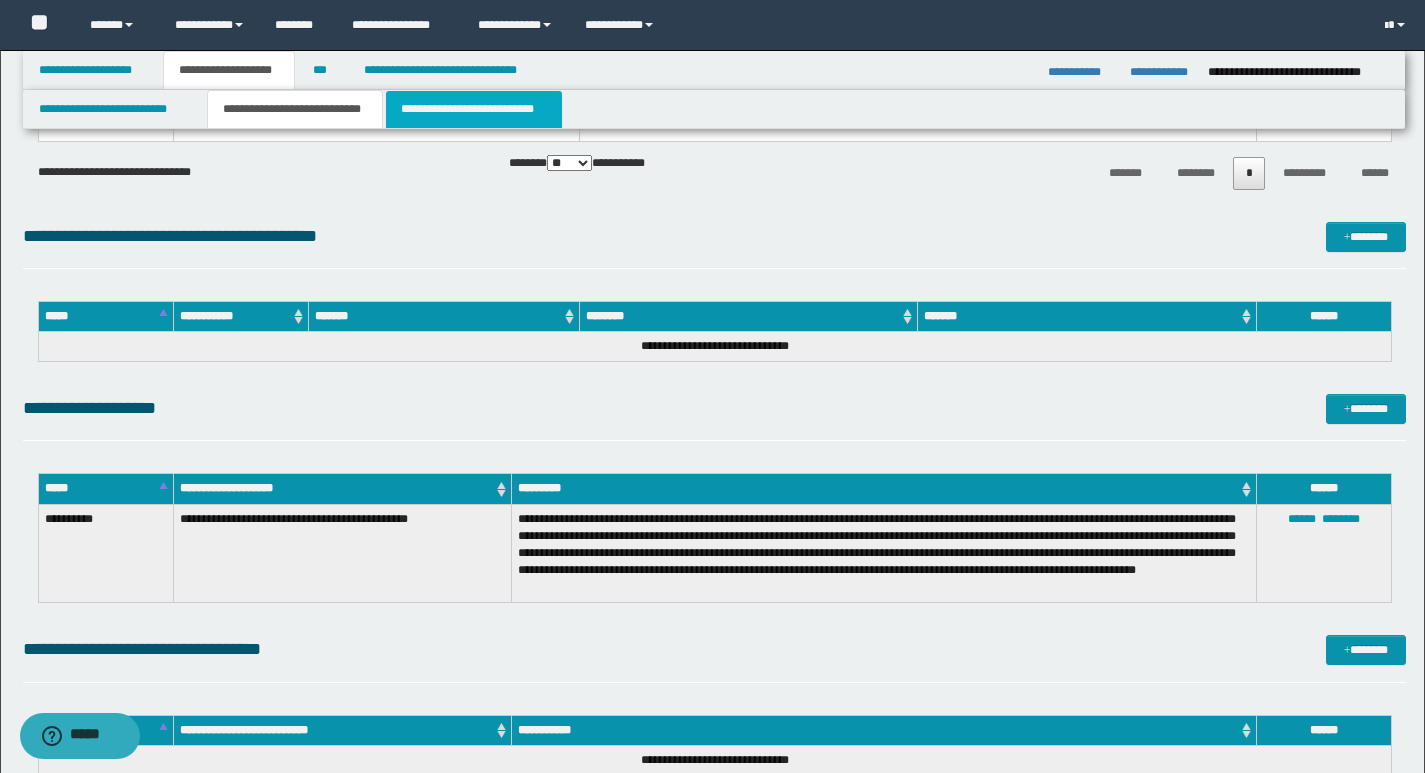 click on "**********" at bounding box center (474, 109) 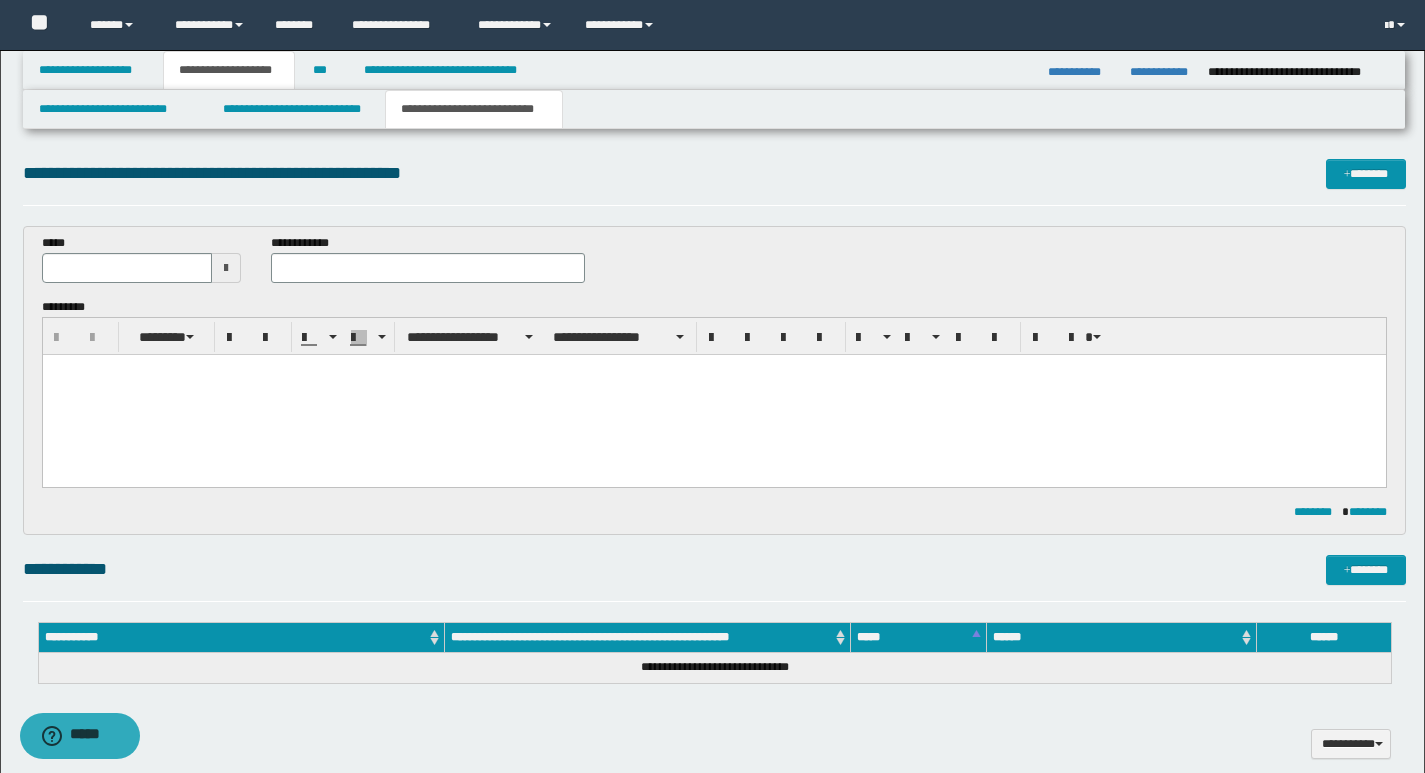 scroll, scrollTop: 0, scrollLeft: 0, axis: both 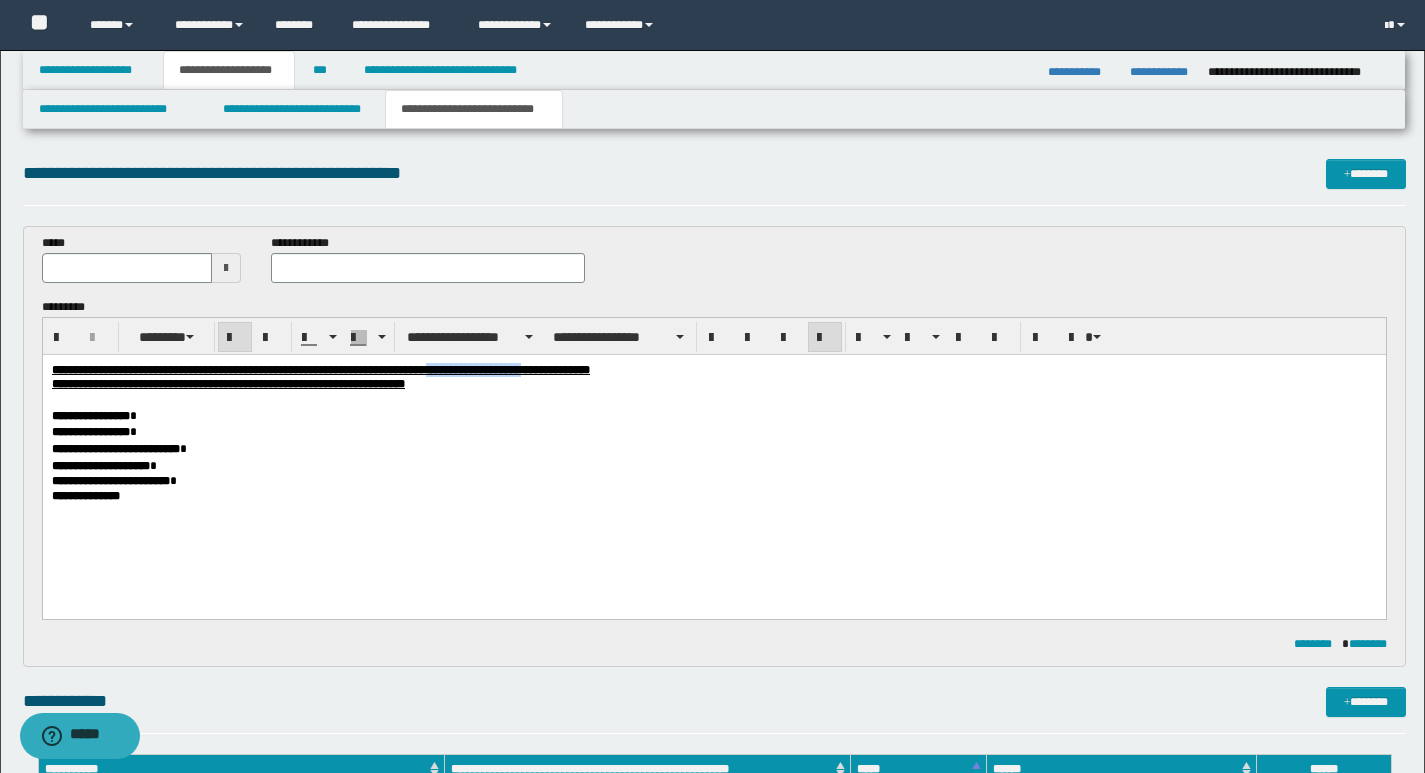 drag, startPoint x: 584, startPoint y: 366, endPoint x: 690, endPoint y: 373, distance: 106.23088 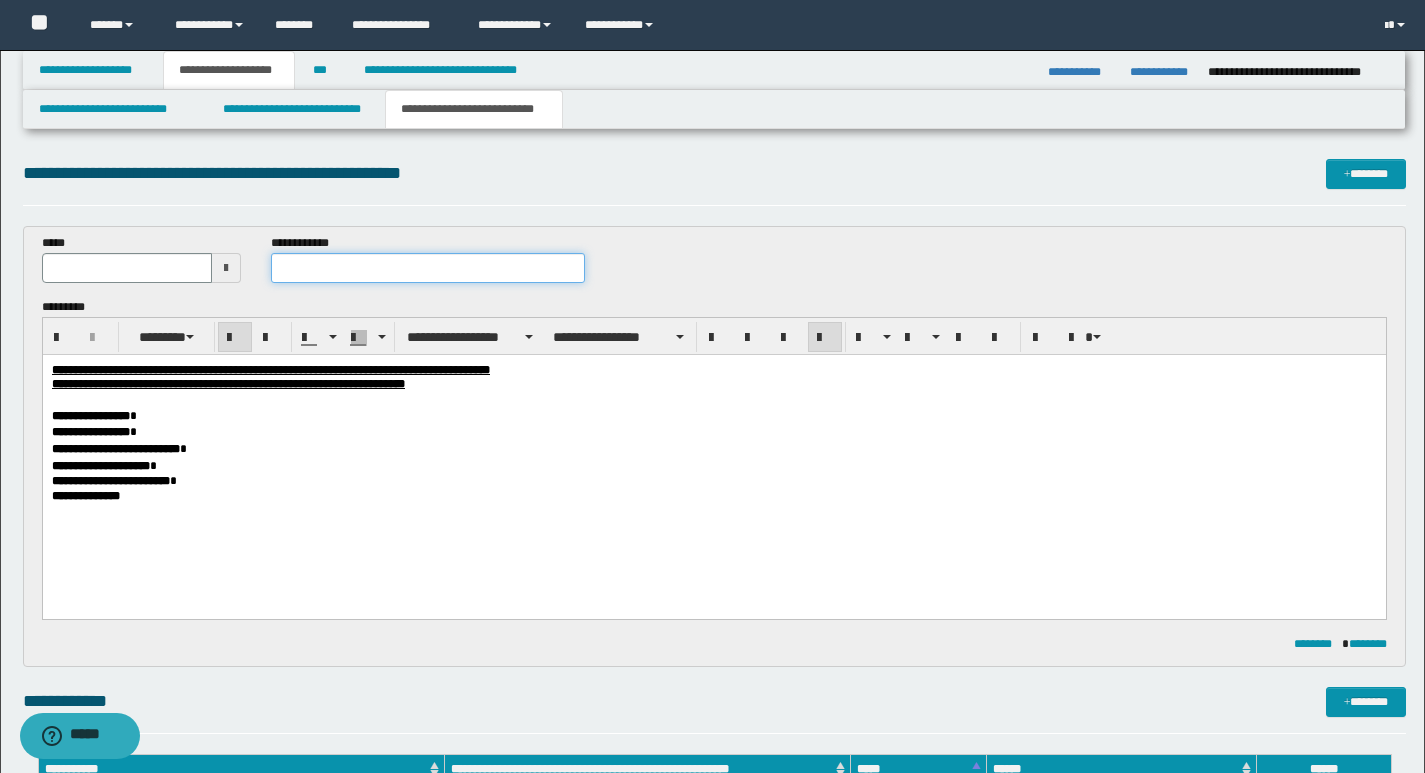 click at bounding box center (428, 268) 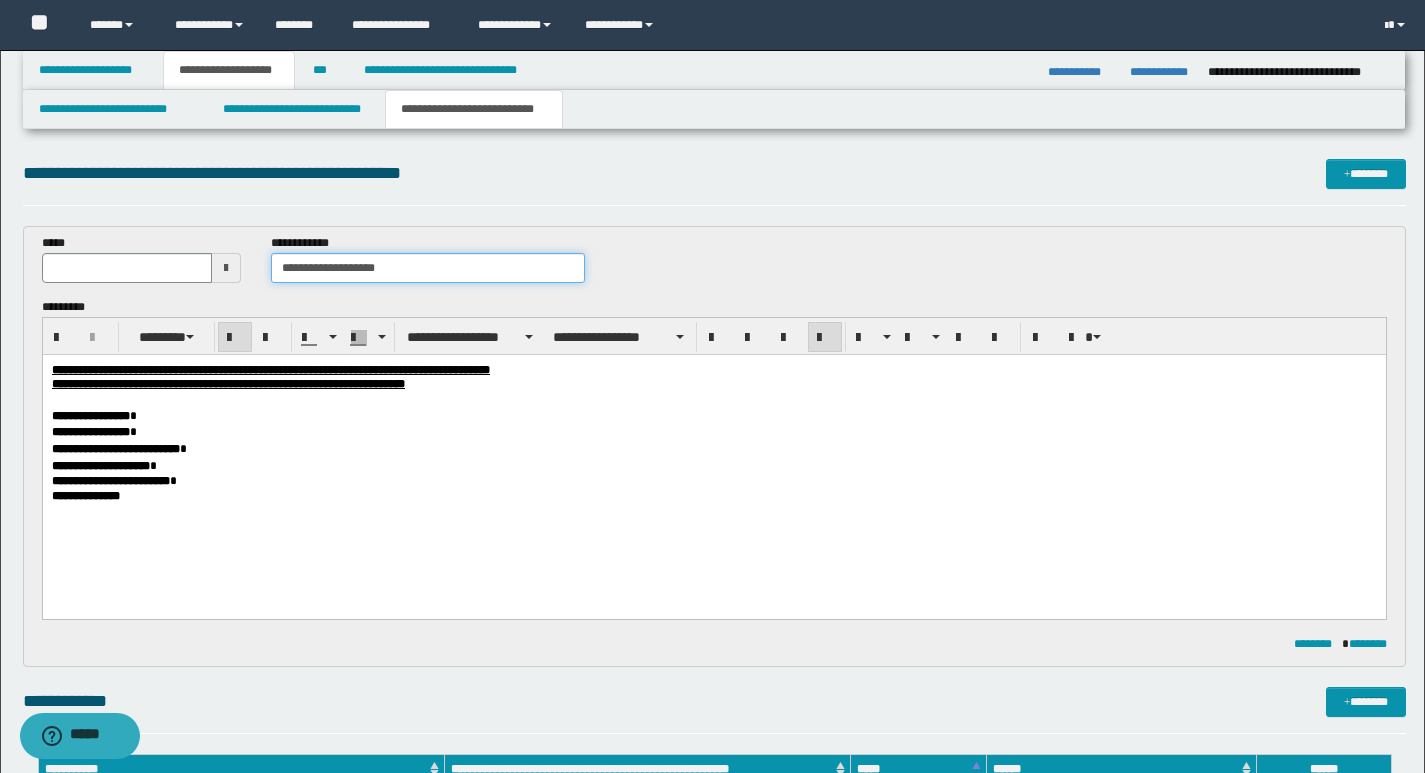 type on "**********" 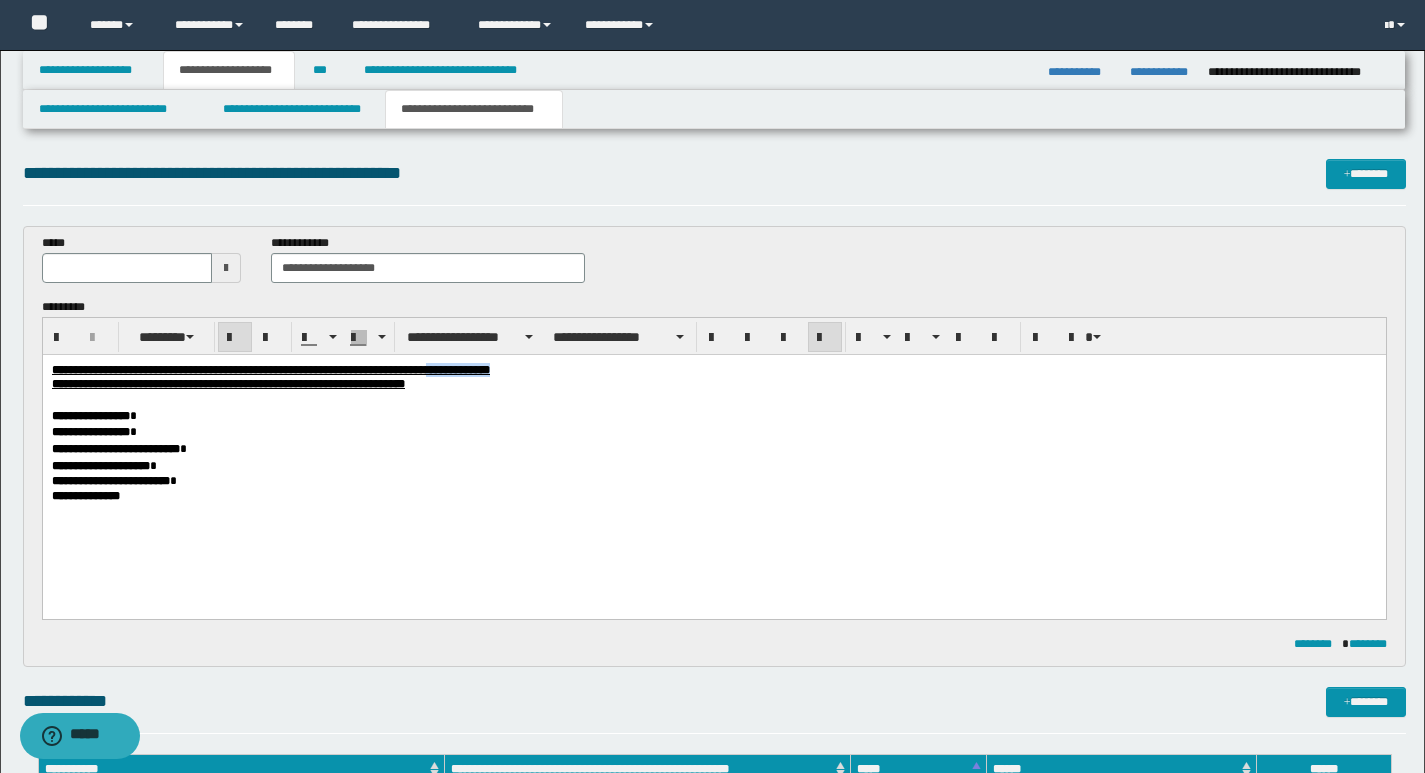 drag, startPoint x: 587, startPoint y: 372, endPoint x: 656, endPoint y: 367, distance: 69.18092 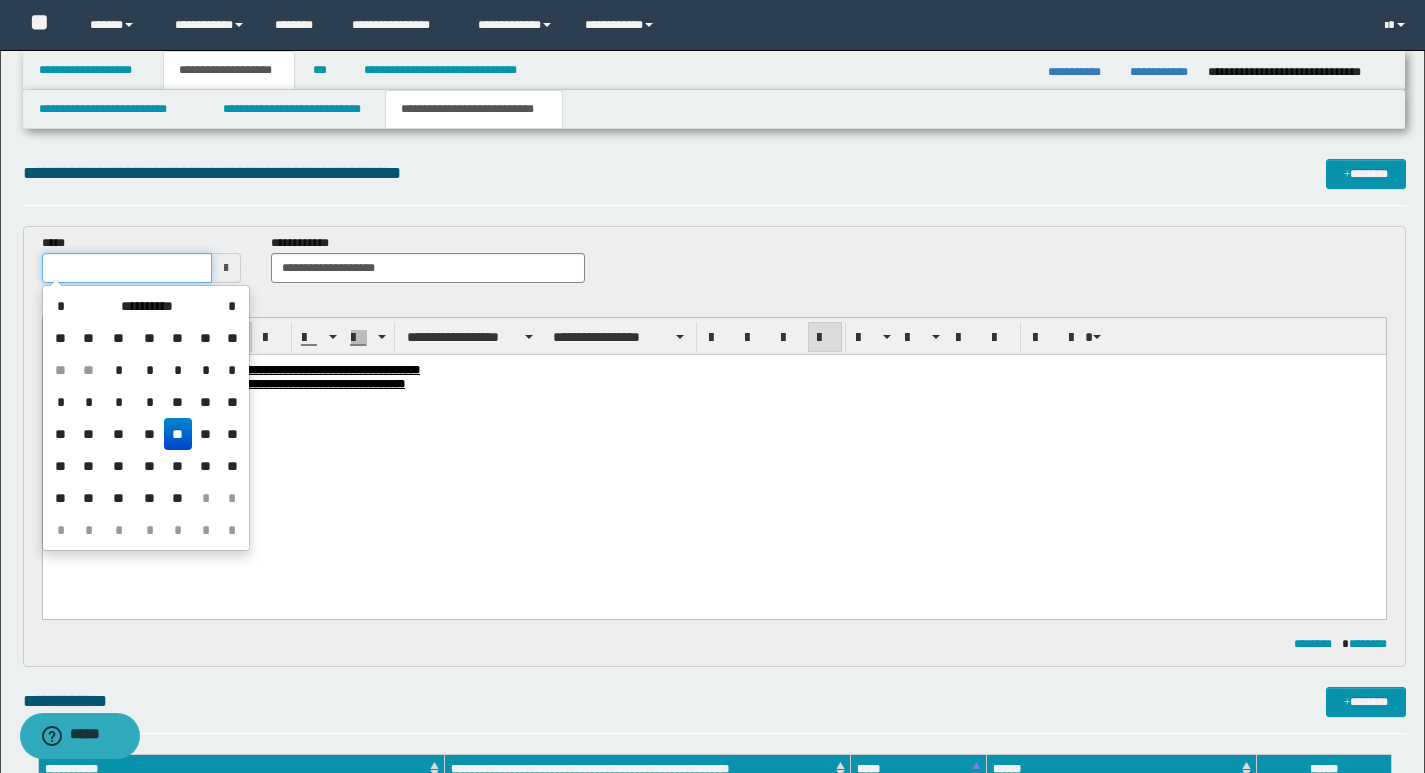 click at bounding box center [127, 268] 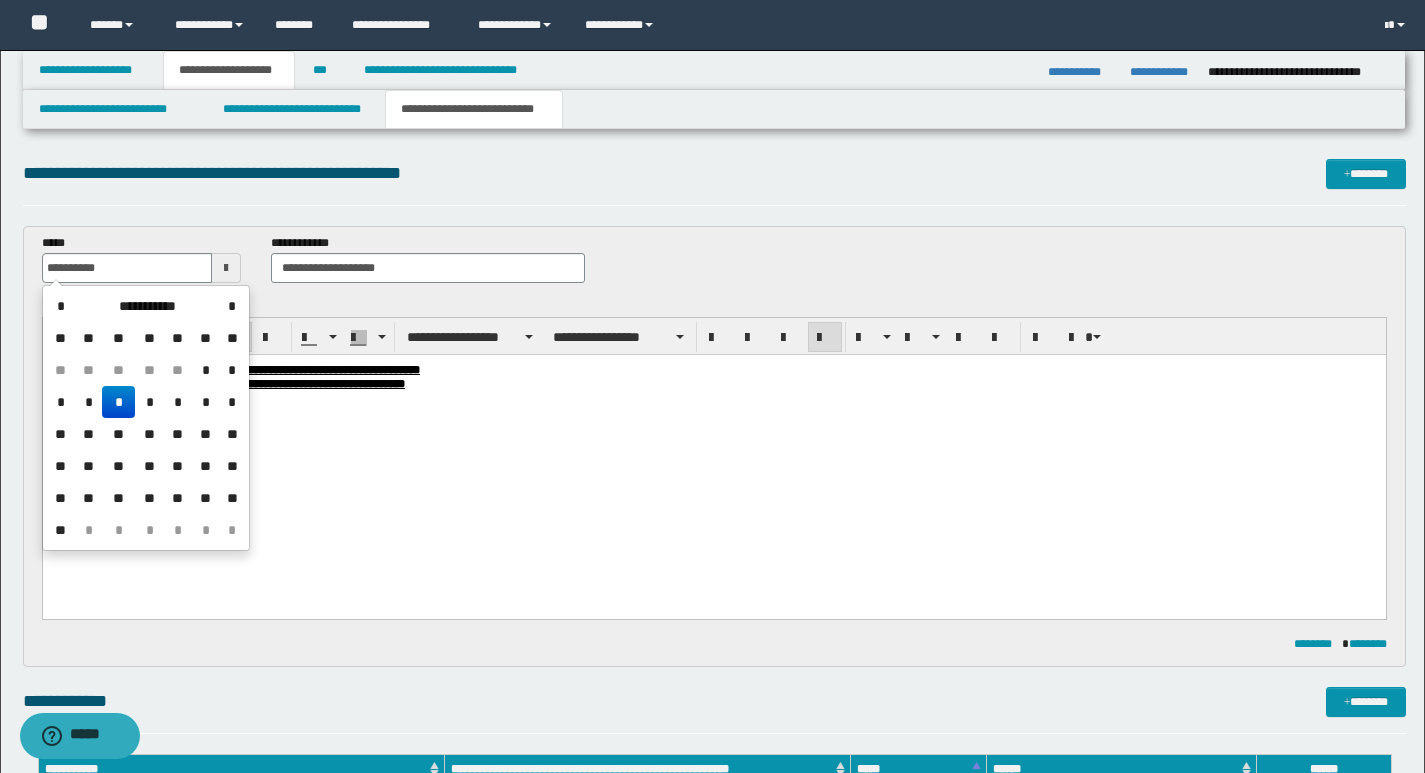 drag, startPoint x: 118, startPoint y: 403, endPoint x: 239, endPoint y: 94, distance: 331.84634 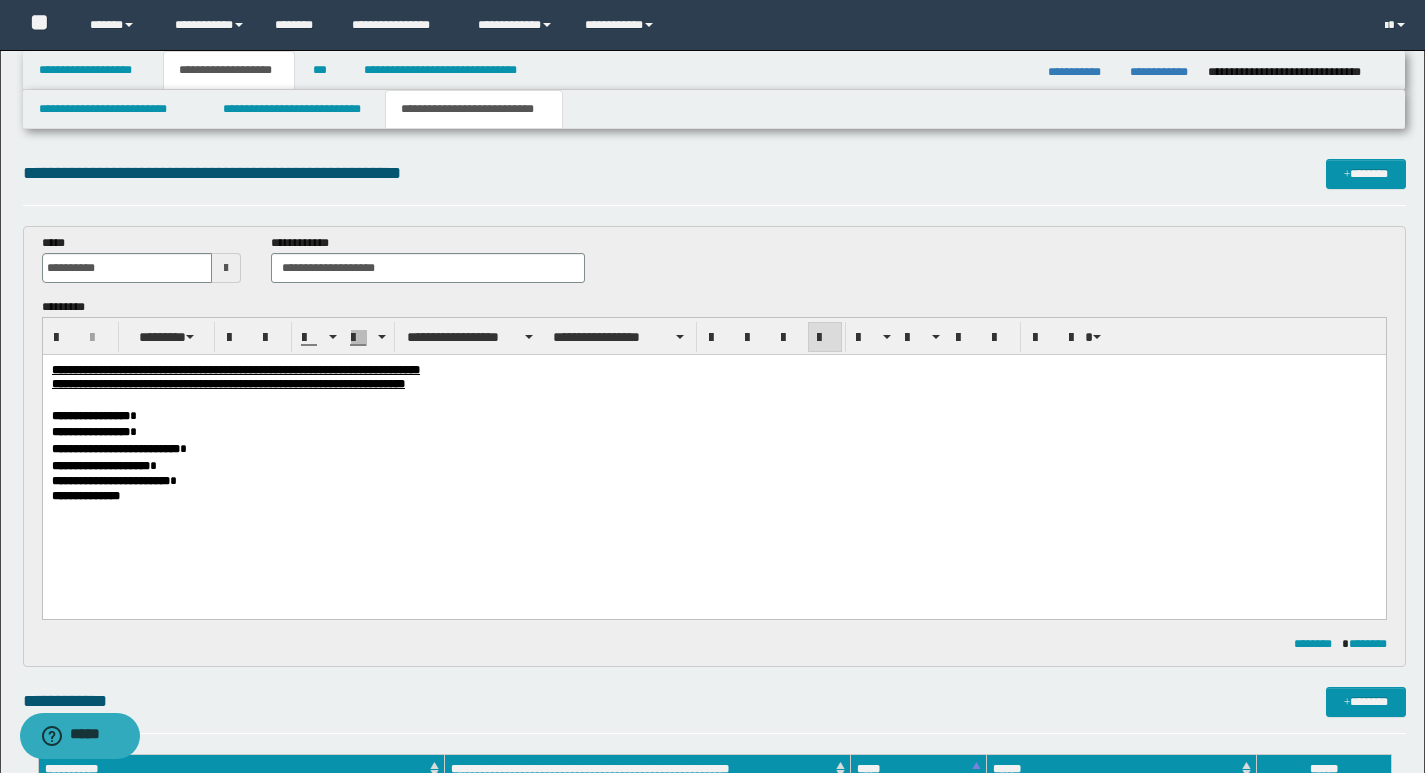 click on "**********" at bounding box center [713, 432] 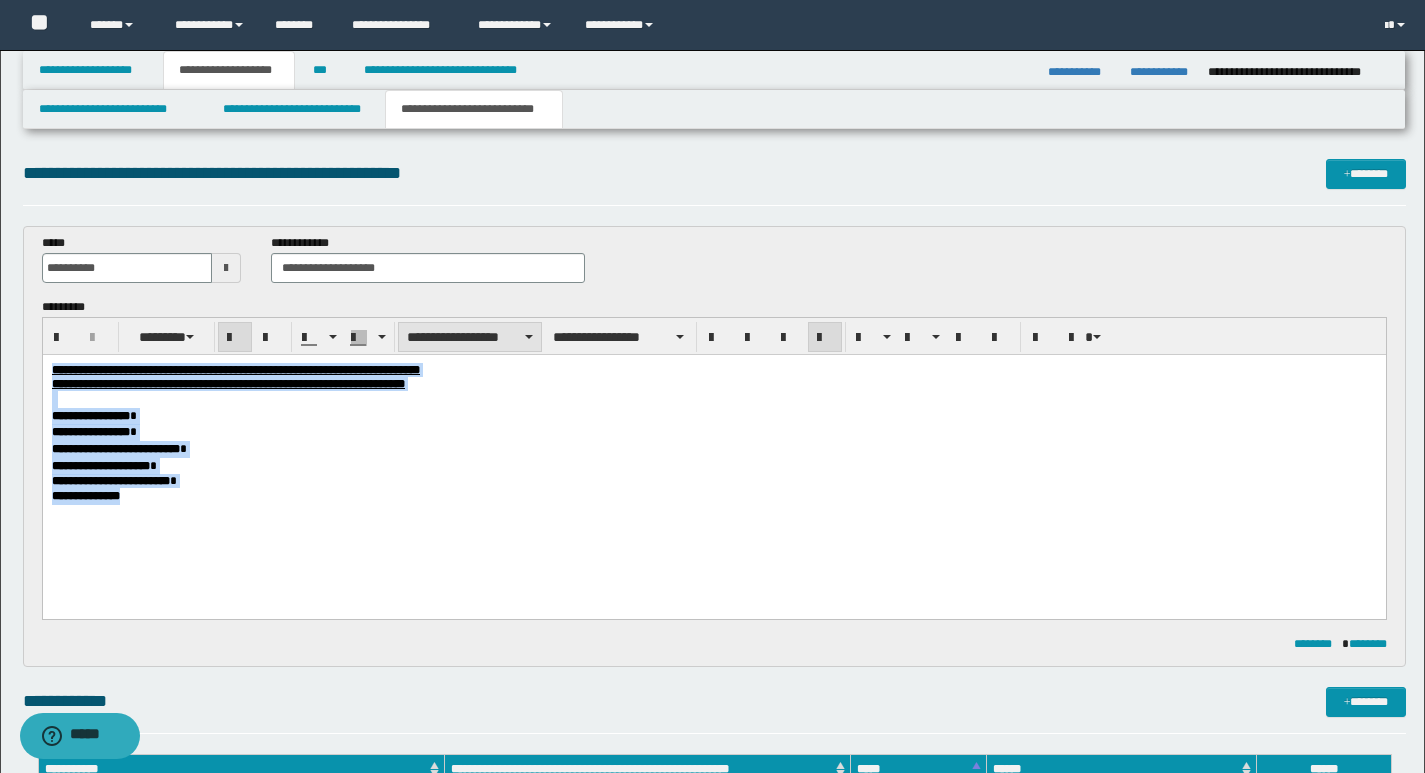 click at bounding box center (529, 337) 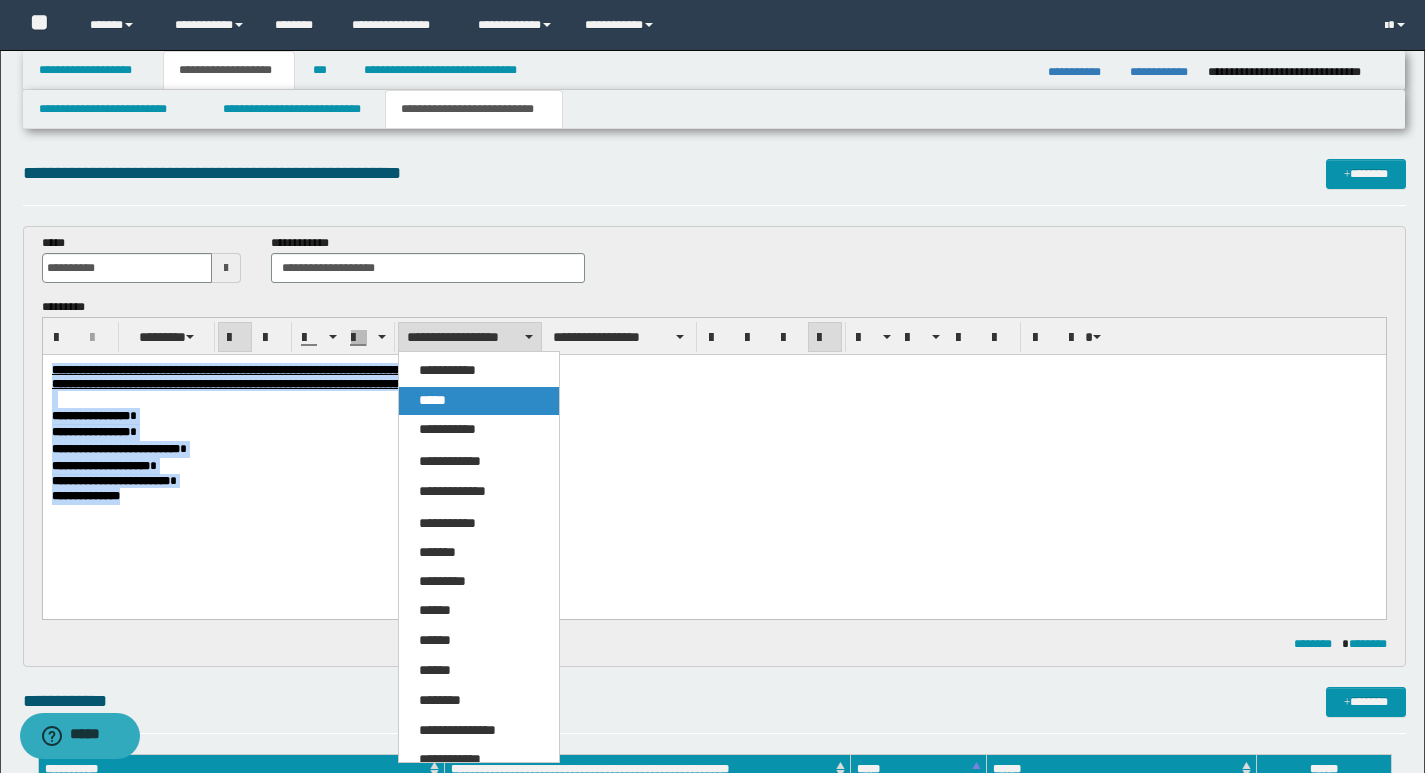 click on "*****" at bounding box center (432, 400) 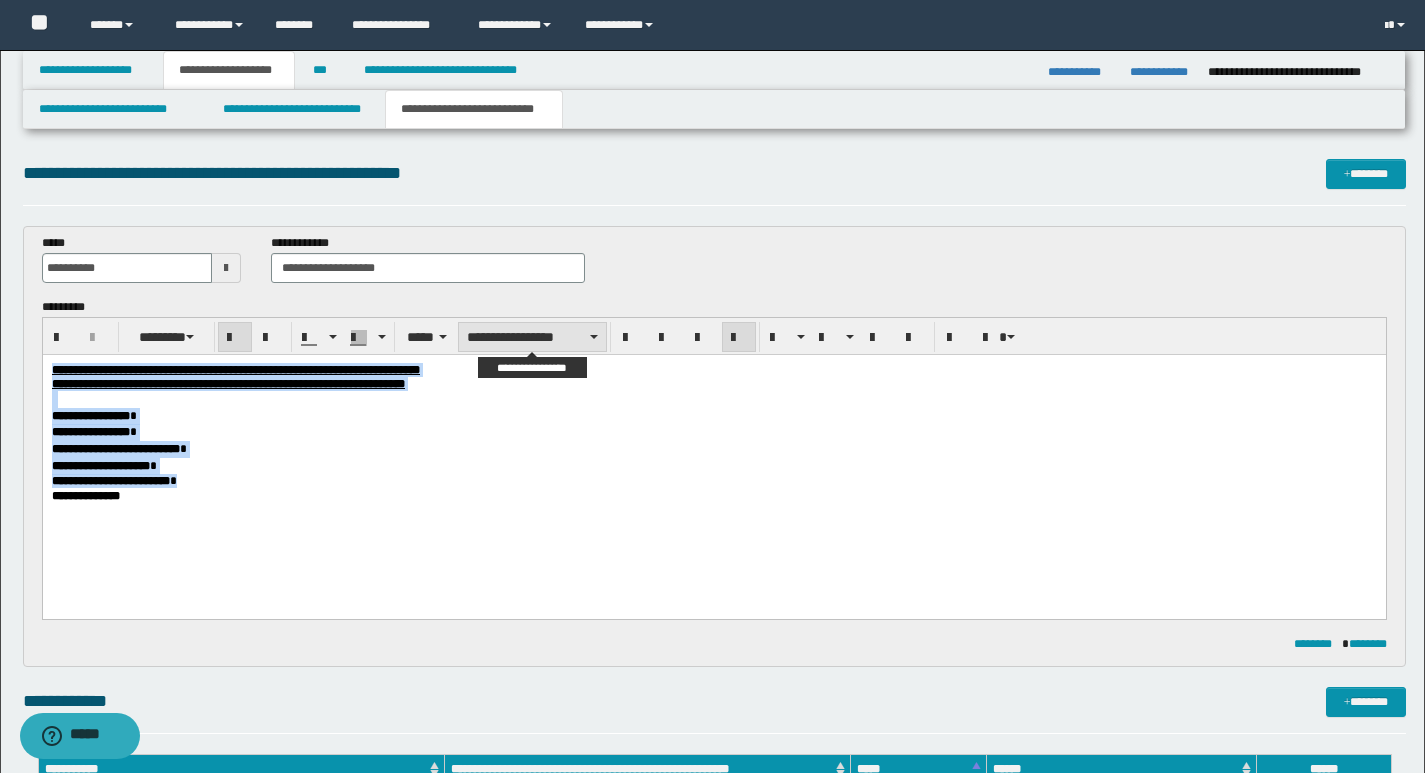 click on "**********" at bounding box center [532, 337] 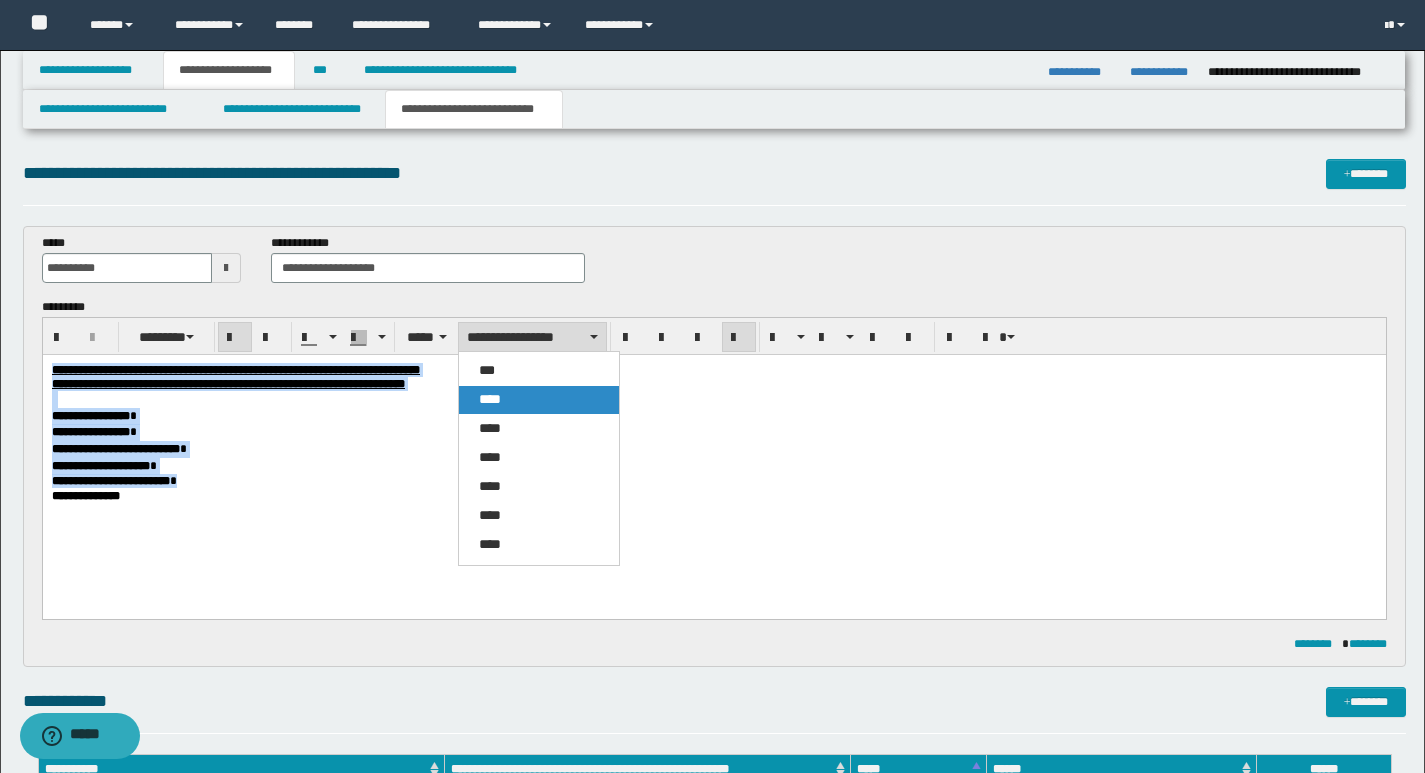 drag, startPoint x: 529, startPoint y: 402, endPoint x: 533, endPoint y: 57, distance: 345.0232 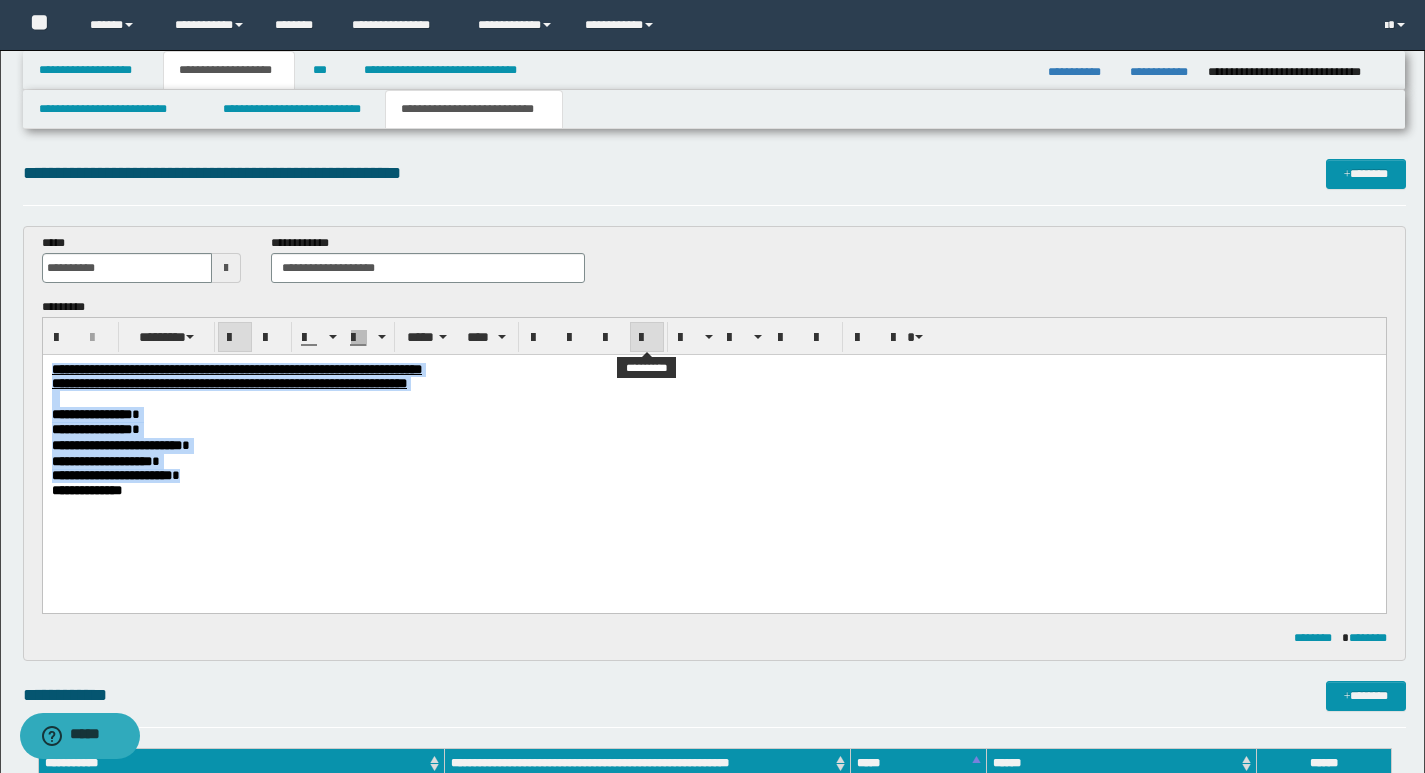 click at bounding box center (647, 338) 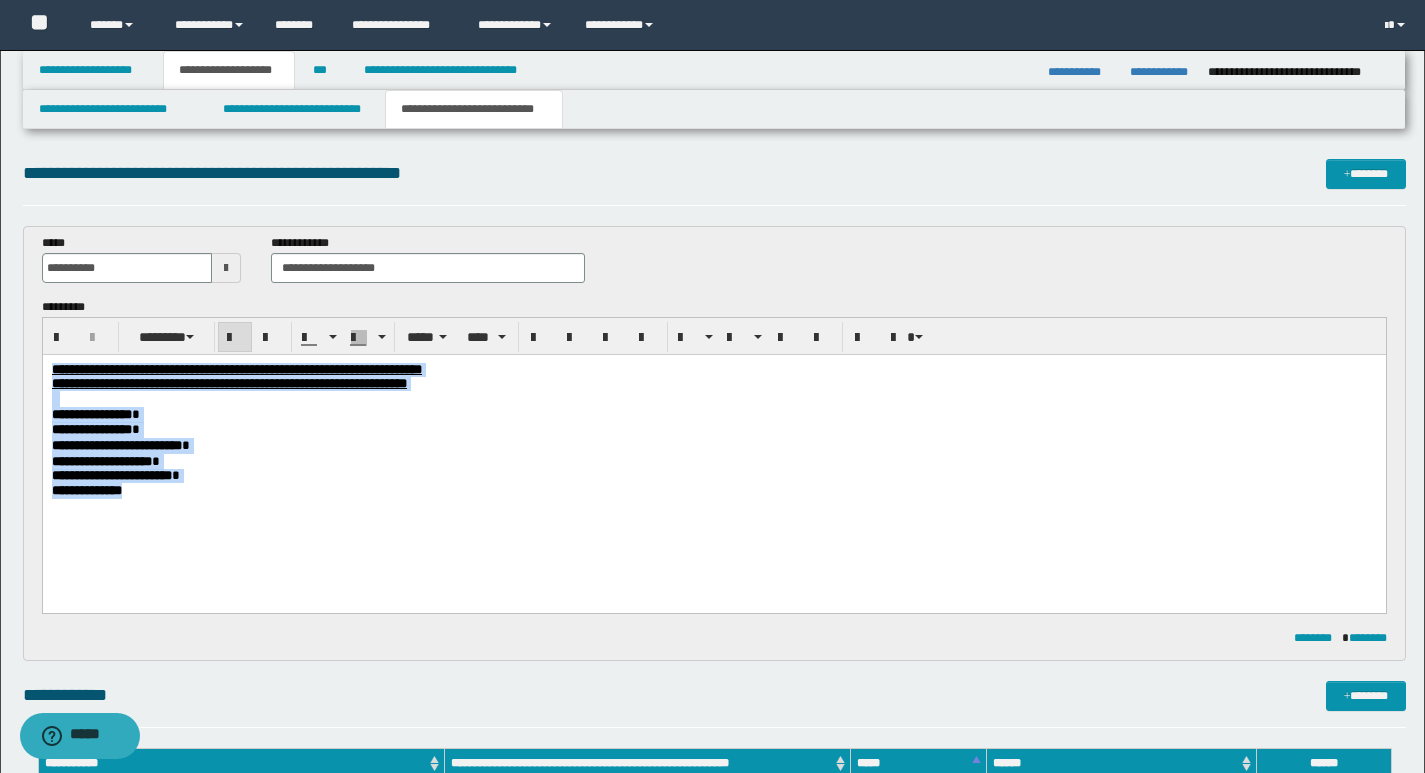 click on "**********" at bounding box center [713, 415] 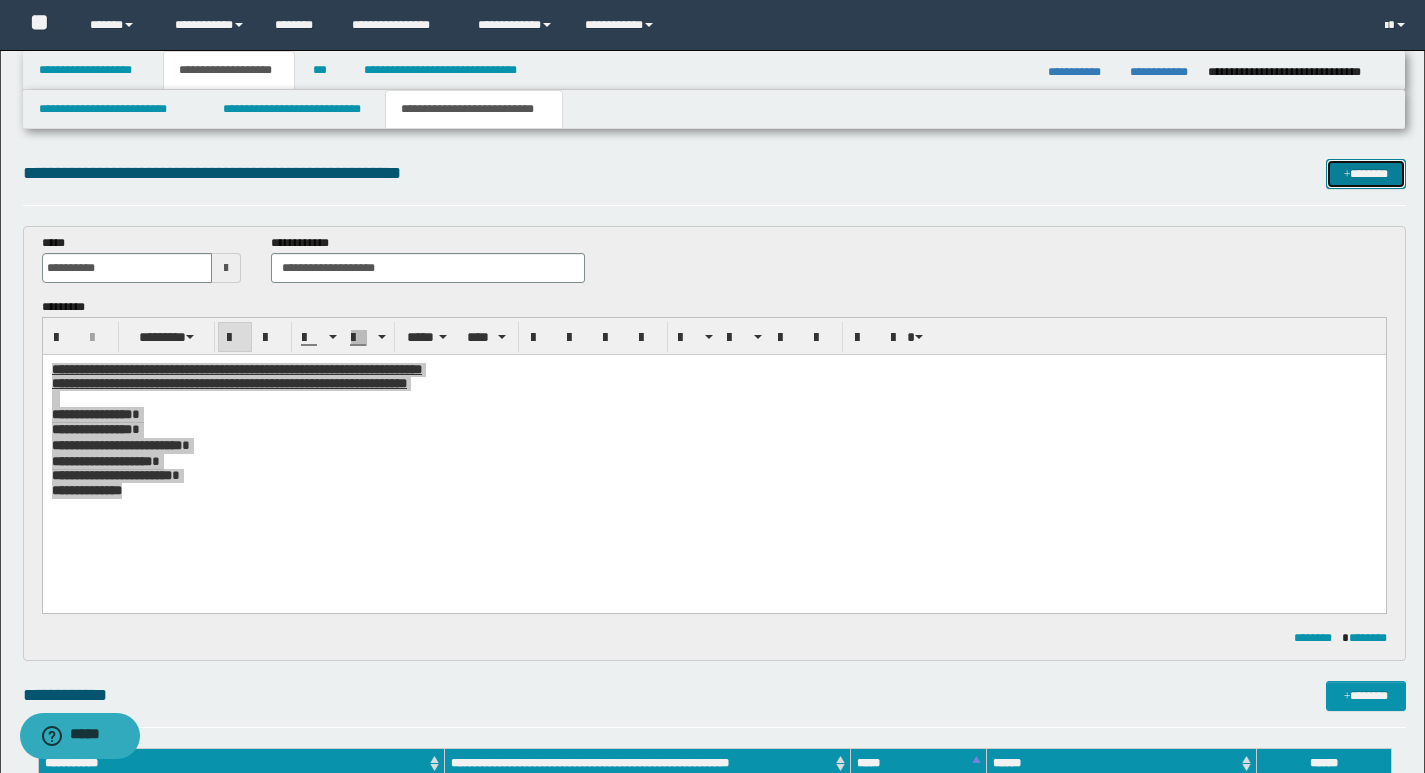 click on "*******" at bounding box center [1366, 174] 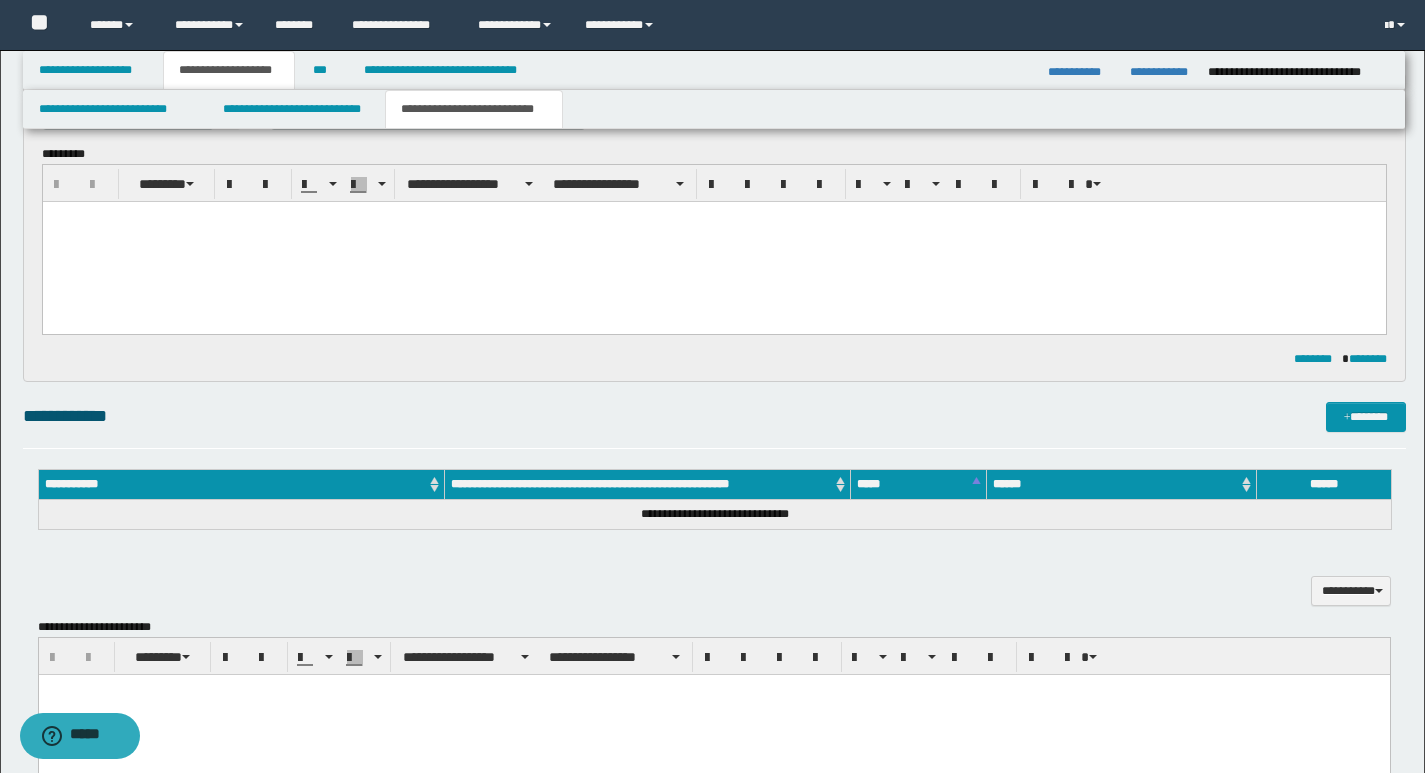 scroll, scrollTop: 0, scrollLeft: 0, axis: both 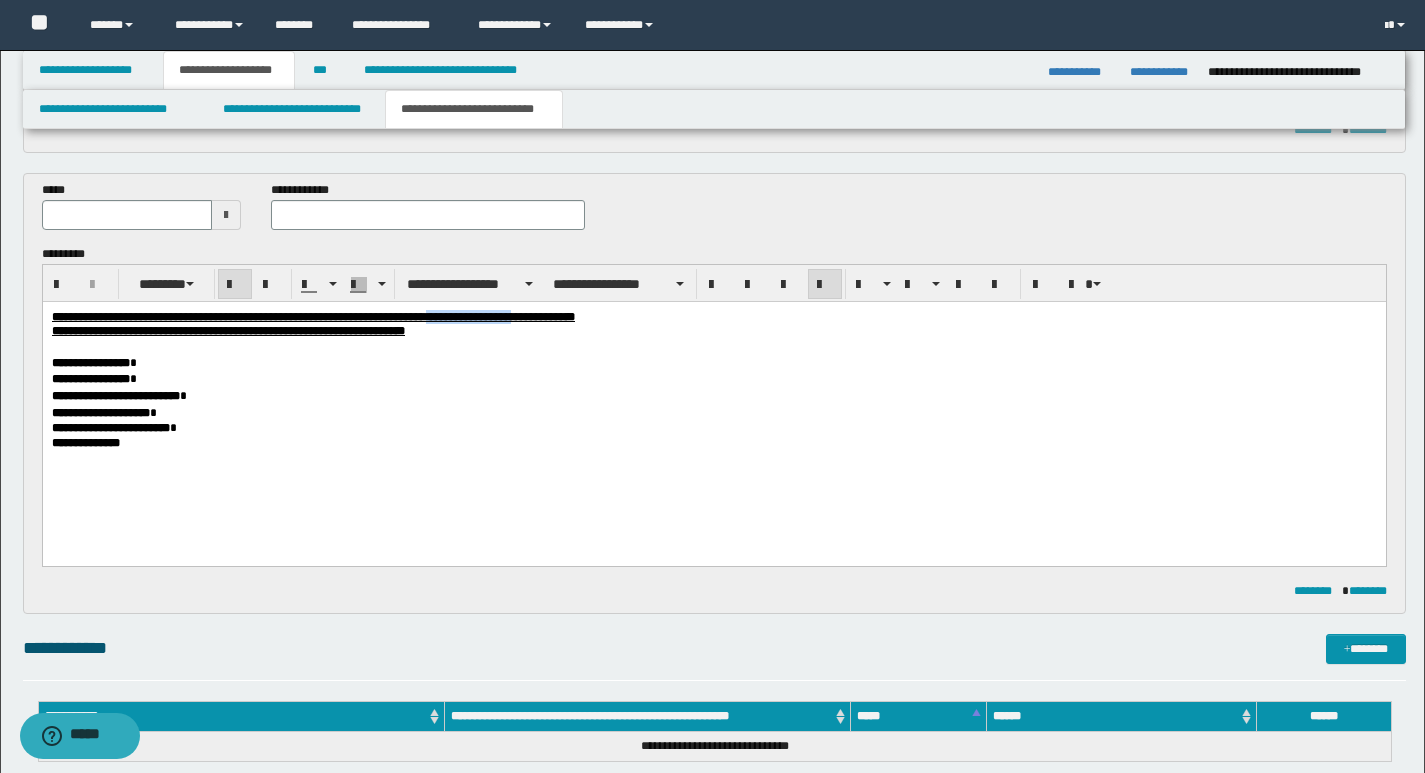 drag, startPoint x: 585, startPoint y: 321, endPoint x: 677, endPoint y: 316, distance: 92.13577 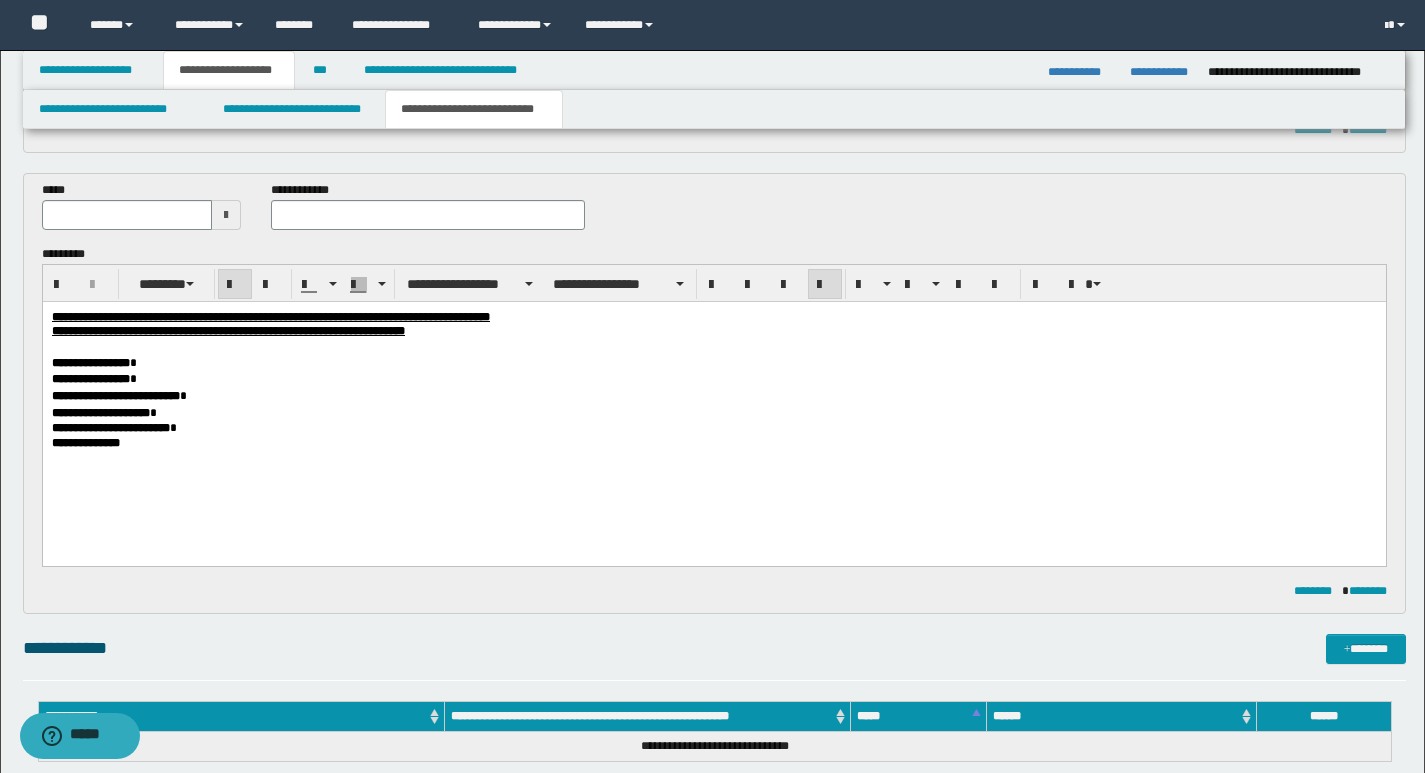 click at bounding box center [428, 215] 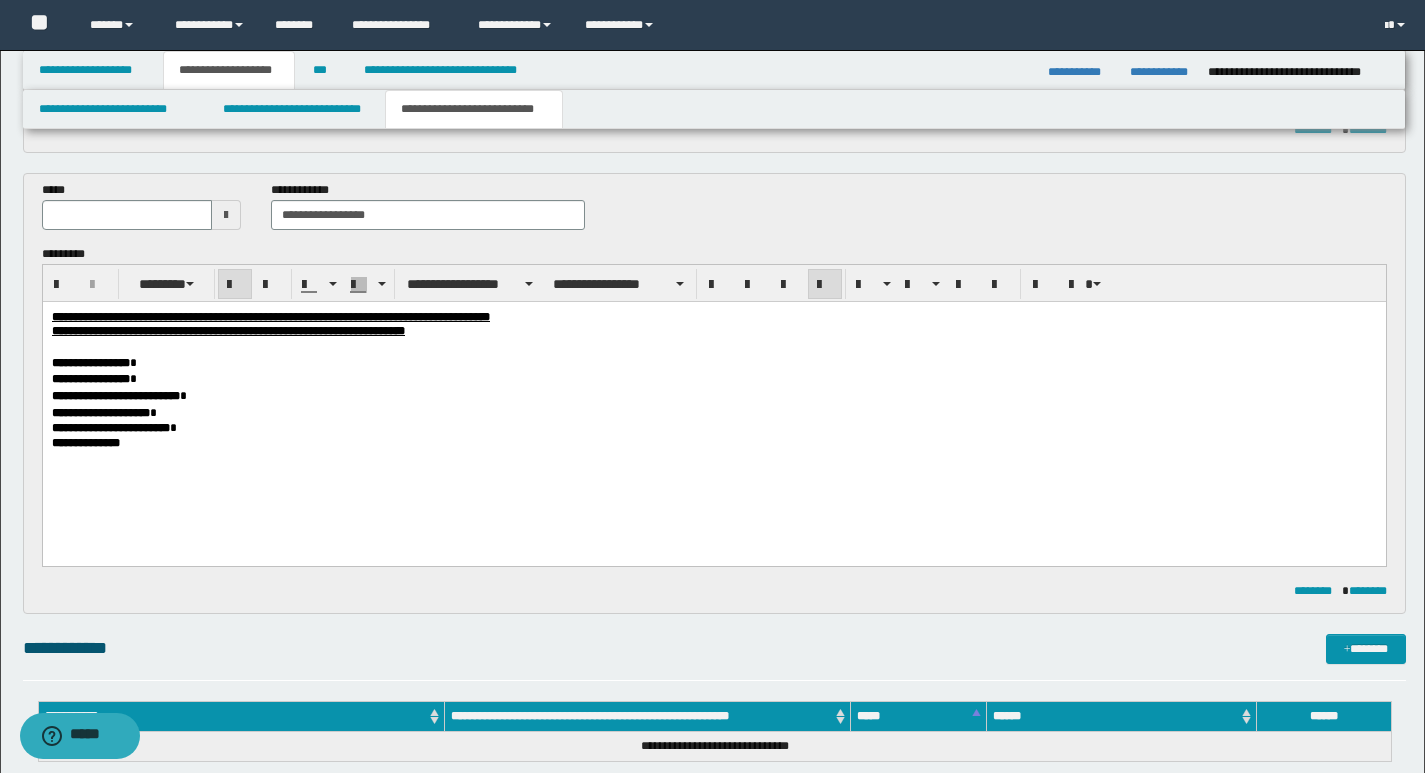 type on "**********" 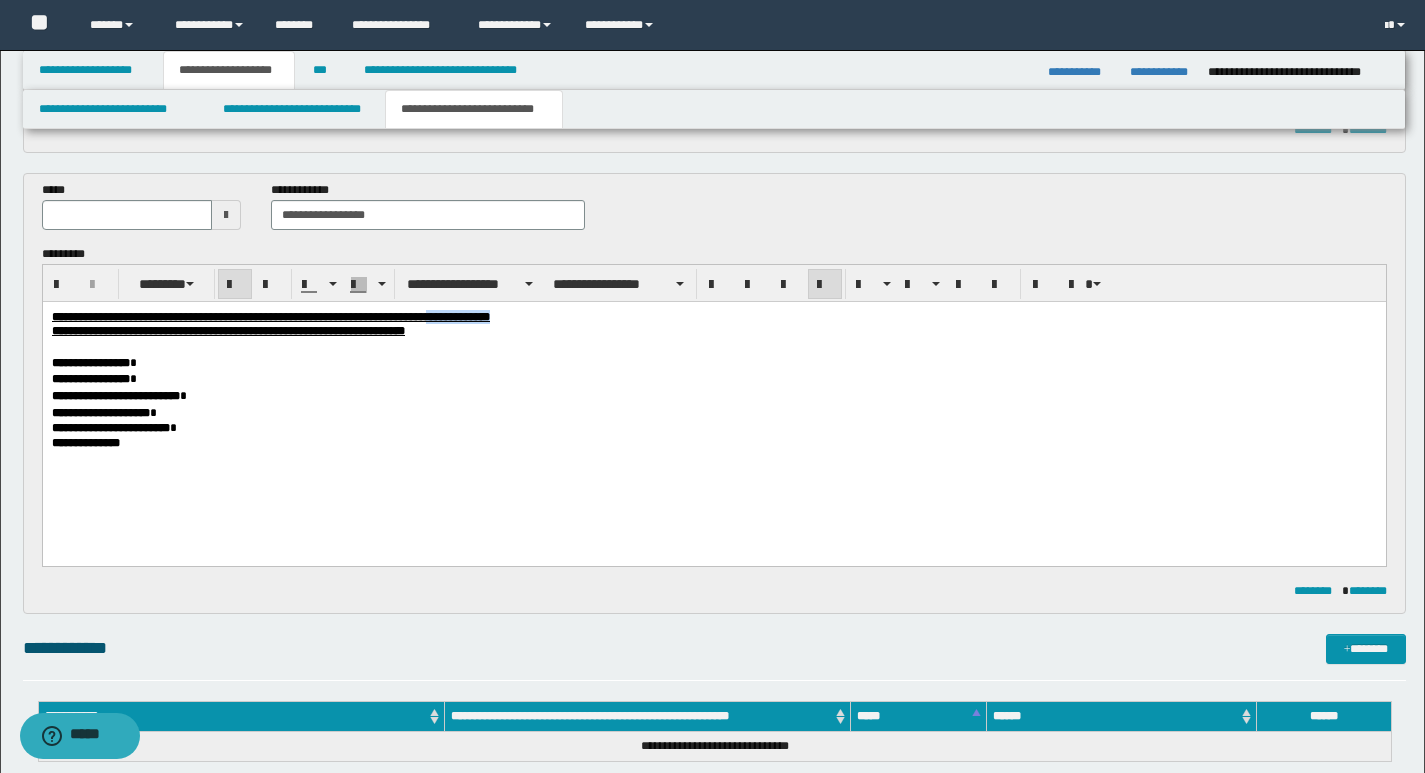 drag, startPoint x: 585, startPoint y: 319, endPoint x: 661, endPoint y: 320, distance: 76.00658 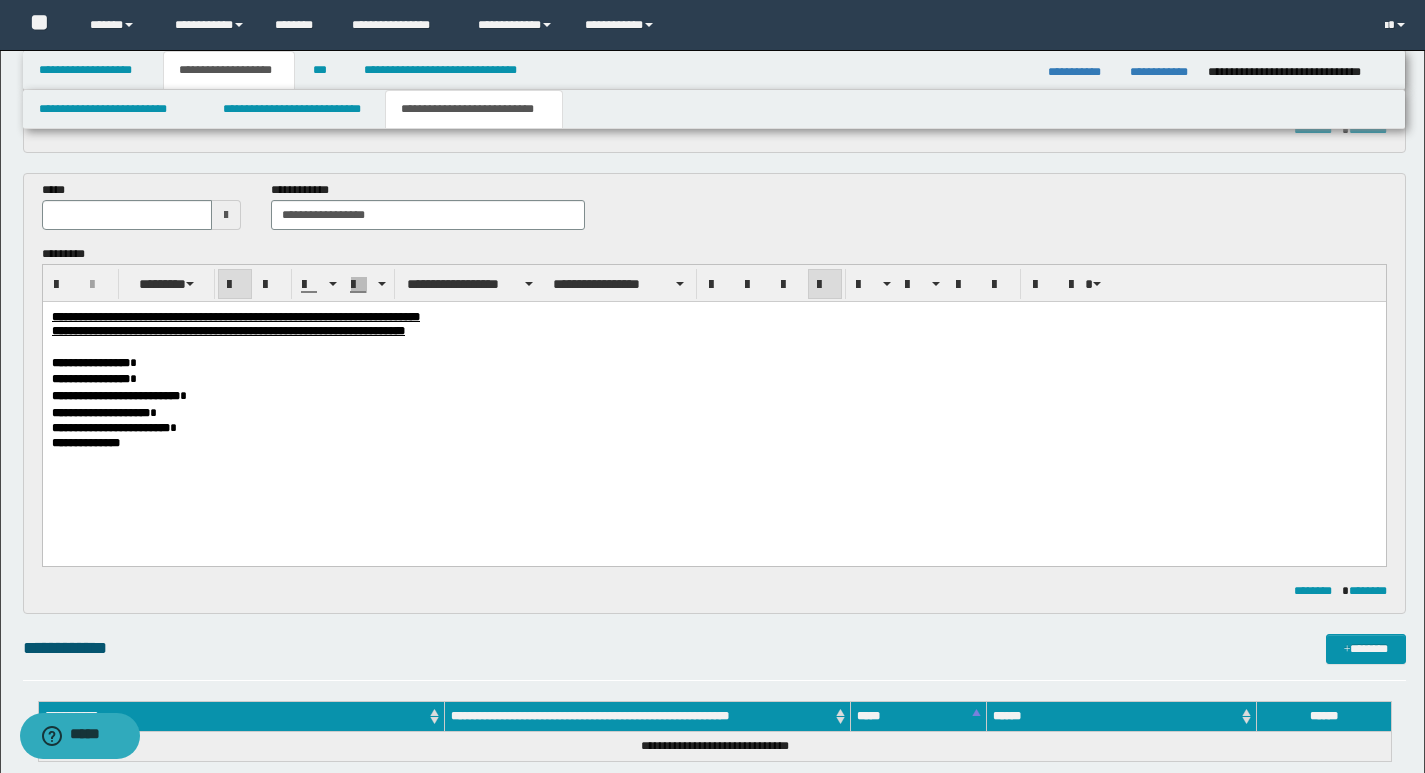 click at bounding box center [127, 215] 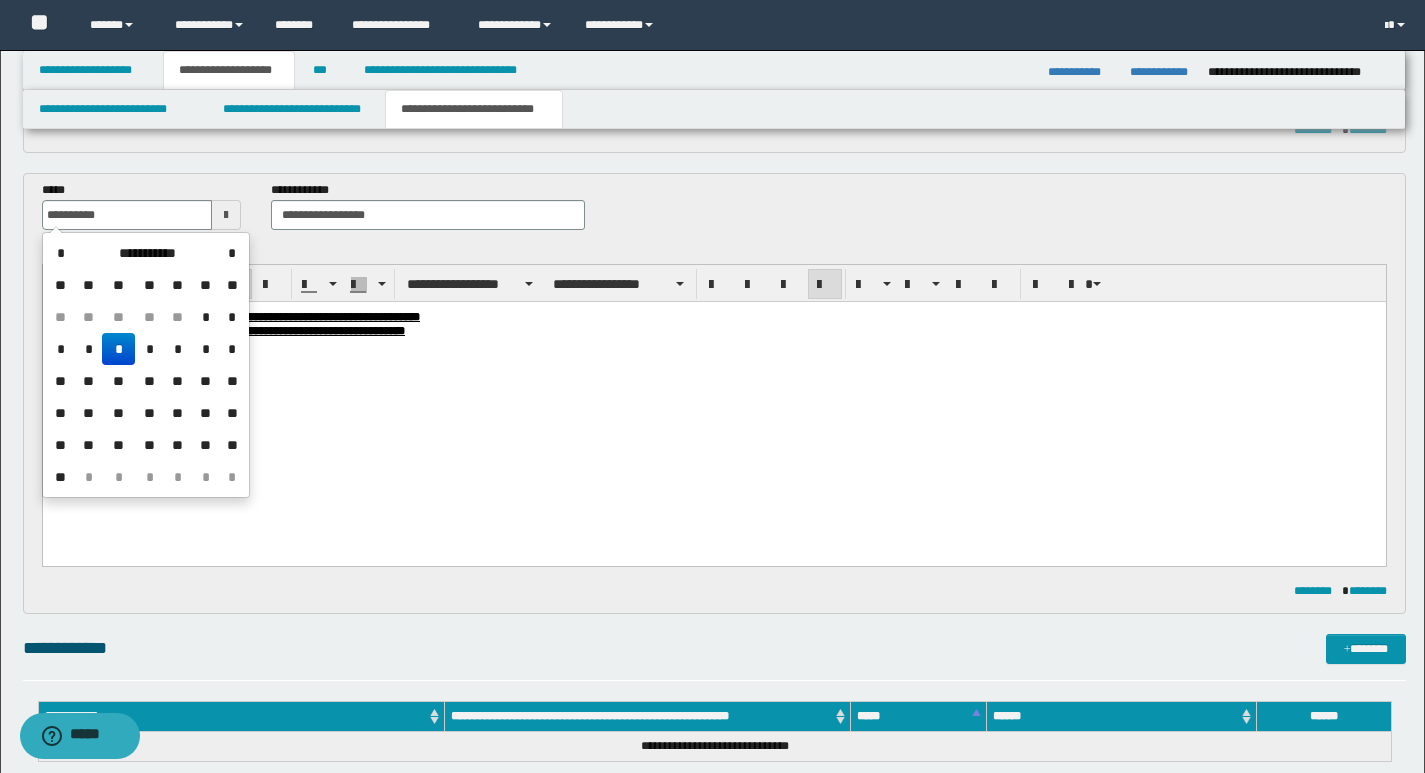 click on "*" at bounding box center [118, 349] 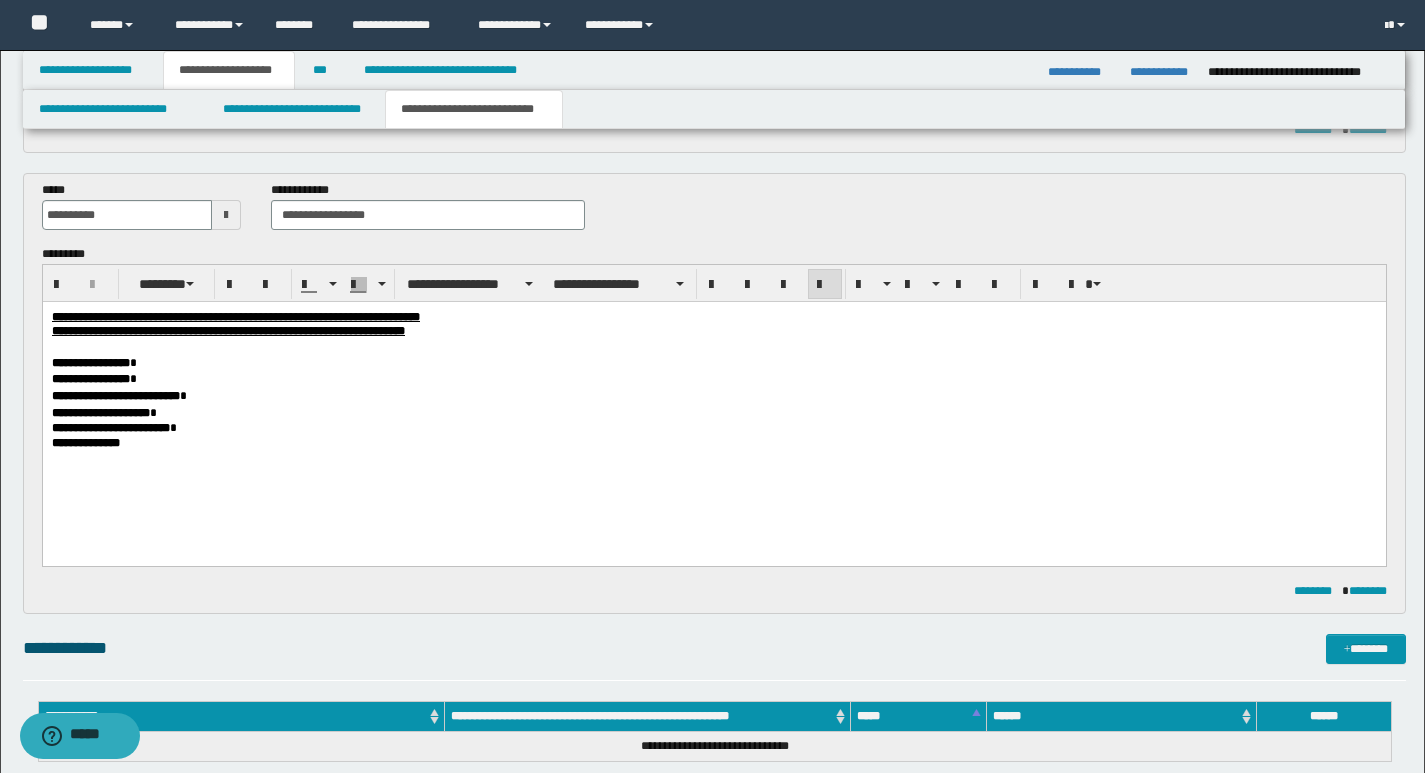 click on "**********" at bounding box center [713, 427] 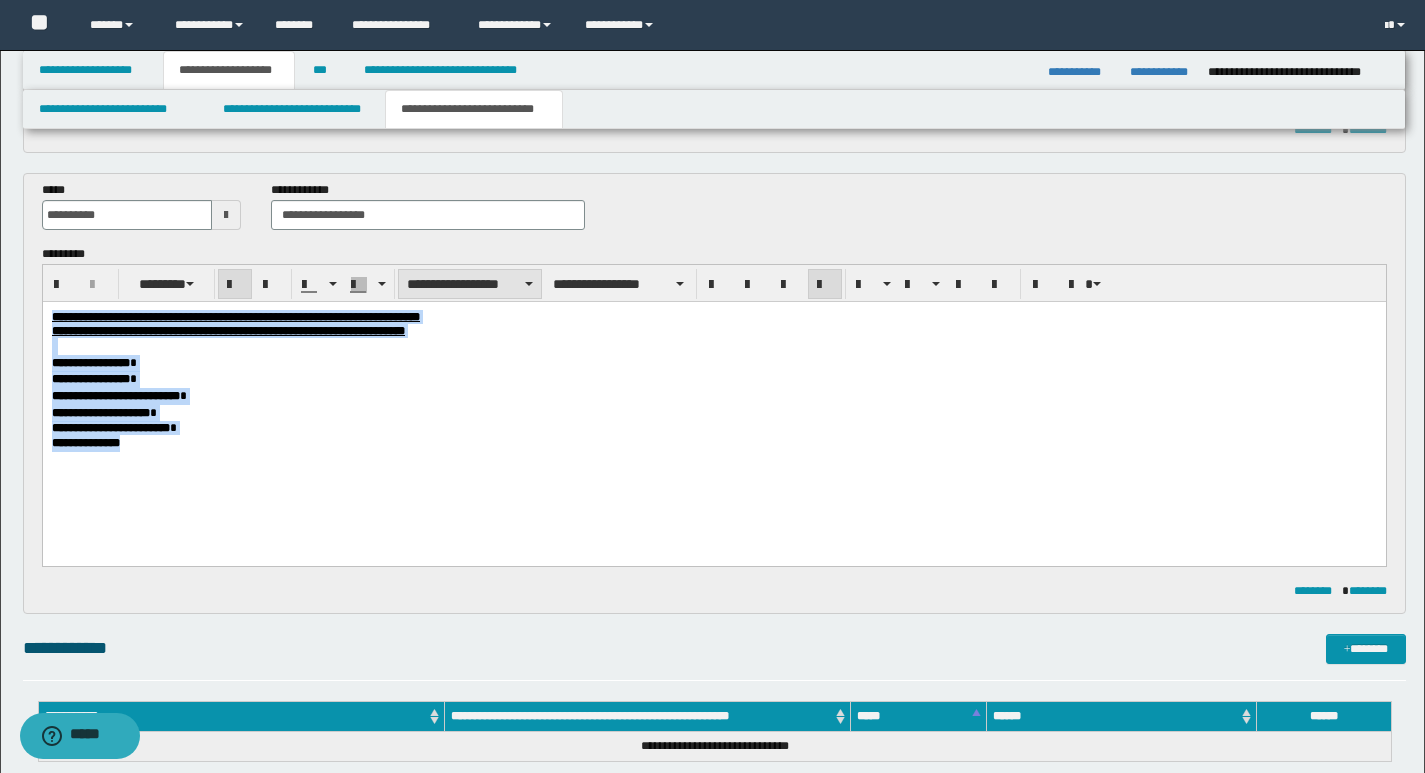 click at bounding box center (529, 284) 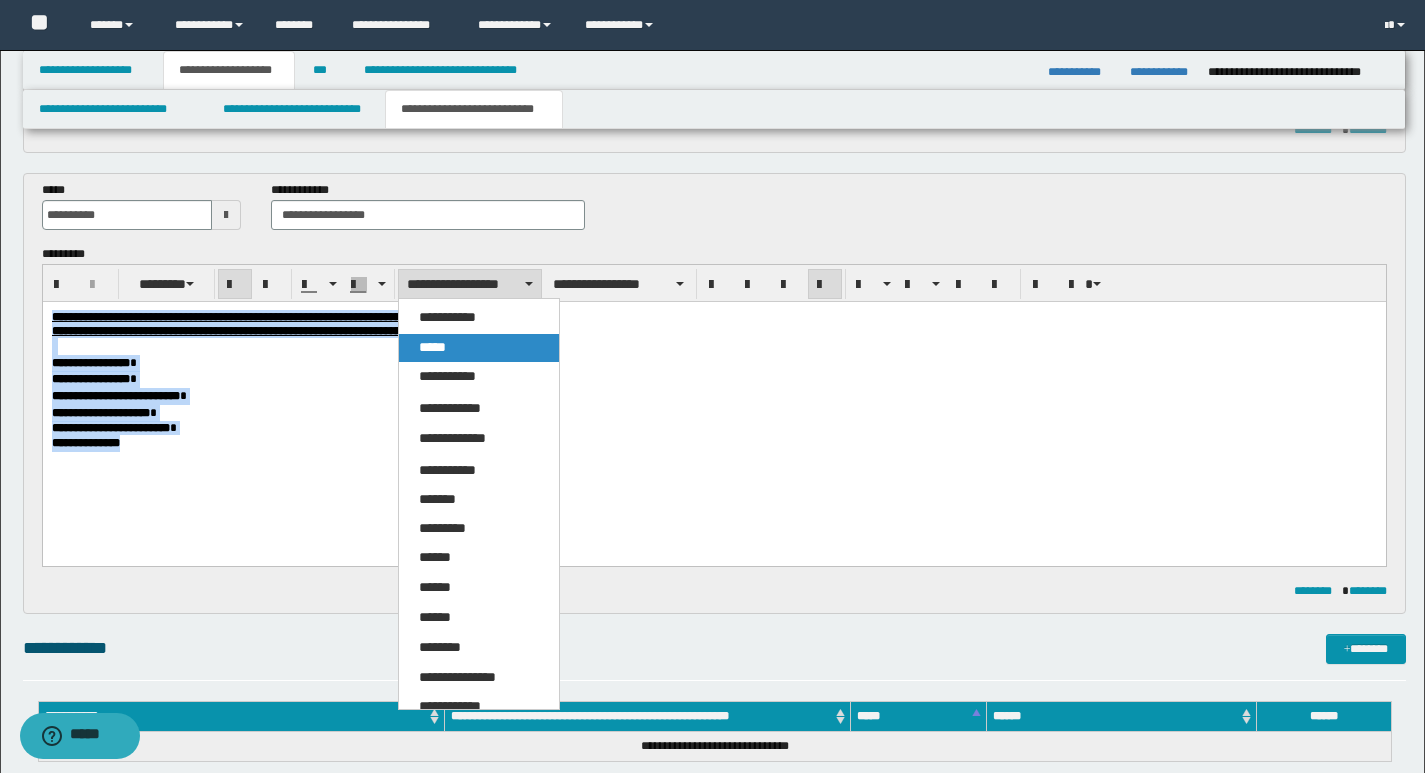 click on "*****" at bounding box center [479, 348] 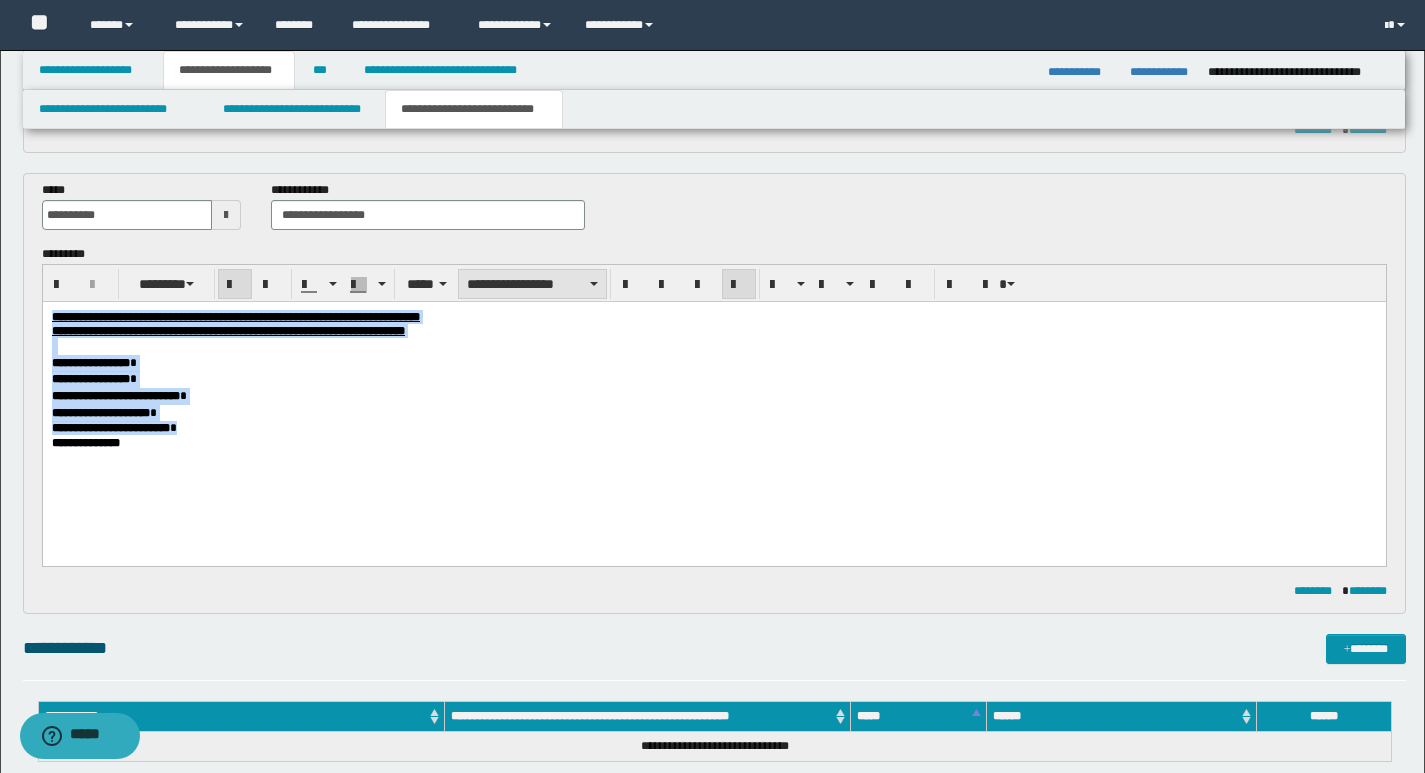 click on "**********" at bounding box center (532, 284) 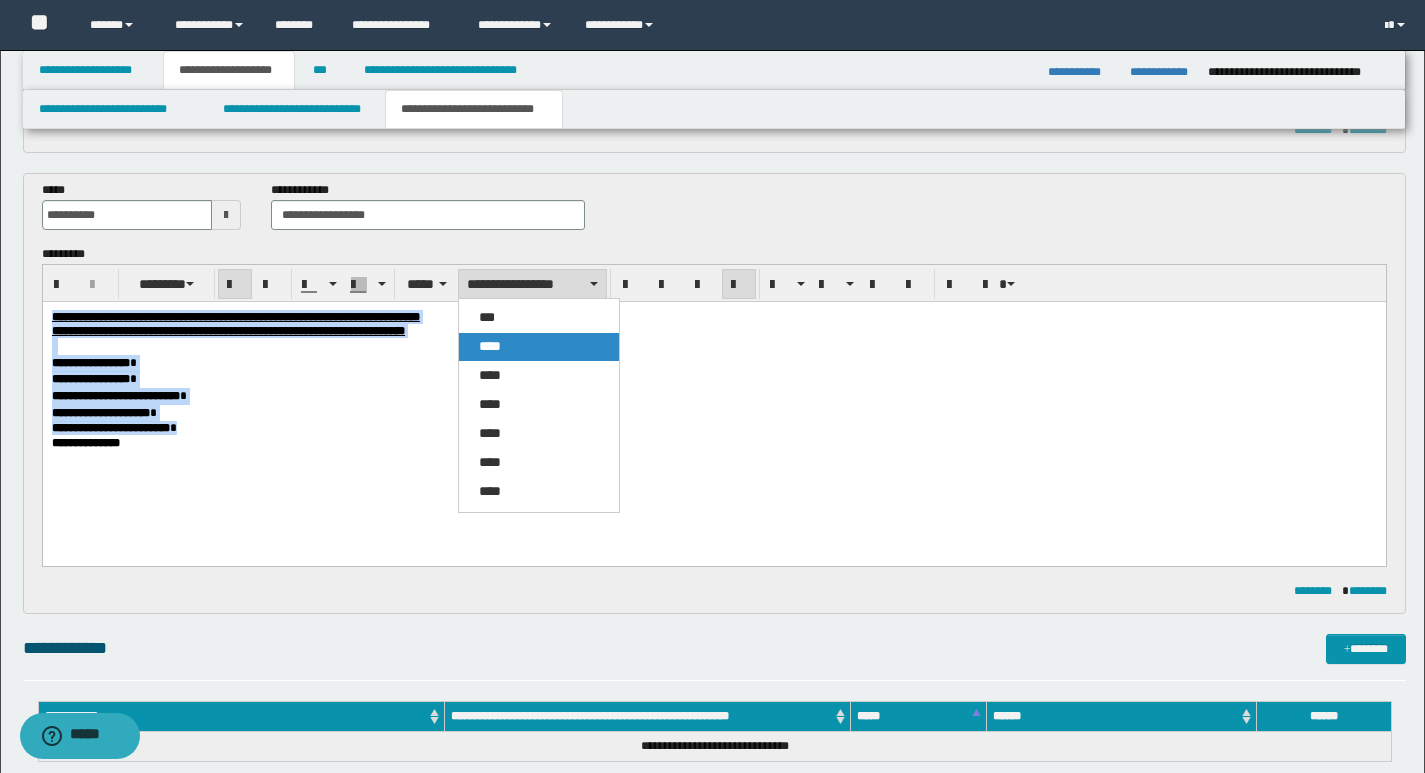 click on "****" at bounding box center [539, 347] 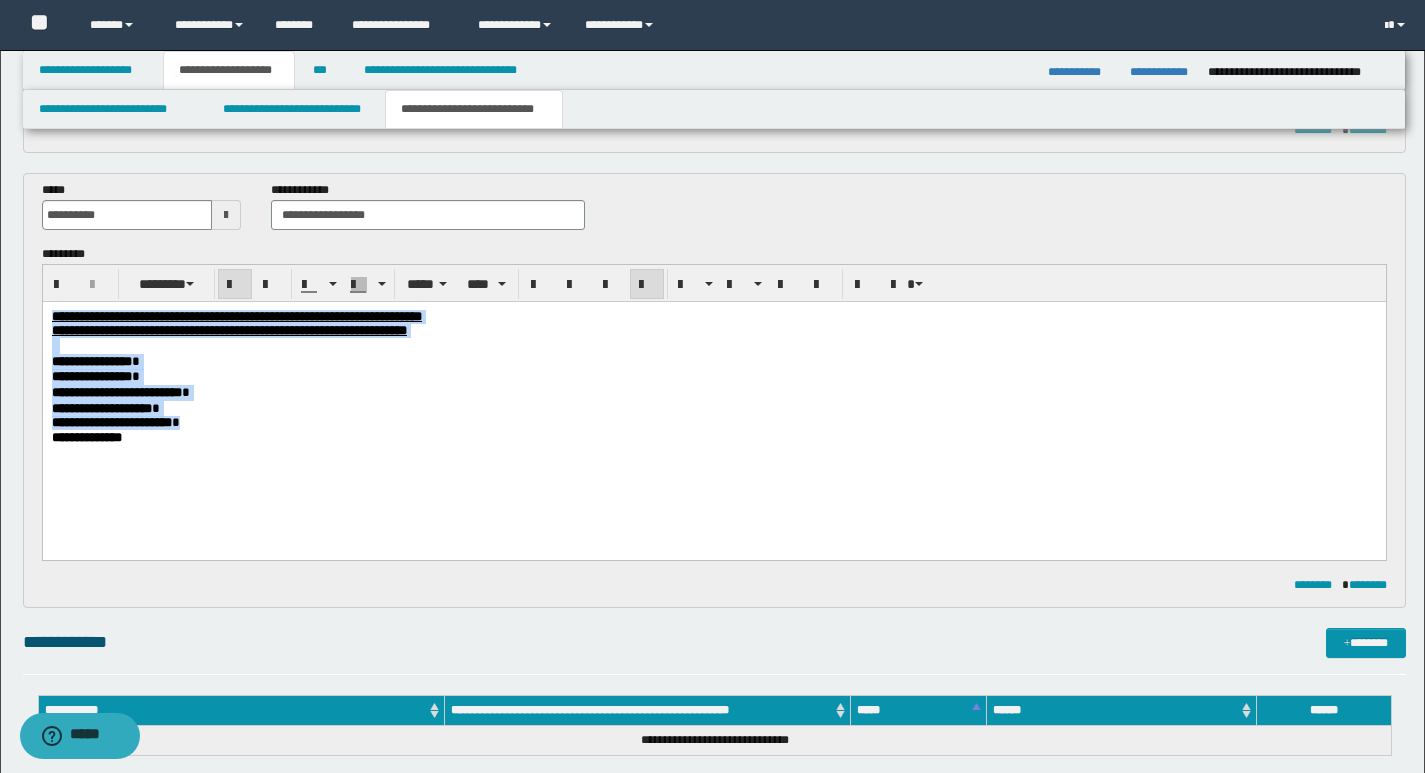 click at bounding box center (647, 285) 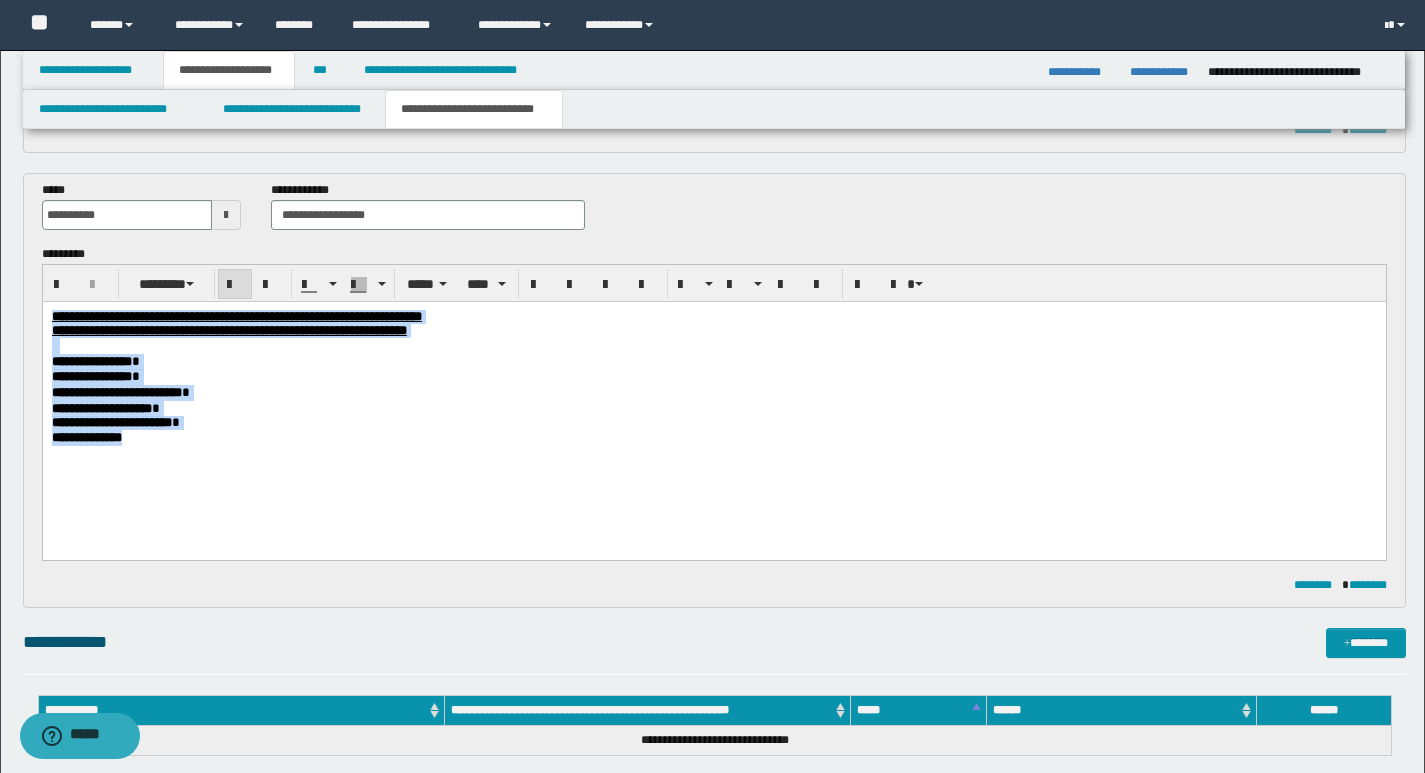 click on "**********" at bounding box center (713, 402) 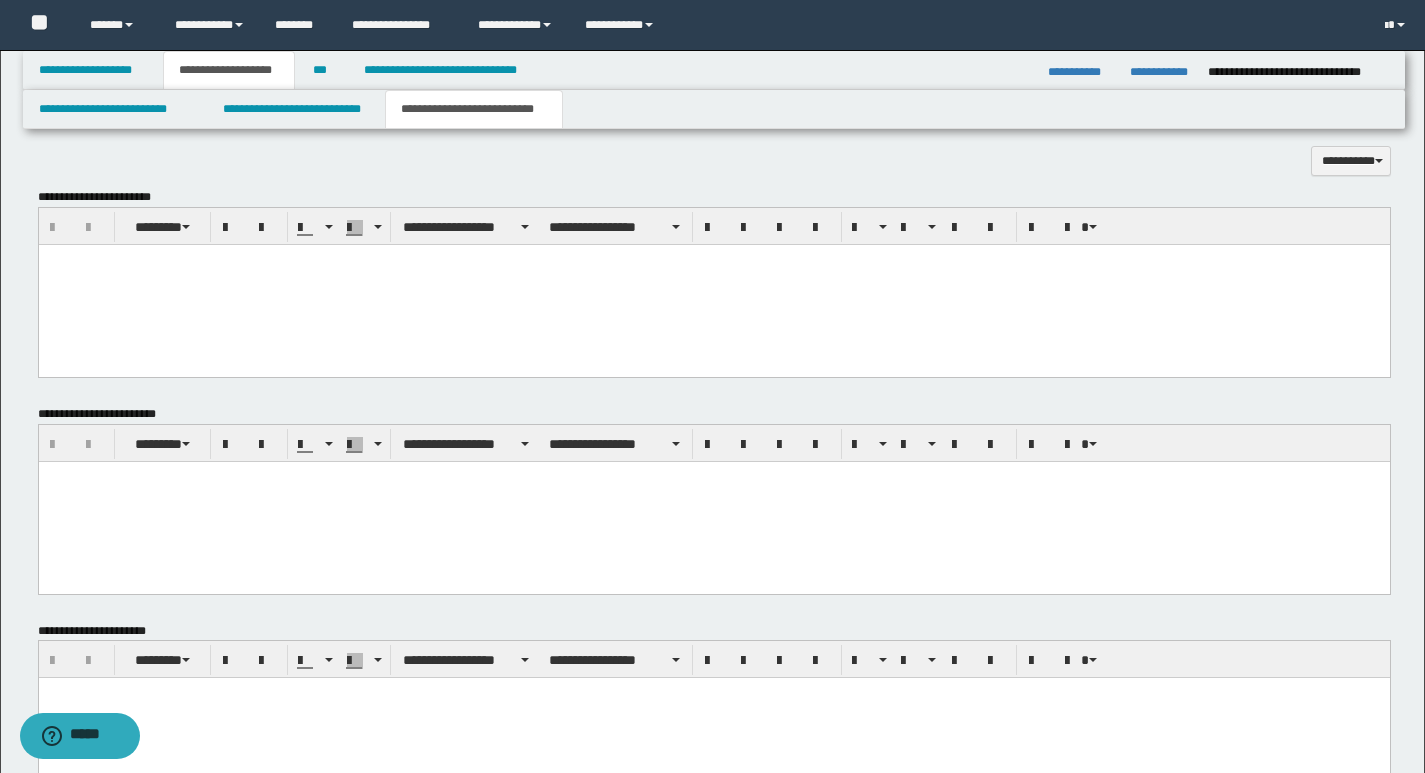 scroll, scrollTop: 1326, scrollLeft: 0, axis: vertical 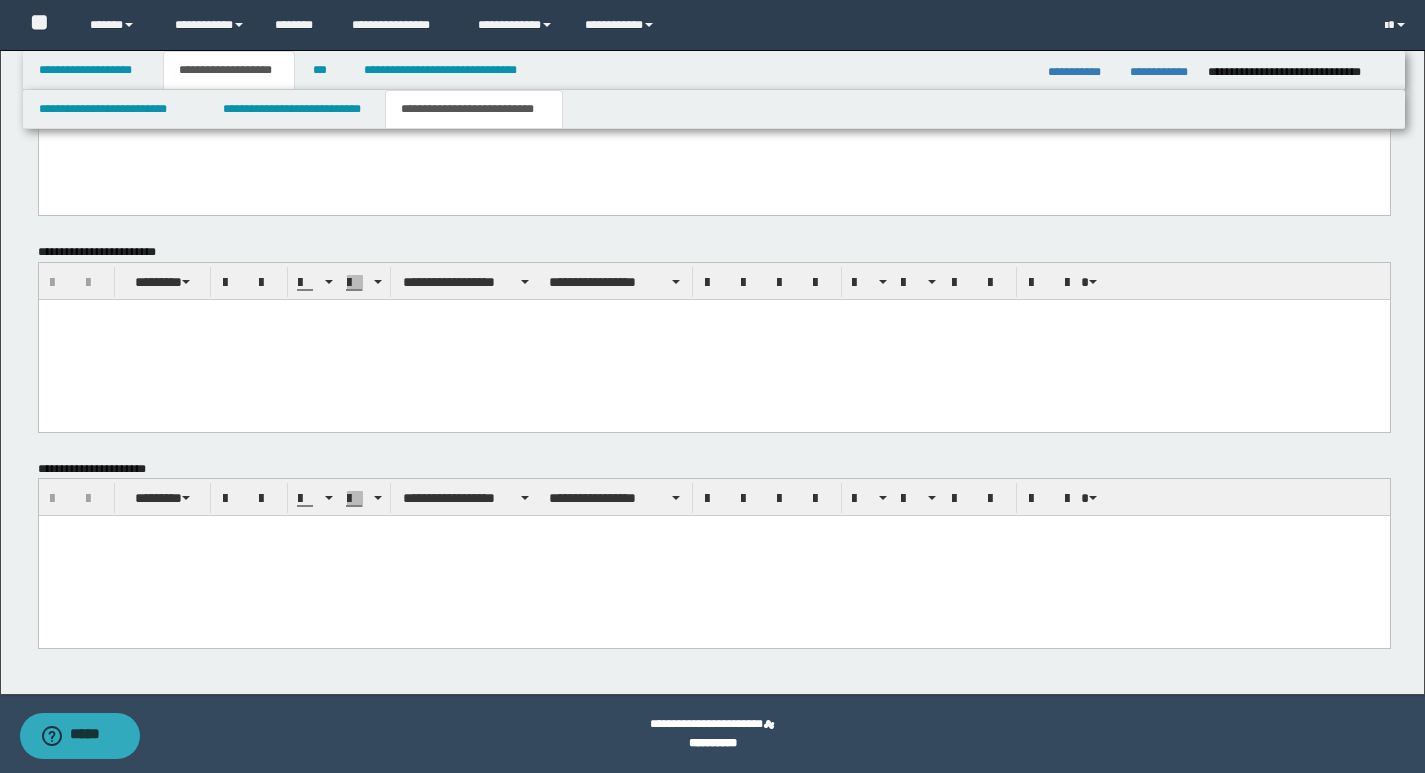 click at bounding box center [713, 531] 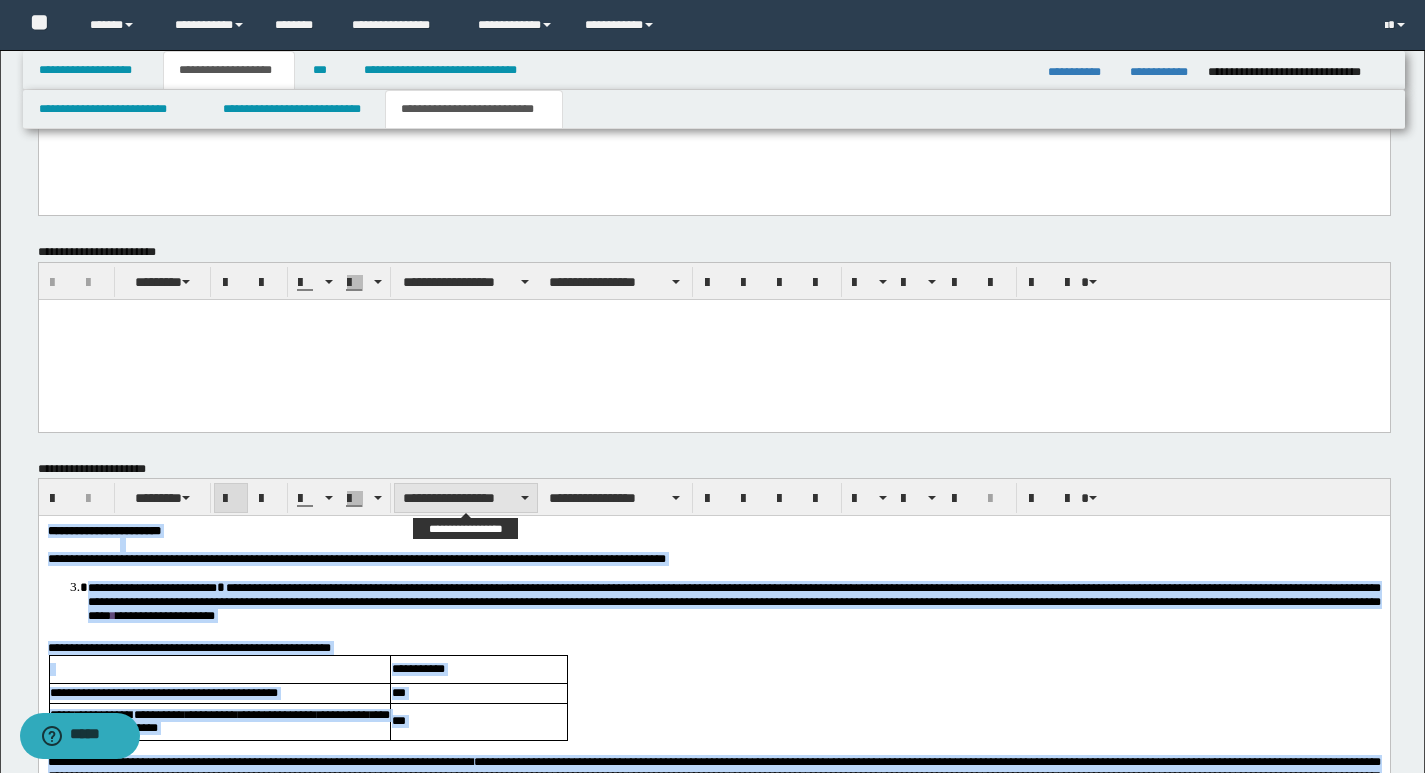 click on "**********" at bounding box center (466, 498) 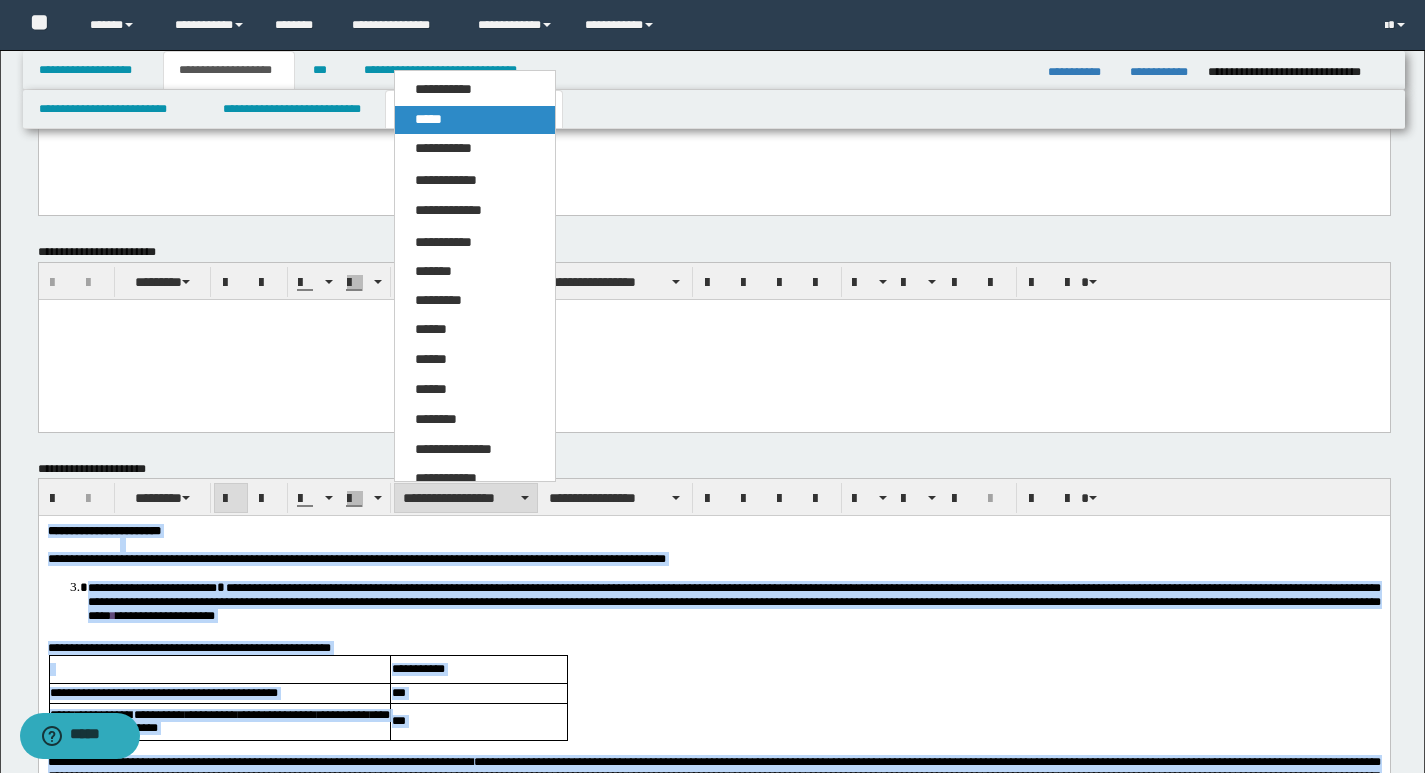 click on "*****" at bounding box center (428, 119) 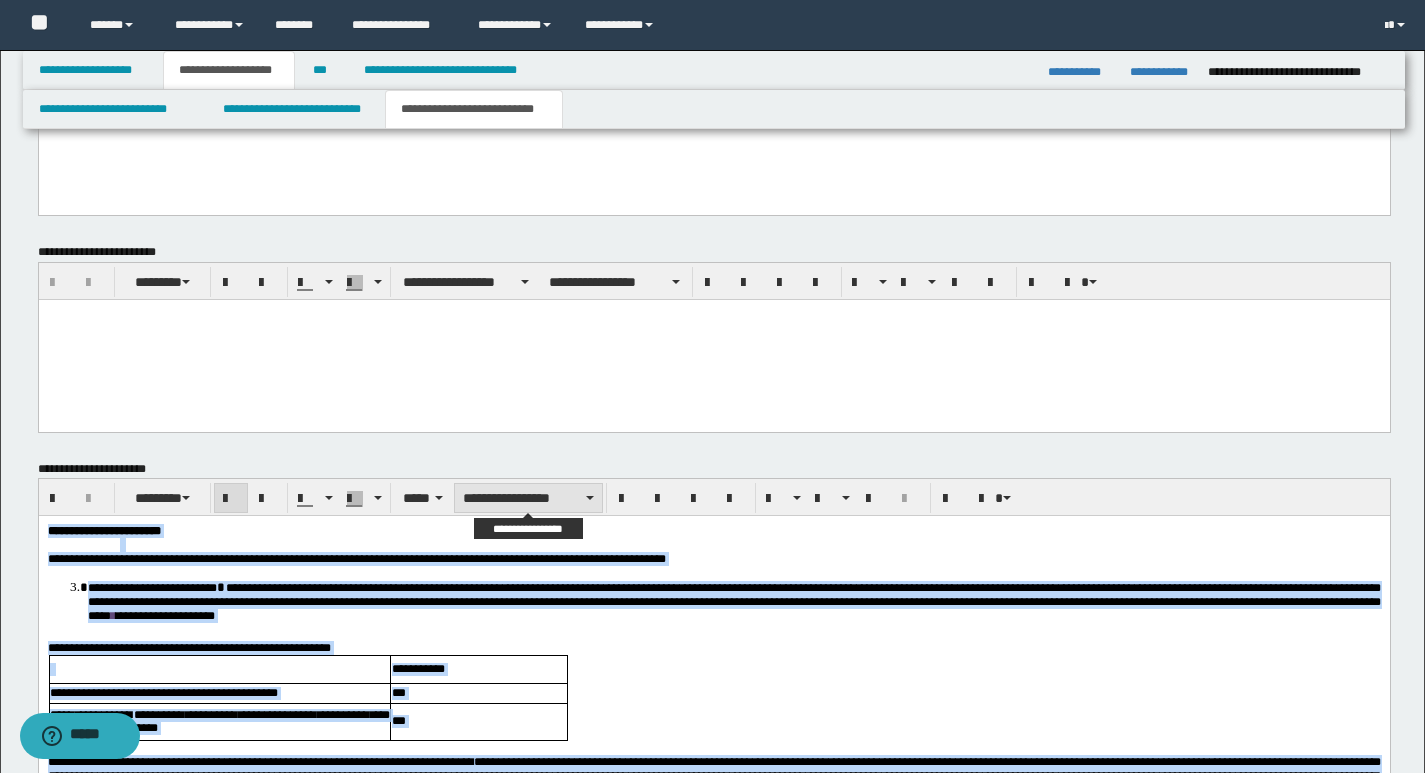 click on "**********" at bounding box center (528, 498) 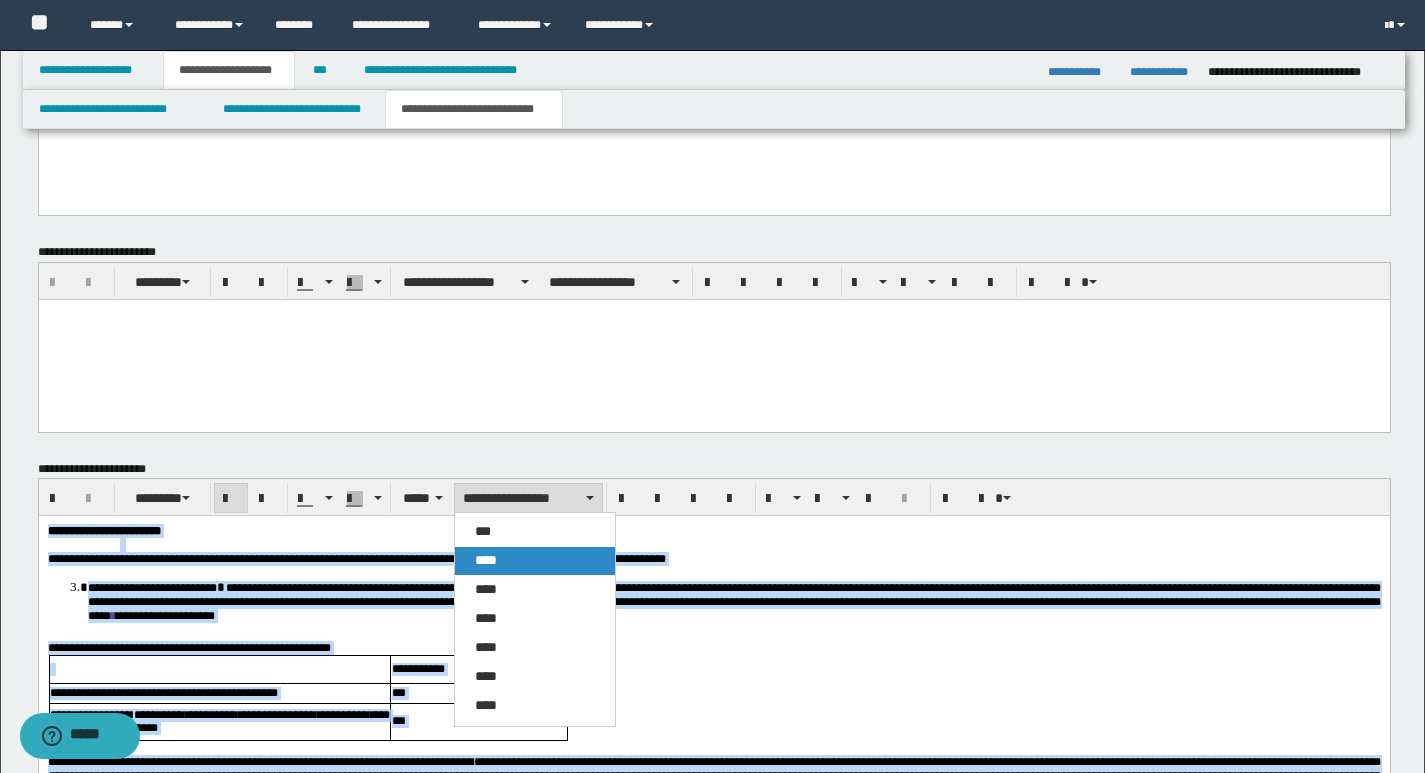 drag, startPoint x: 488, startPoint y: 554, endPoint x: 517, endPoint y: 2, distance: 552.7612 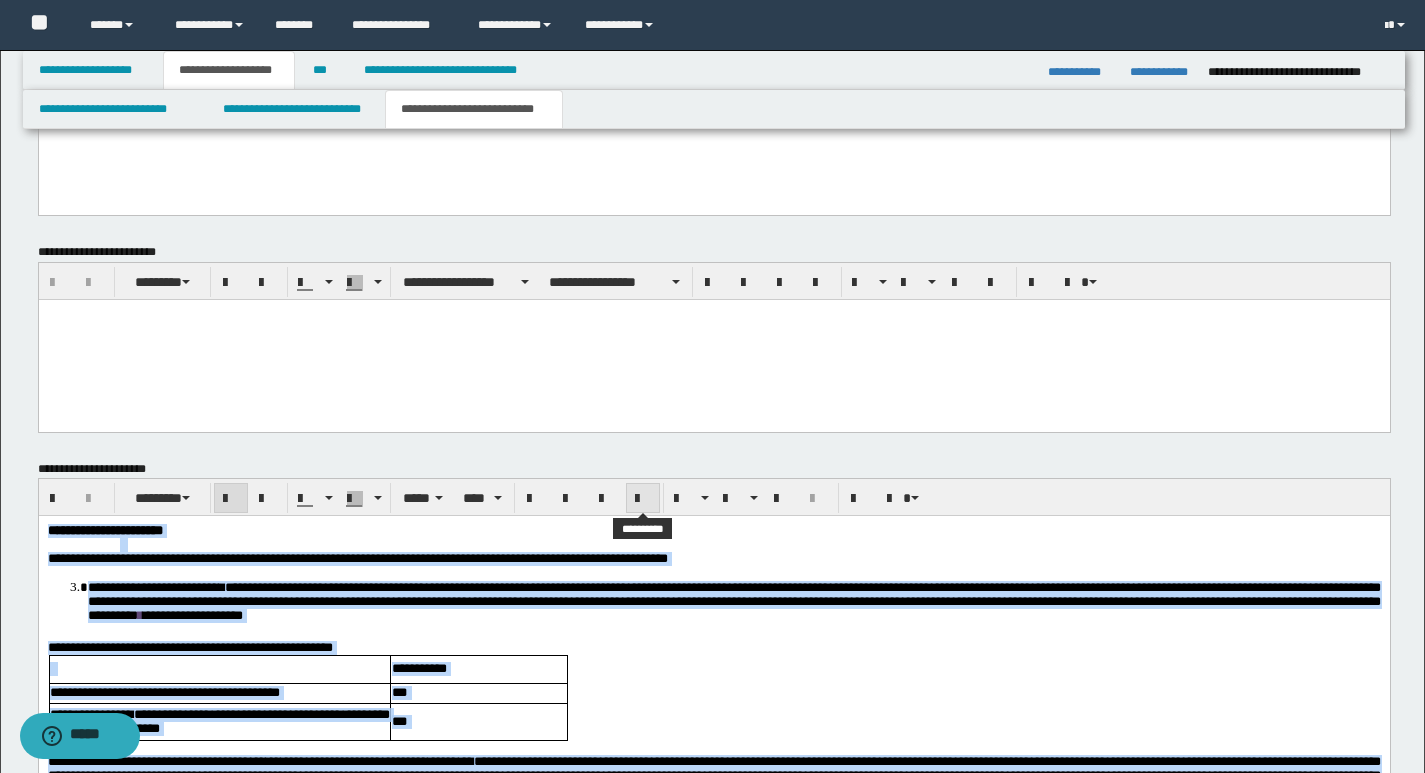 click at bounding box center [643, 499] 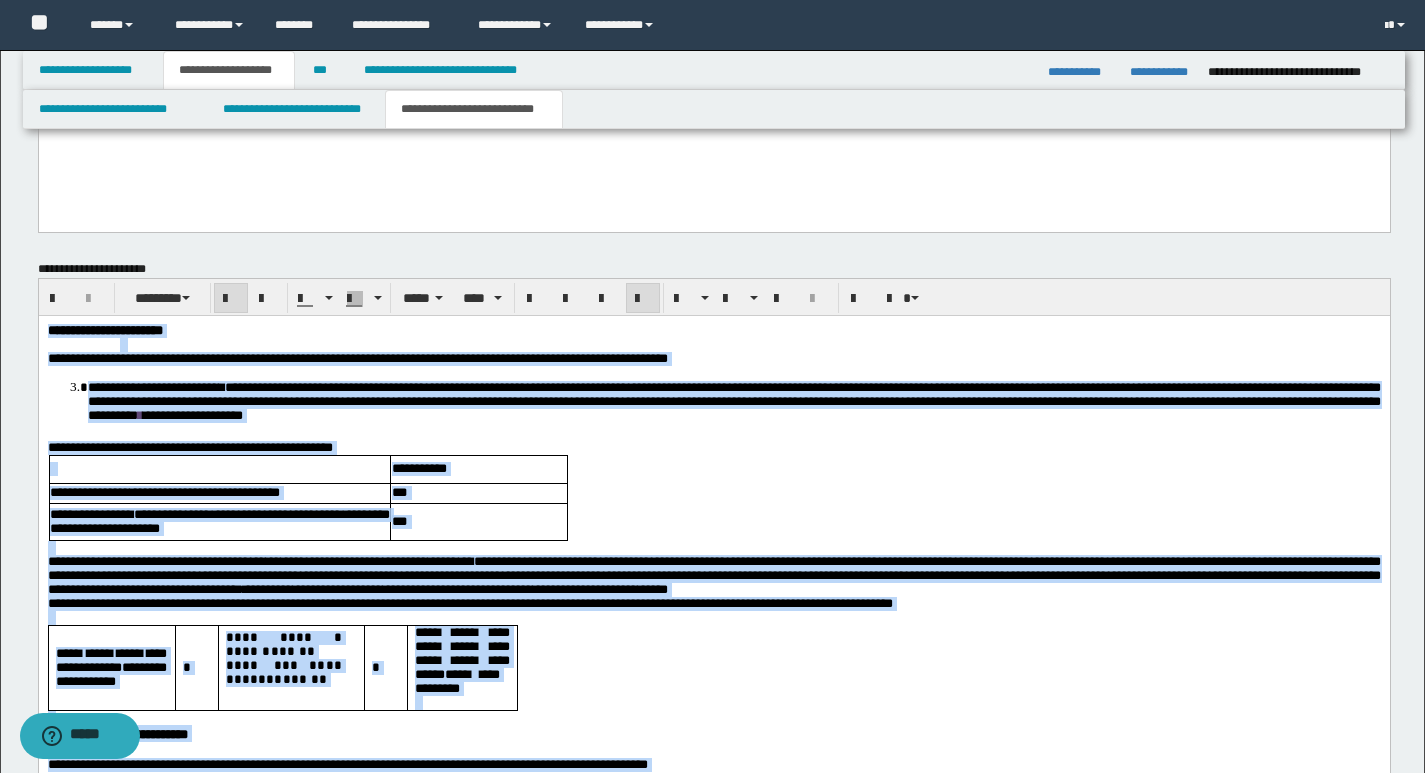 scroll, scrollTop: 1426, scrollLeft: 0, axis: vertical 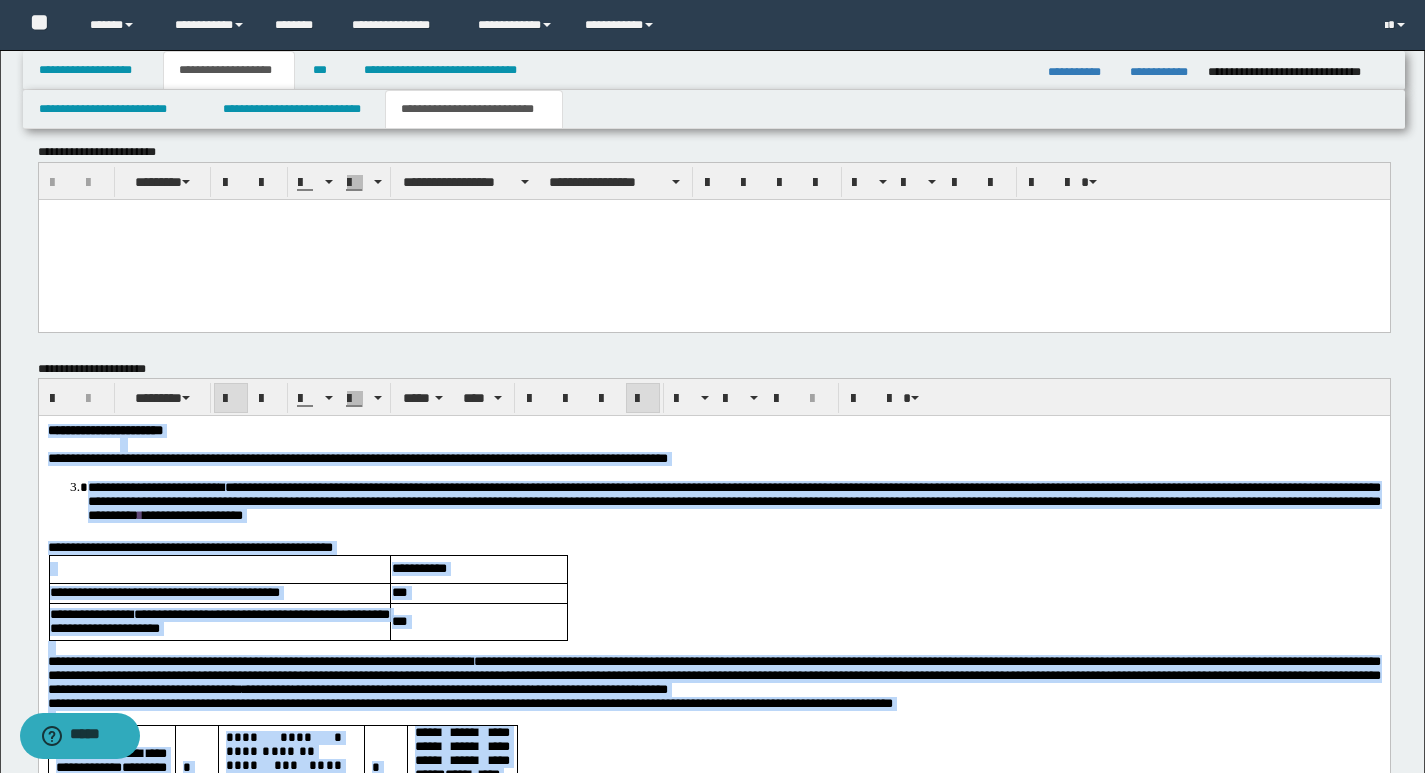 click on "**********" at bounding box center (713, 728) 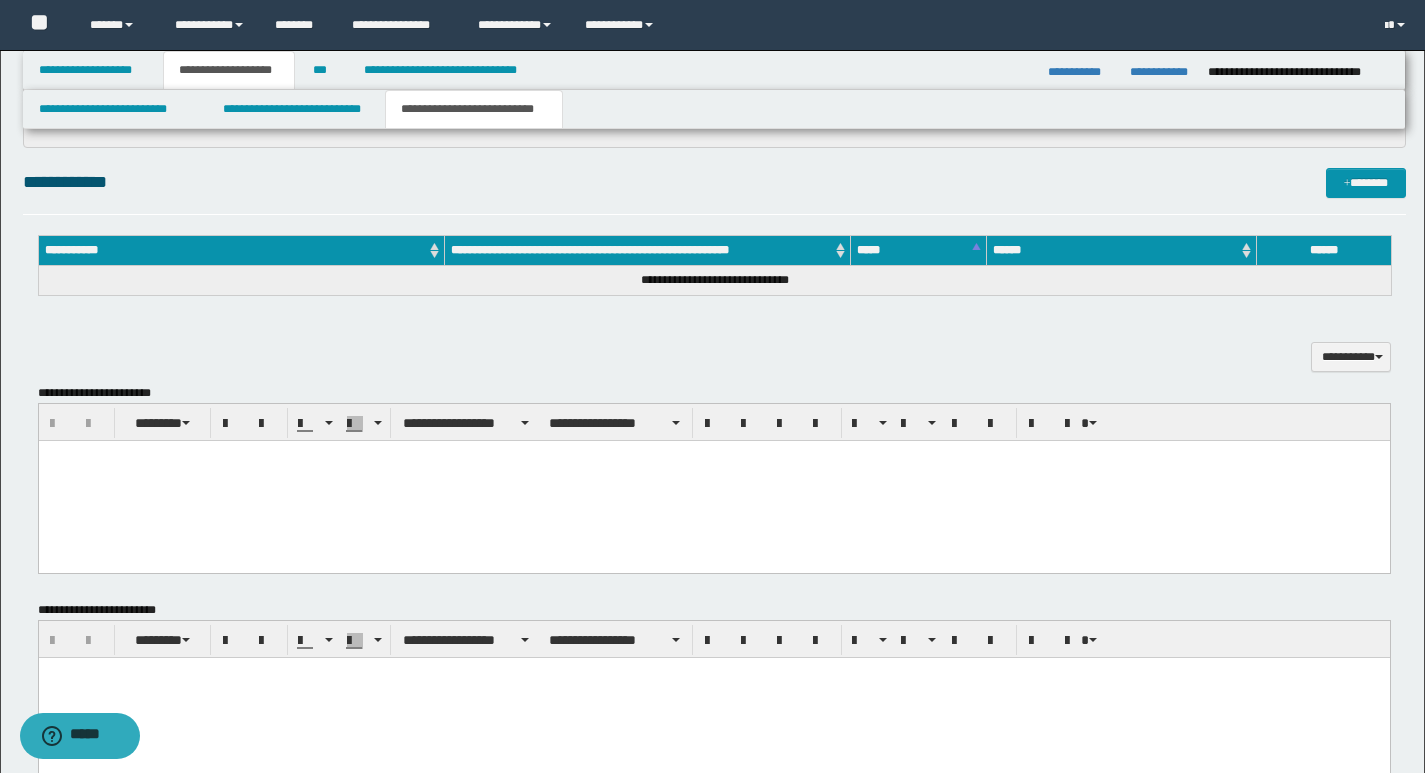 scroll, scrollTop: 926, scrollLeft: 0, axis: vertical 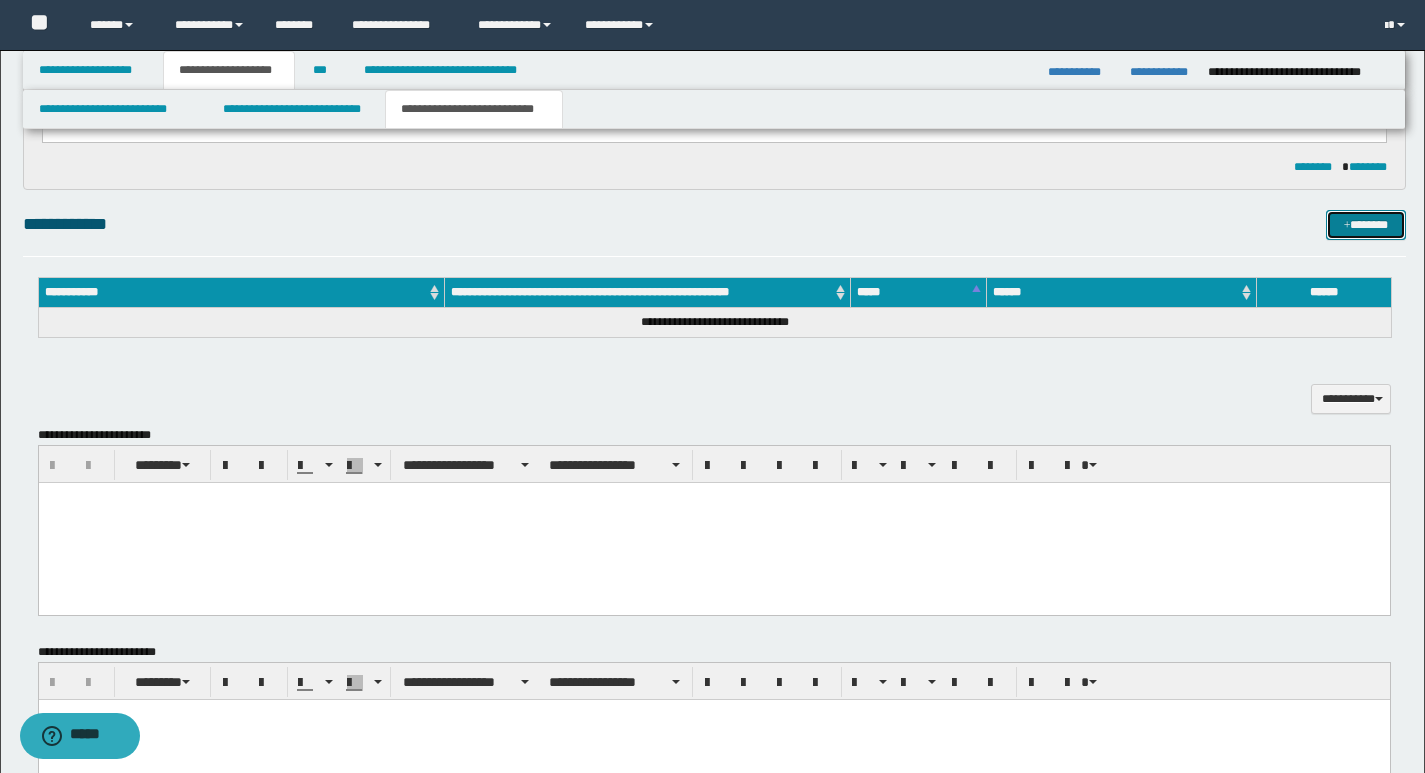 click on "*******" at bounding box center (1366, 225) 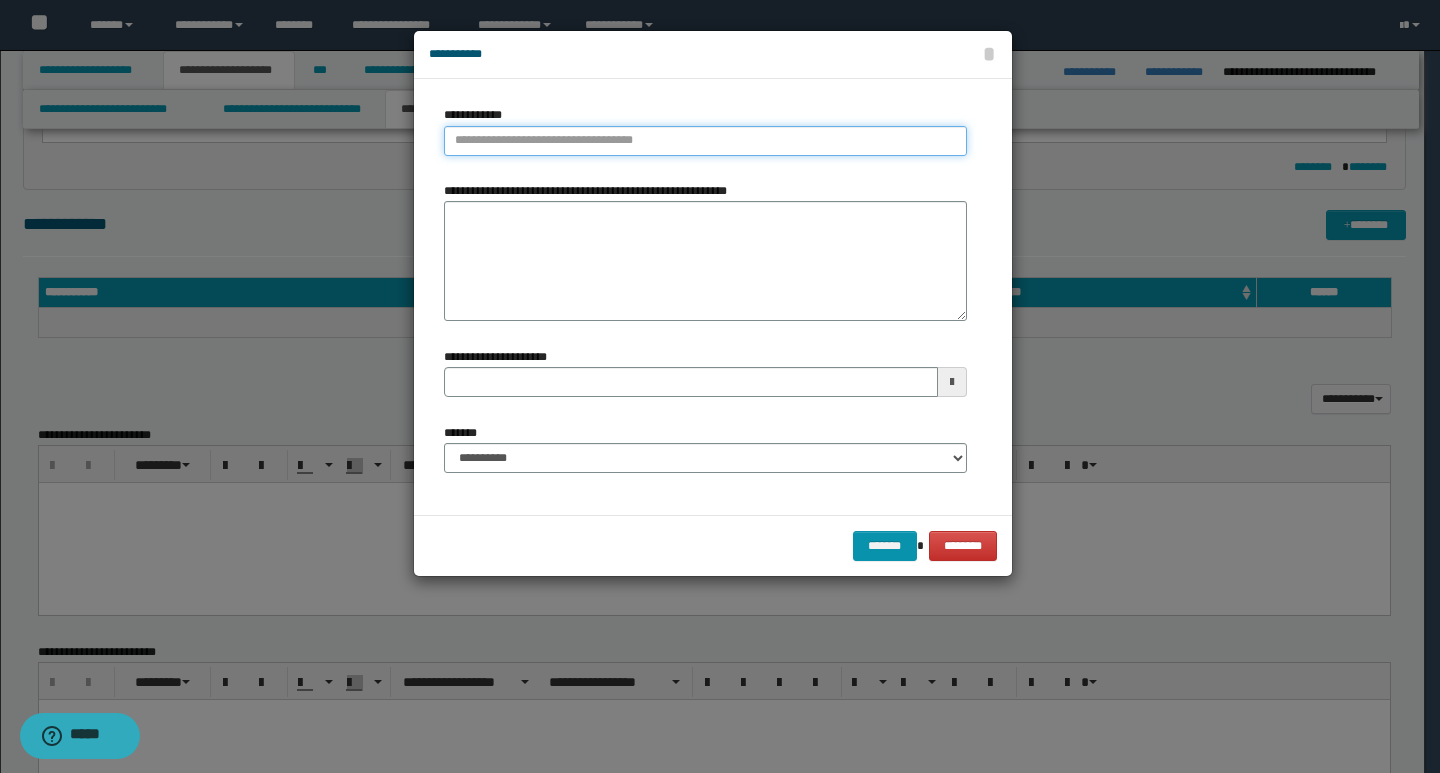 click on "**********" at bounding box center [705, 141] 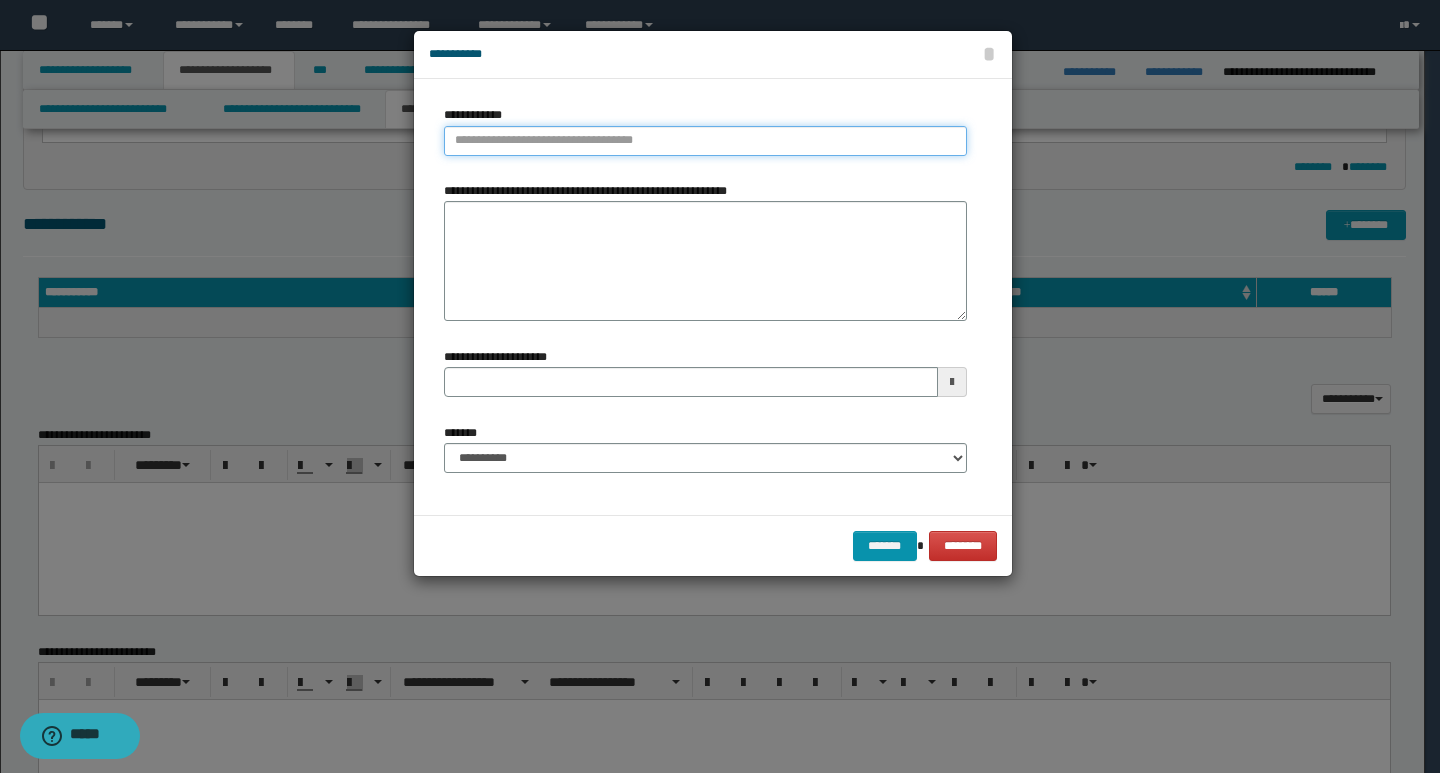 paste on "**********" 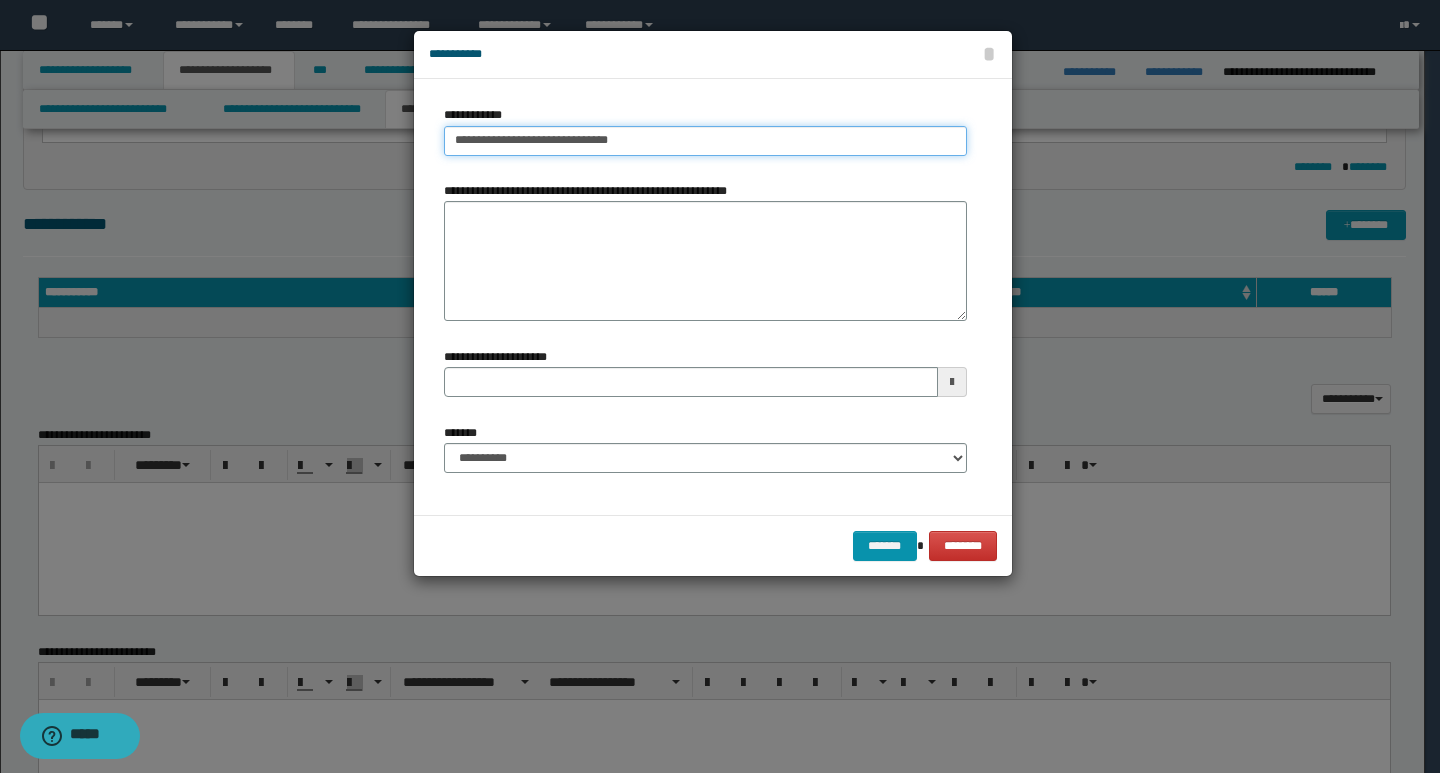 drag, startPoint x: 553, startPoint y: 143, endPoint x: 613, endPoint y: 143, distance: 60 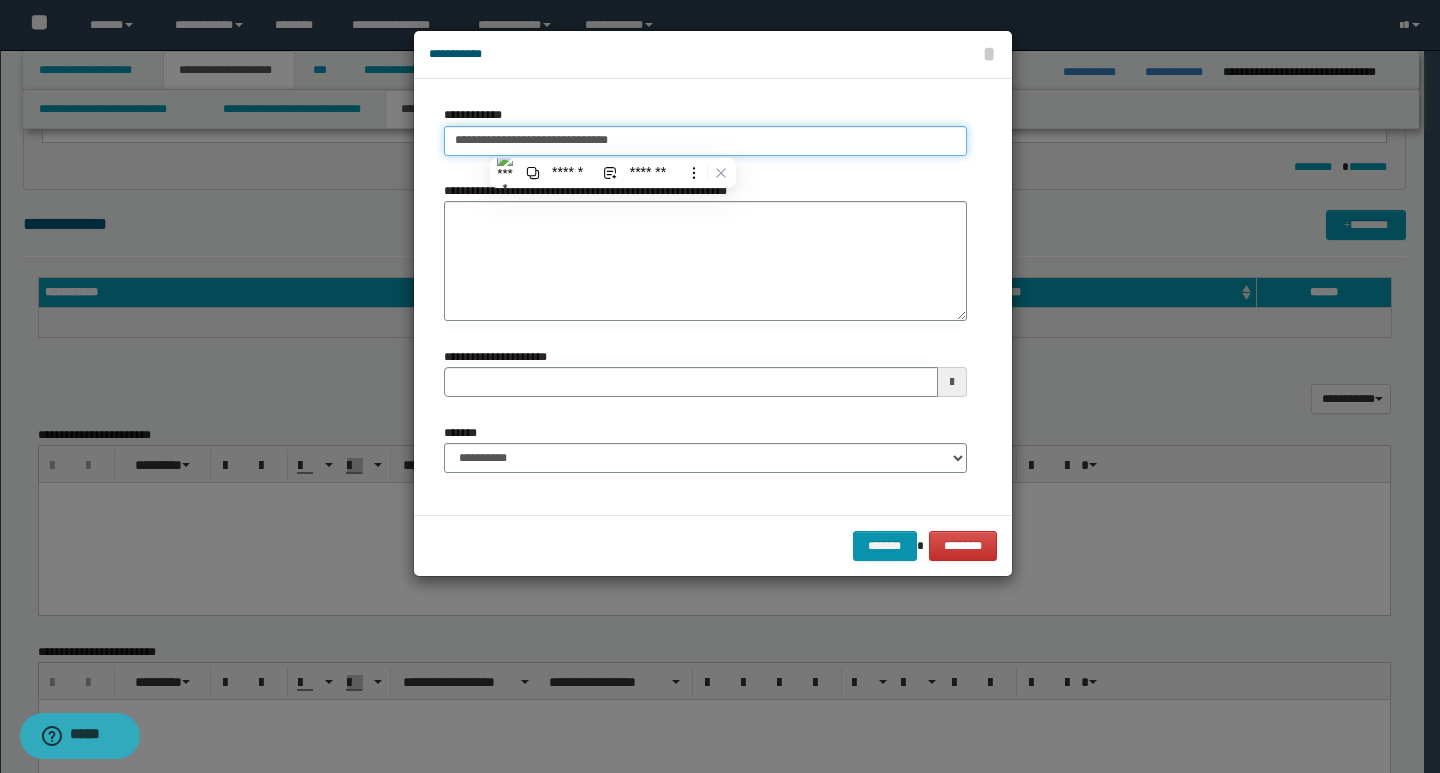 type on "**********" 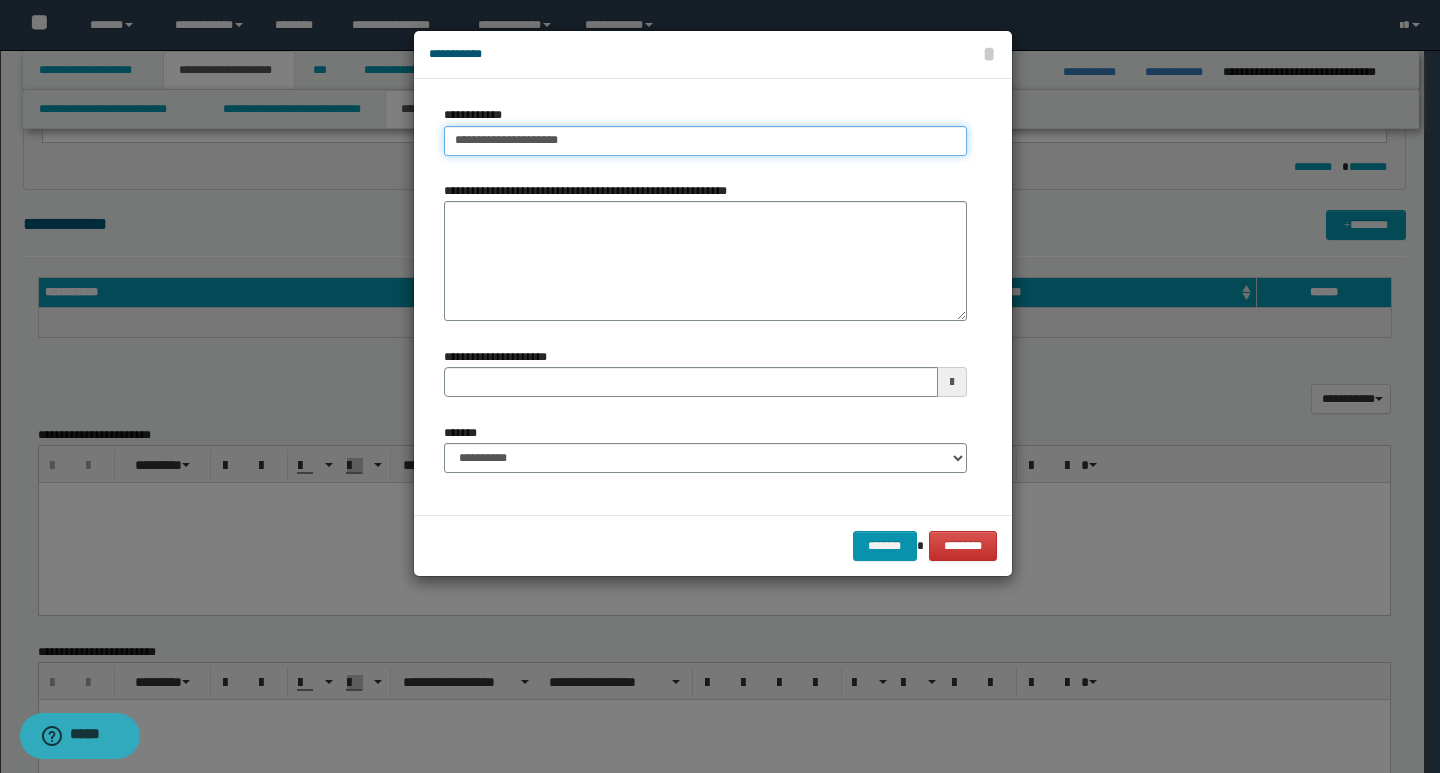 type on "**********" 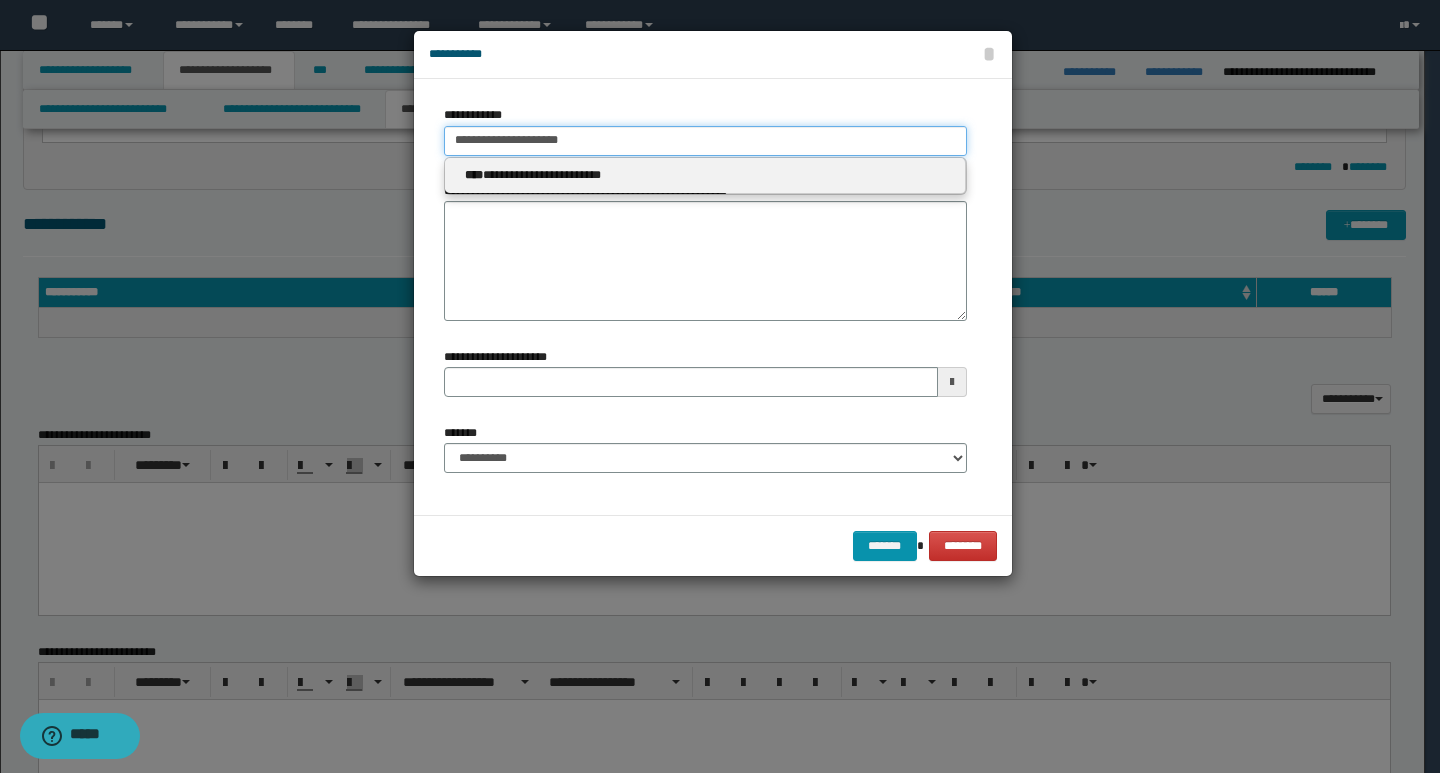 type on "**********" 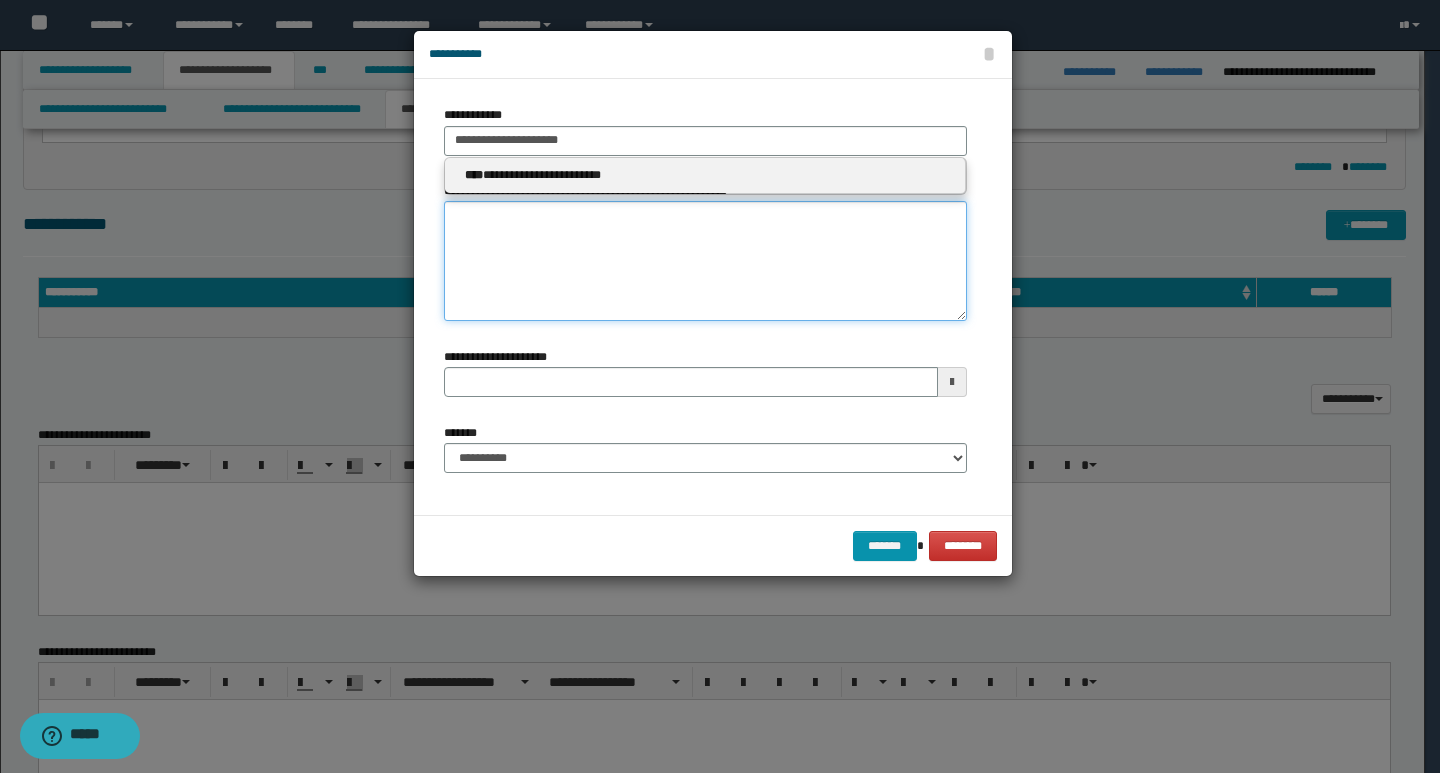 type 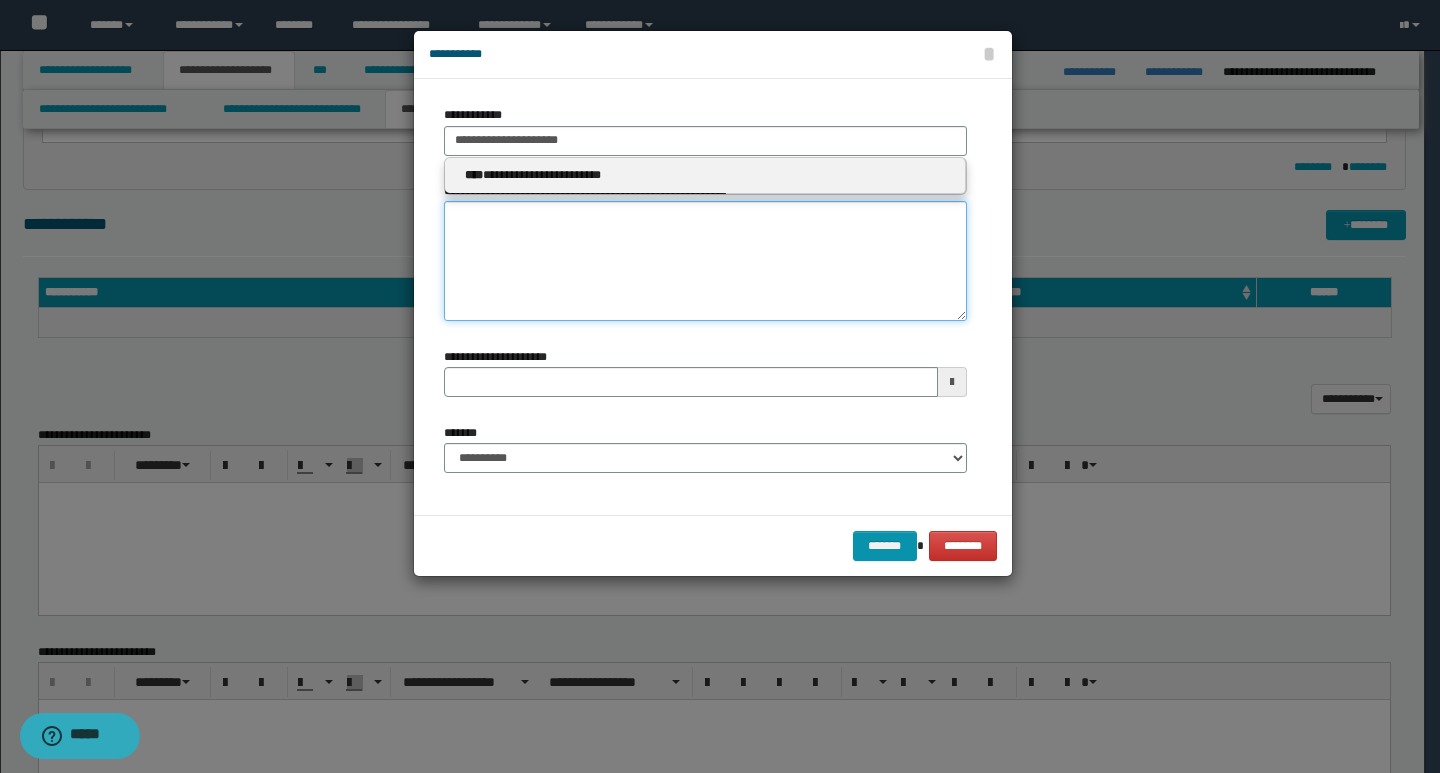 click on "**********" at bounding box center [705, 261] 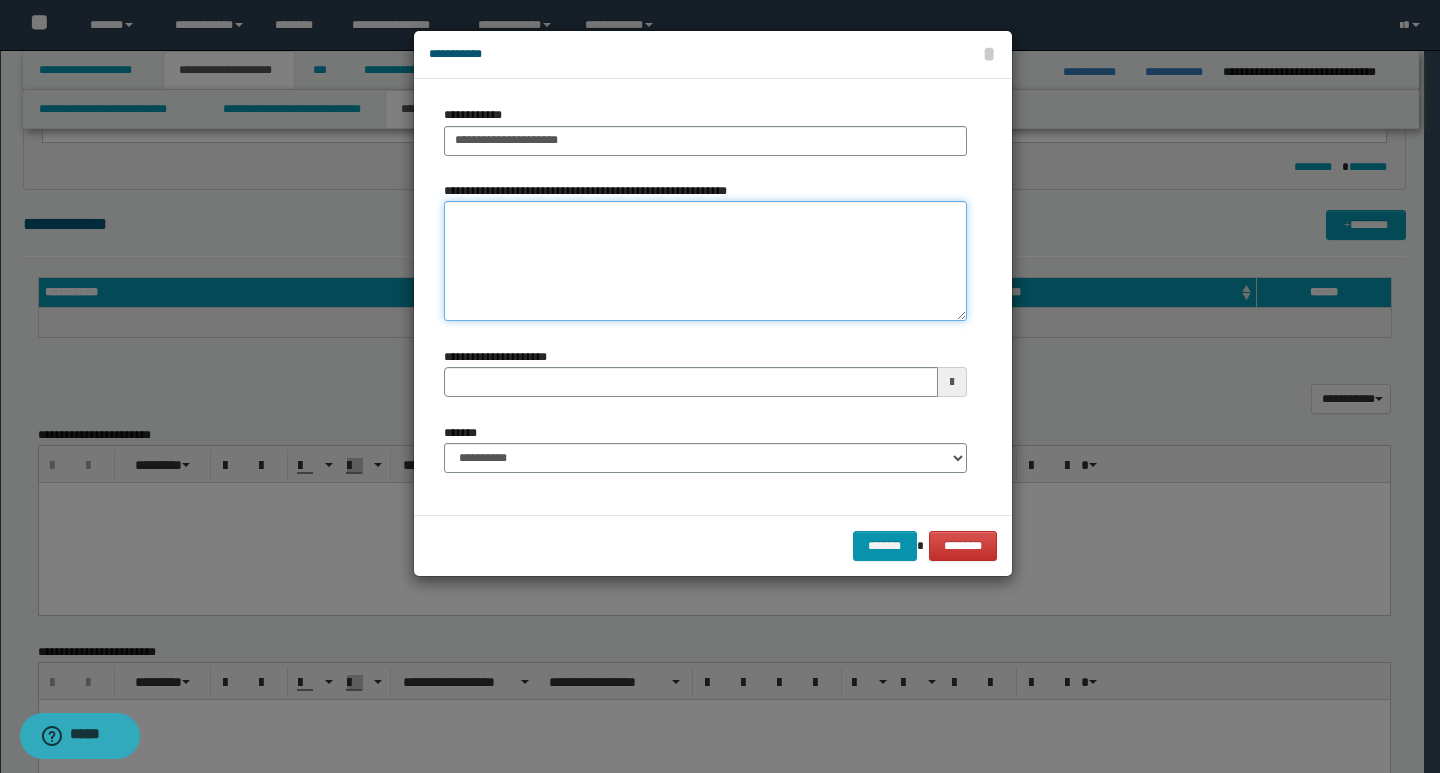 paste on "**********" 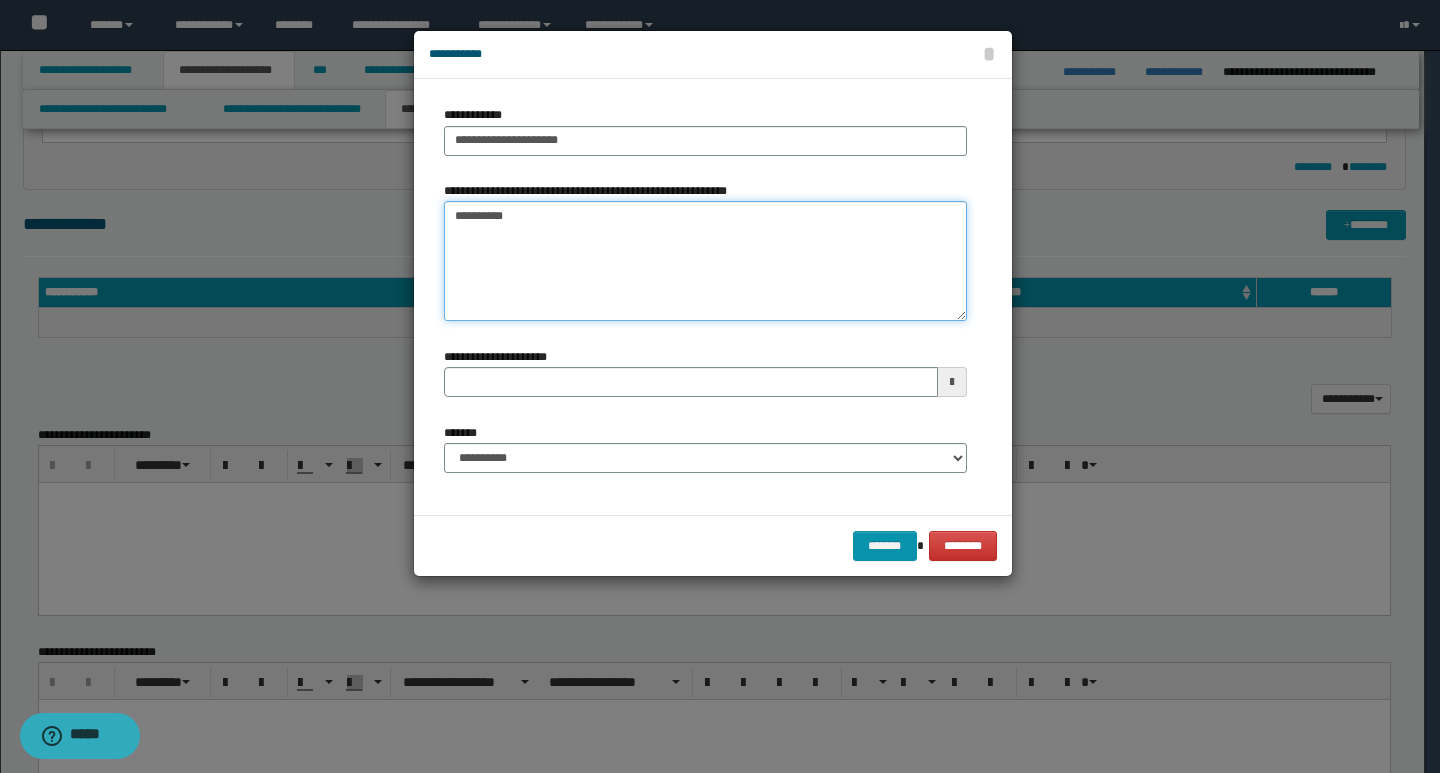 type on "**********" 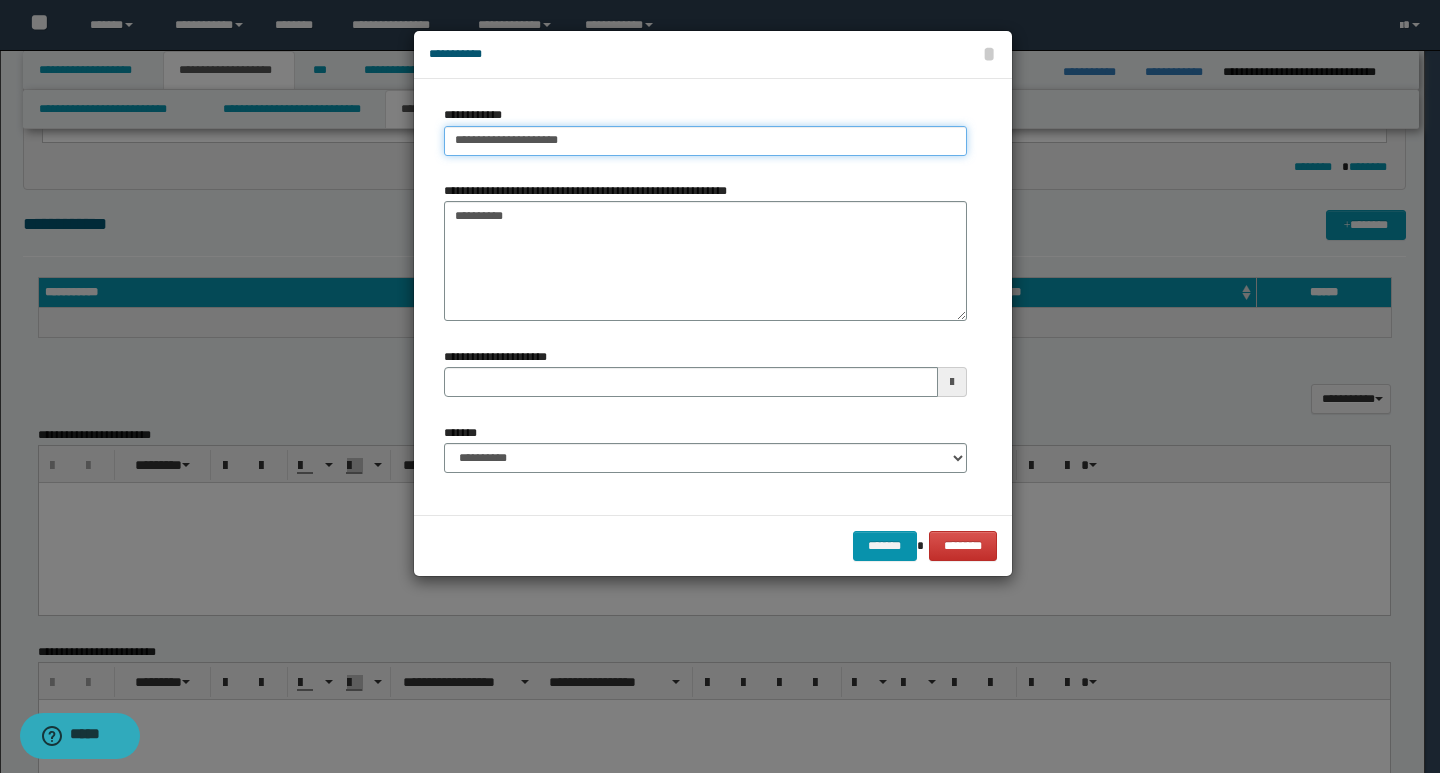 type on "**********" 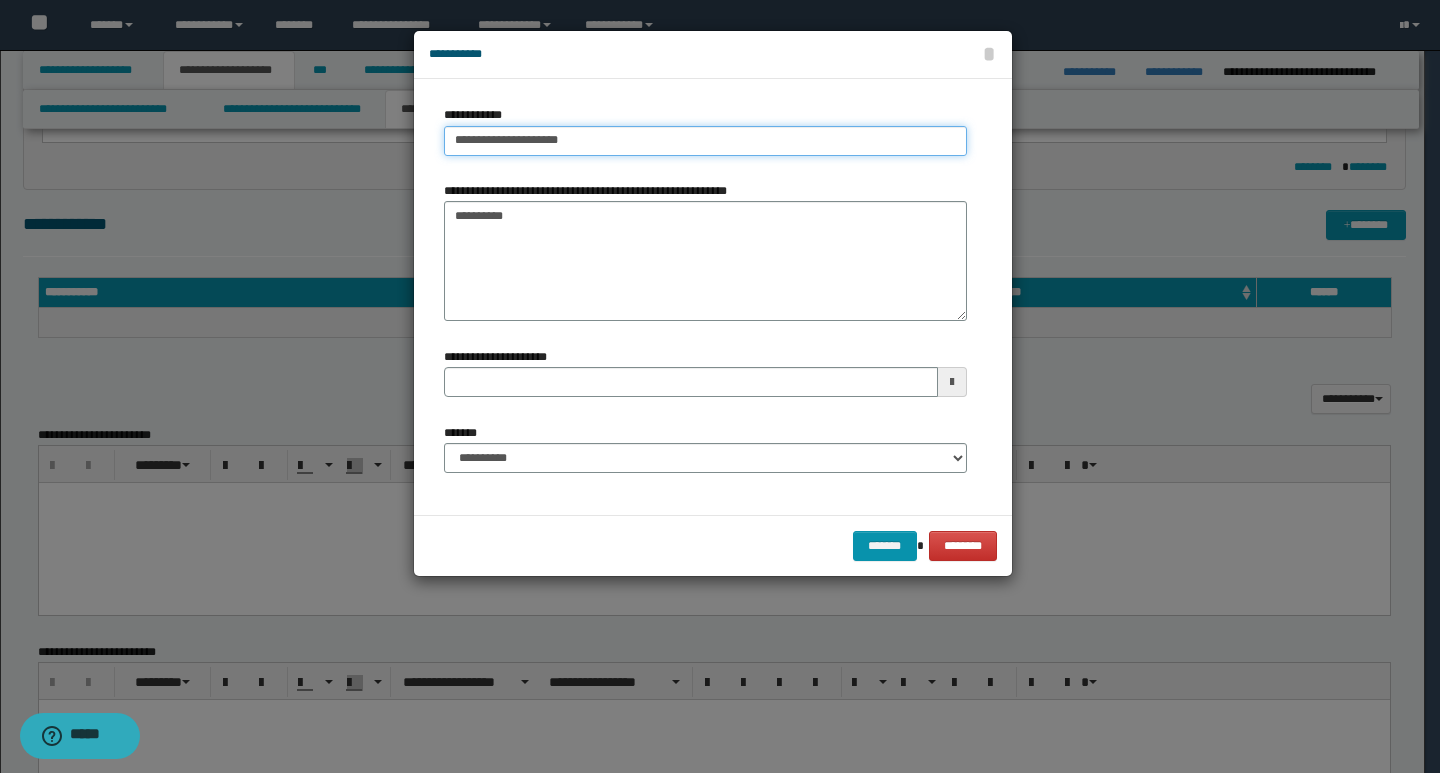 click on "**********" at bounding box center [705, 141] 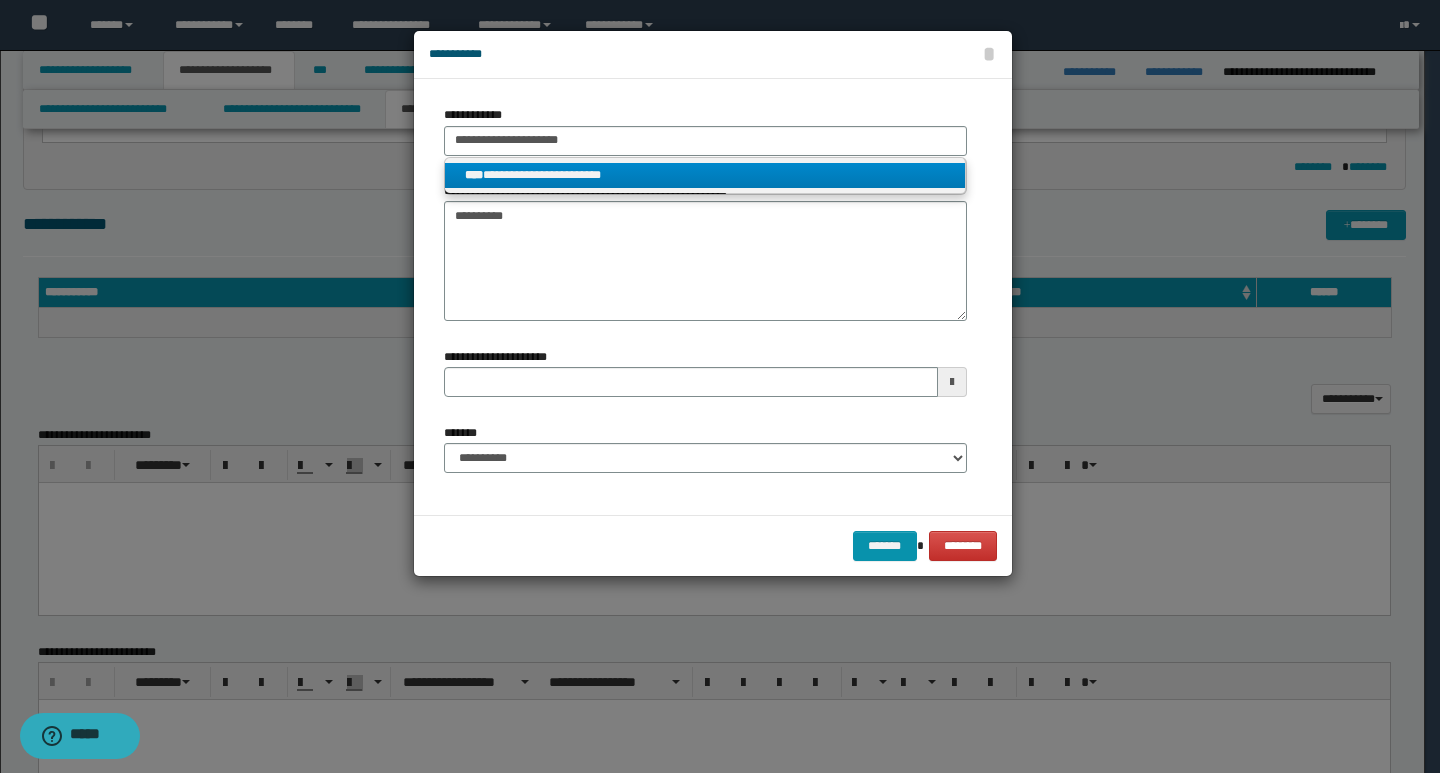 click on "**********" at bounding box center [705, 175] 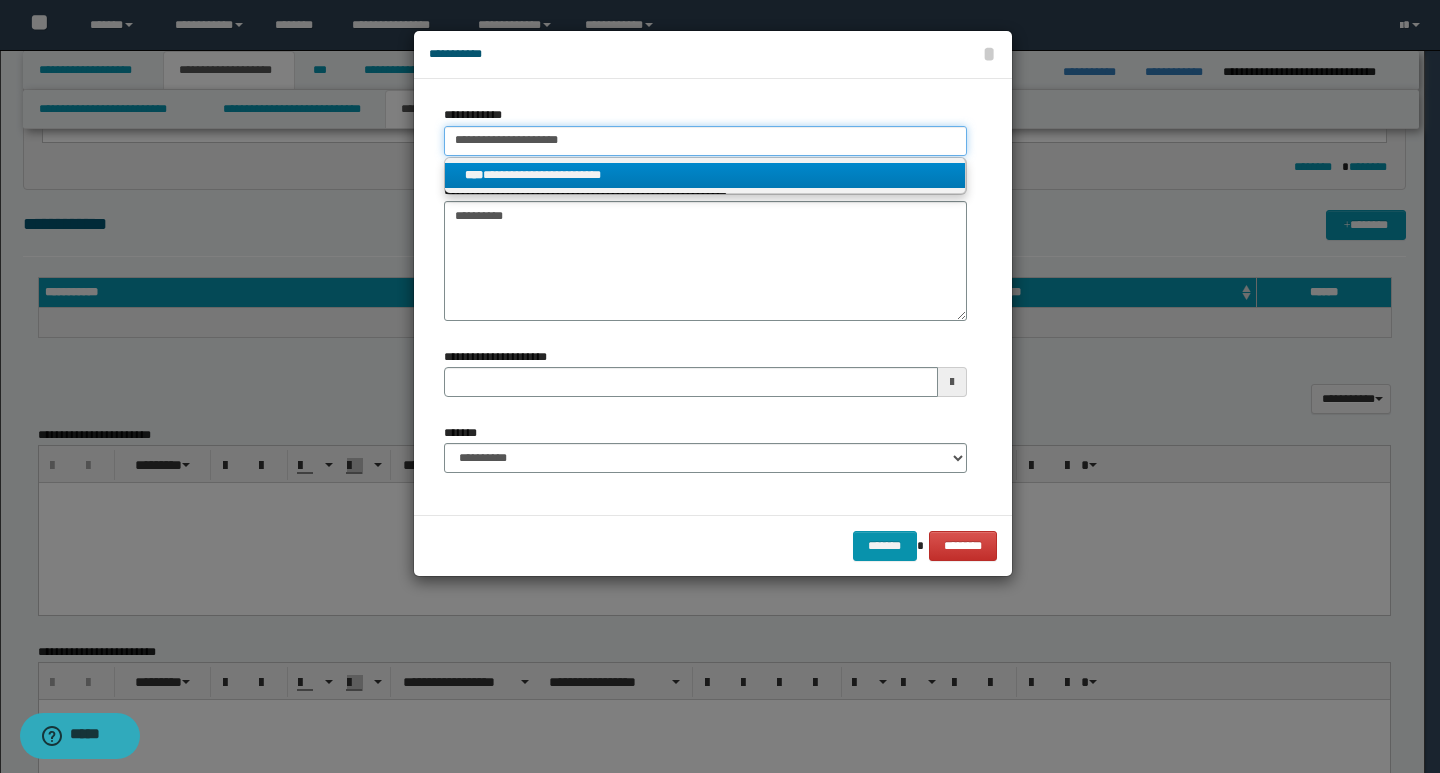 type 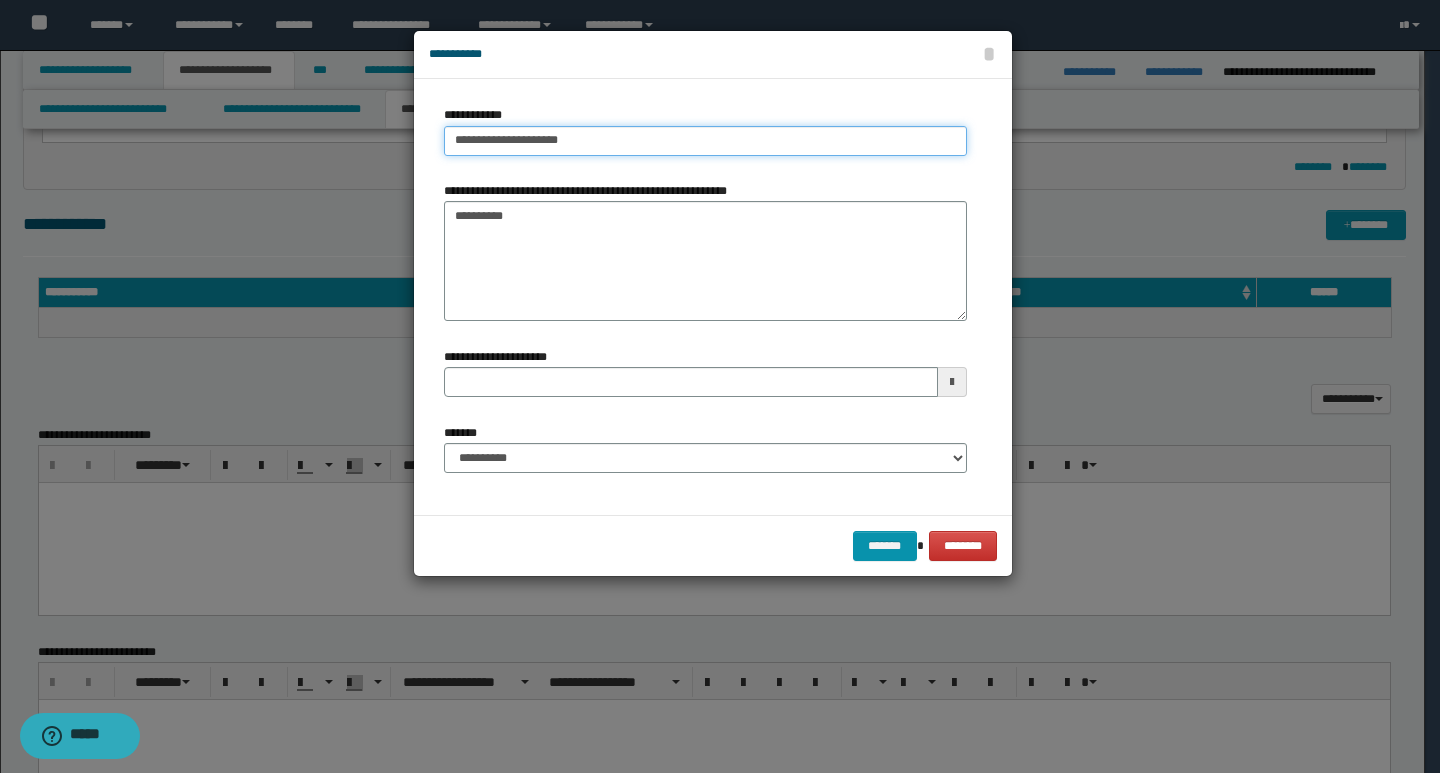 type 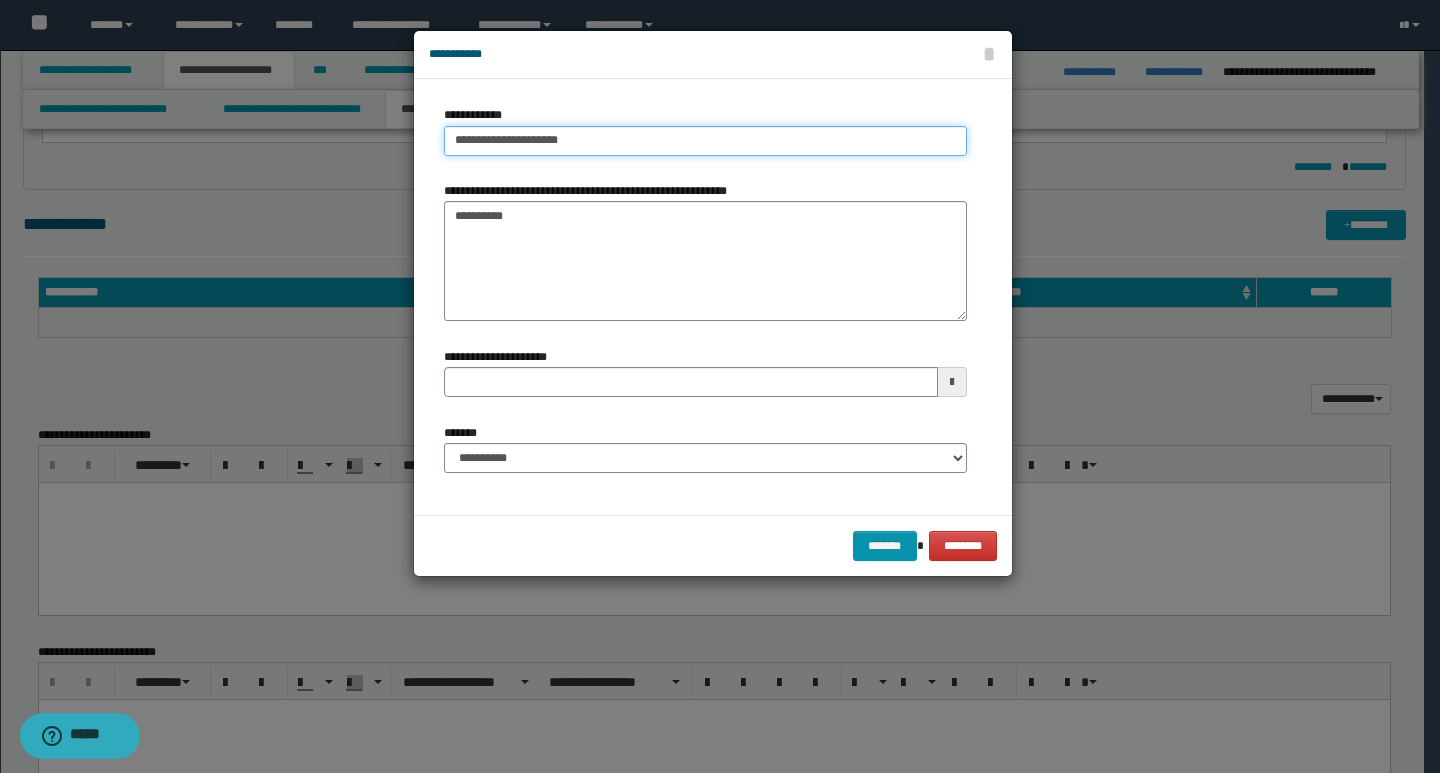 type on "**********" 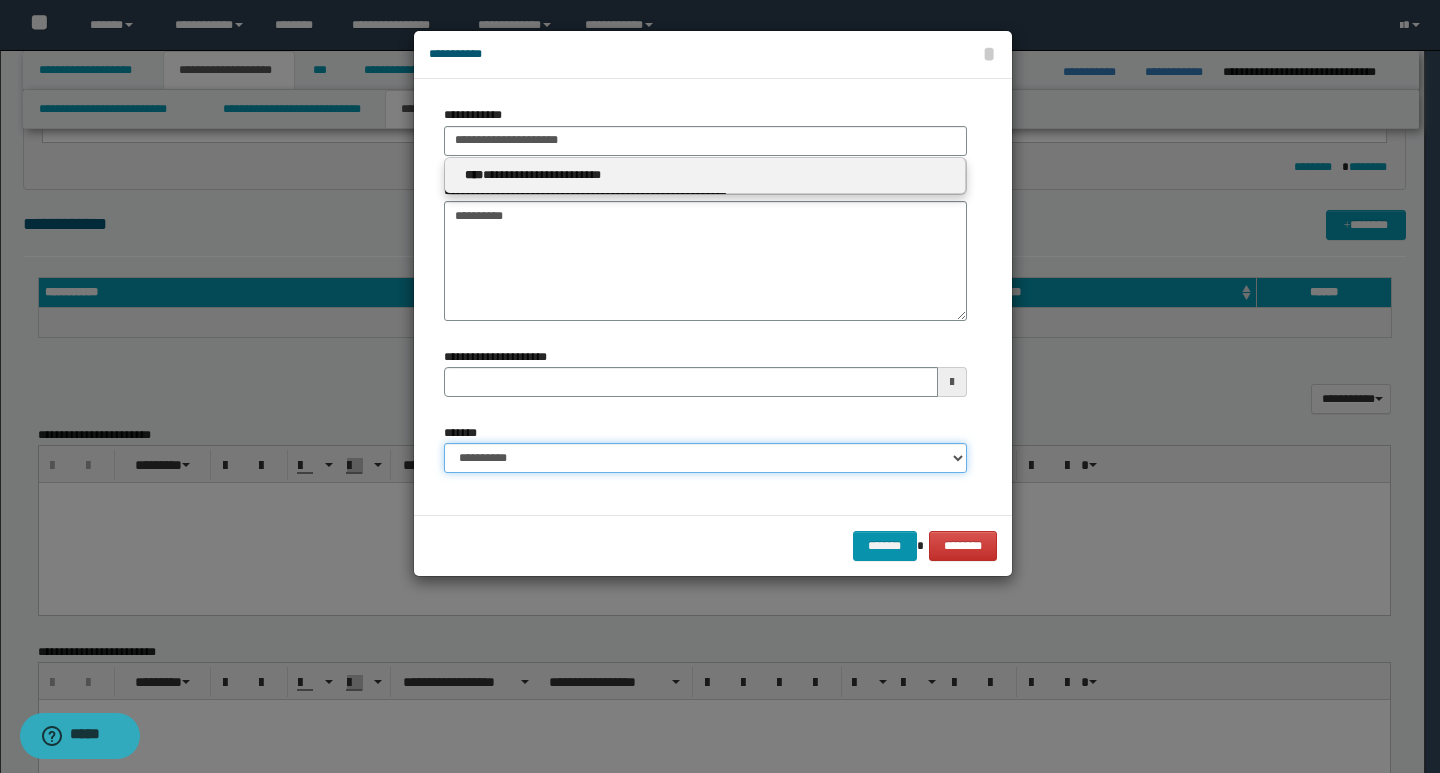 type 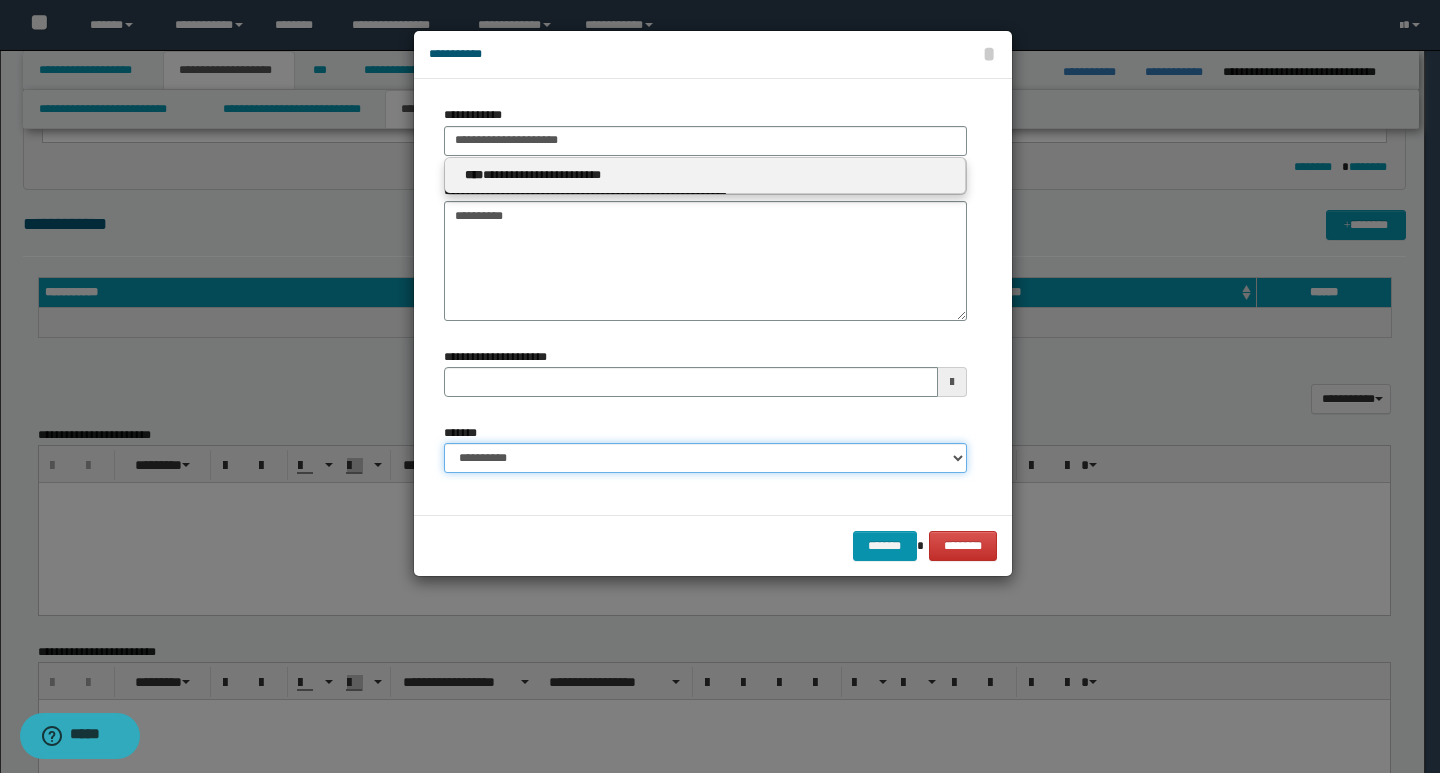 click on "**********" at bounding box center (705, 458) 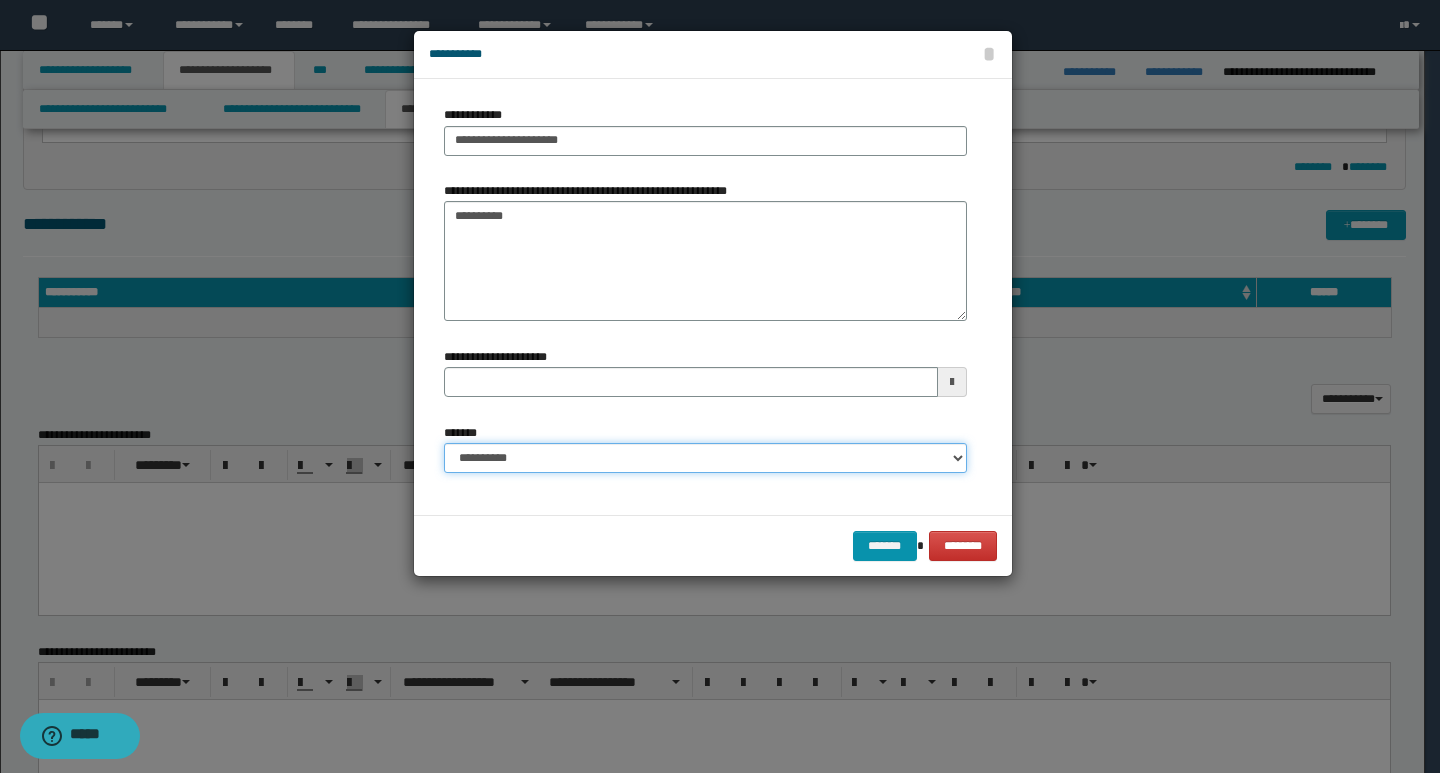 select on "*" 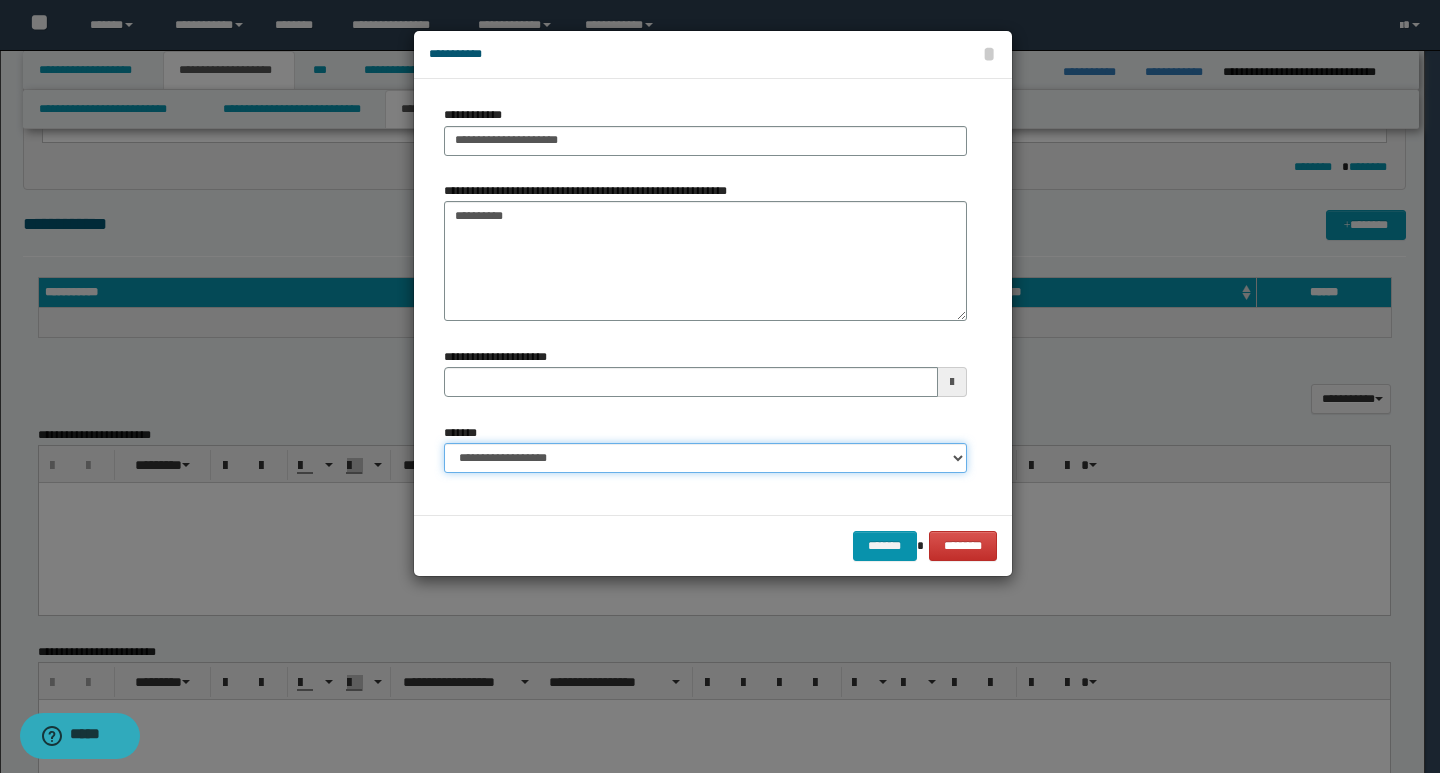 click on "**********" at bounding box center (705, 458) 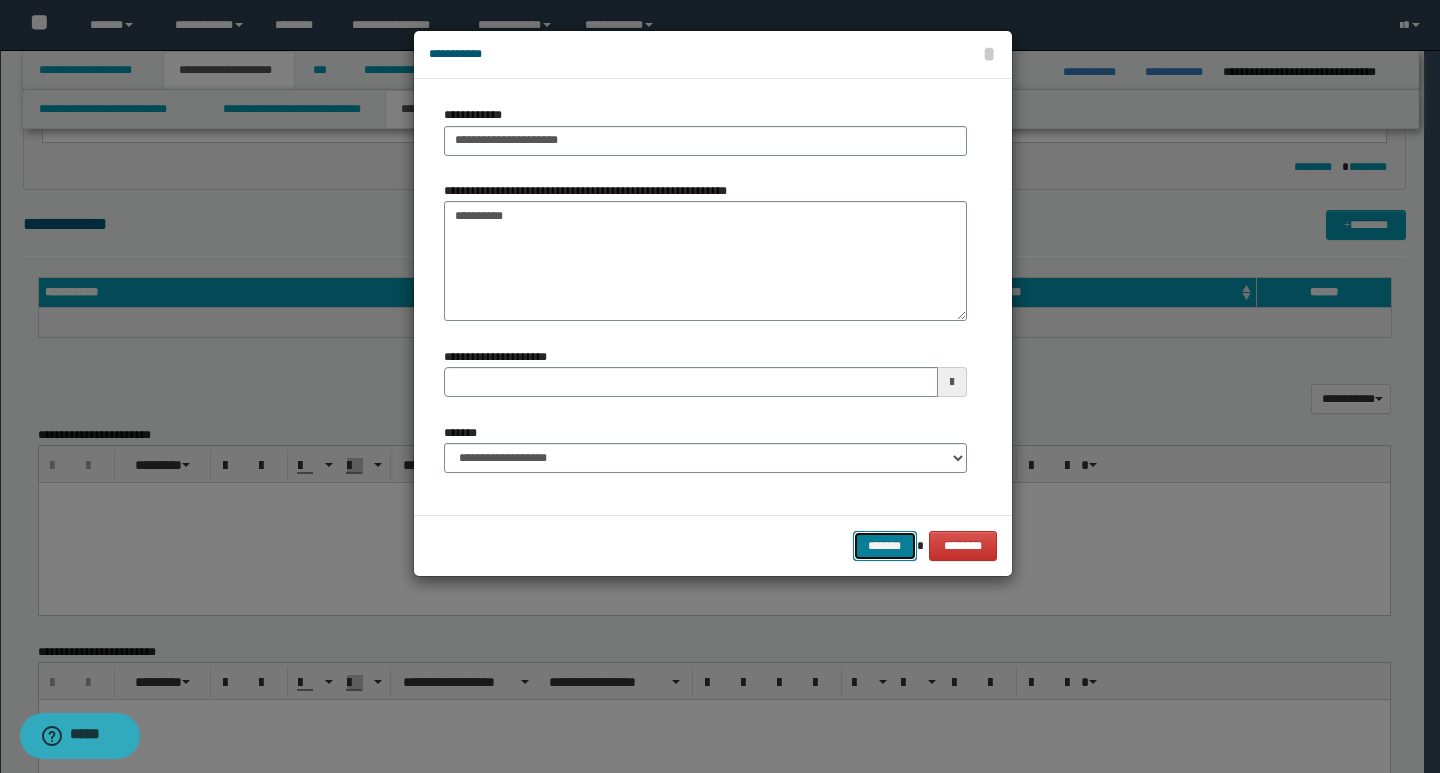 click on "*******" at bounding box center (885, 546) 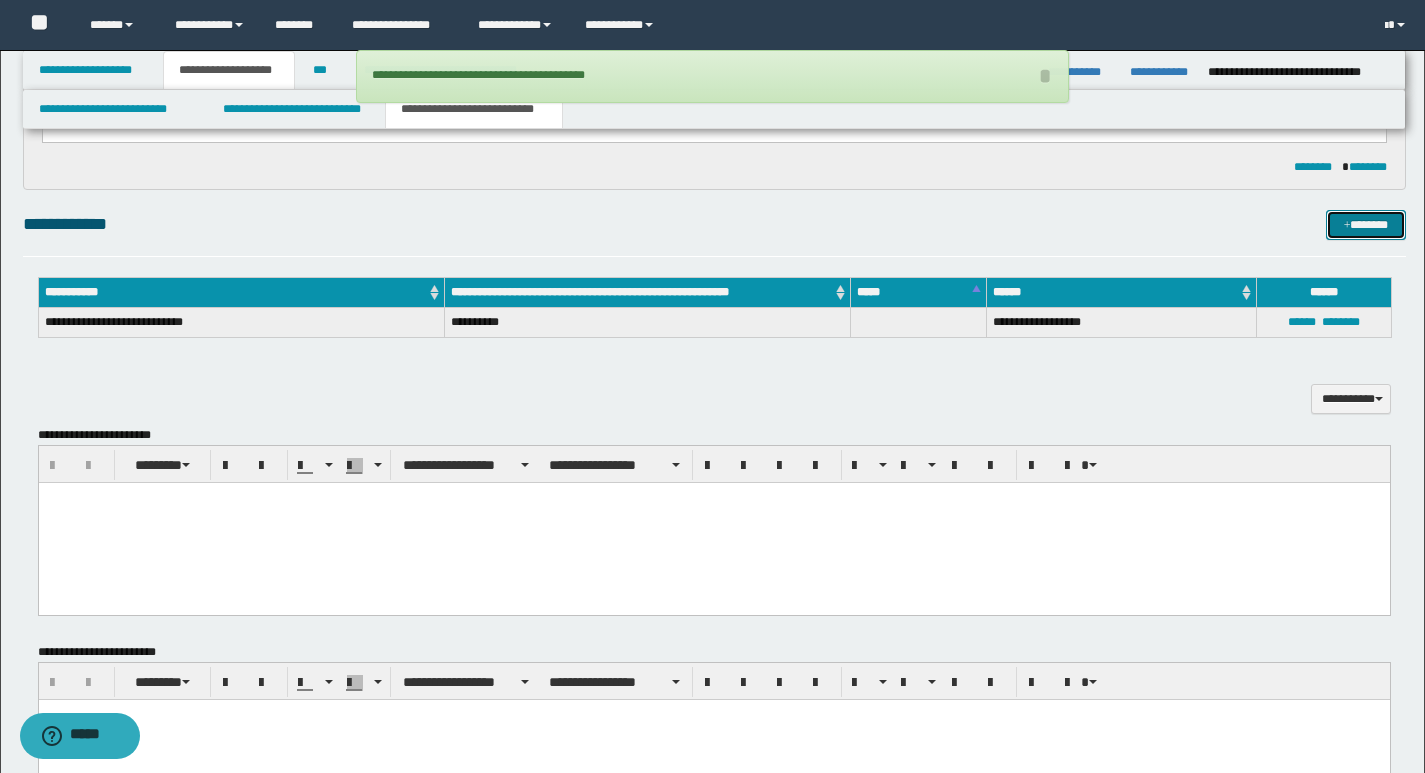 click on "*******" at bounding box center (1366, 225) 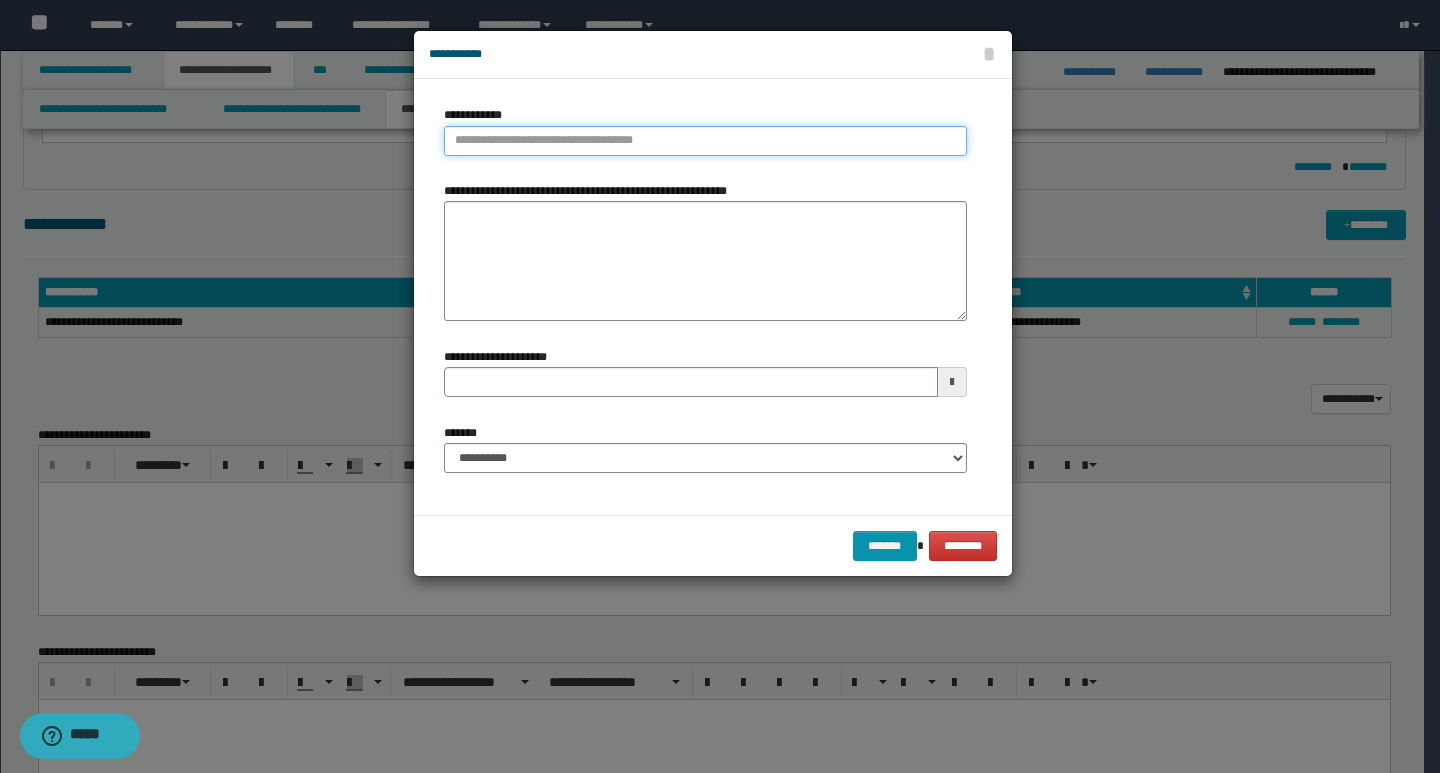 type on "**********" 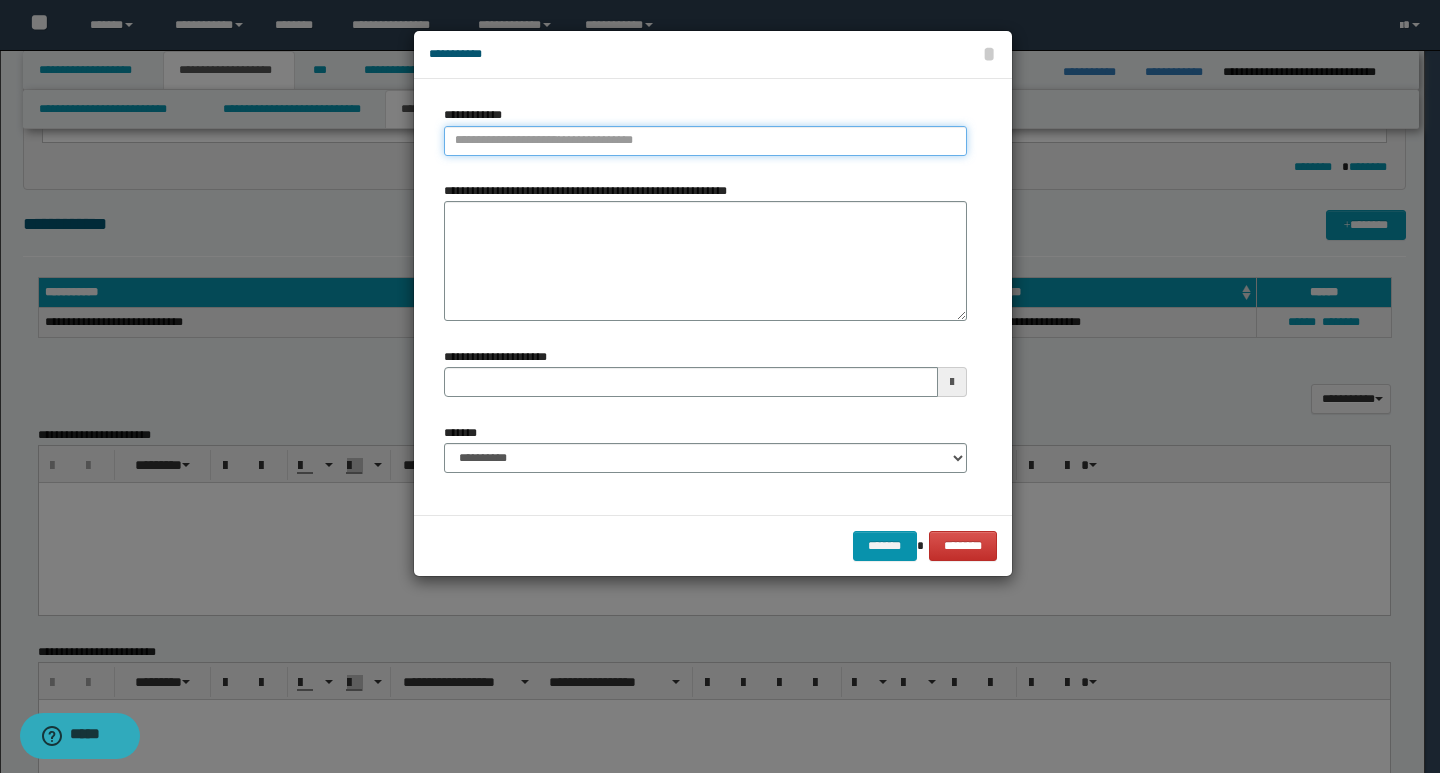 click on "**********" at bounding box center [705, 141] 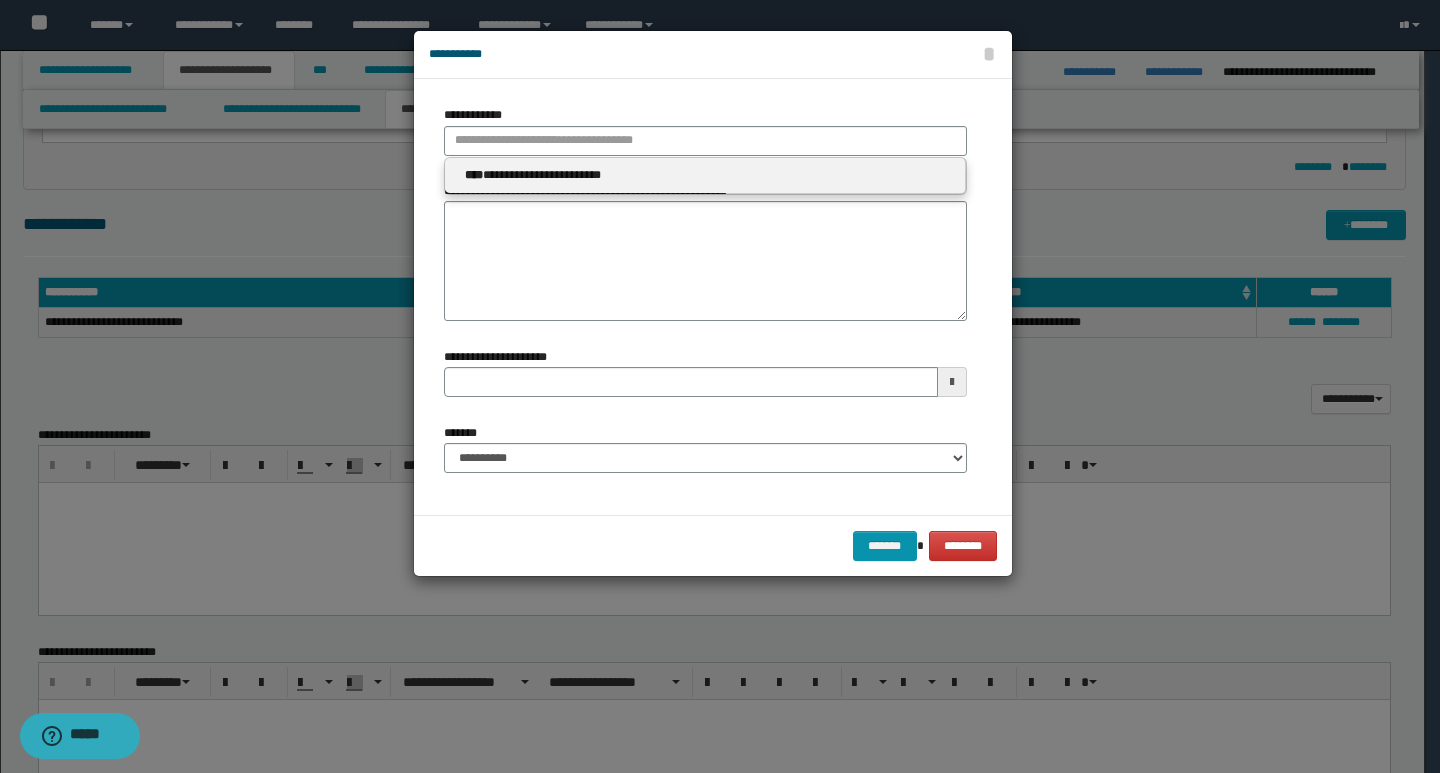 type 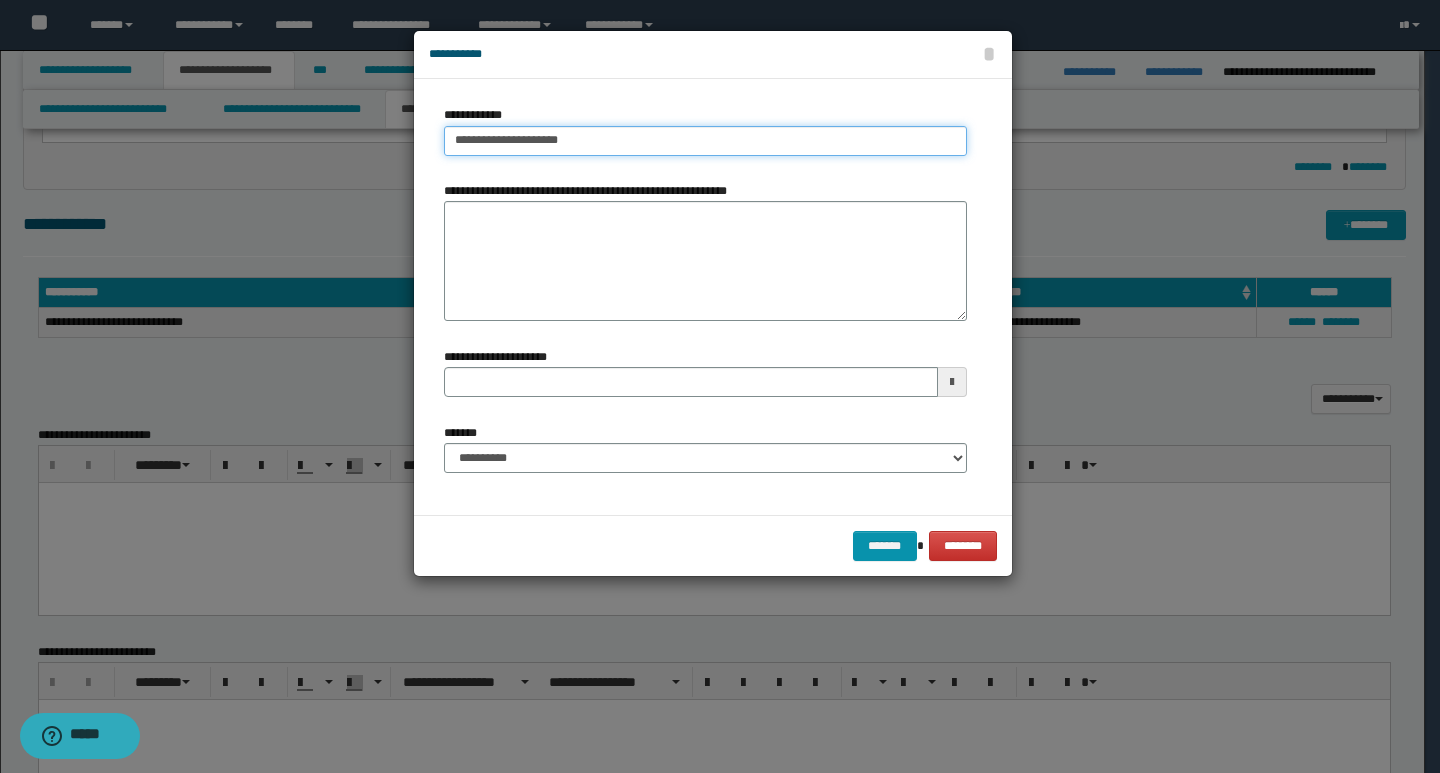 type on "**********" 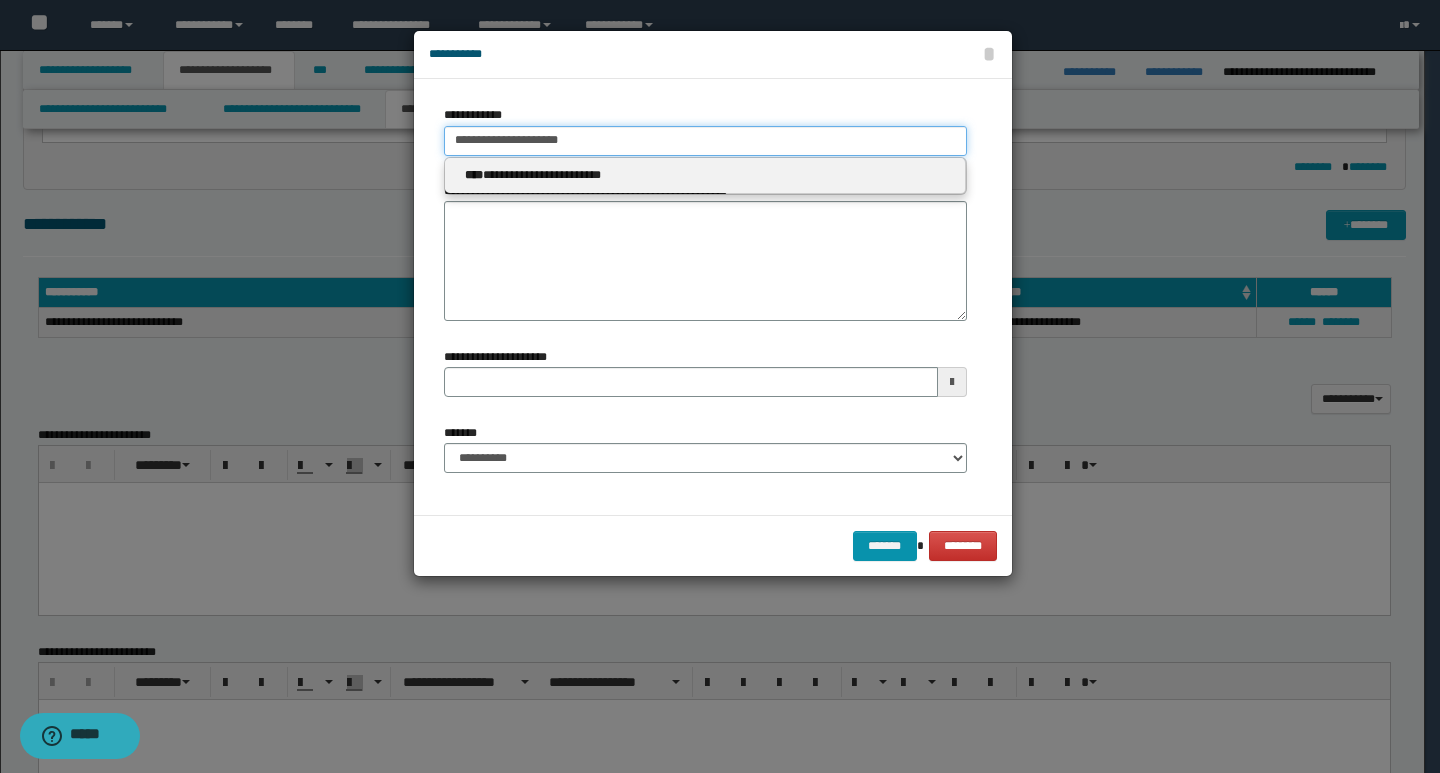type 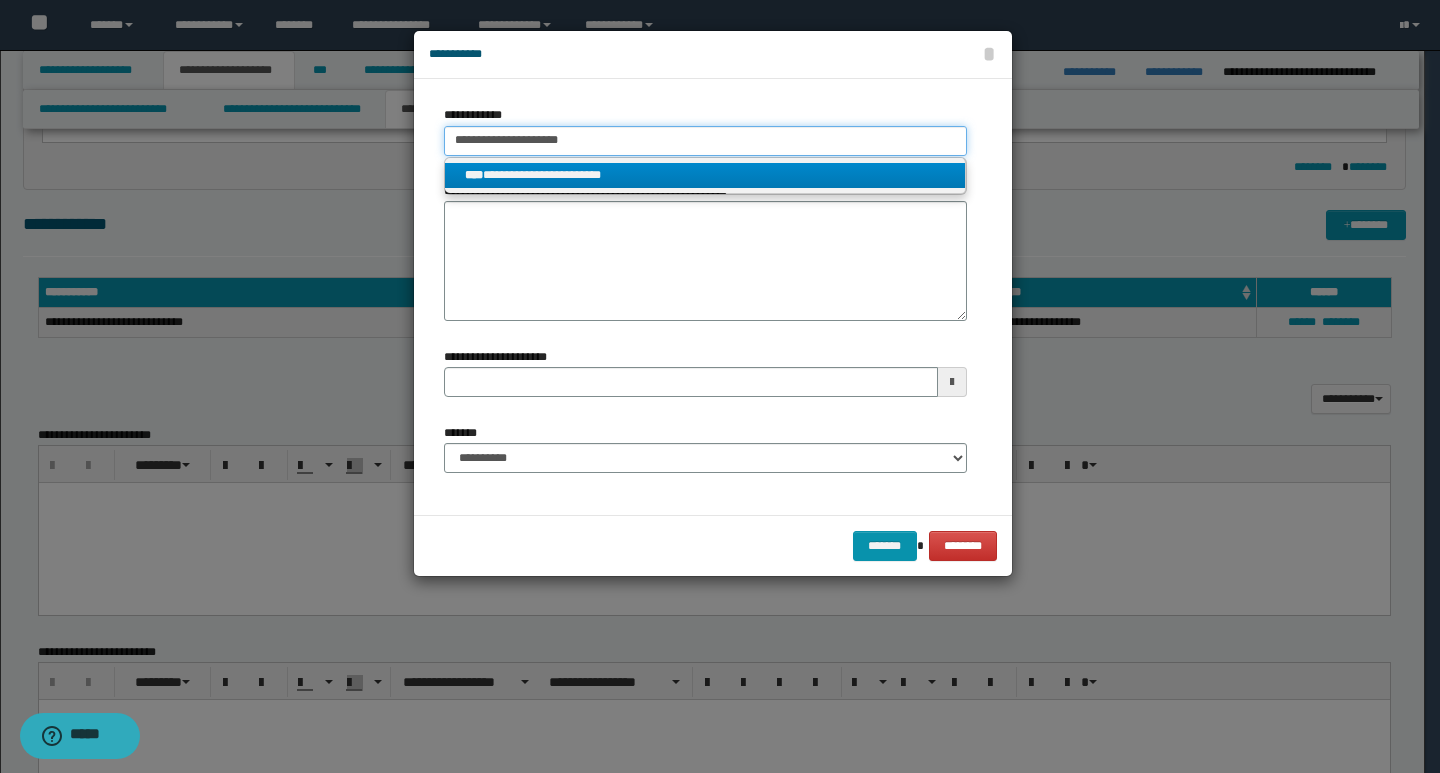 drag, startPoint x: 564, startPoint y: 146, endPoint x: 446, endPoint y: 136, distance: 118.42297 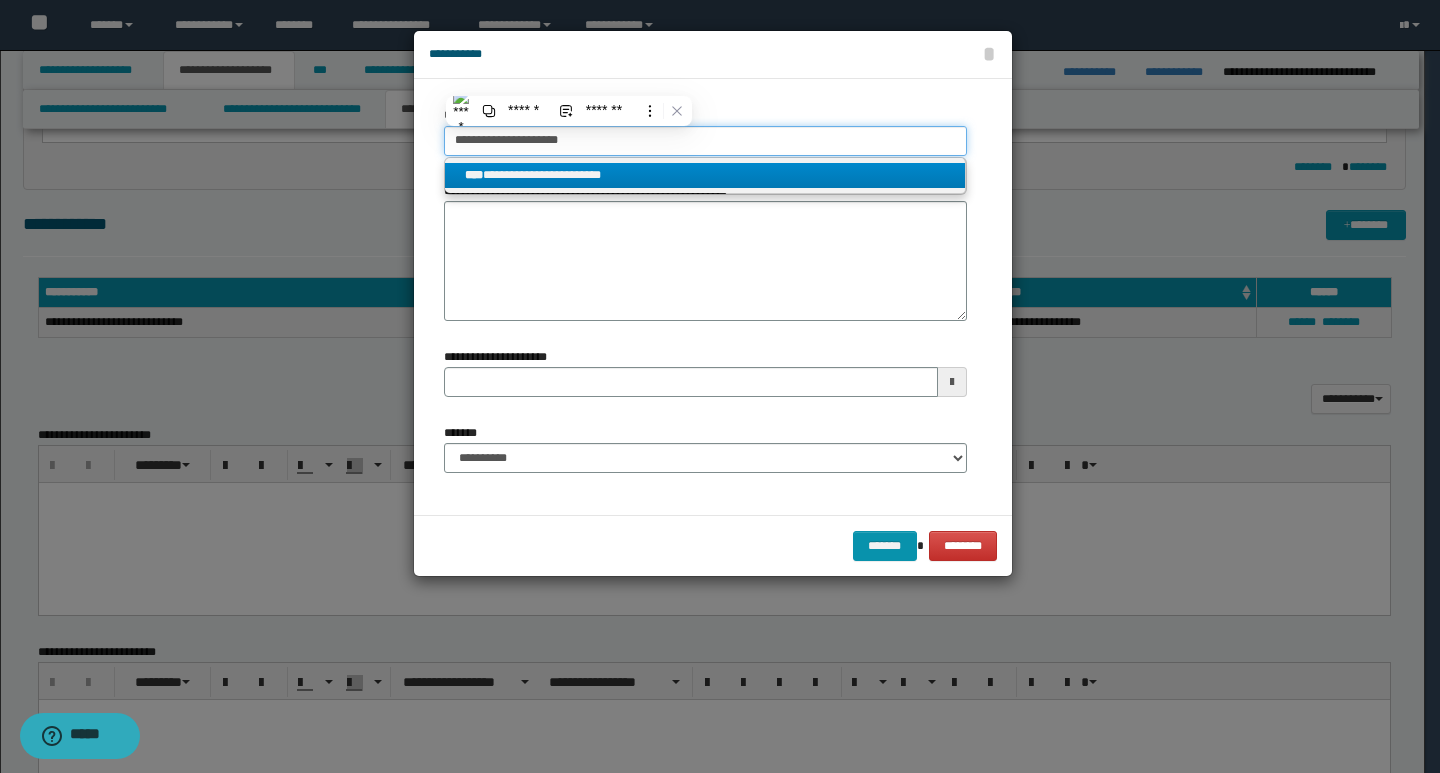 paste on "**********" 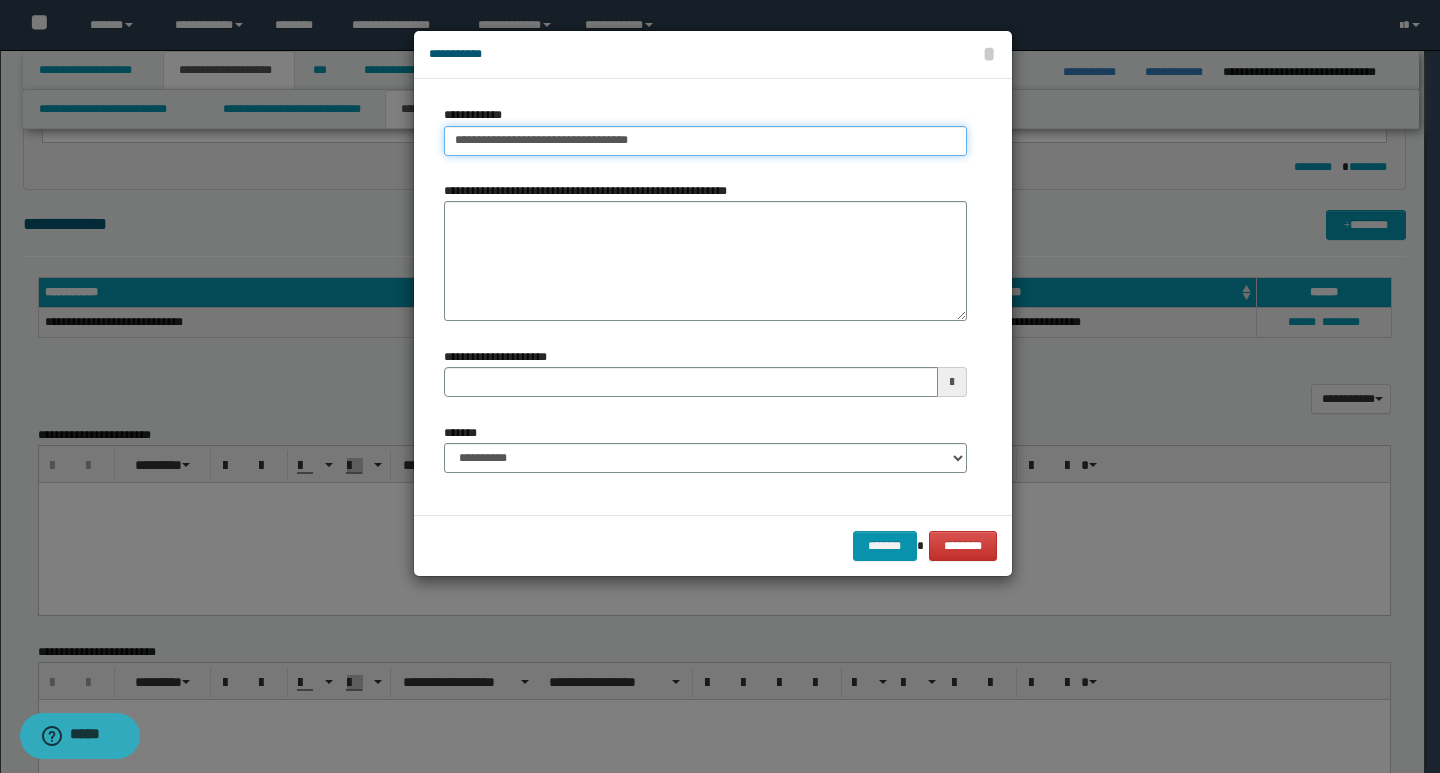 drag, startPoint x: 603, startPoint y: 146, endPoint x: 663, endPoint y: 145, distance: 60.00833 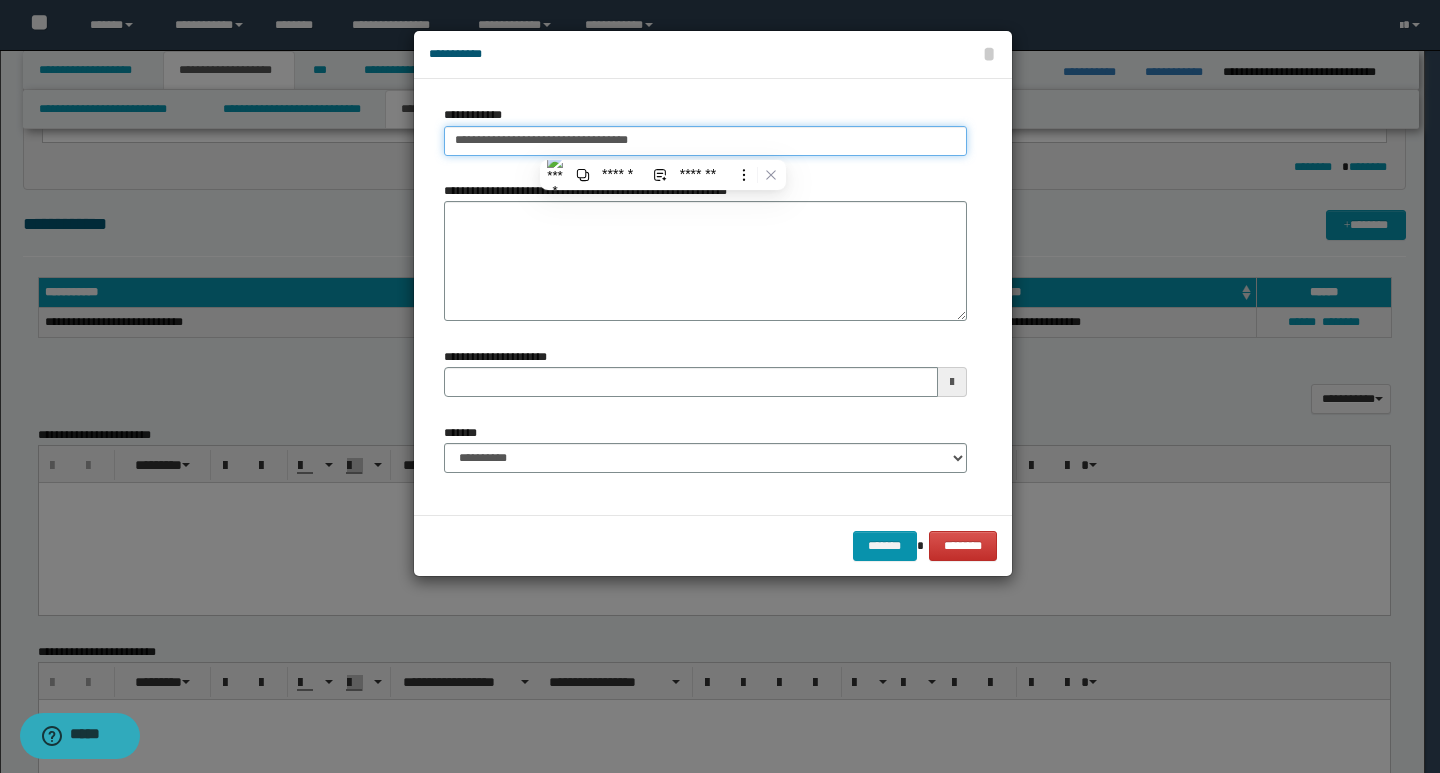 type on "**********" 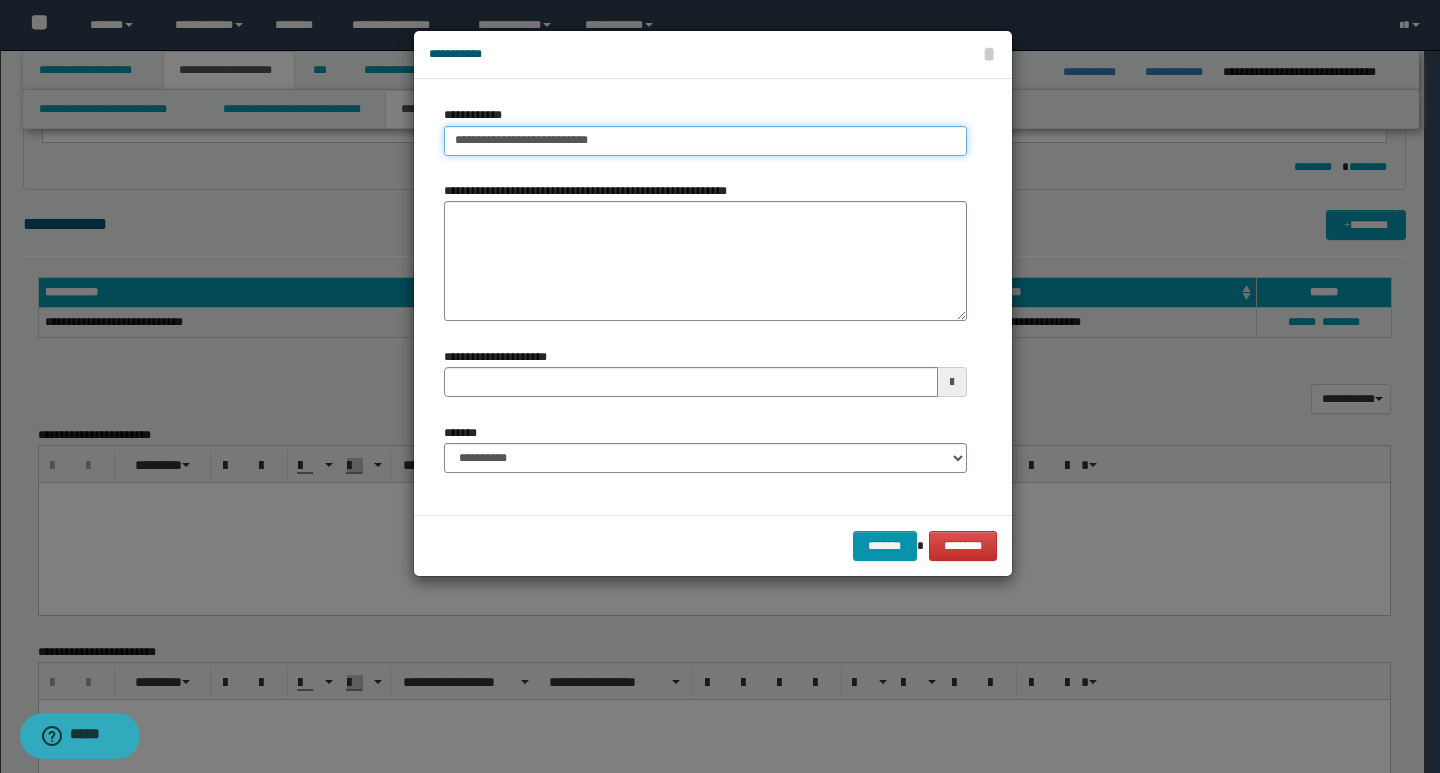 type on "**********" 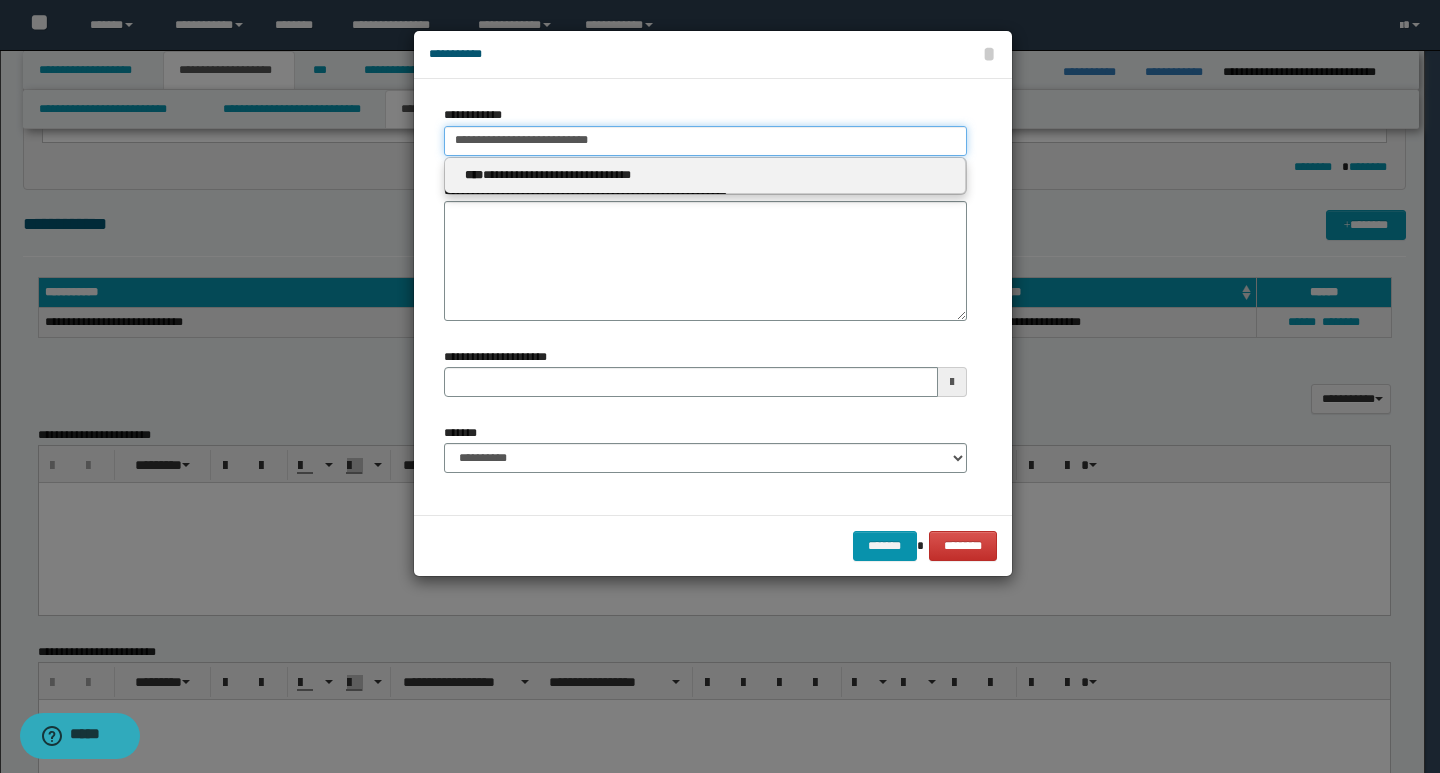 type on "**********" 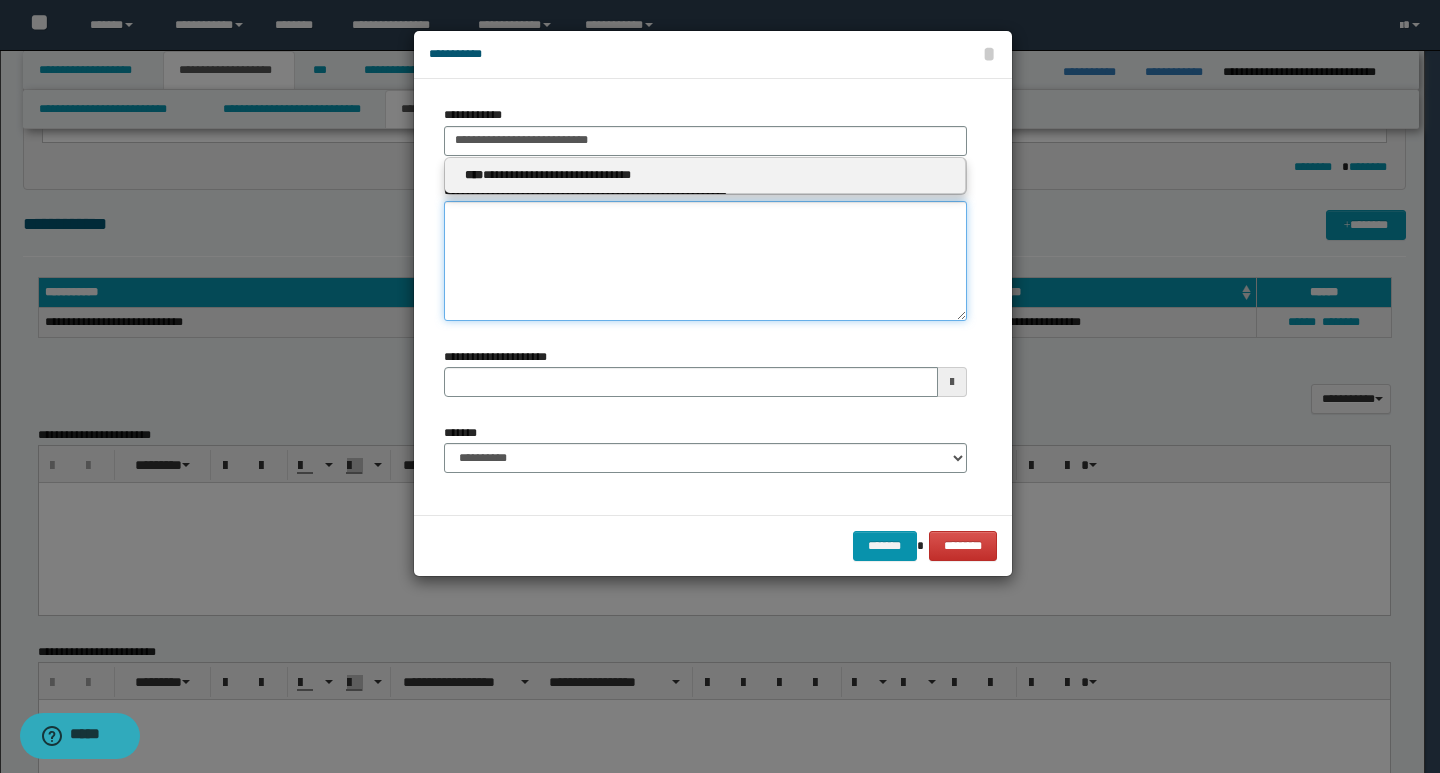 type 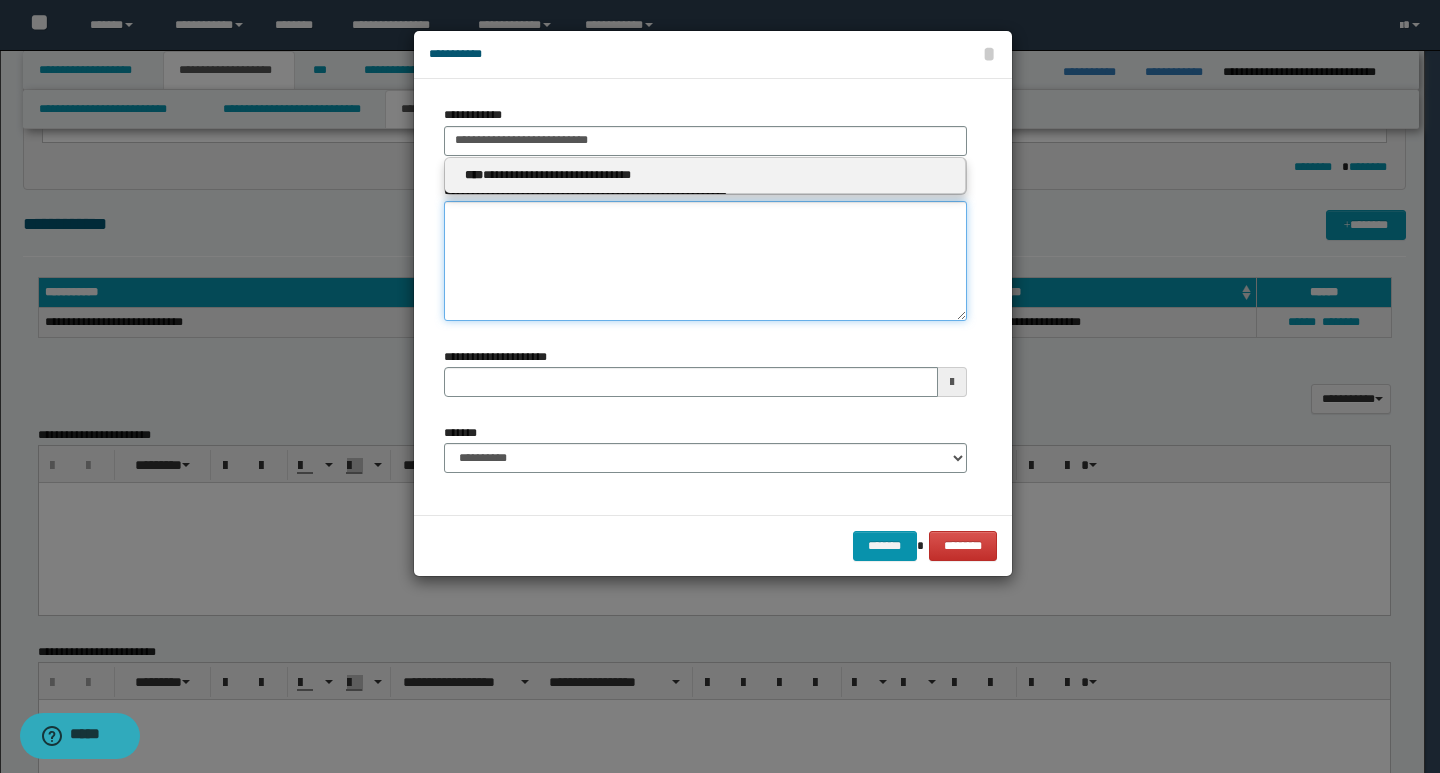 click on "**********" at bounding box center [705, 261] 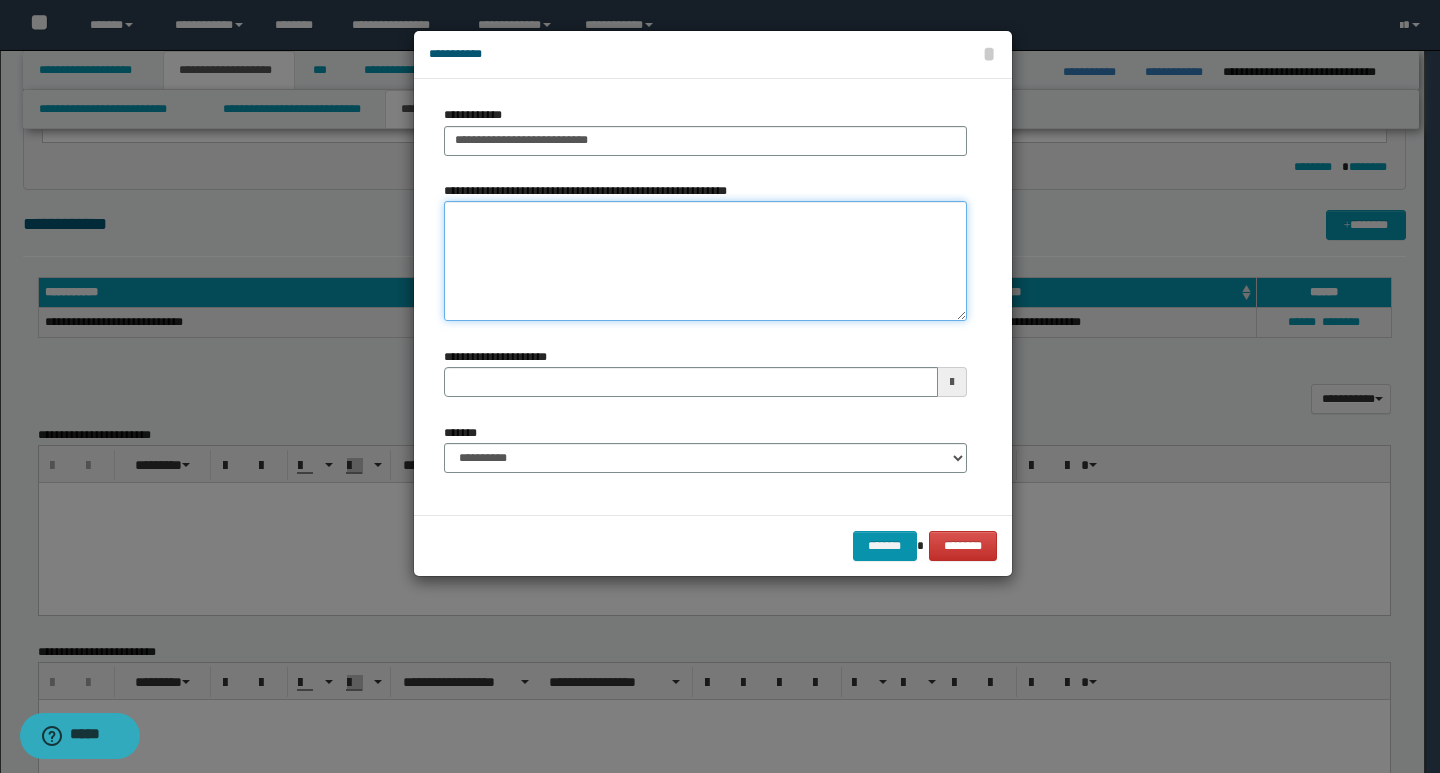 paste on "********" 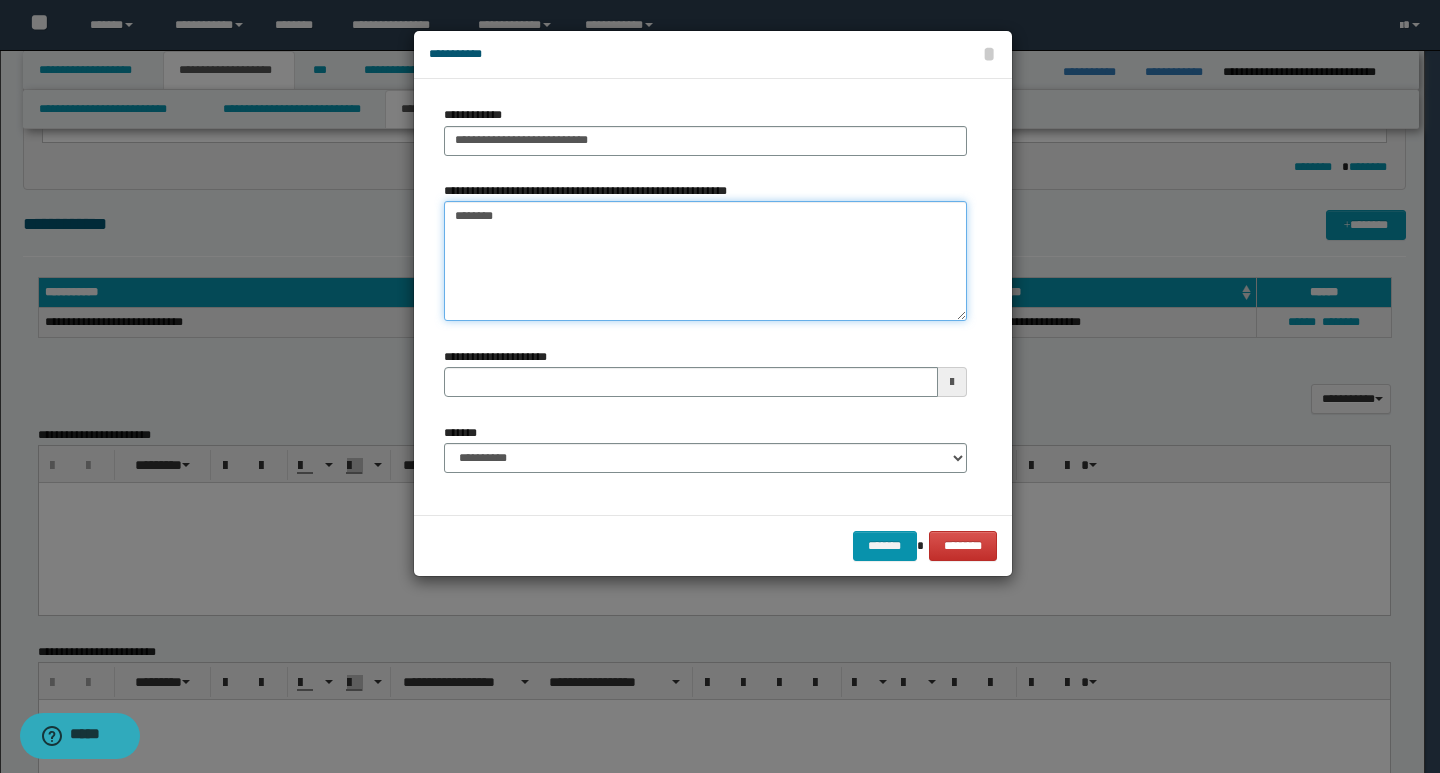 type on "********" 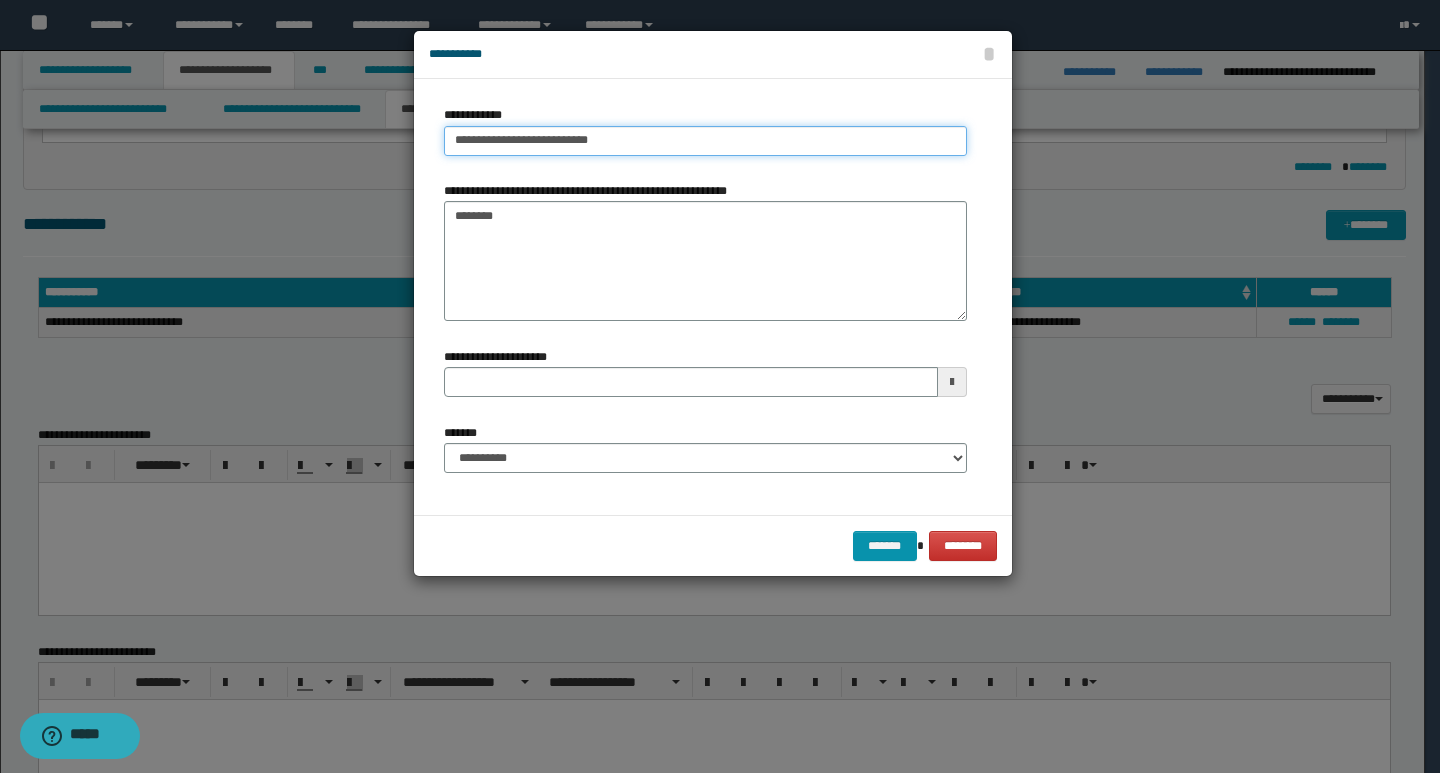type on "**********" 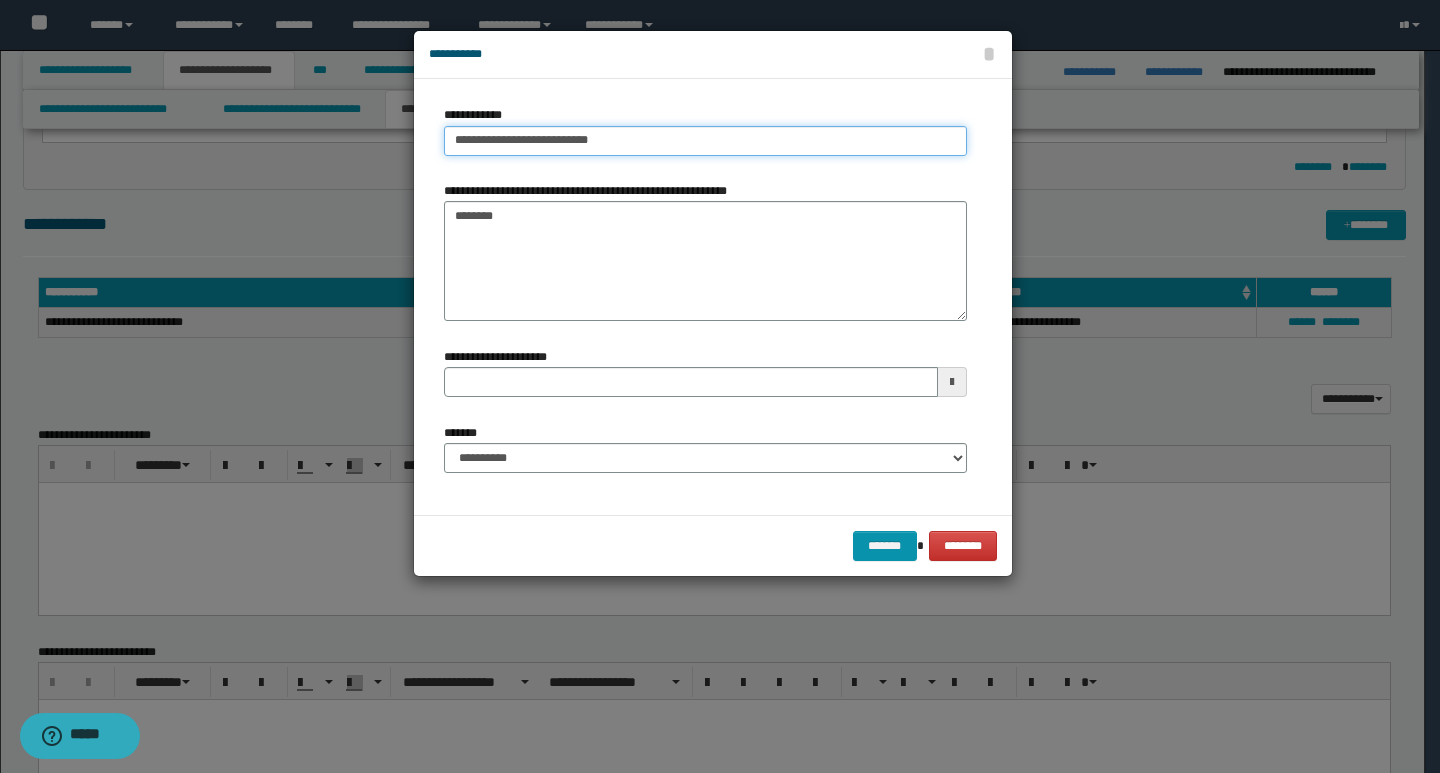 click on "**********" at bounding box center [705, 141] 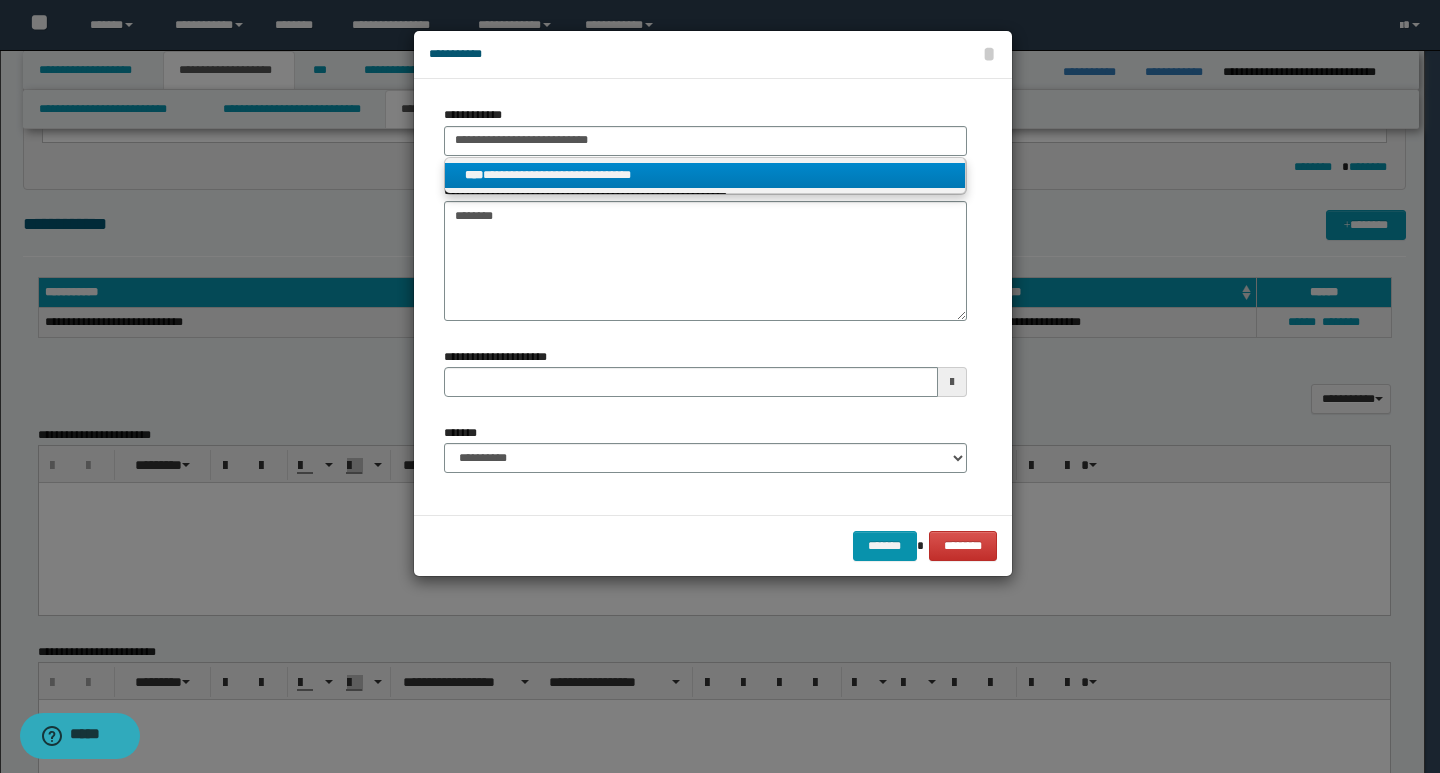 click on "**********" at bounding box center [705, 175] 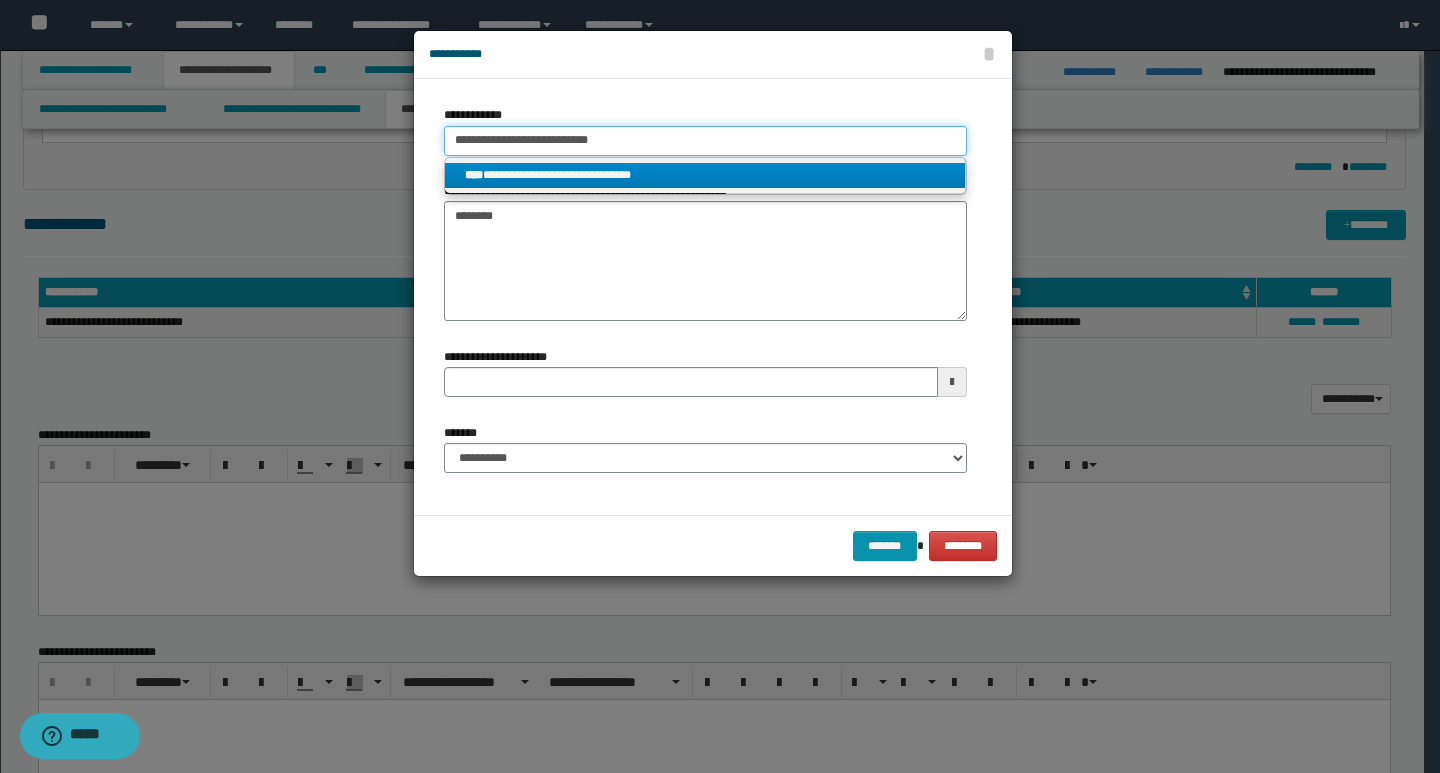 type 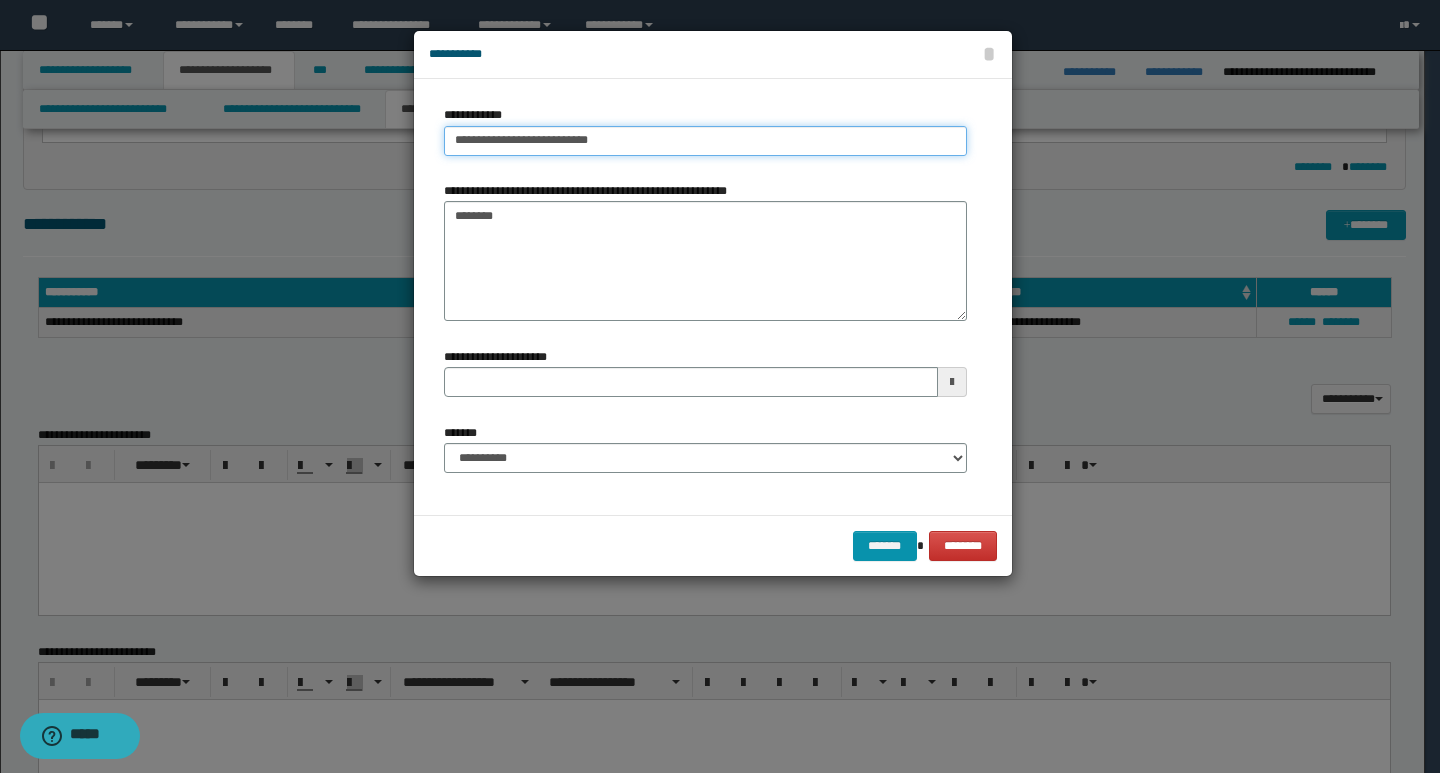 type 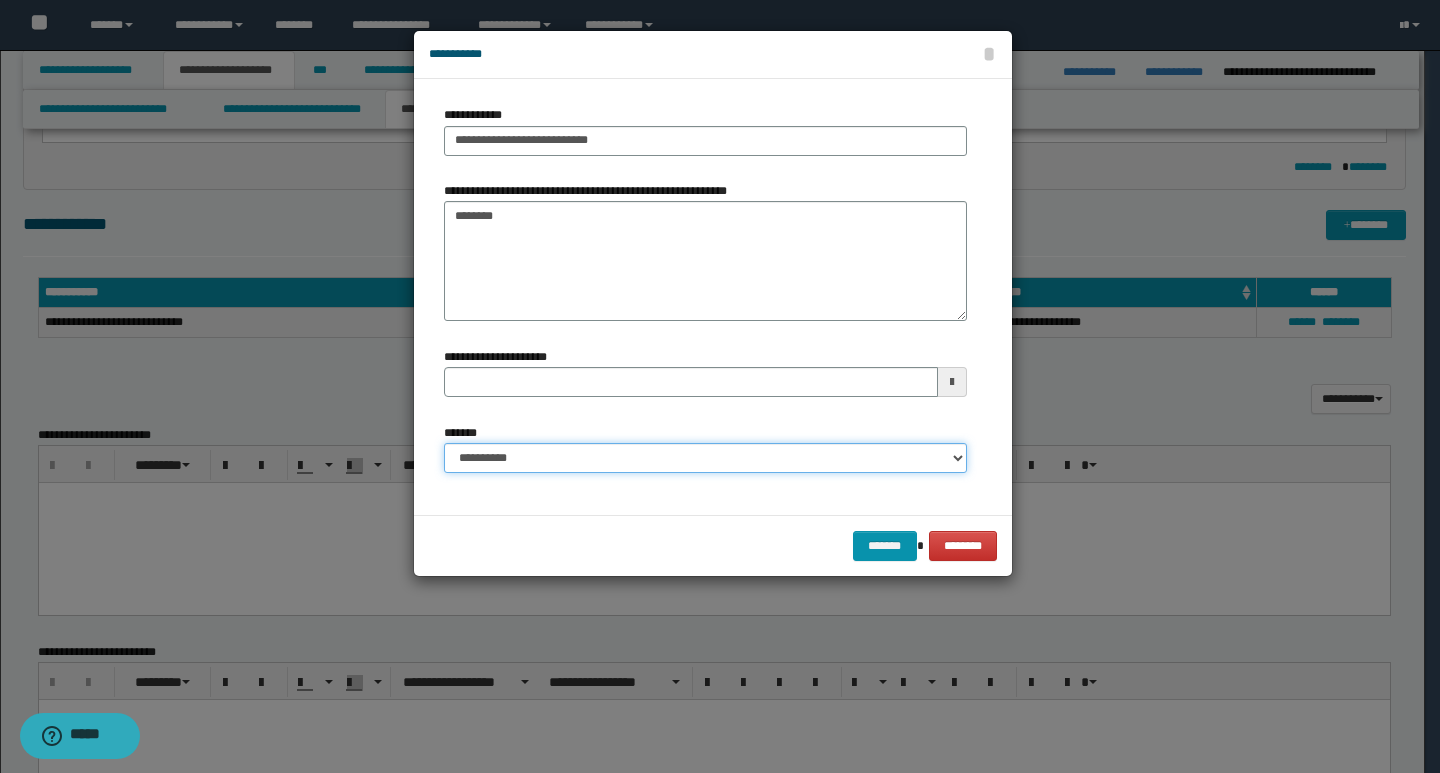 click on "**********" at bounding box center [705, 458] 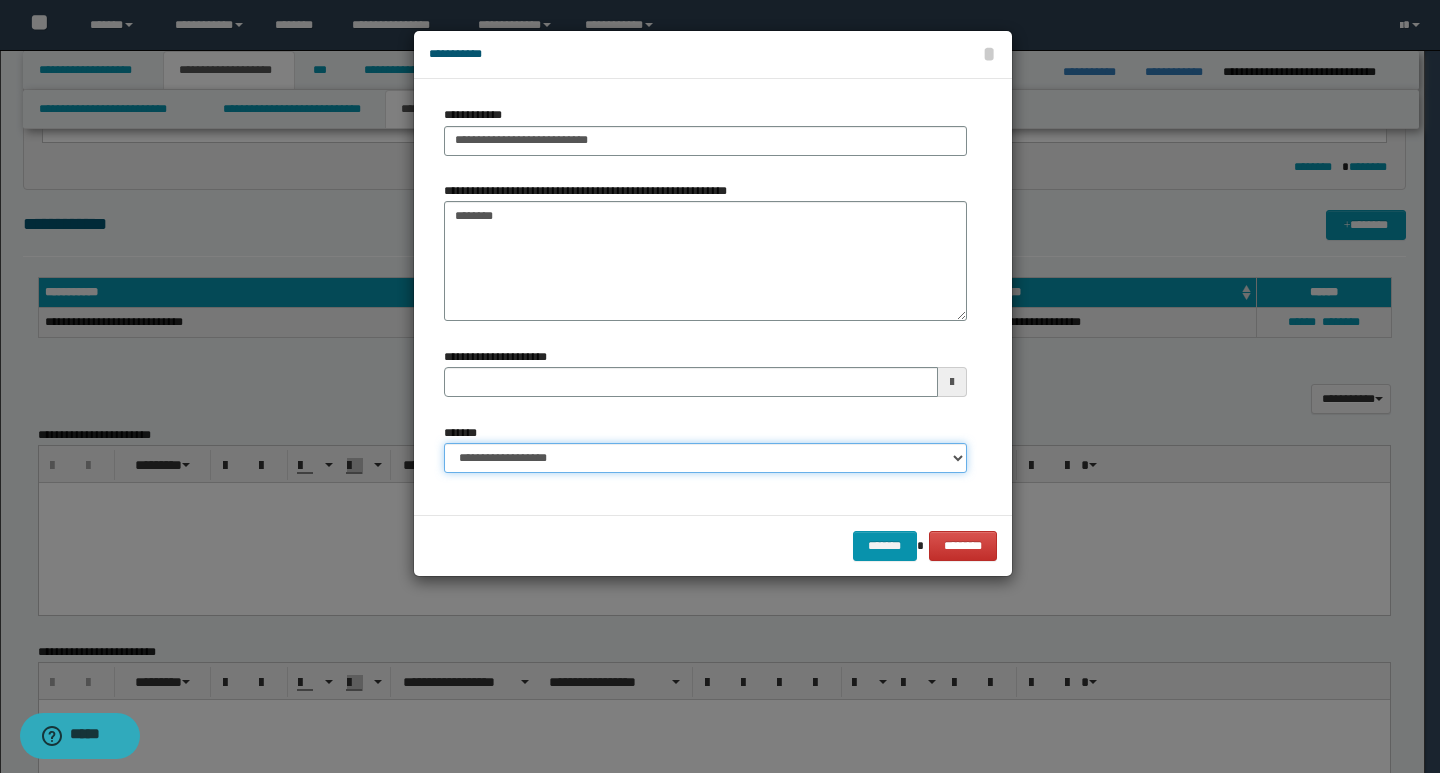 click on "**********" at bounding box center (705, 458) 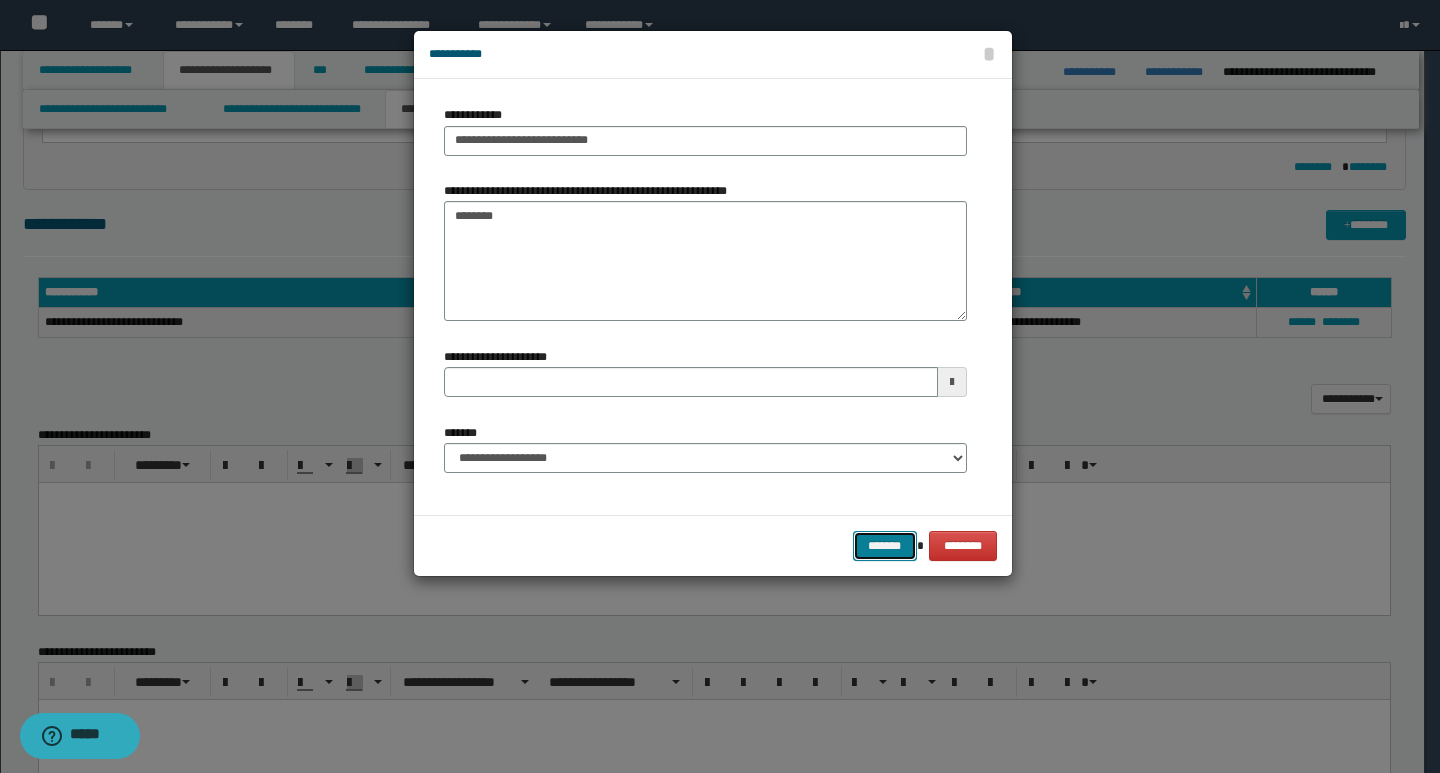 click on "*******" at bounding box center [885, 546] 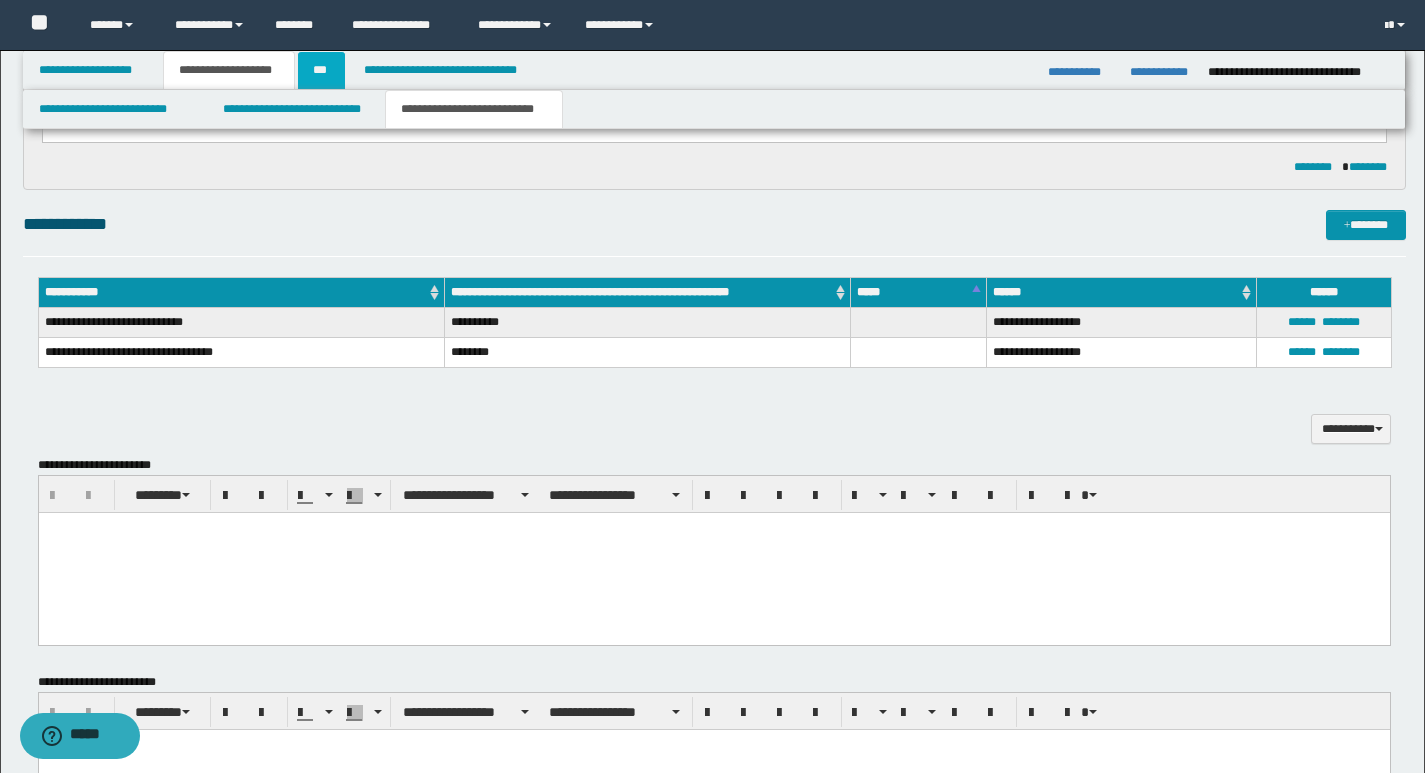 click on "***" at bounding box center (321, 70) 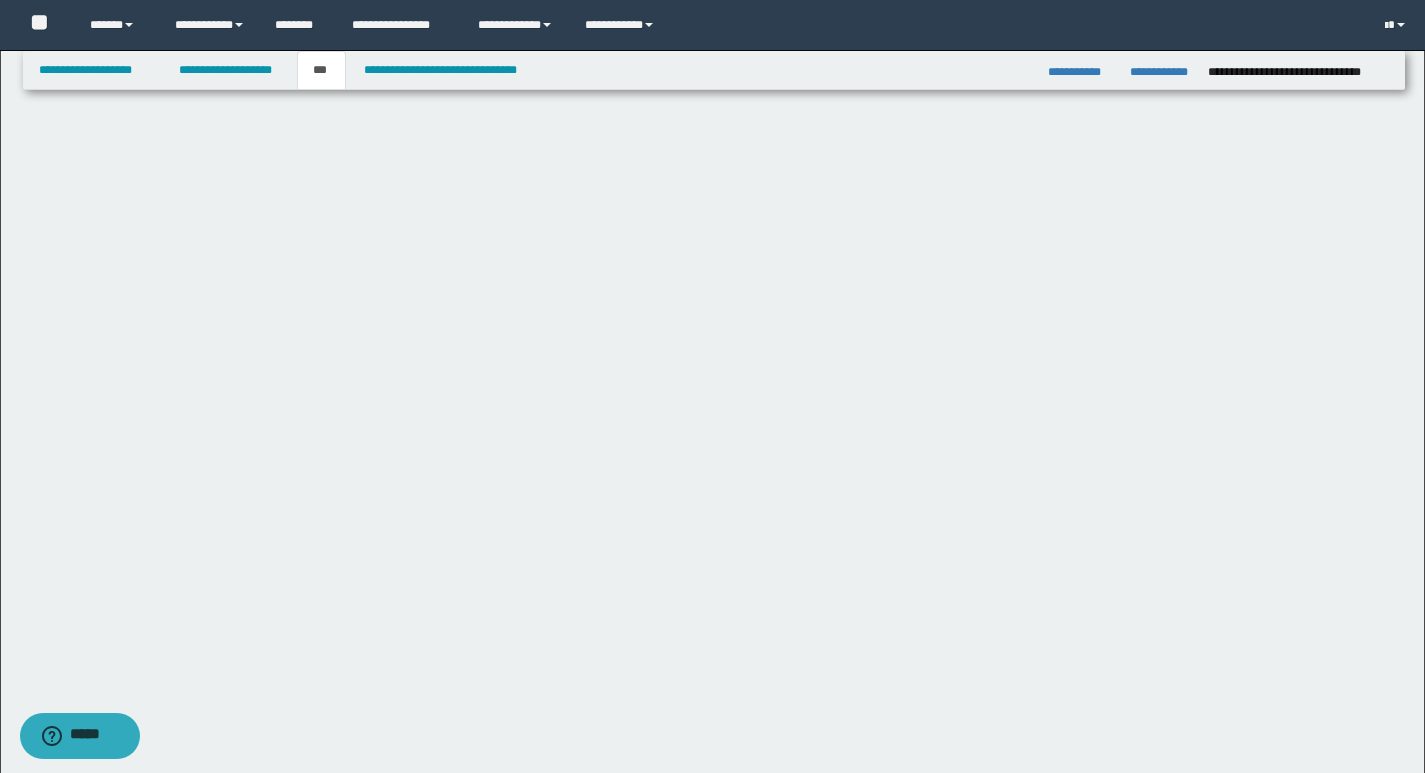 scroll, scrollTop: 0, scrollLeft: 0, axis: both 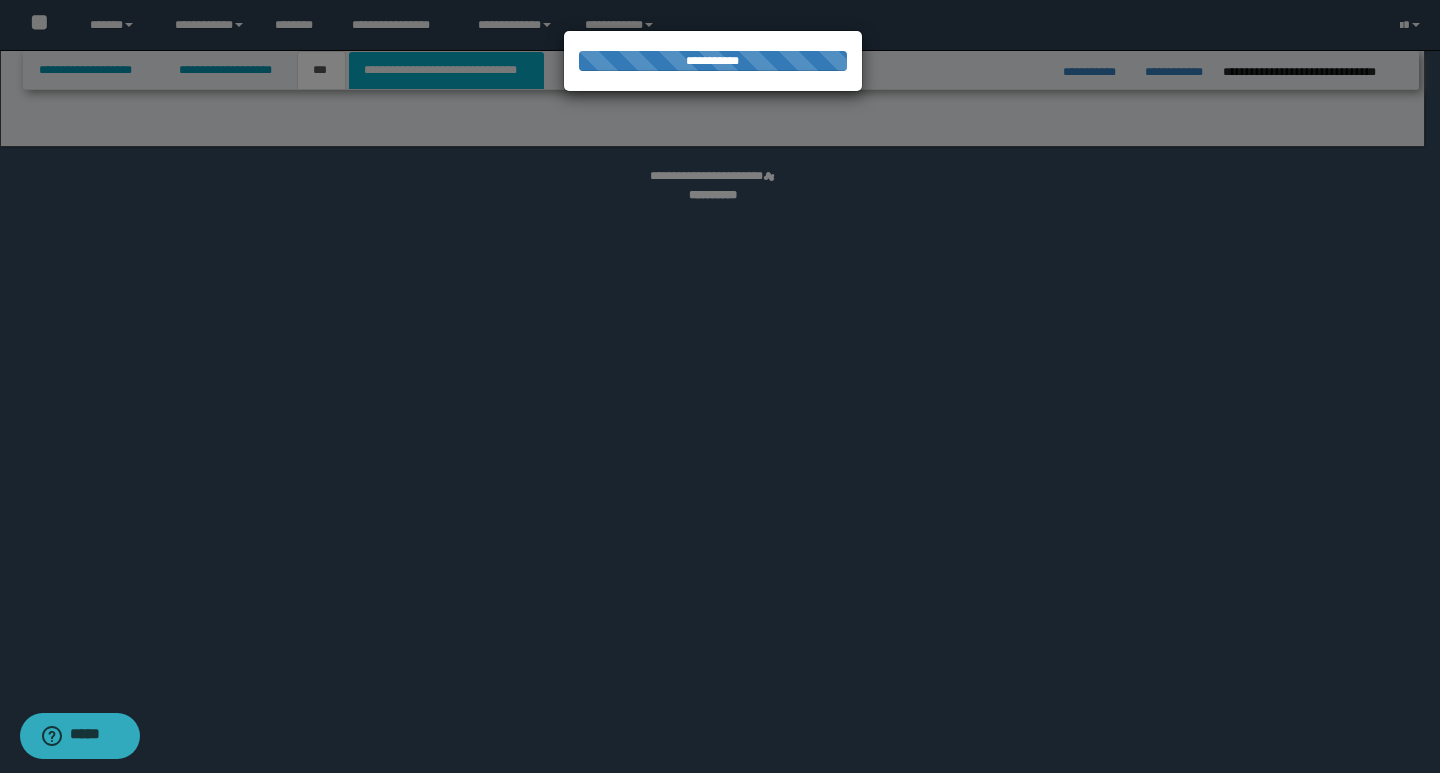 select on "*" 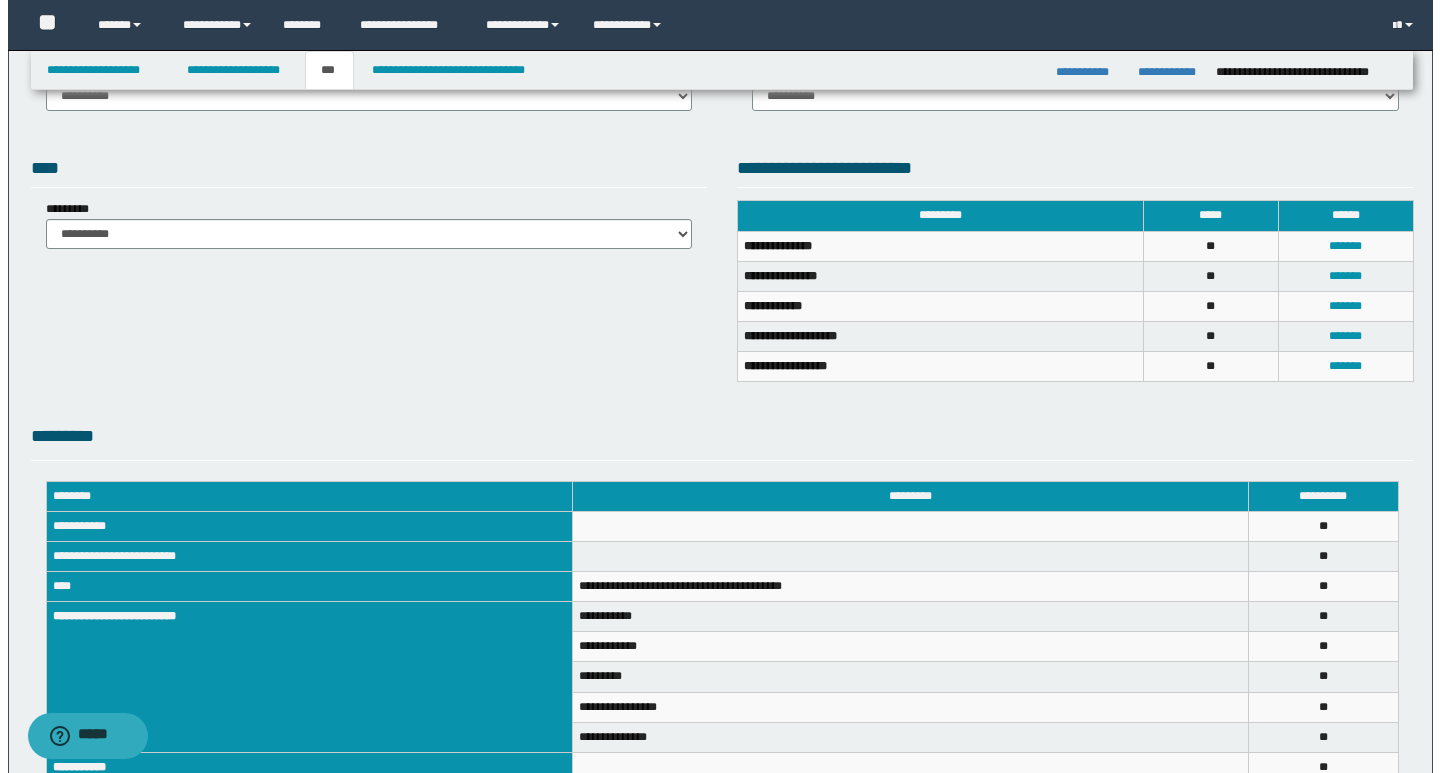 scroll, scrollTop: 0, scrollLeft: 0, axis: both 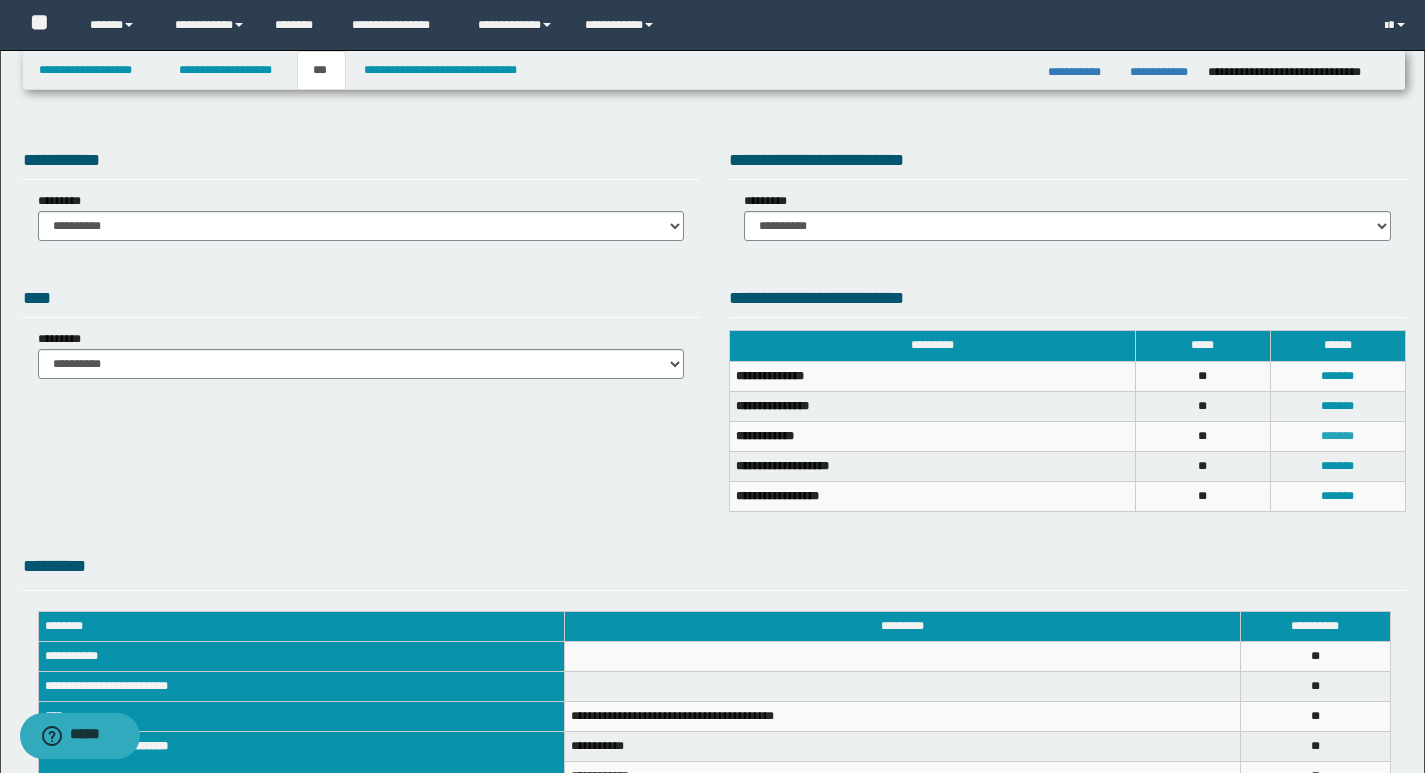 click on "*******" at bounding box center [1337, 436] 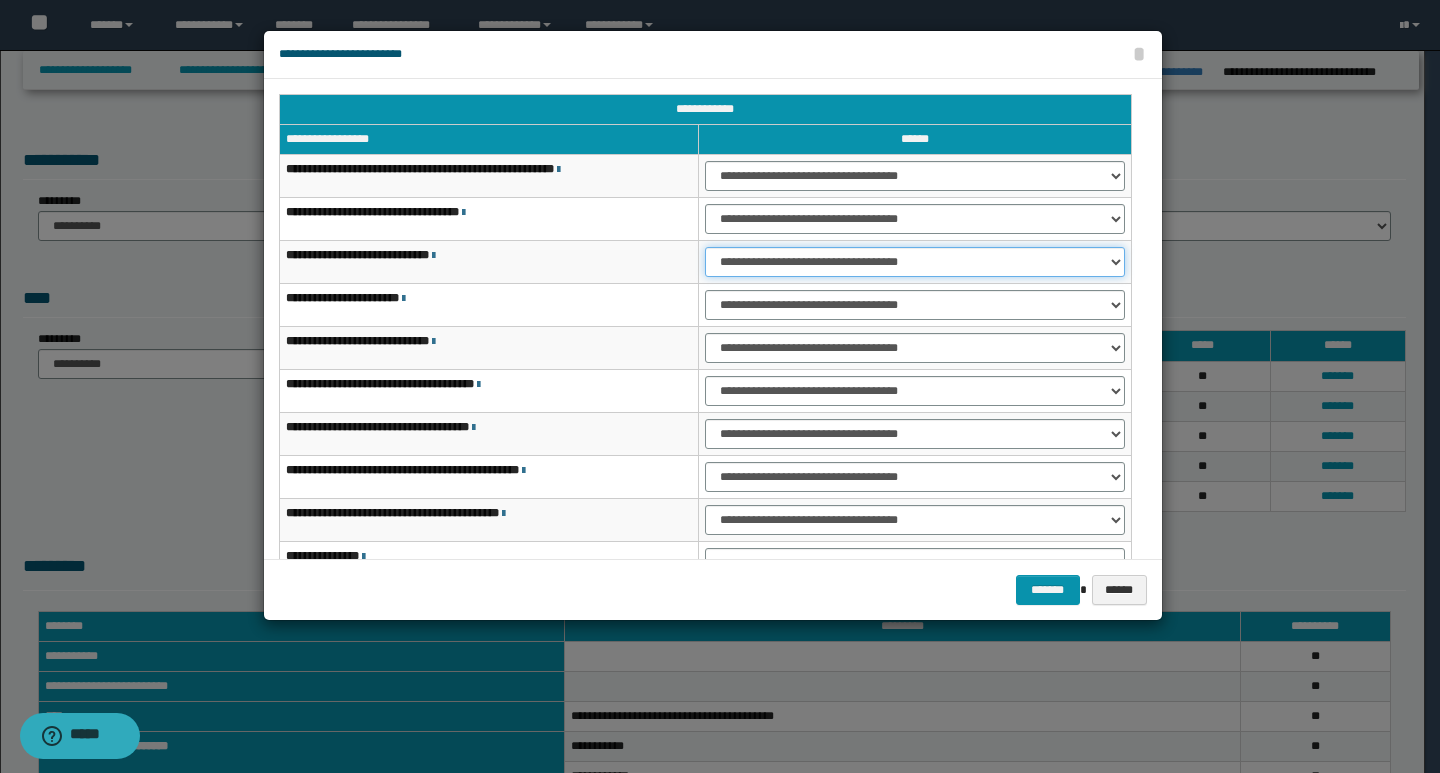 click on "**********" at bounding box center (915, 262) 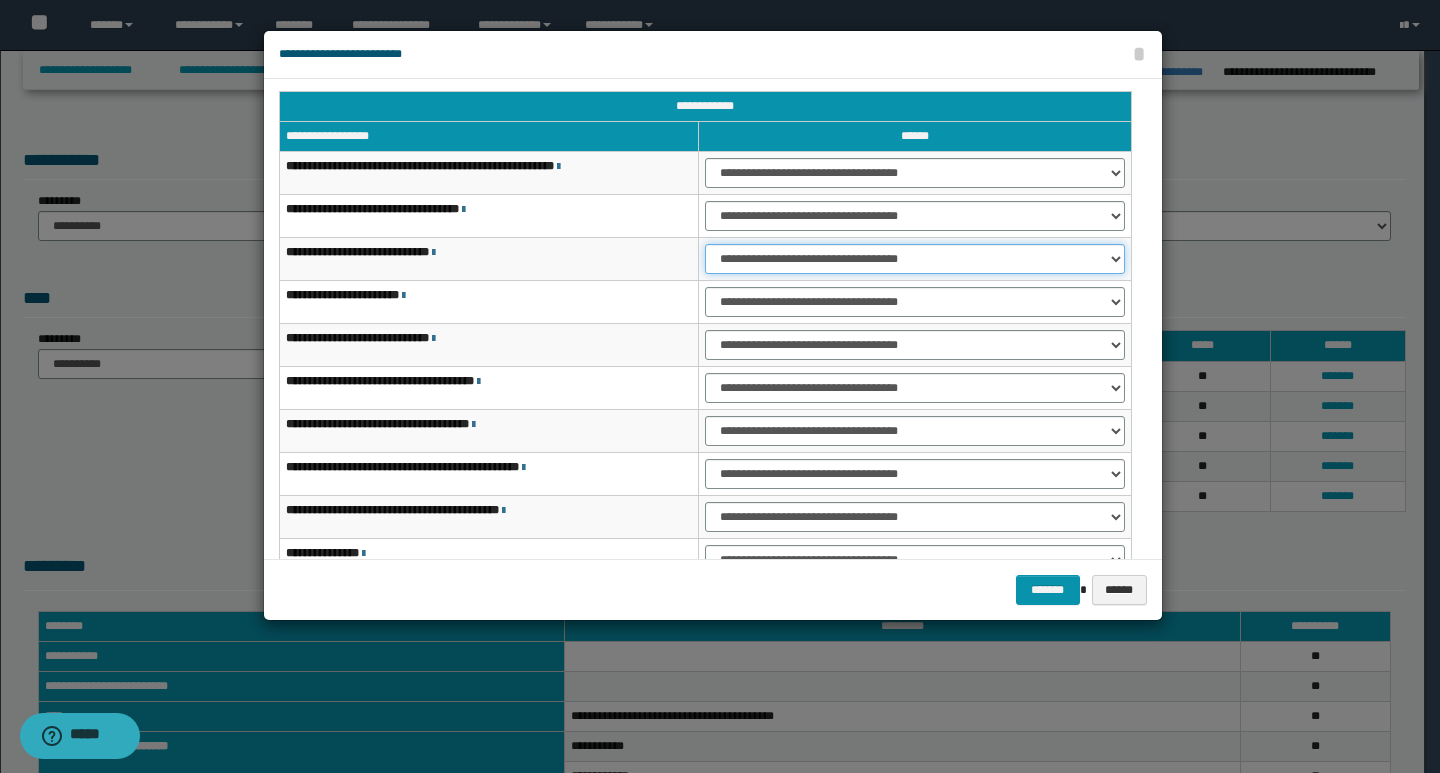 scroll, scrollTop: 0, scrollLeft: 0, axis: both 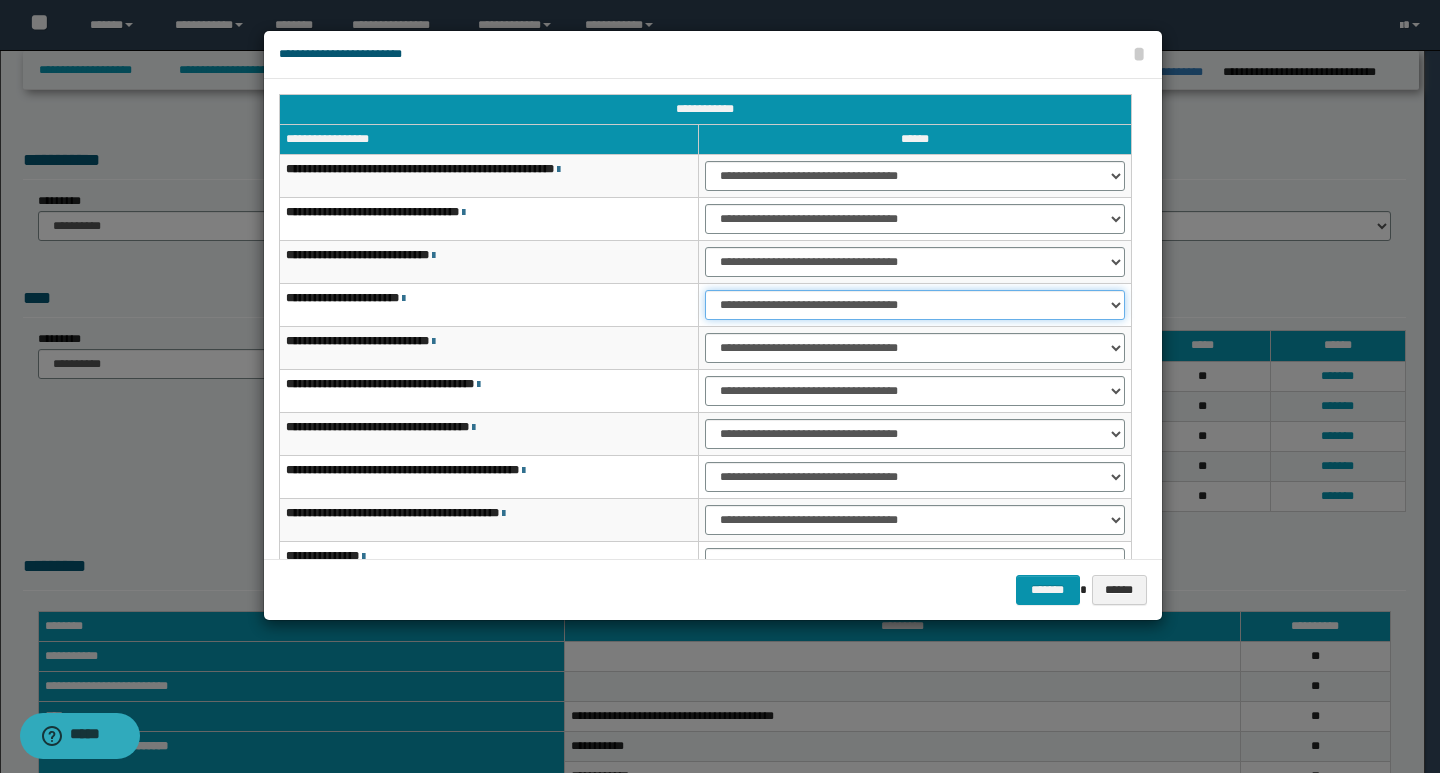click on "**********" at bounding box center [915, 305] 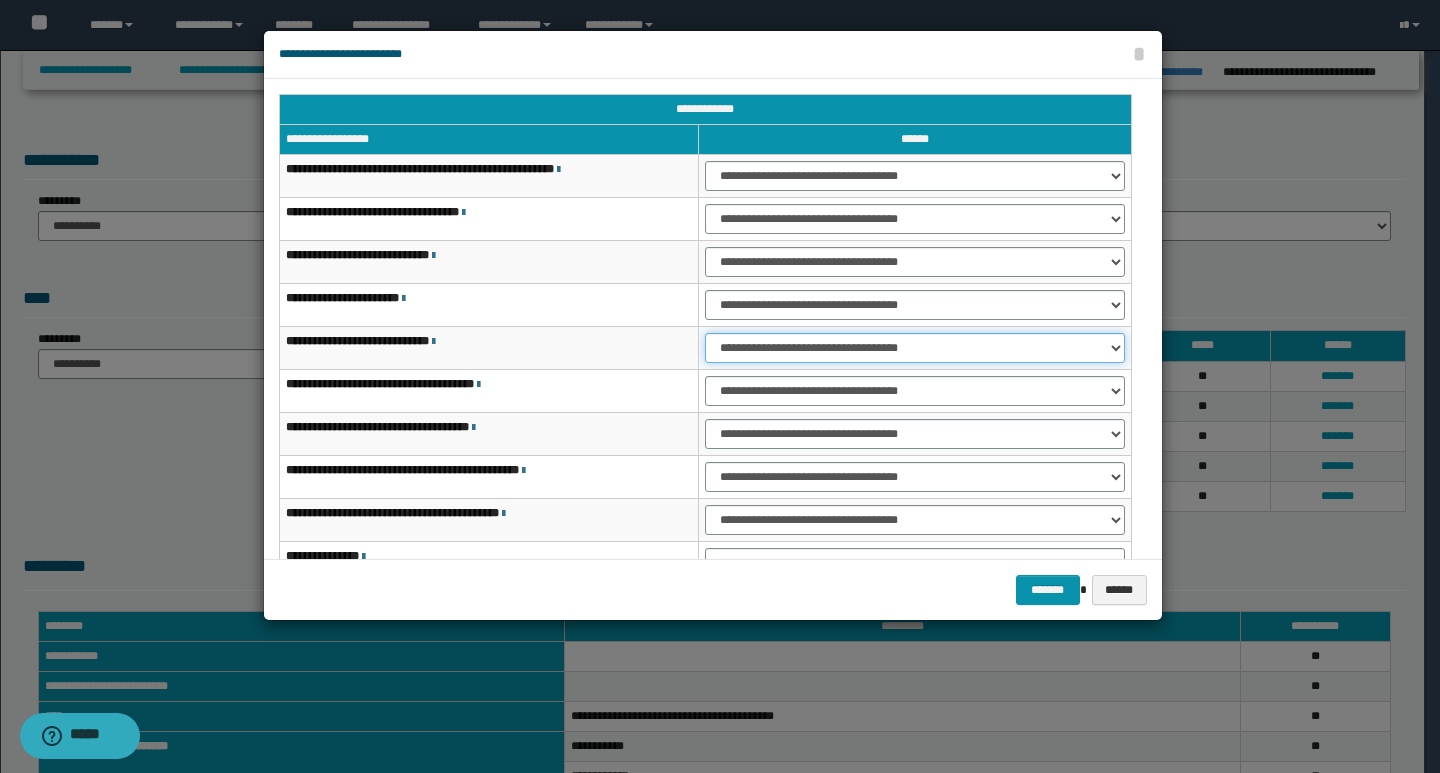 click on "**********" at bounding box center [915, 348] 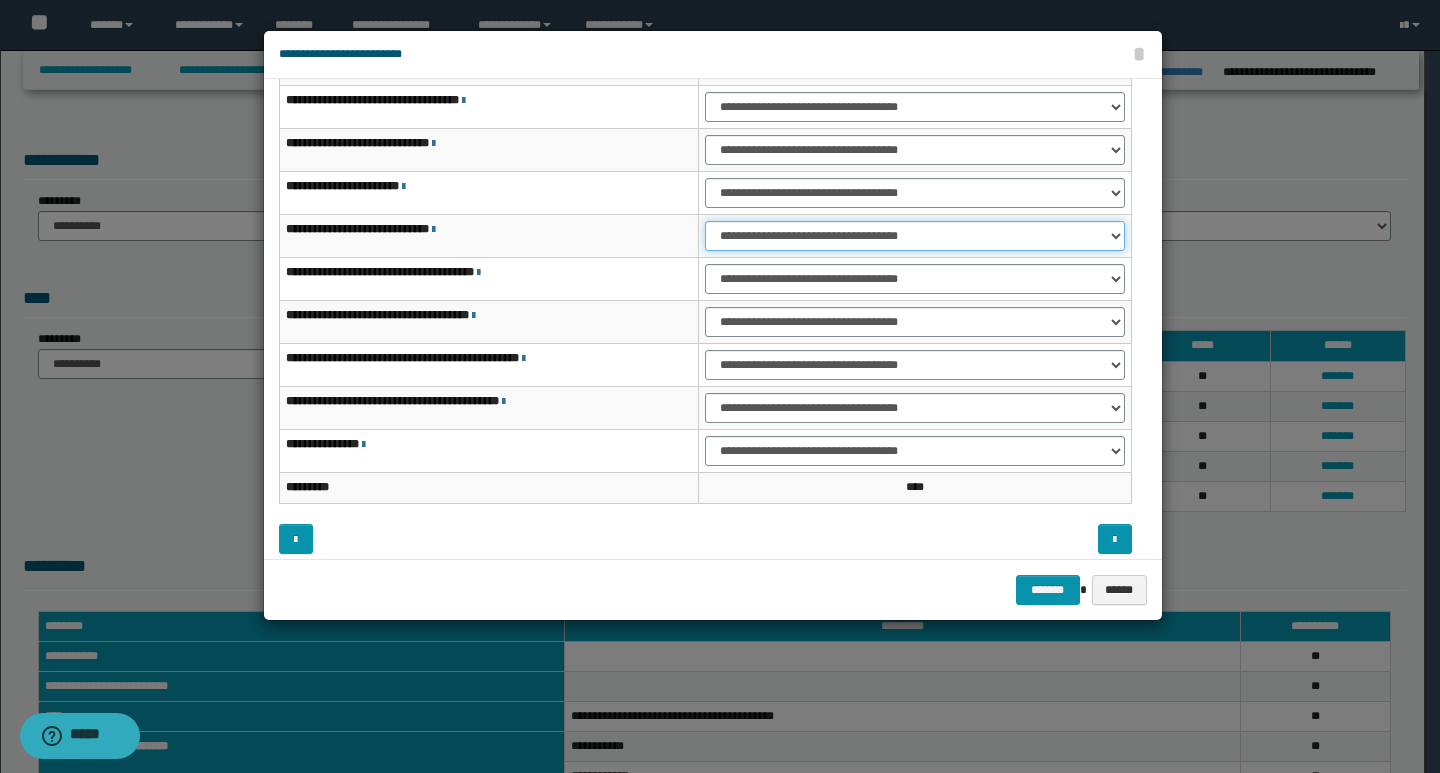 scroll, scrollTop: 121, scrollLeft: 0, axis: vertical 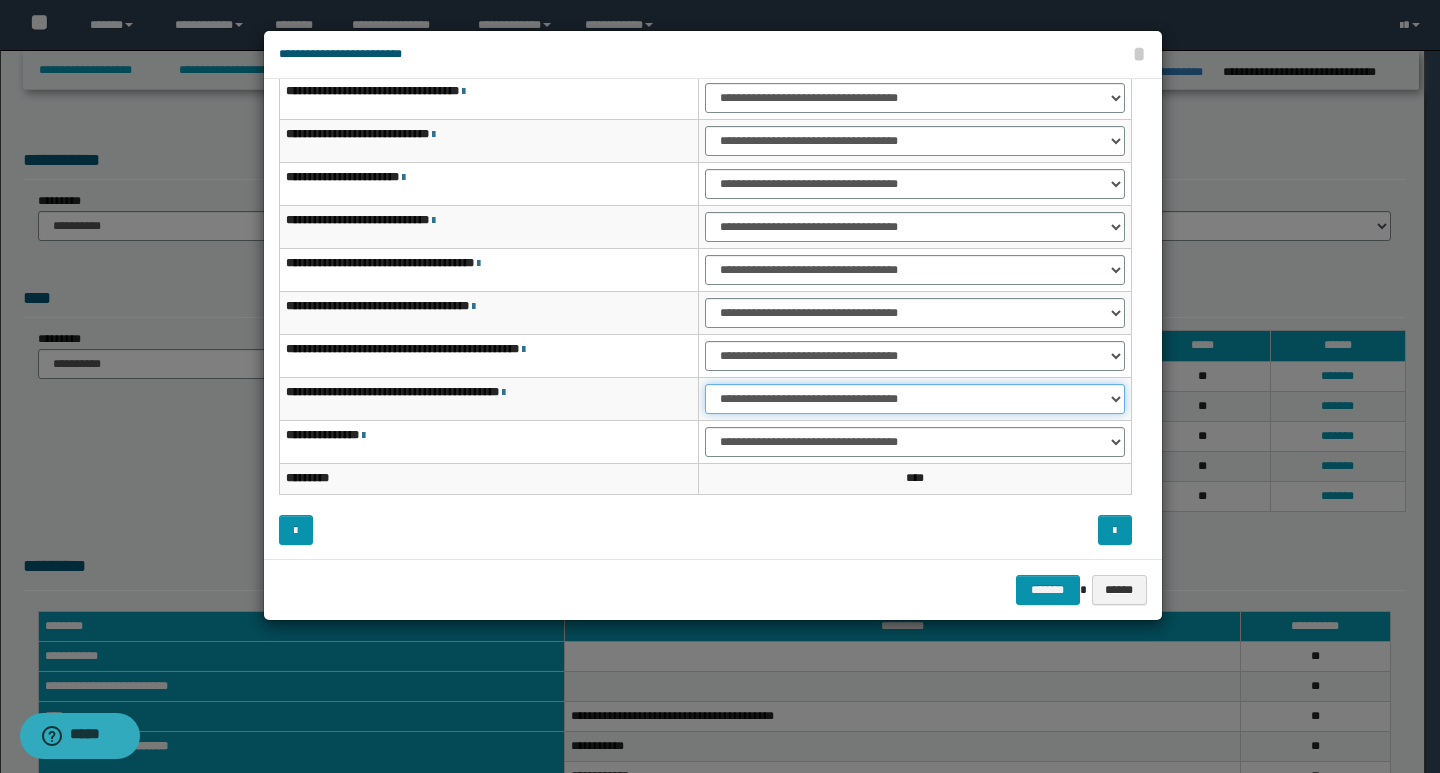 click on "**********" at bounding box center [915, 399] 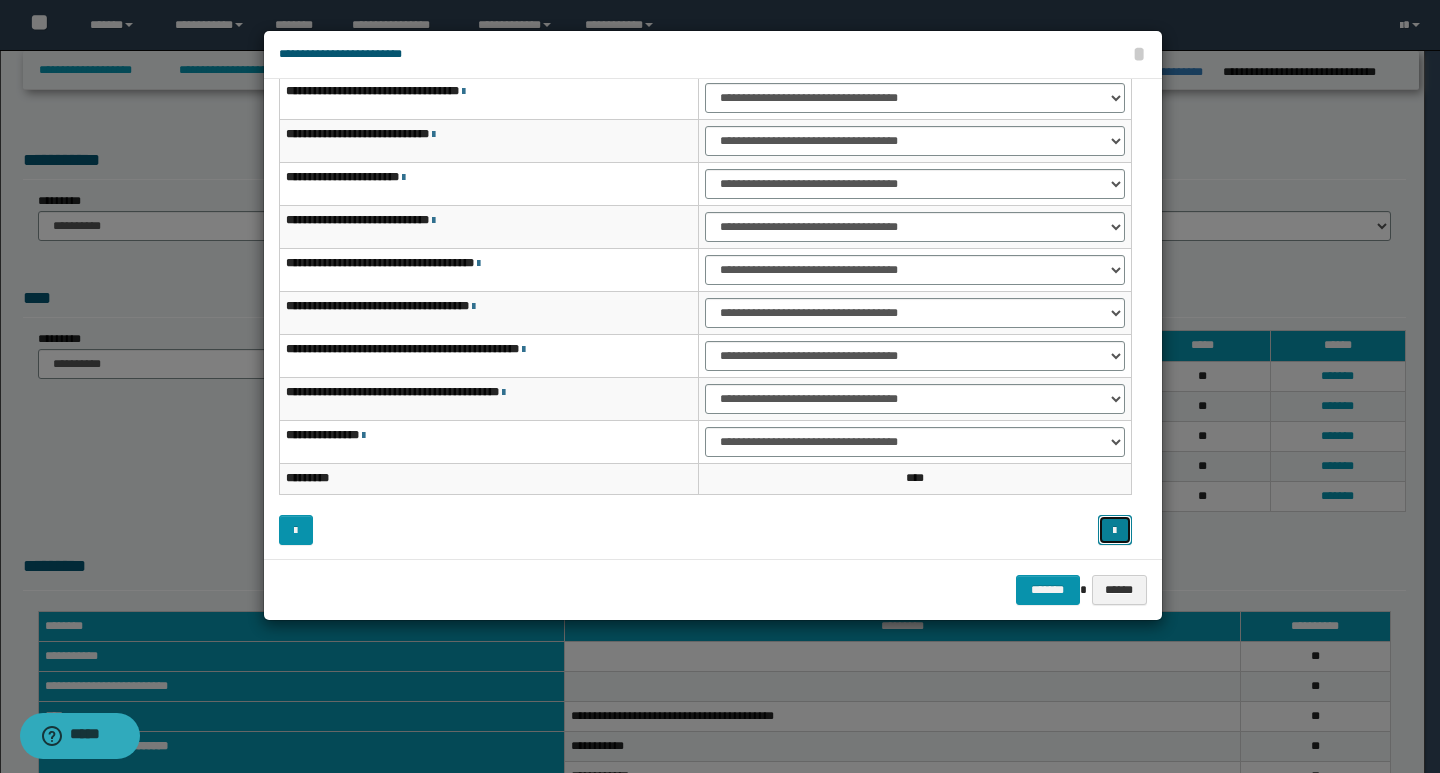 click at bounding box center [1114, 531] 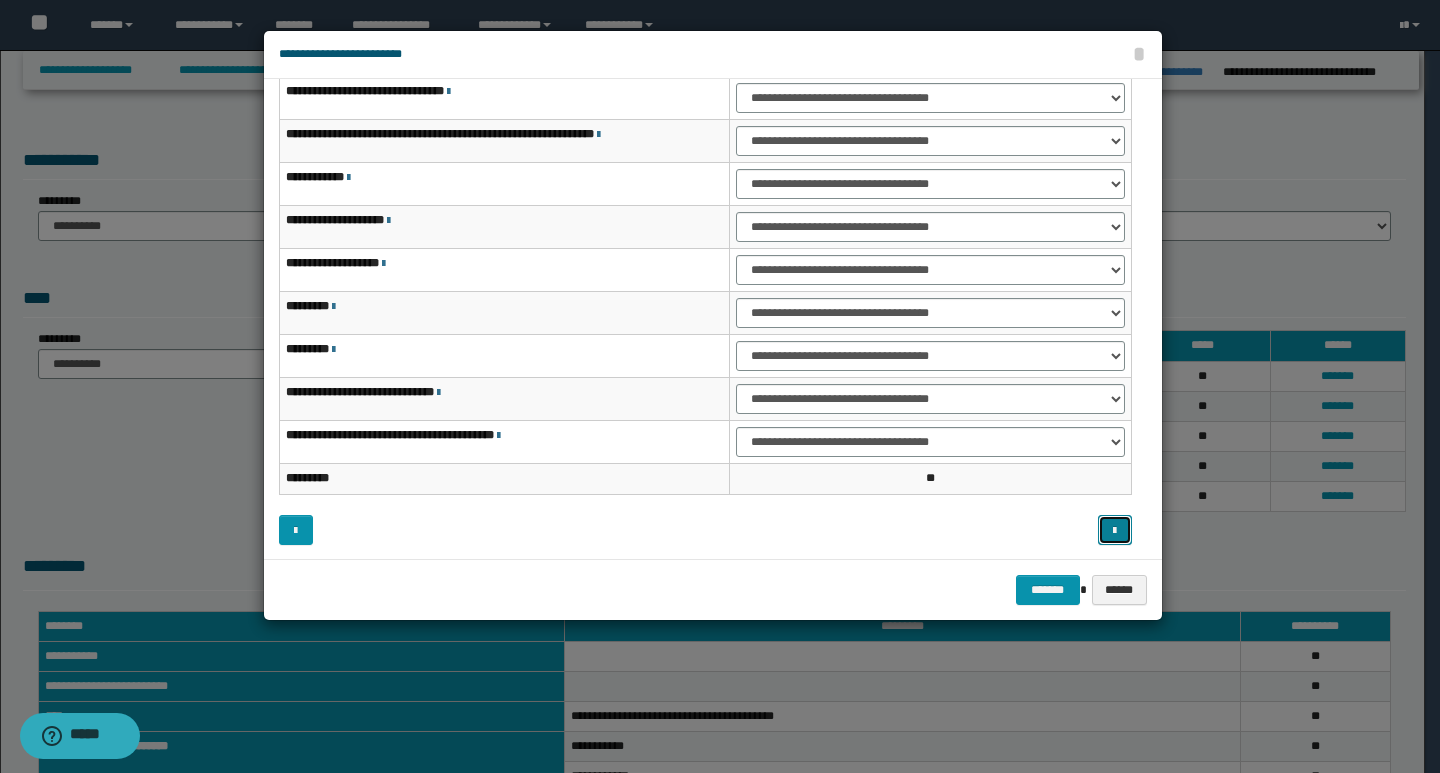 type 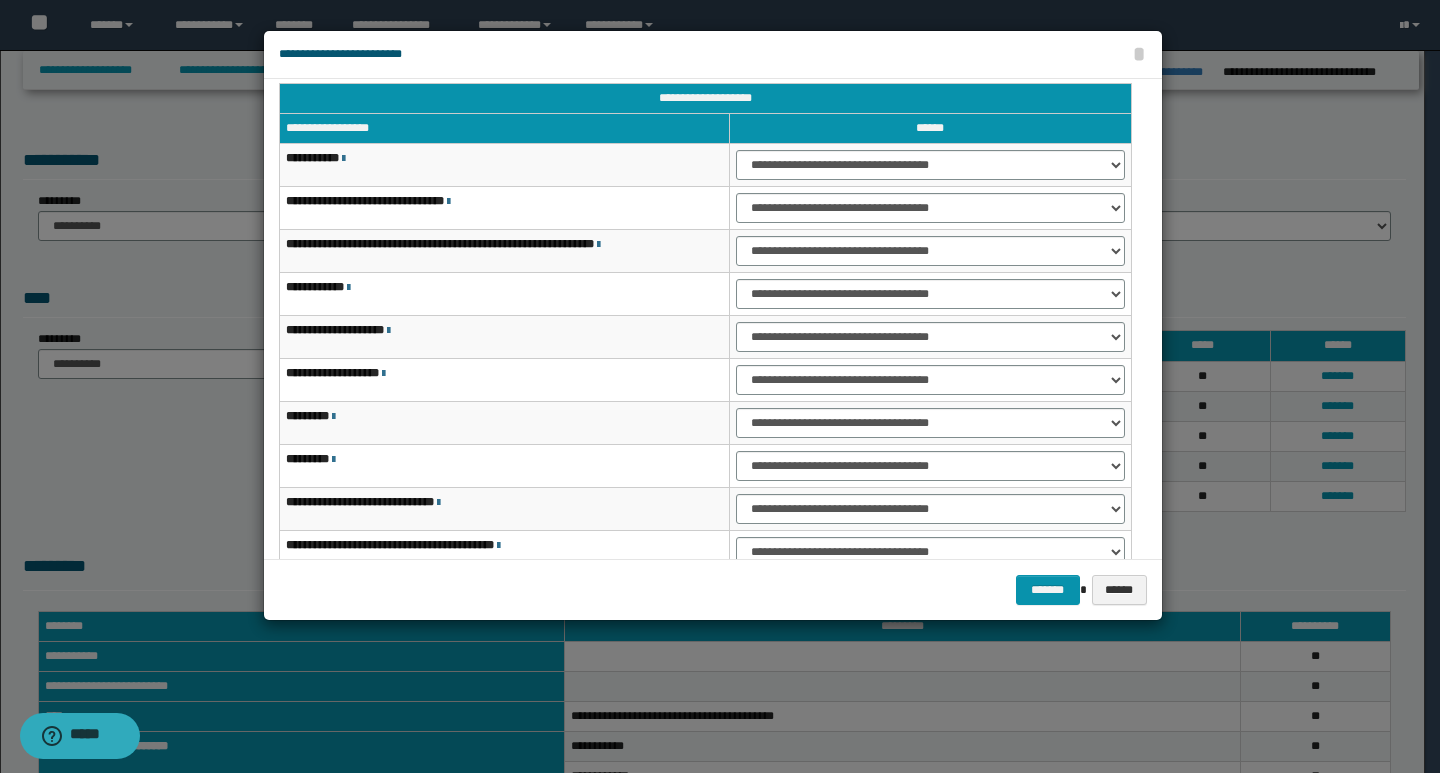 scroll, scrollTop: 0, scrollLeft: 0, axis: both 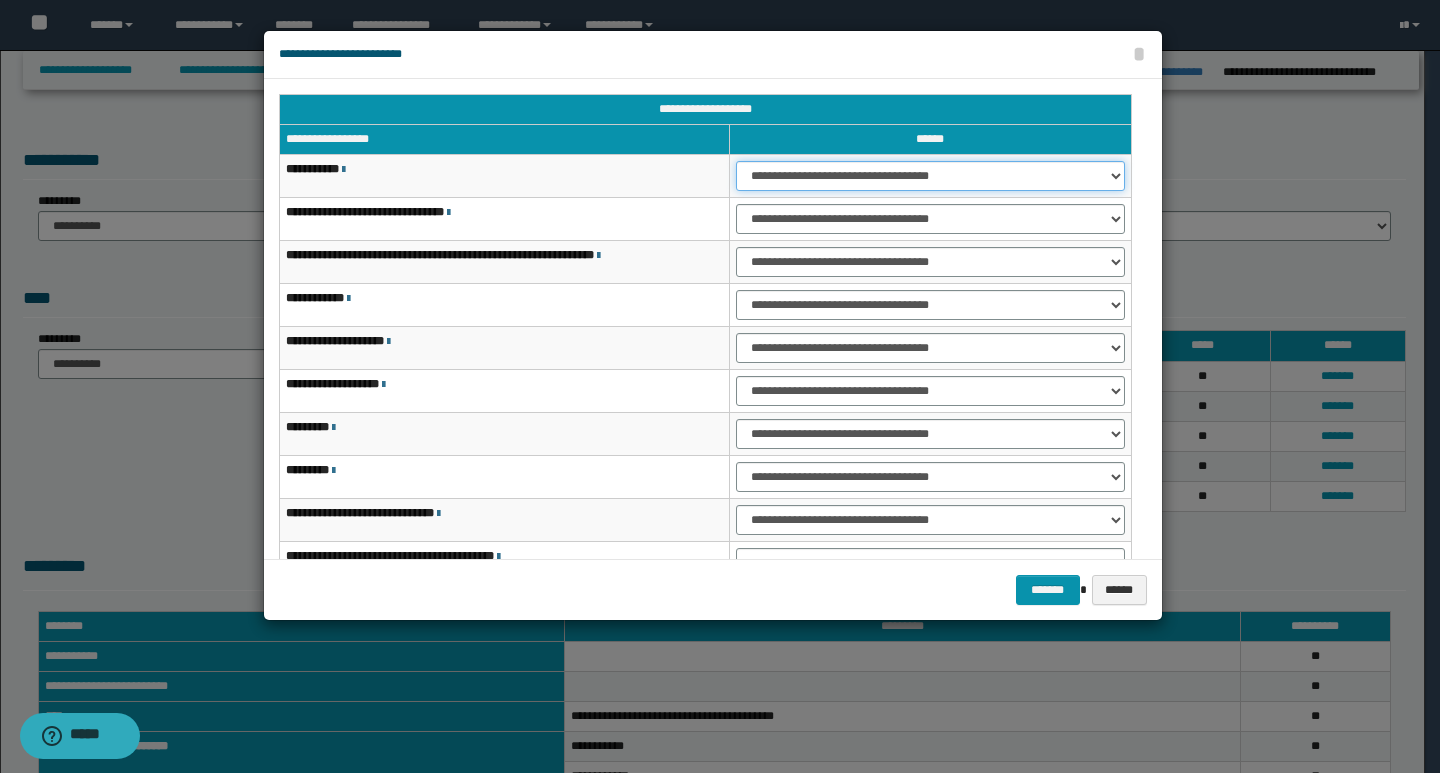 click on "**********" at bounding box center (930, 176) 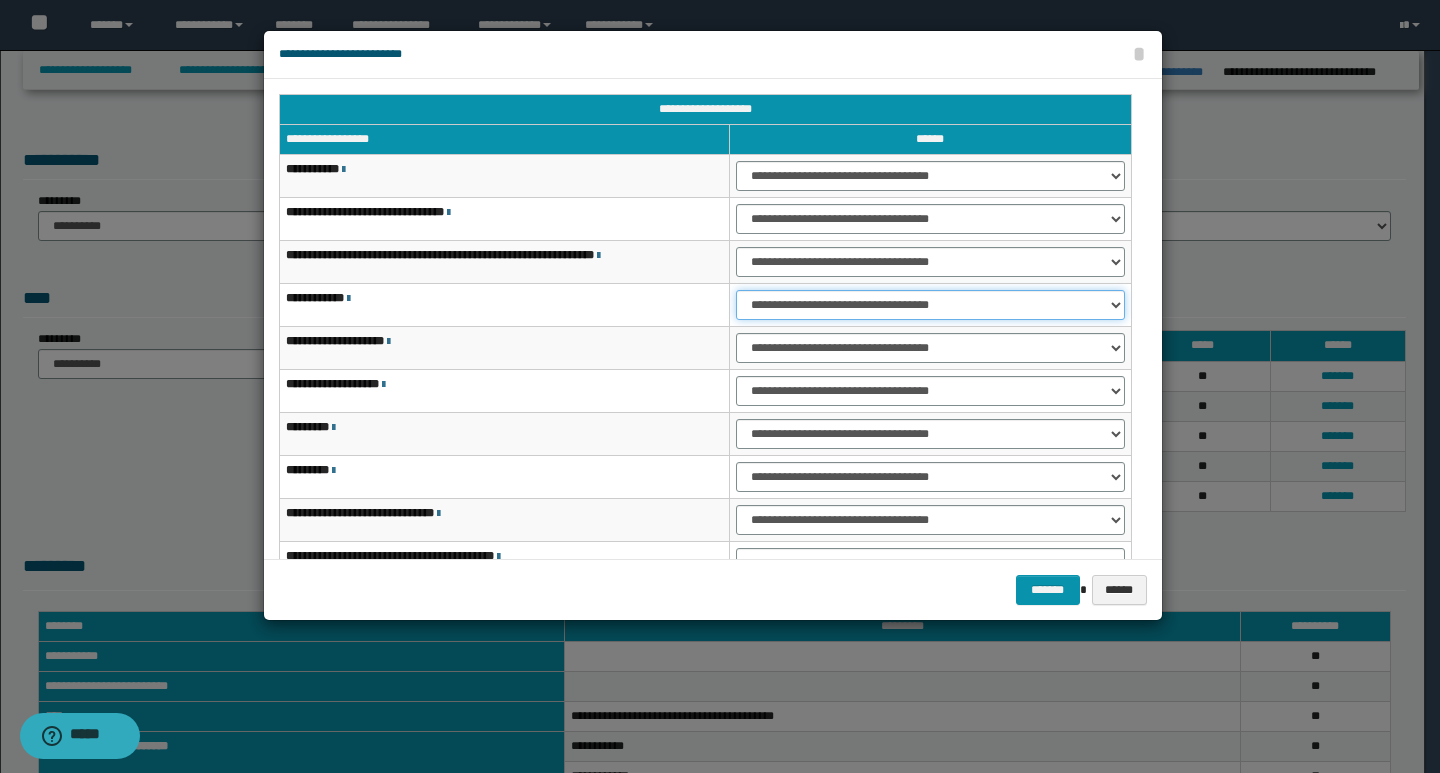 click on "**********" at bounding box center (930, 305) 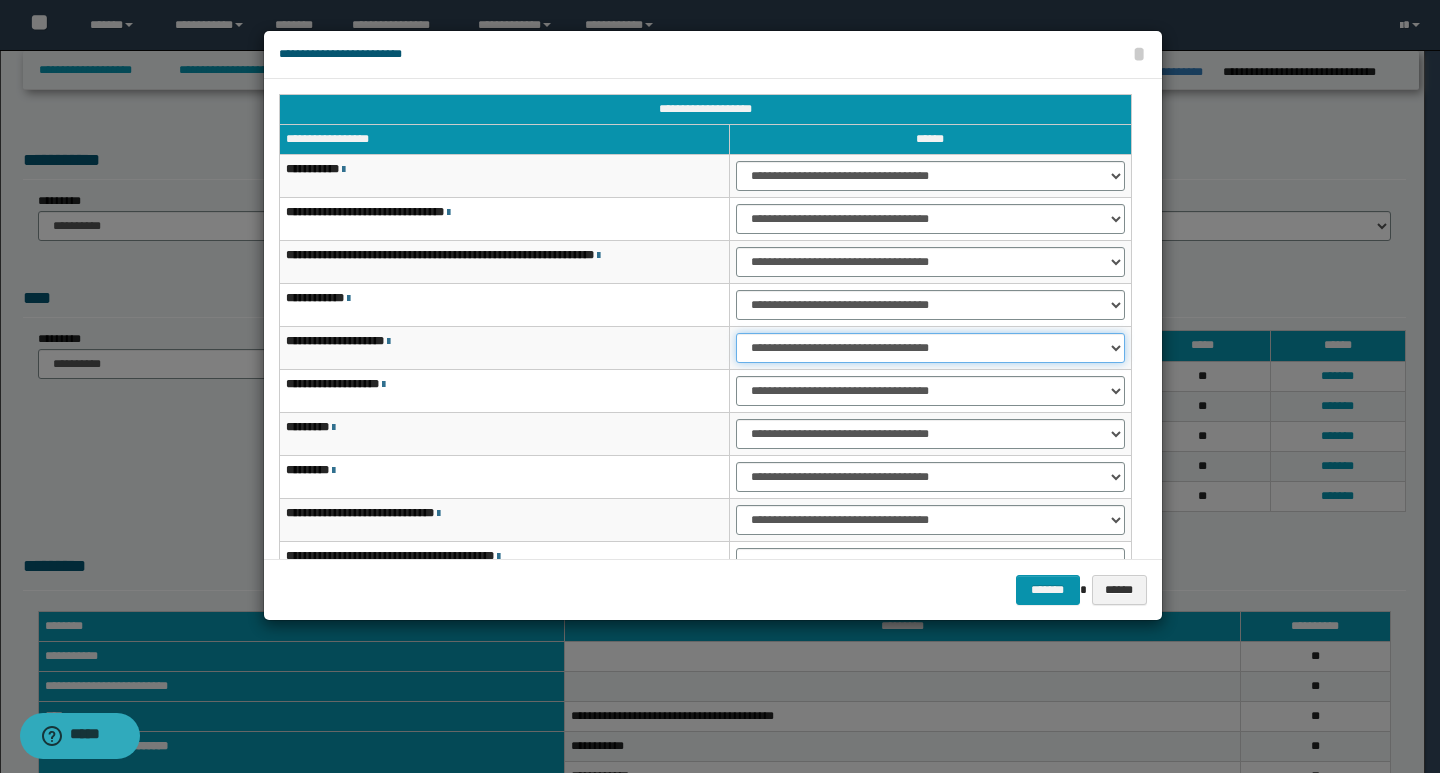 click on "**********" at bounding box center [930, 348] 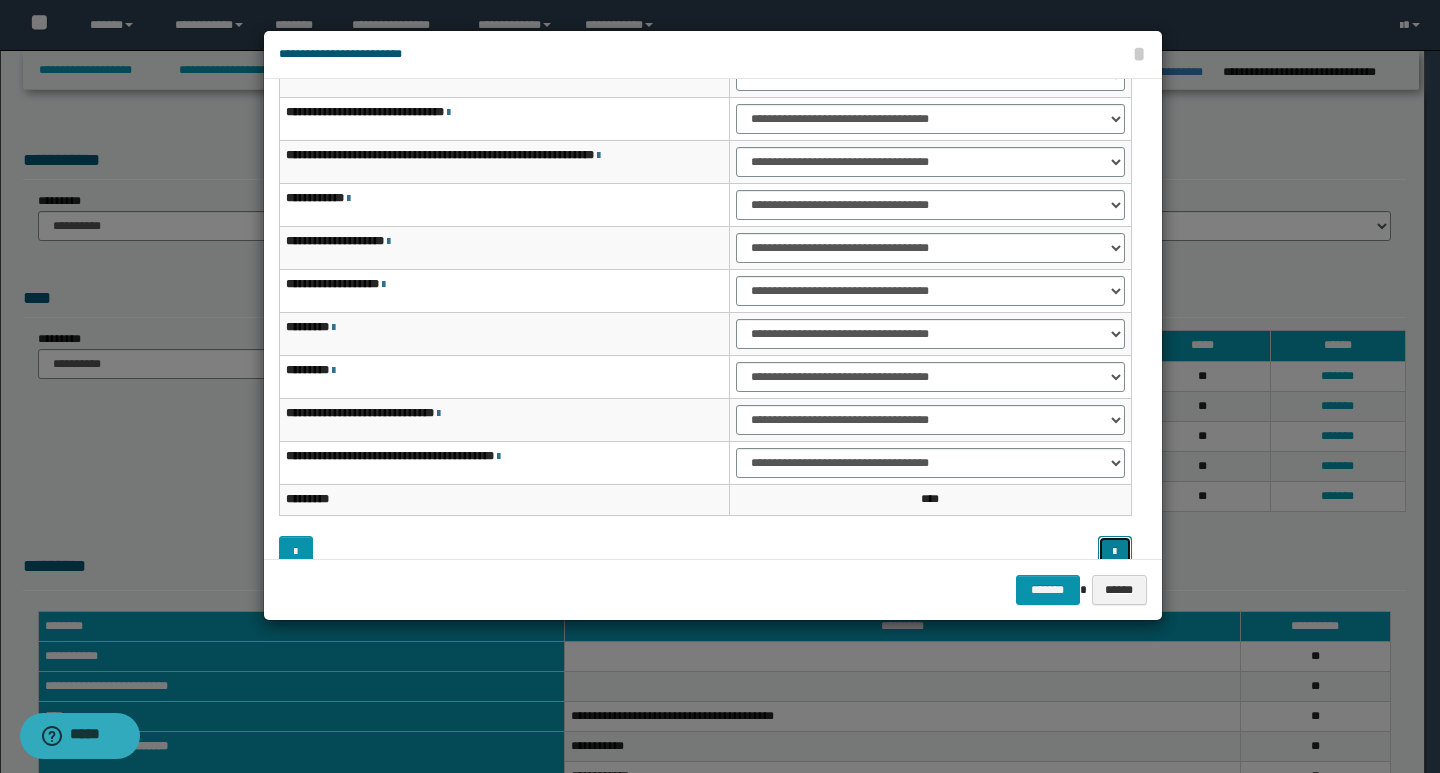 click at bounding box center (1114, 552) 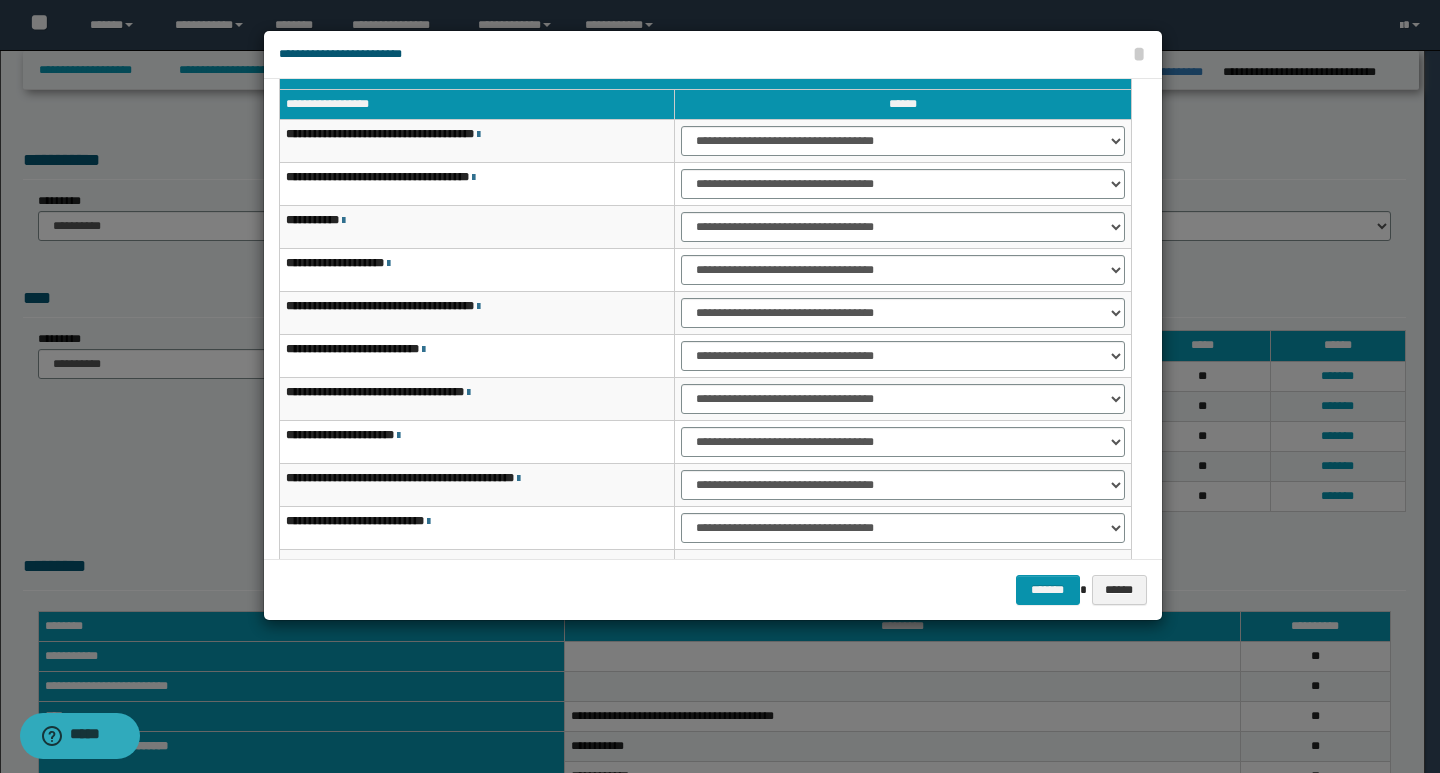 scroll, scrollTop: 0, scrollLeft: 0, axis: both 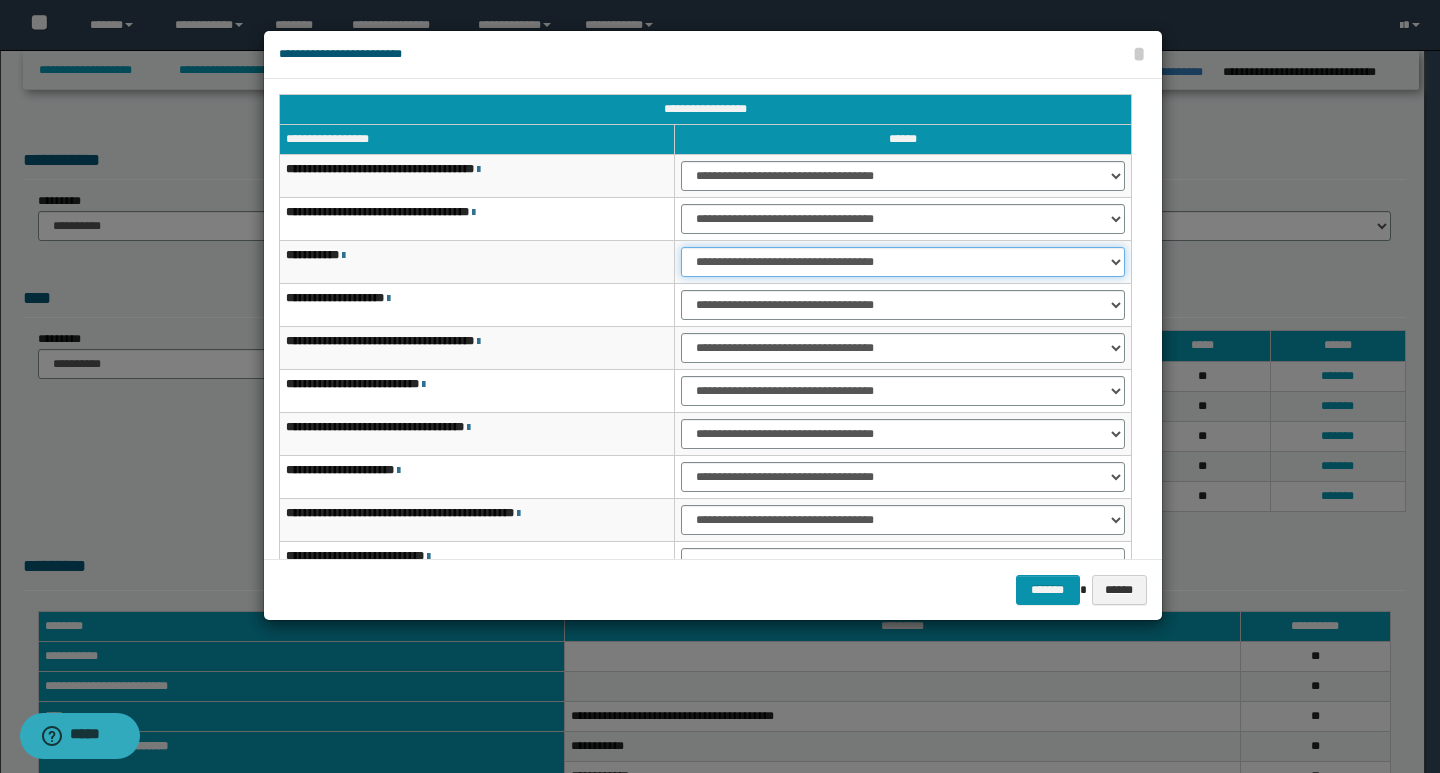 click on "**********" at bounding box center [902, 262] 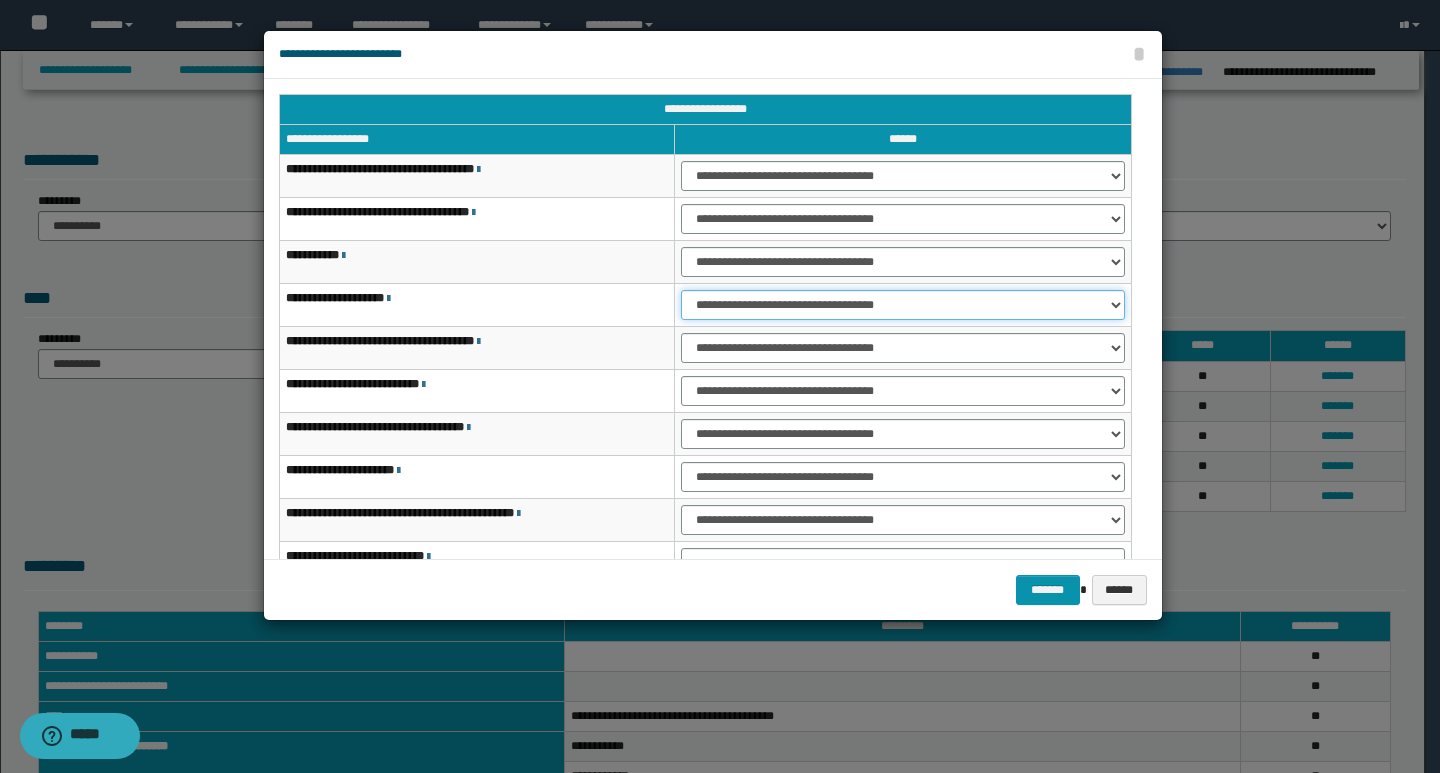 click on "**********" at bounding box center [902, 305] 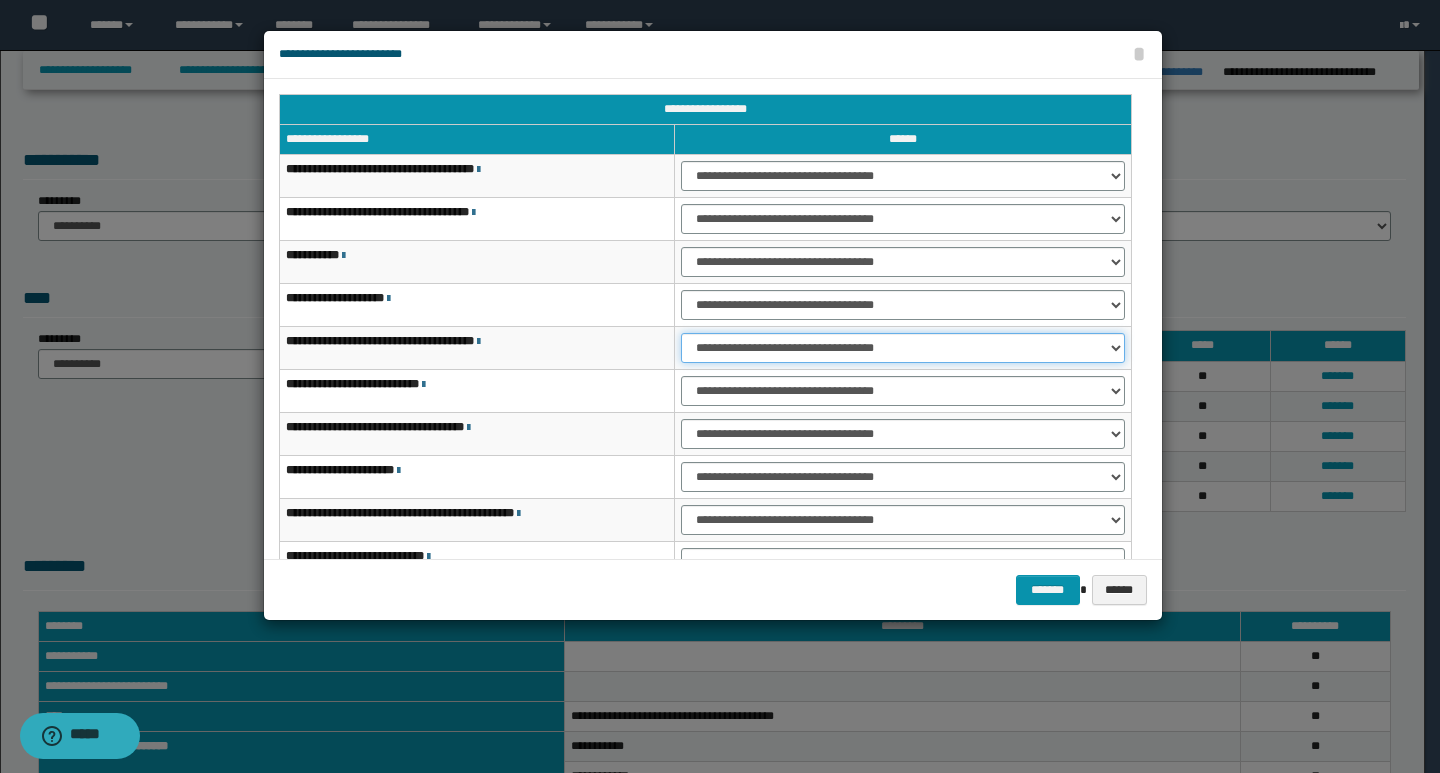 click on "**********" at bounding box center (902, 348) 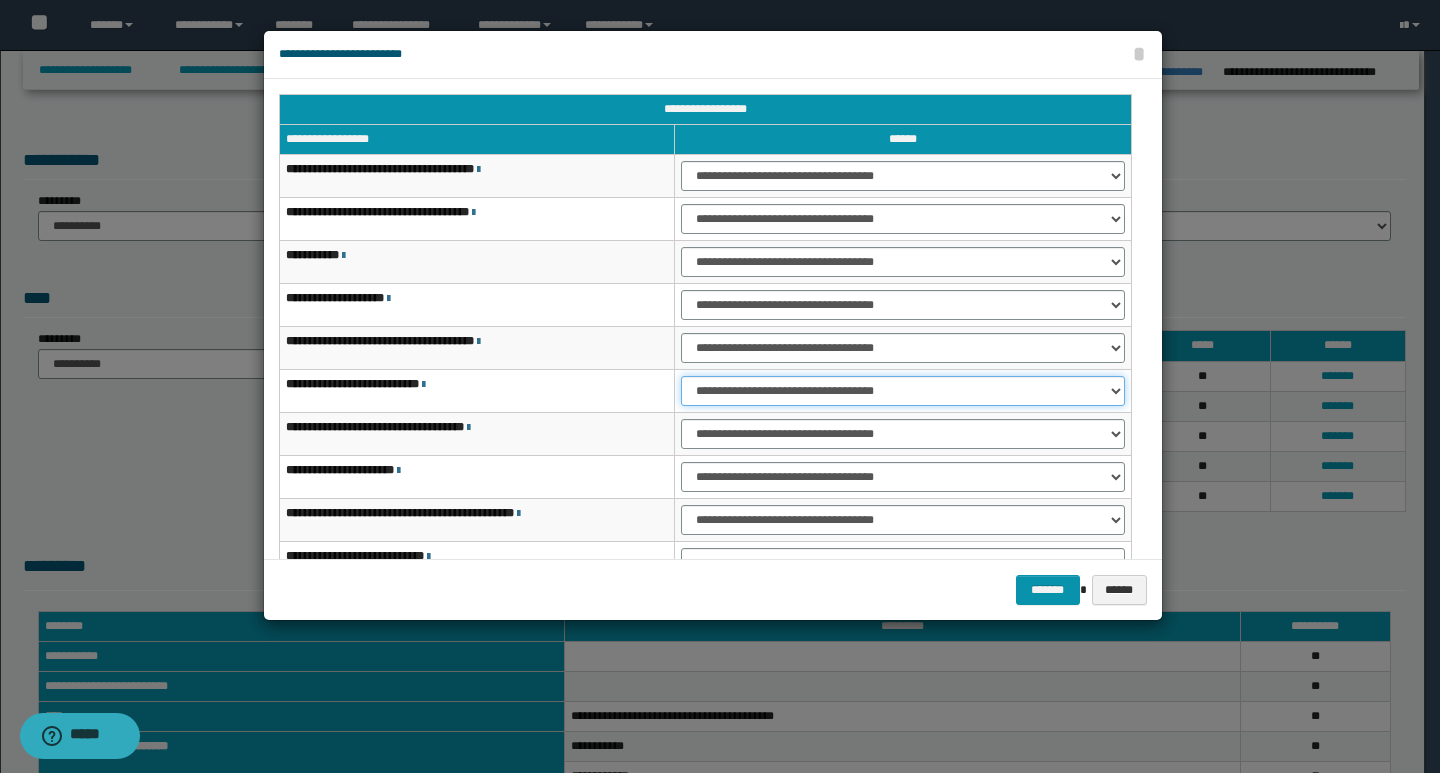 click on "**********" at bounding box center (902, 391) 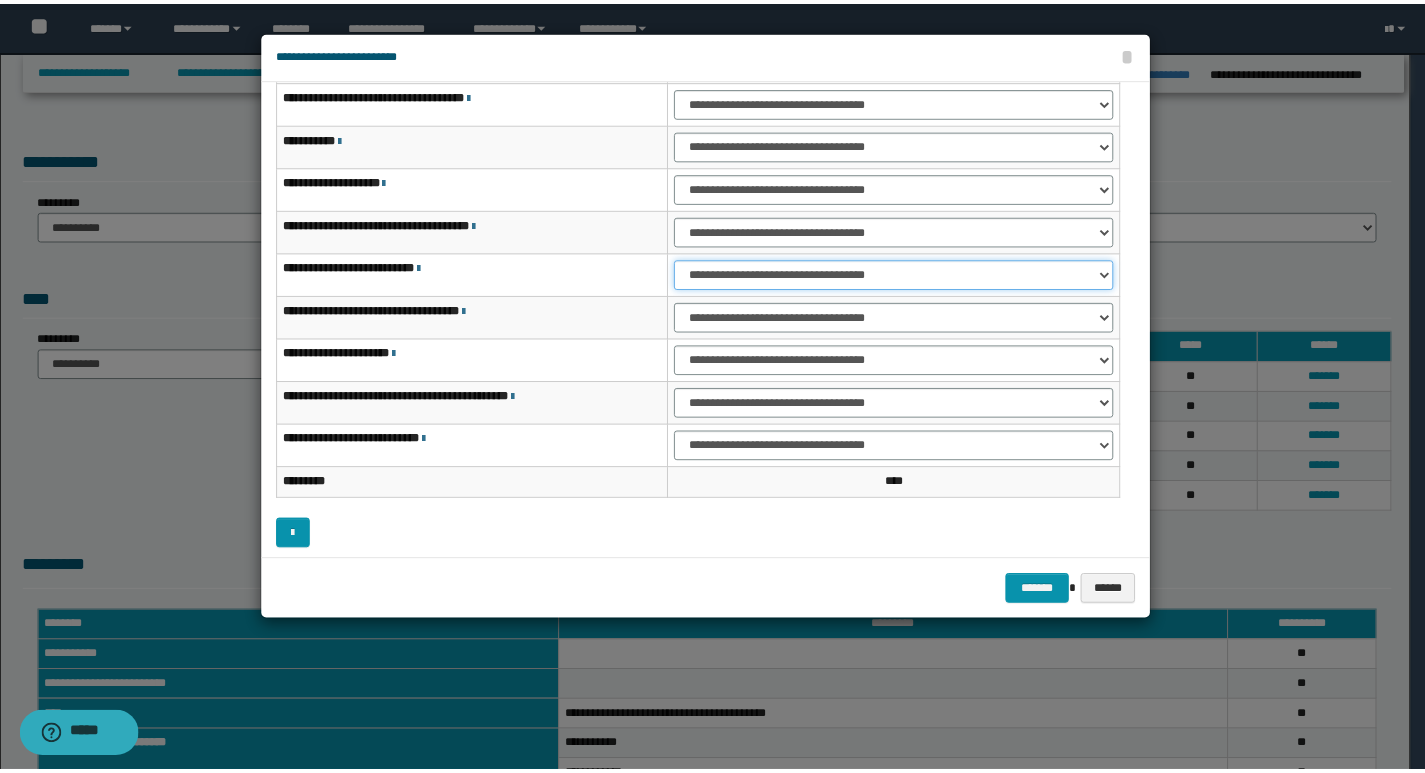scroll, scrollTop: 121, scrollLeft: 0, axis: vertical 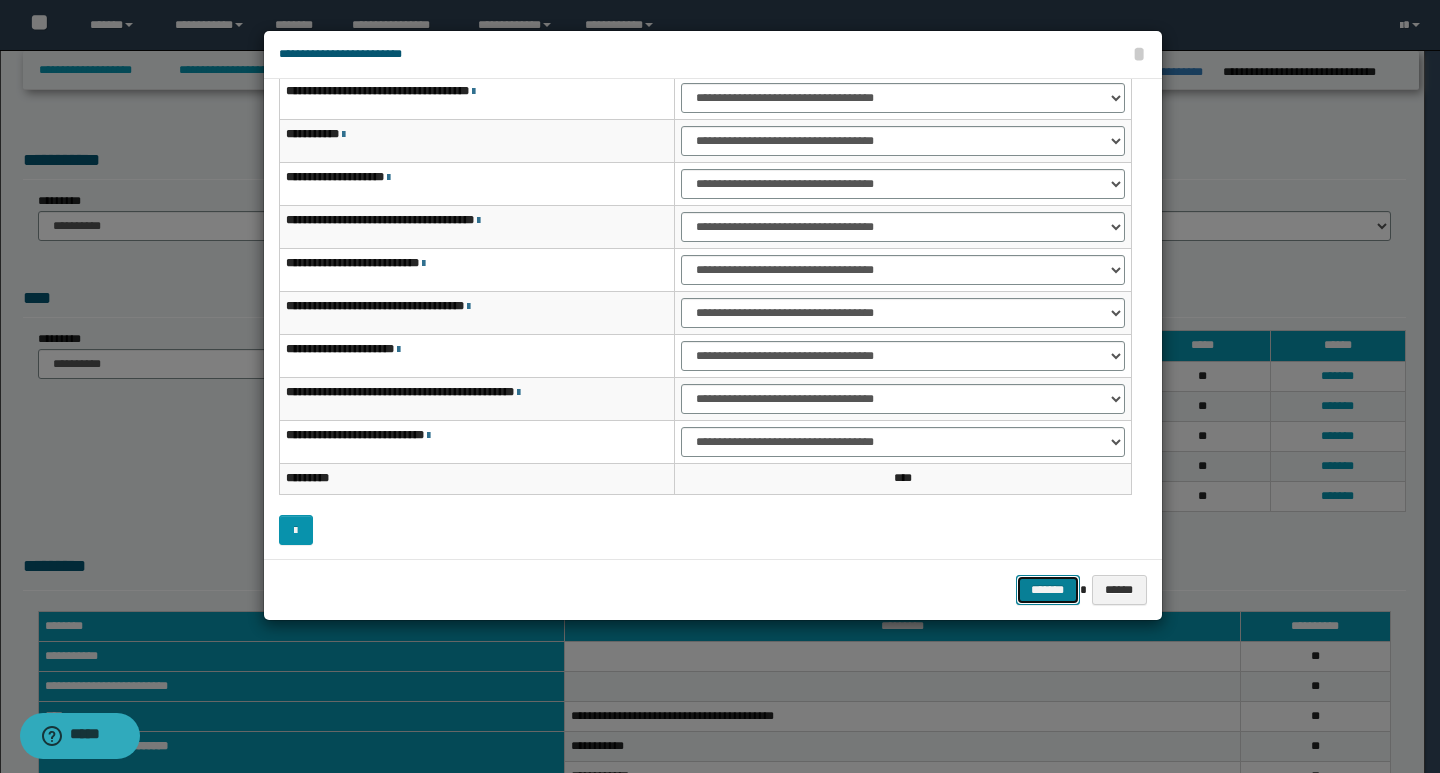 click on "*******" at bounding box center (1048, 590) 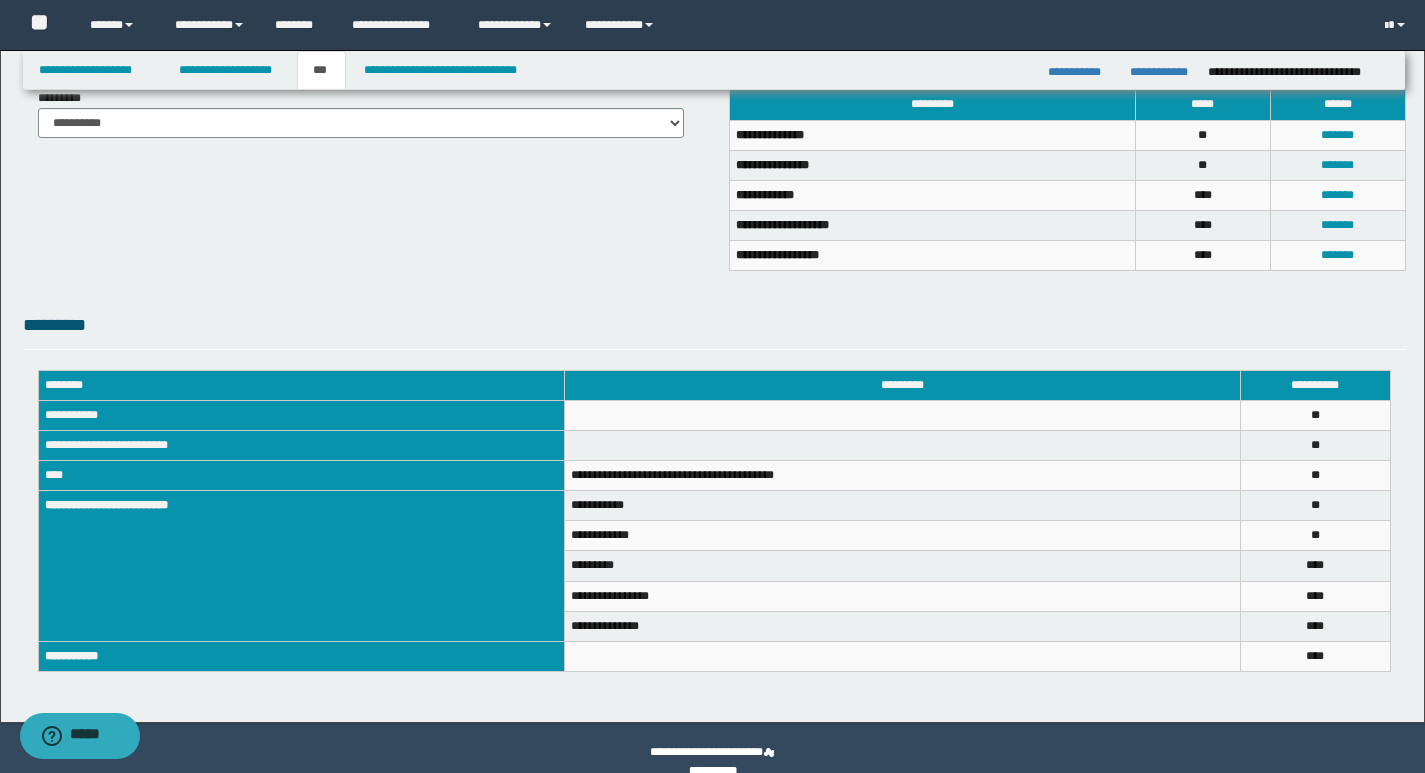 scroll, scrollTop: 269, scrollLeft: 0, axis: vertical 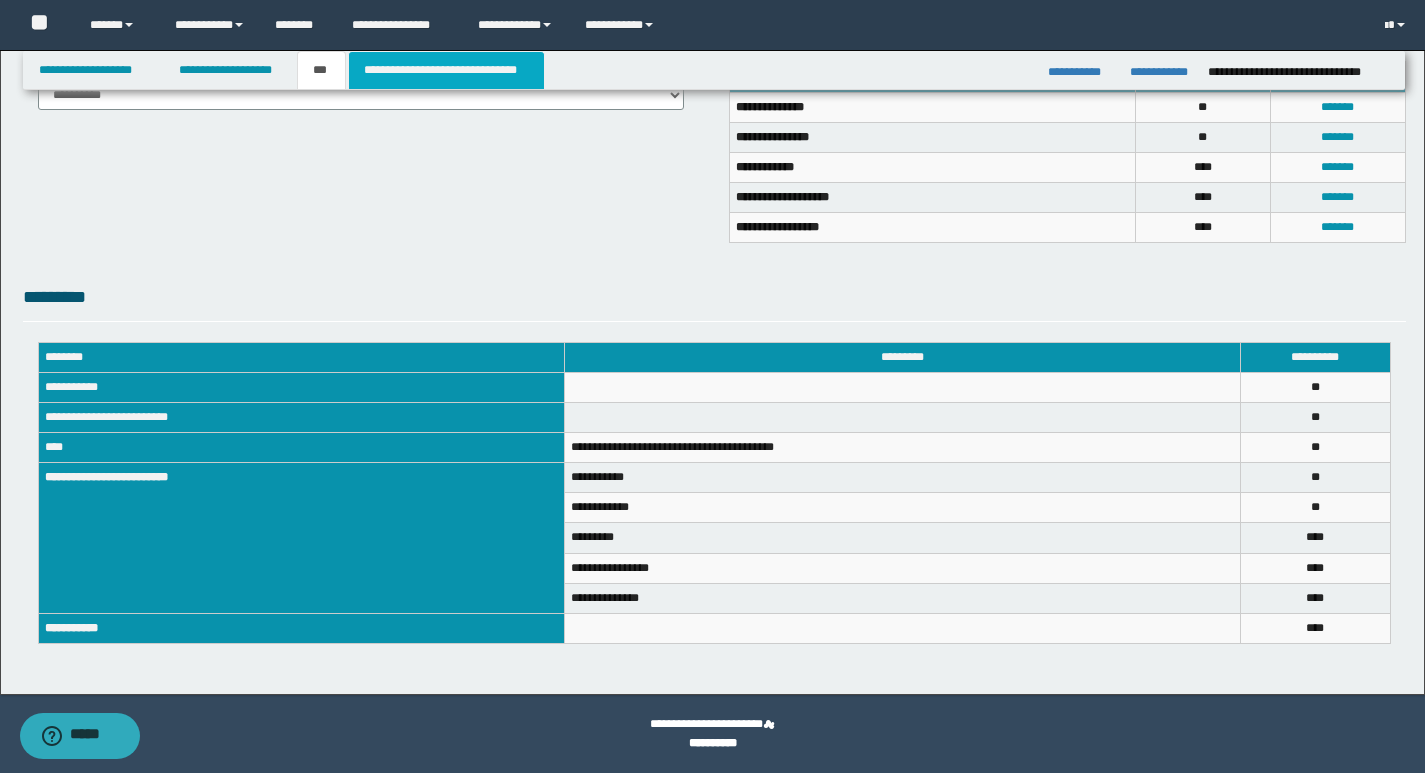 click on "**********" at bounding box center (446, 70) 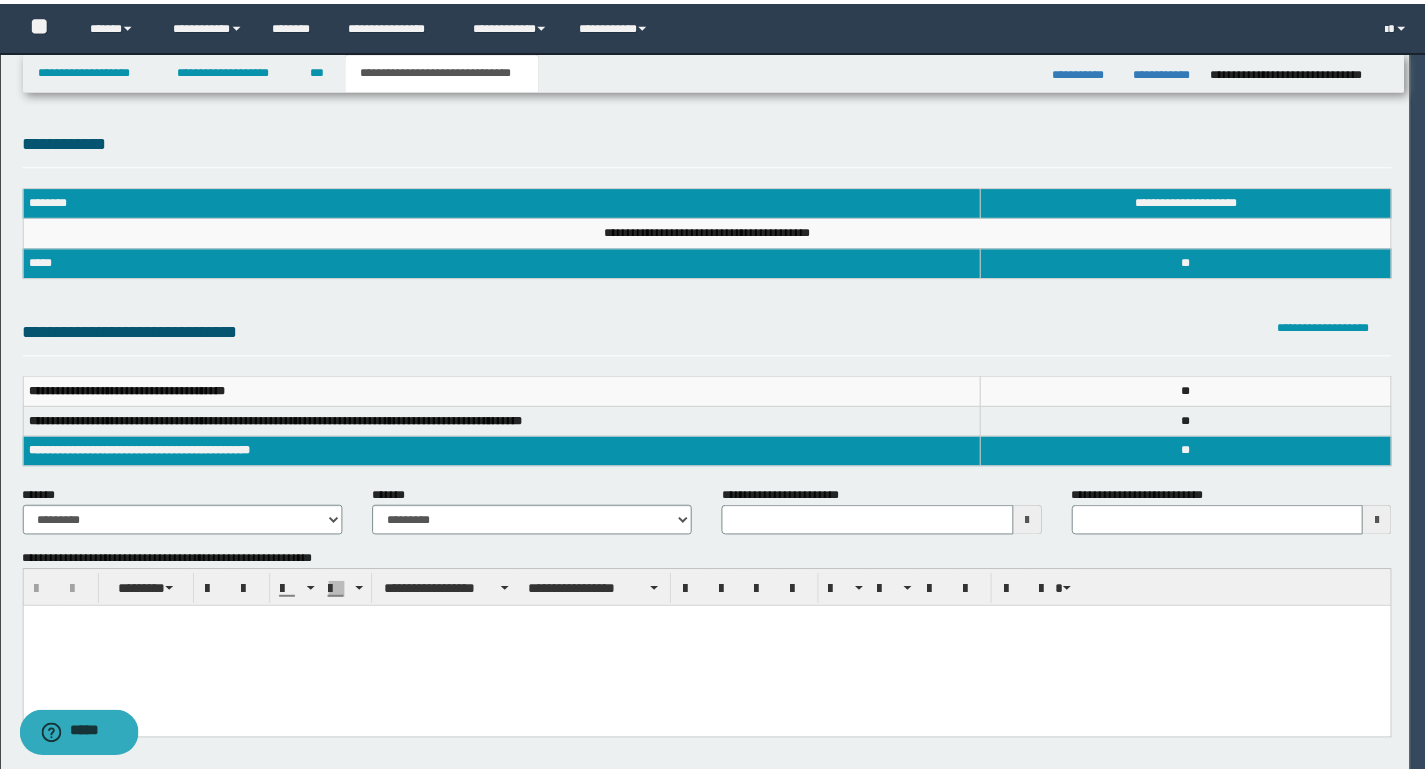 scroll, scrollTop: 0, scrollLeft: 0, axis: both 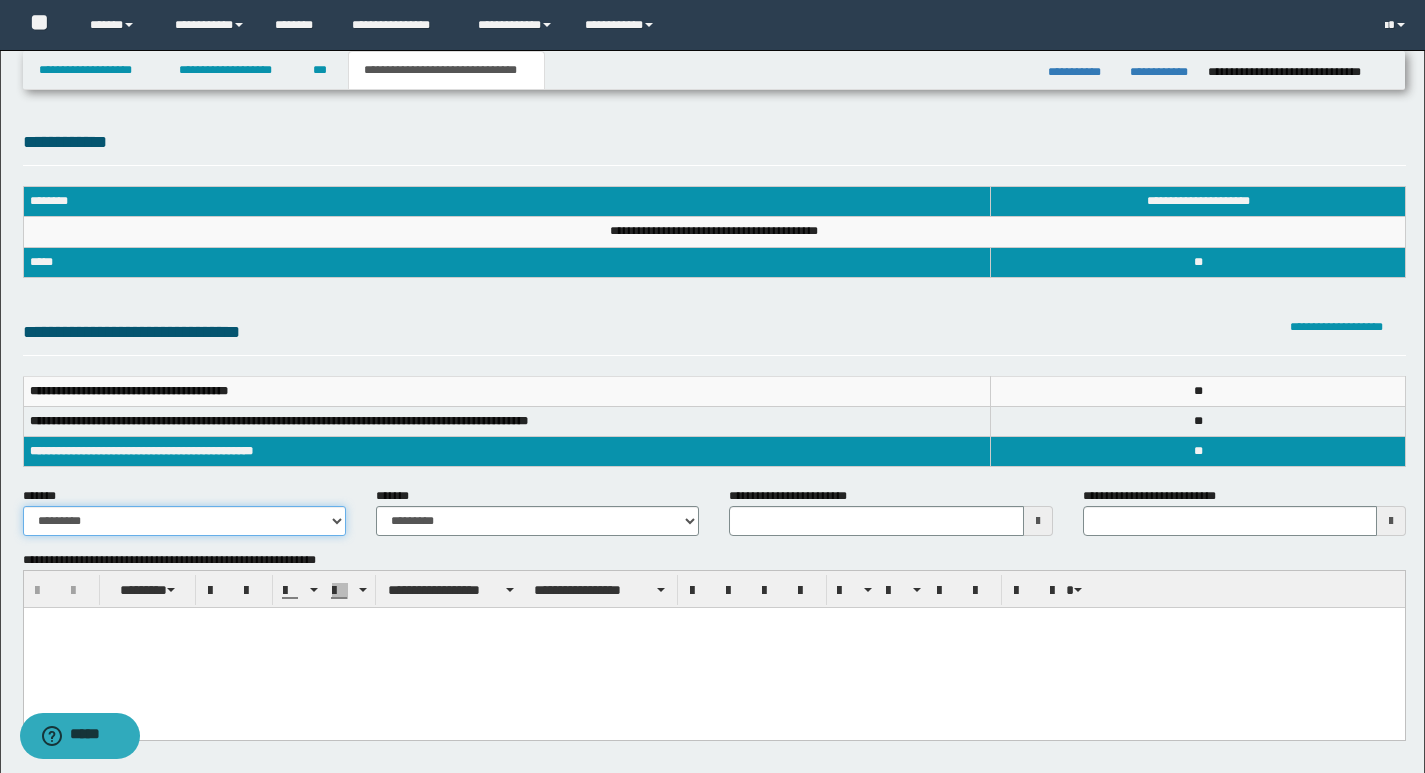 click on "**********" at bounding box center (184, 521) 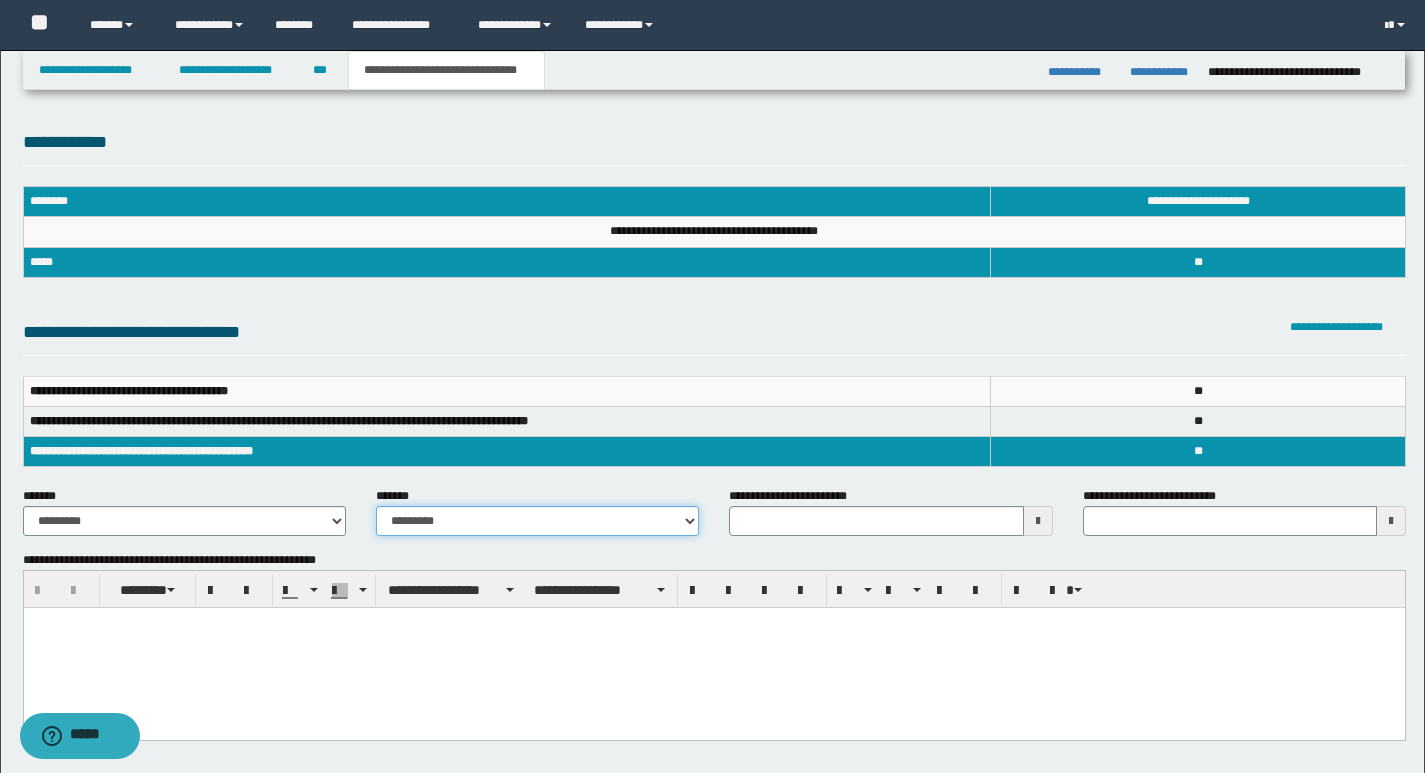 click on "**********" at bounding box center [537, 521] 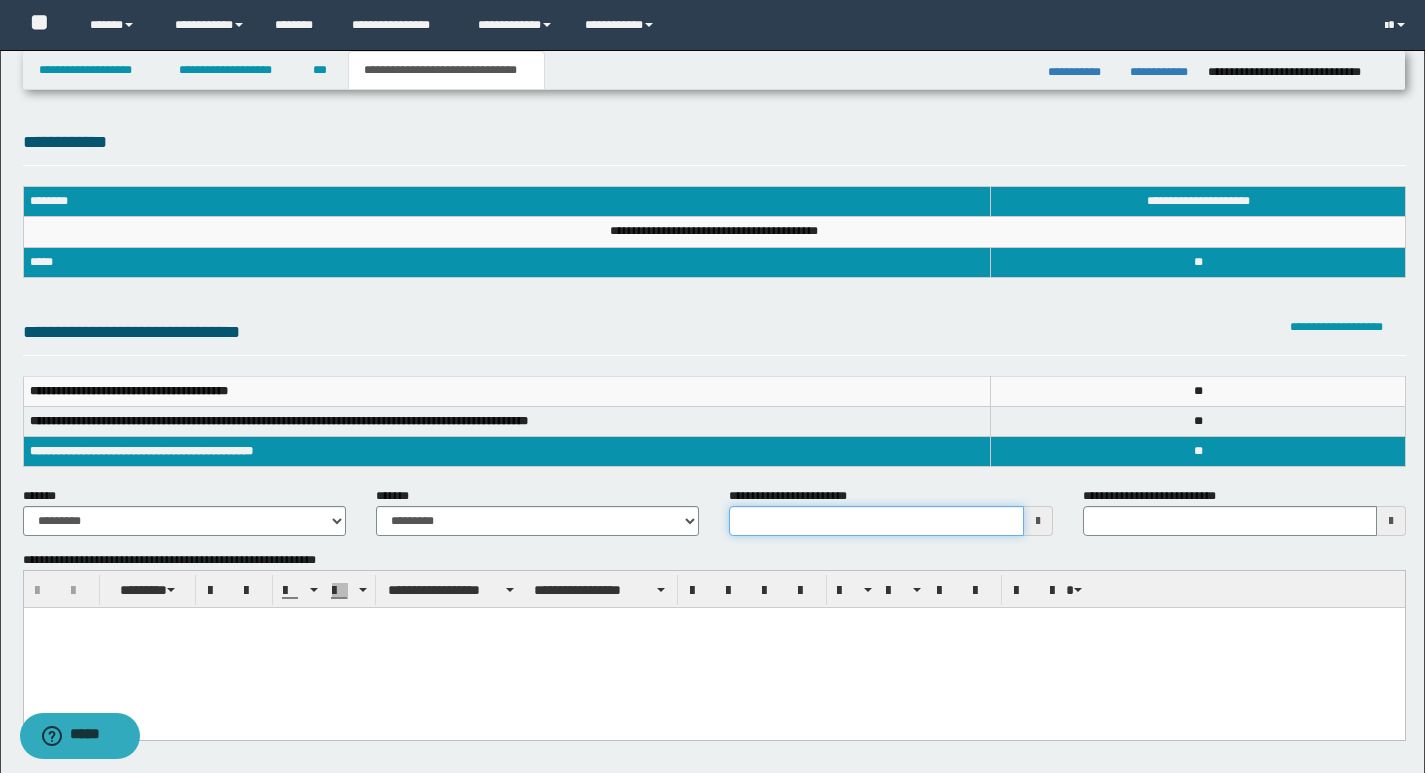 click on "**********" at bounding box center (876, 521) 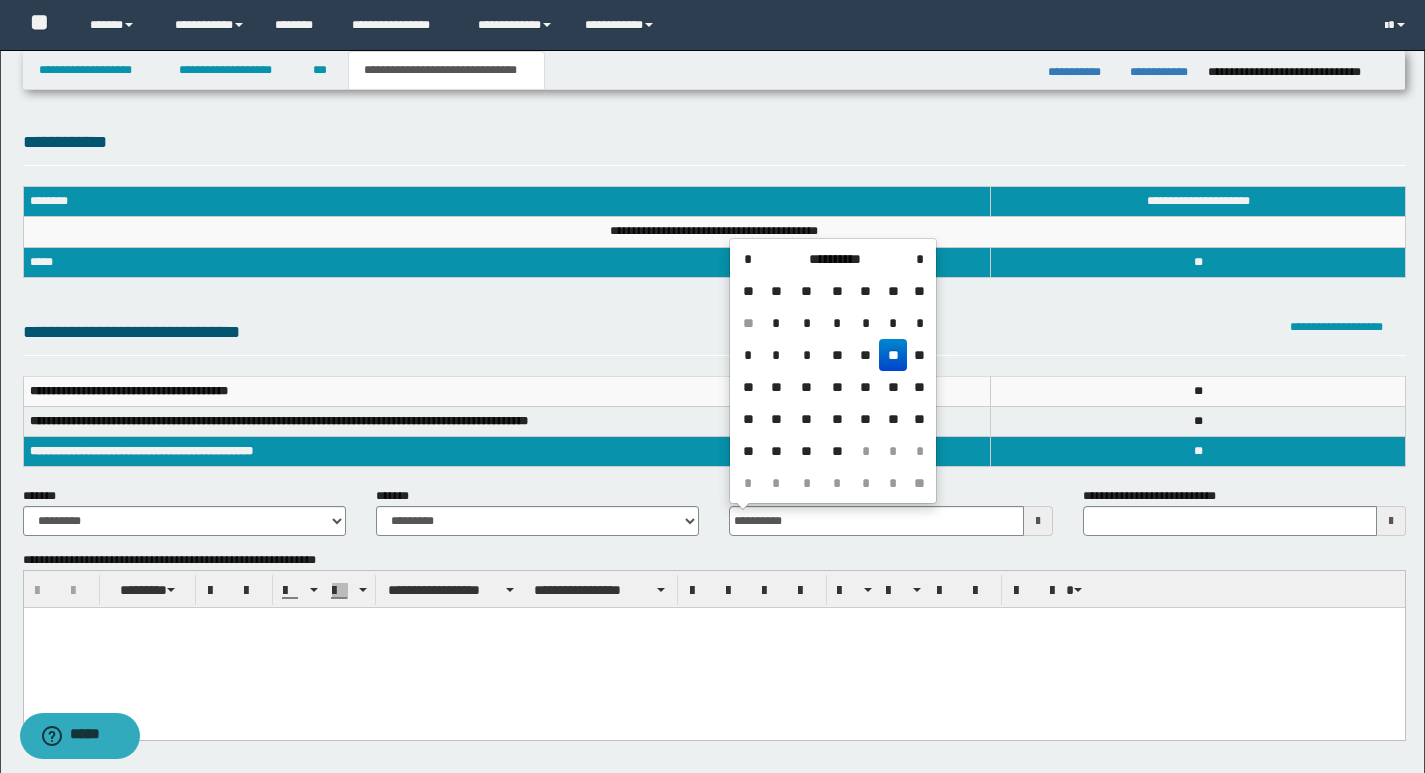 click on "**" at bounding box center (893, 355) 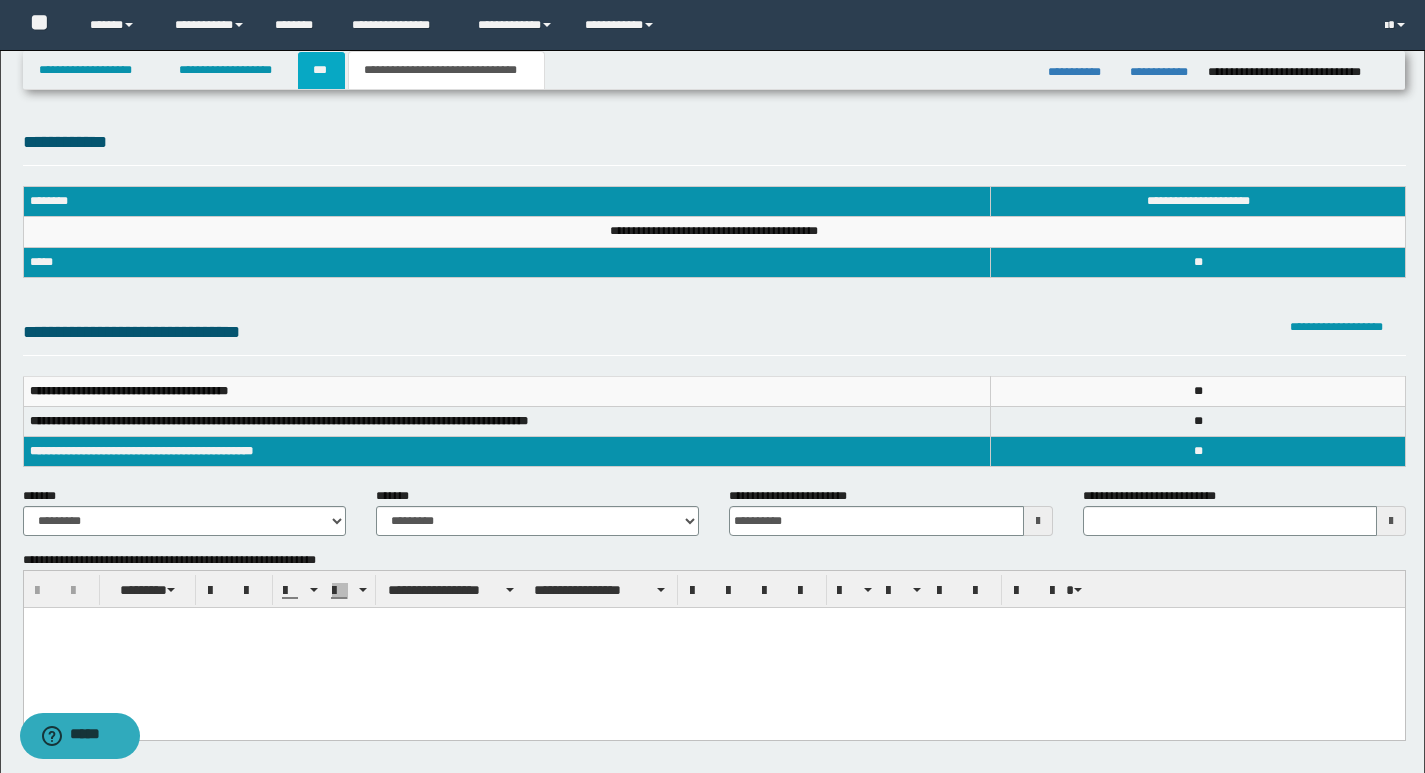 click on "***" at bounding box center [321, 70] 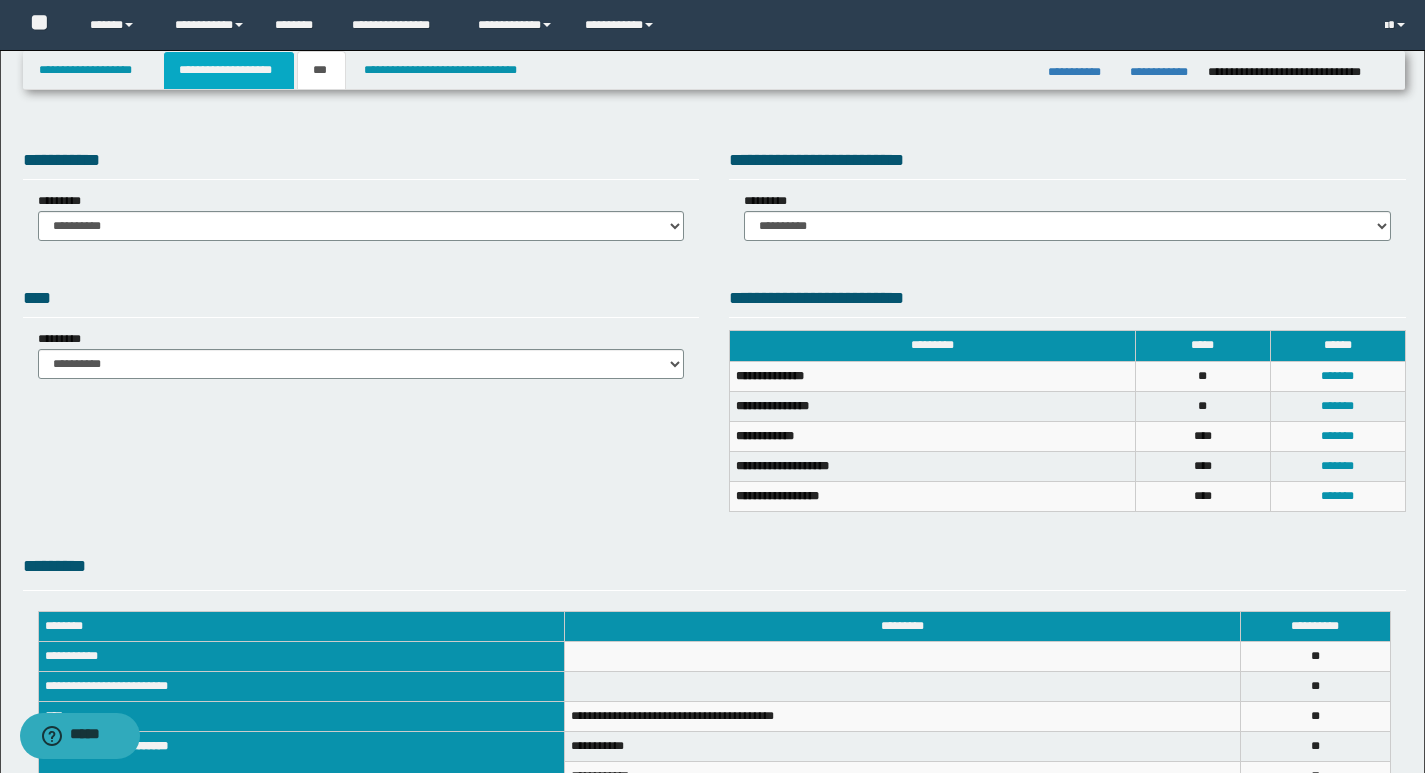 click on "**********" at bounding box center [229, 70] 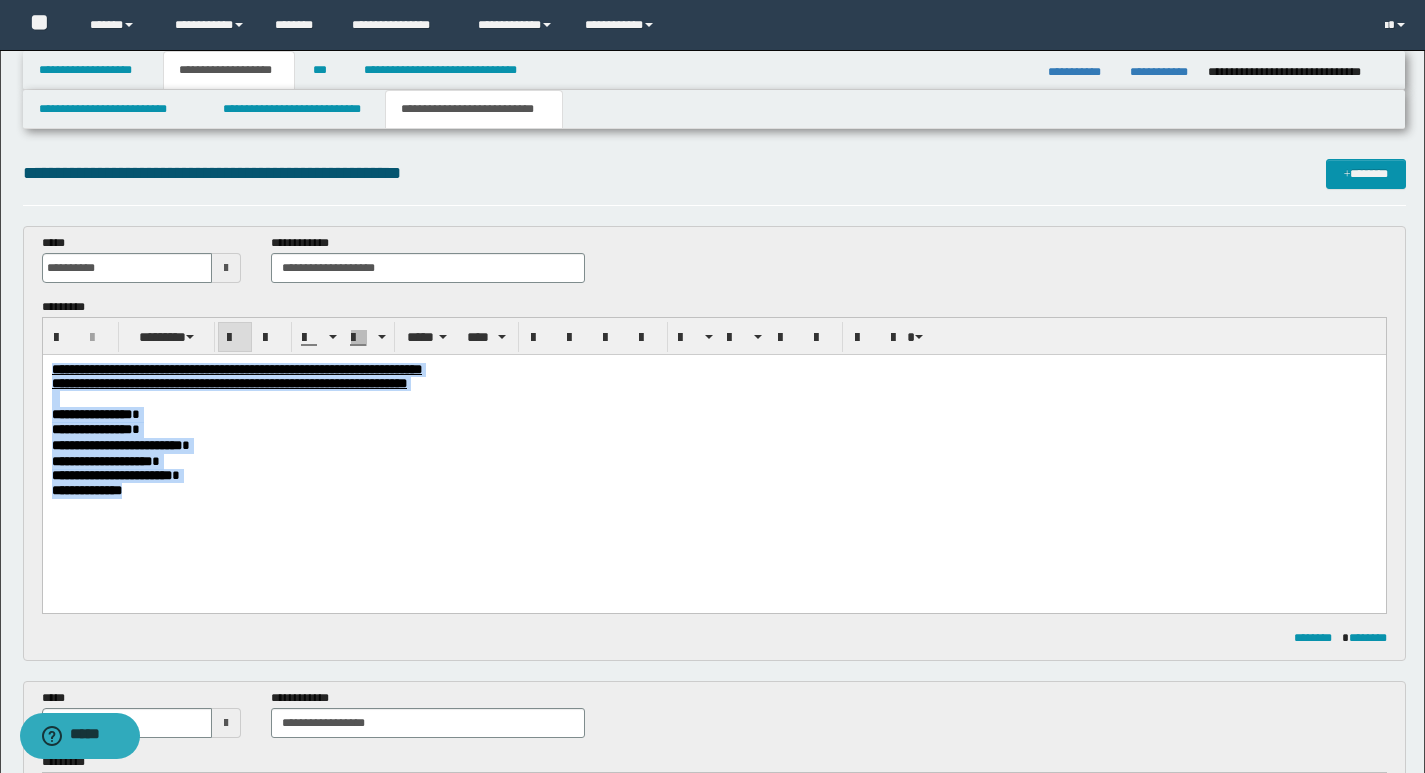 click on "**********" at bounding box center [713, 456] 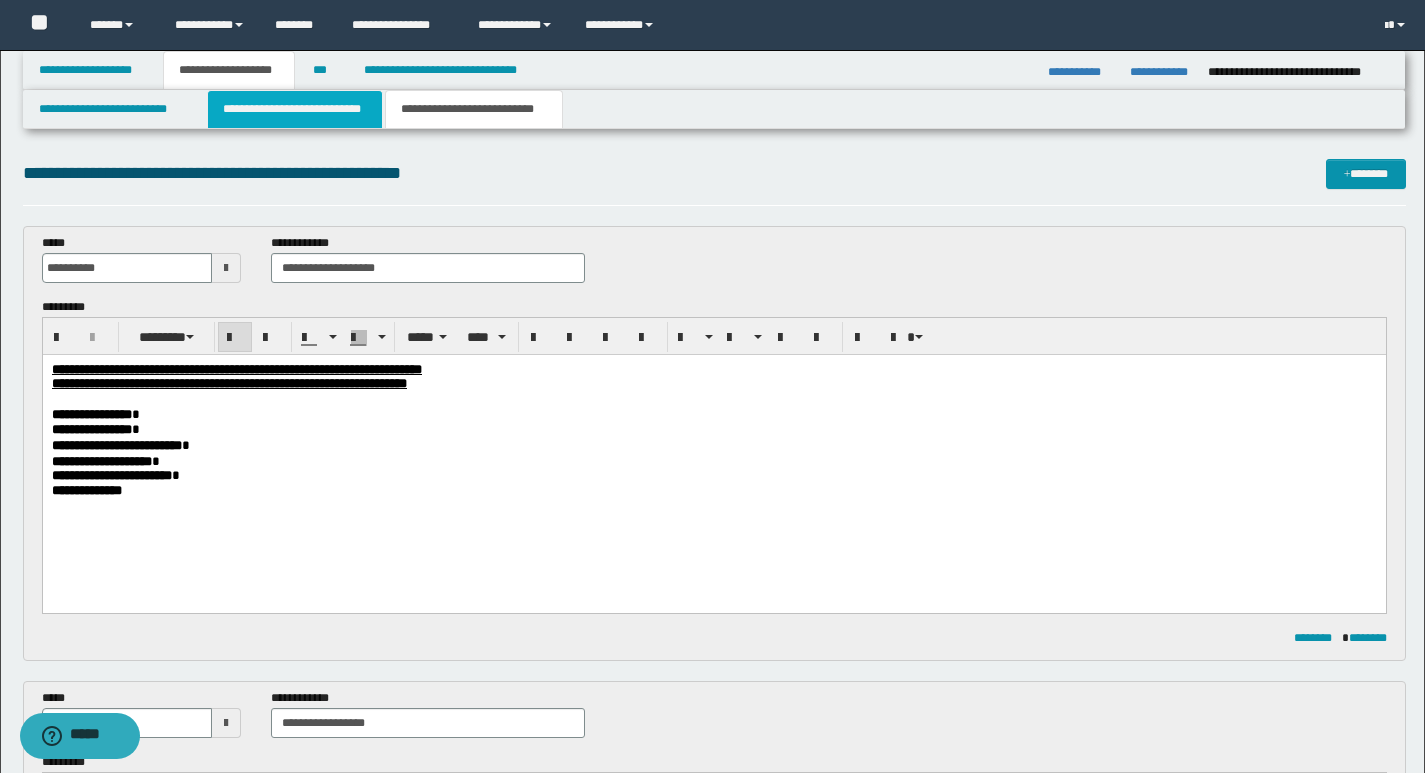 click on "**********" at bounding box center [295, 109] 